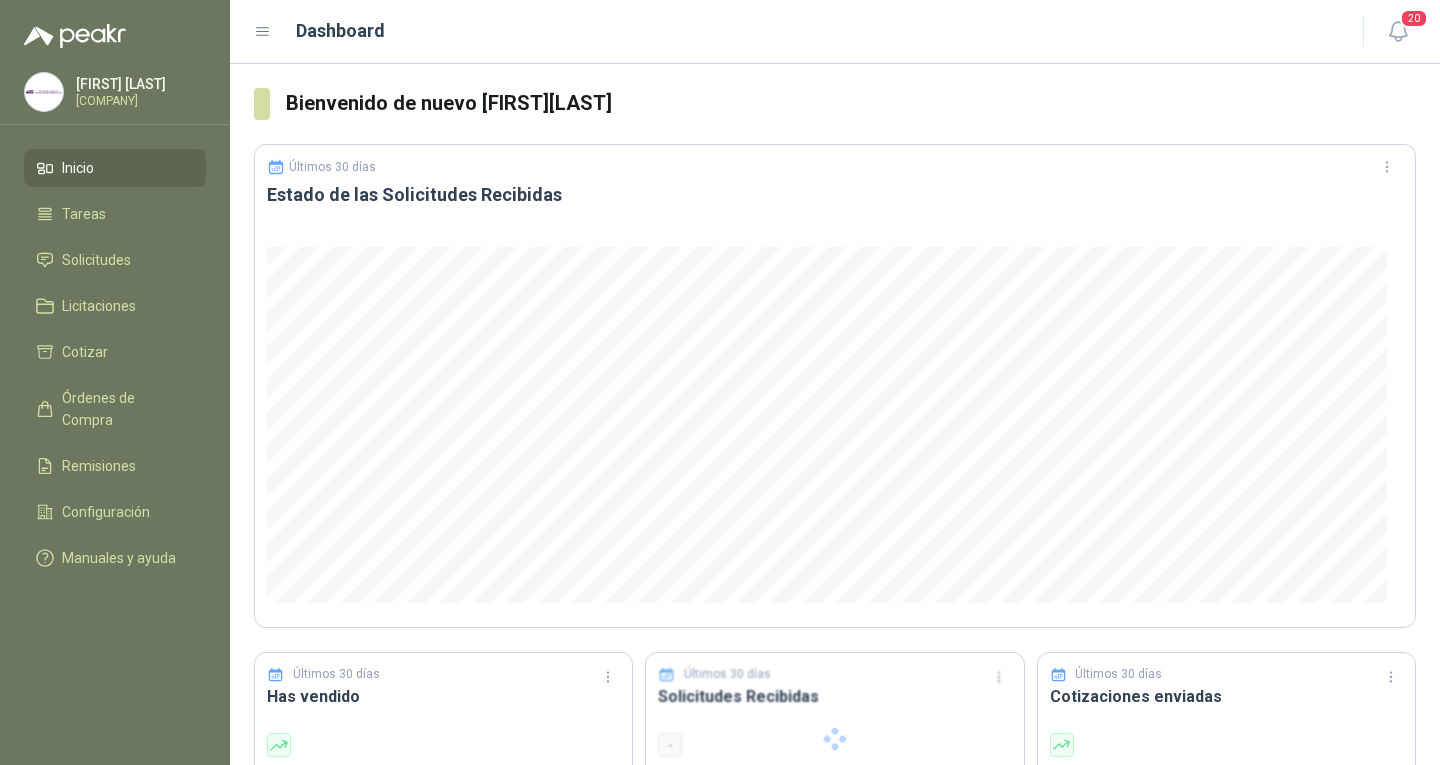 scroll, scrollTop: 0, scrollLeft: 0, axis: both 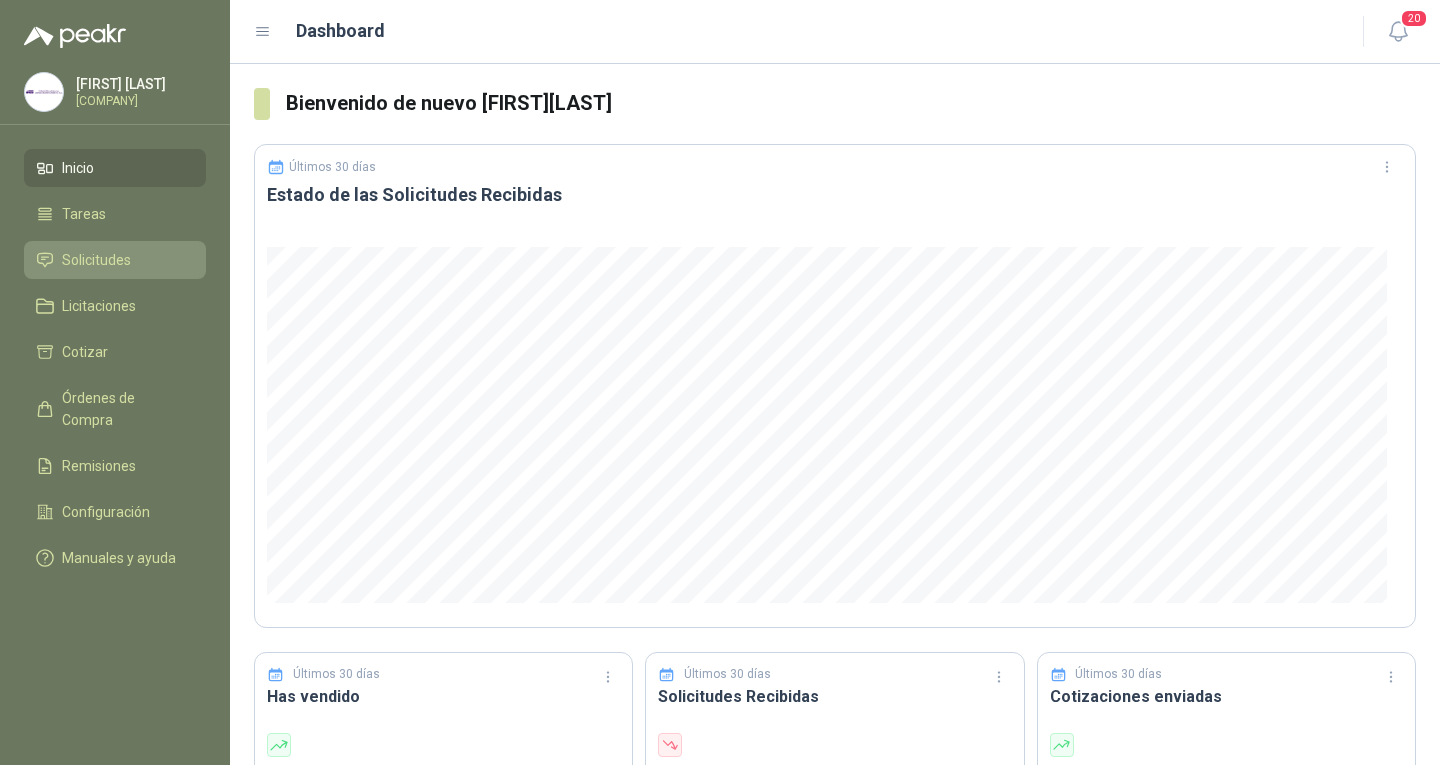 click on "Solicitudes" at bounding box center [96, 260] 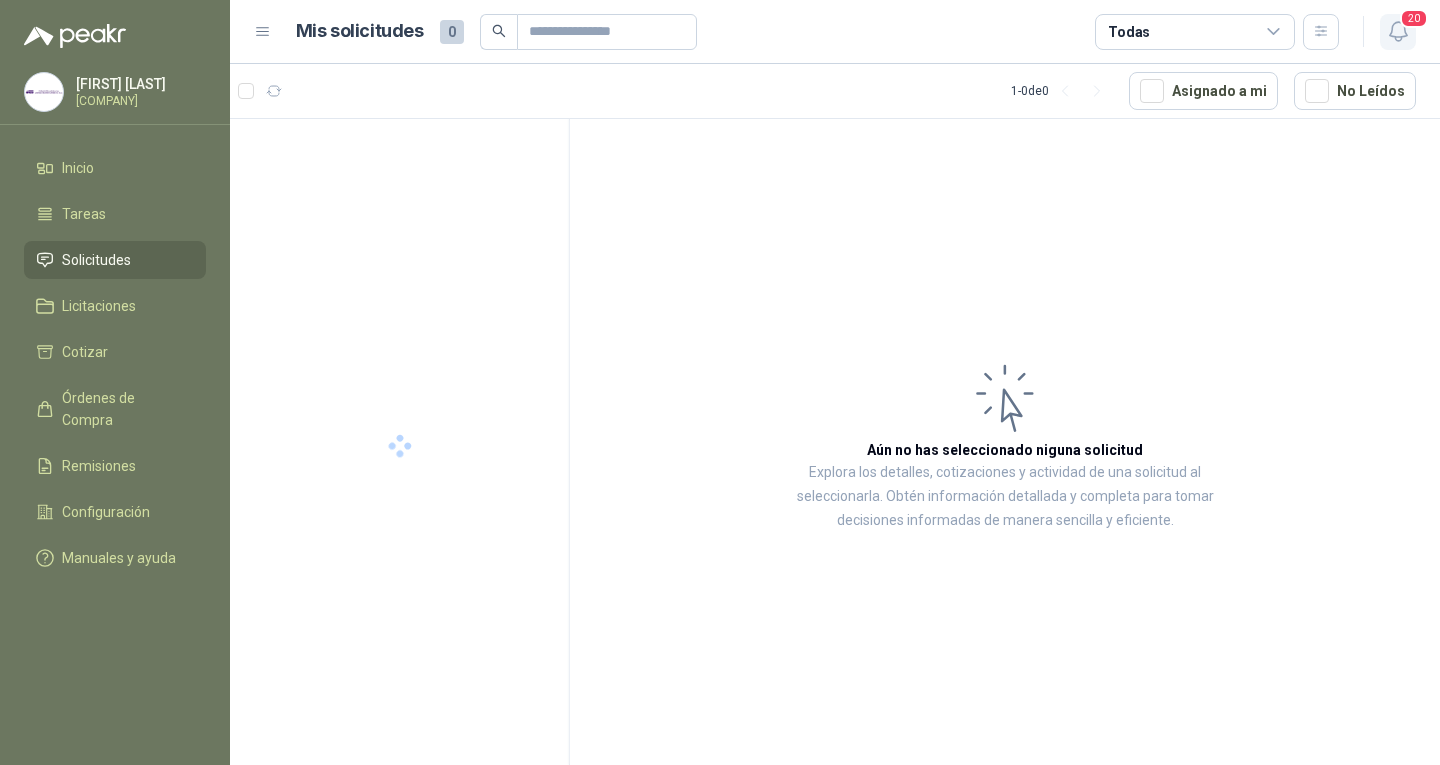click on "20" at bounding box center (1398, 32) 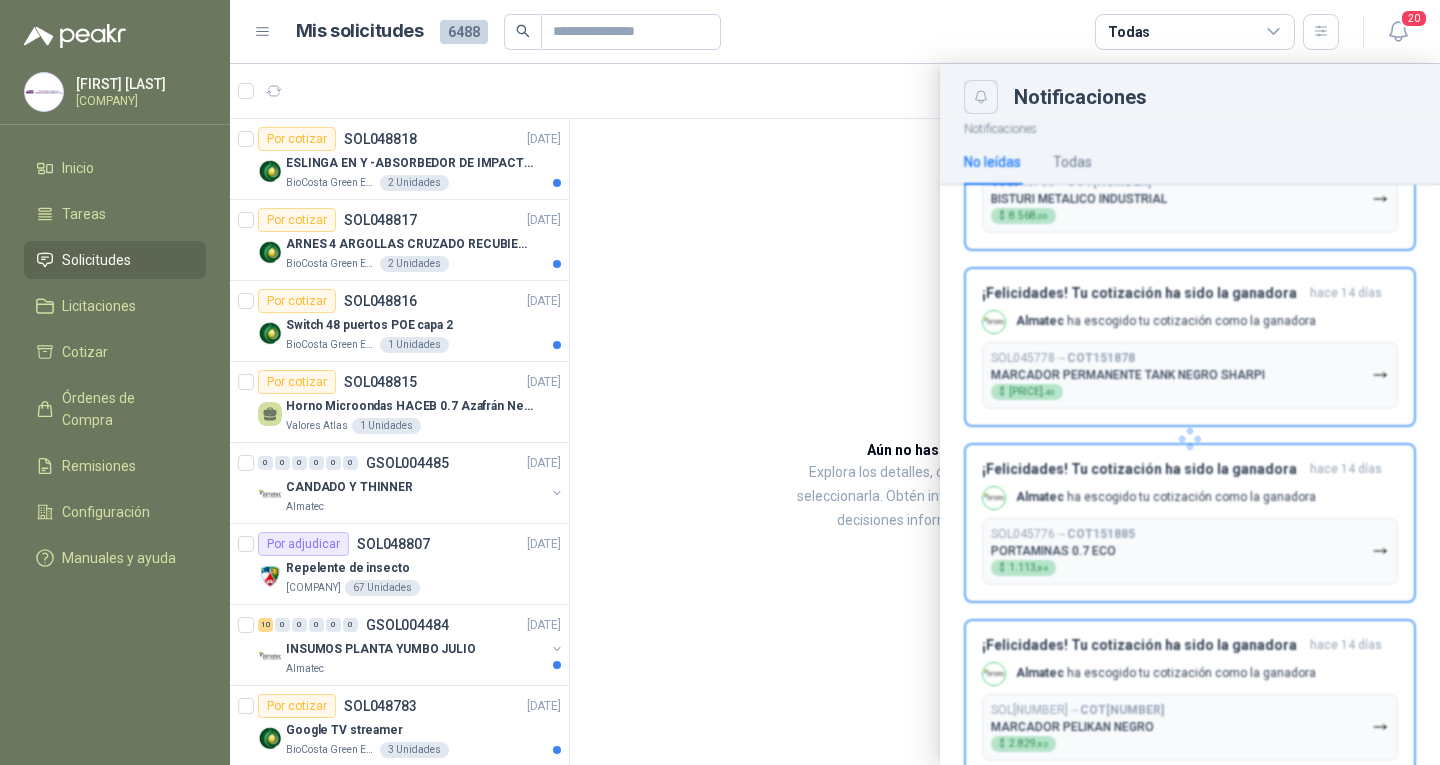 scroll, scrollTop: 2965, scrollLeft: 0, axis: vertical 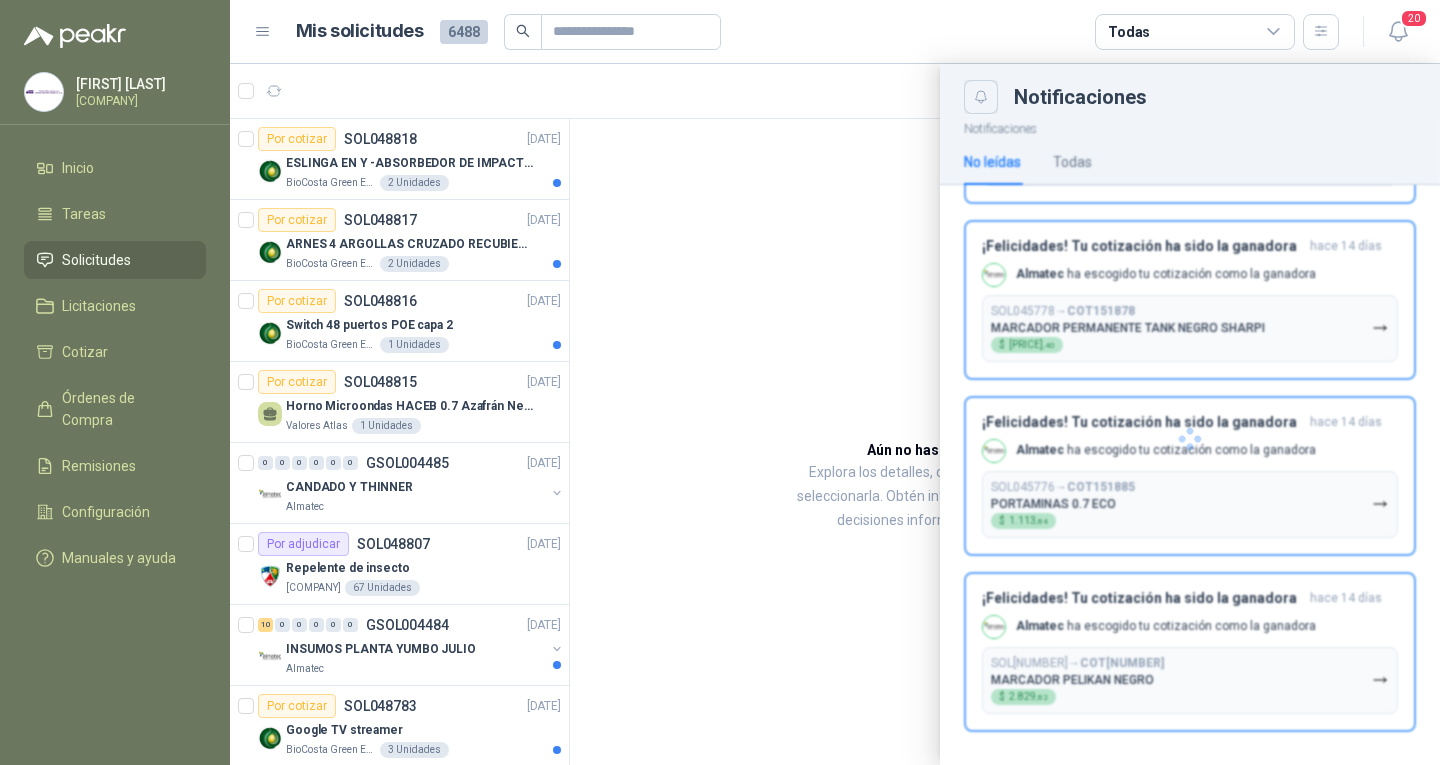 click at bounding box center (981, 97) 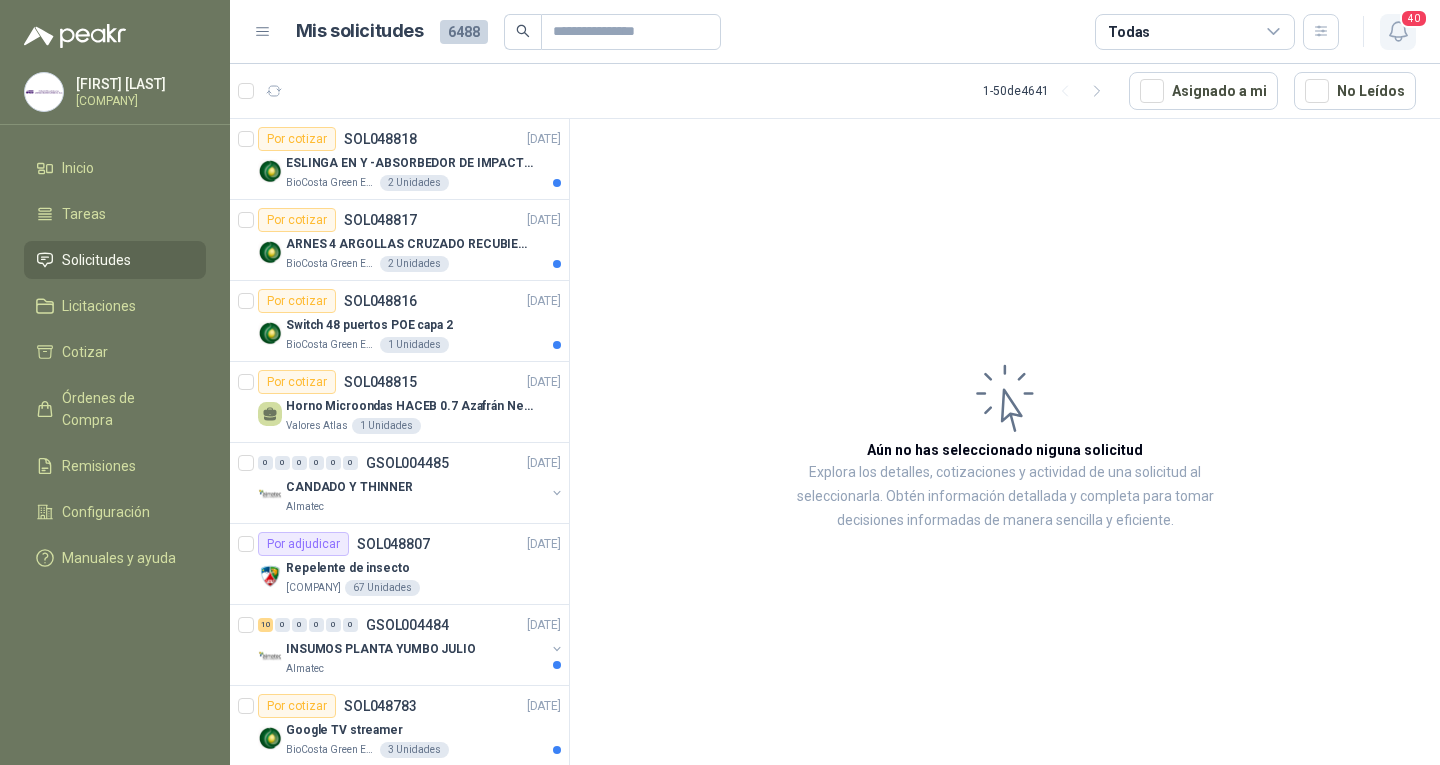click on "40" at bounding box center [1414, 18] 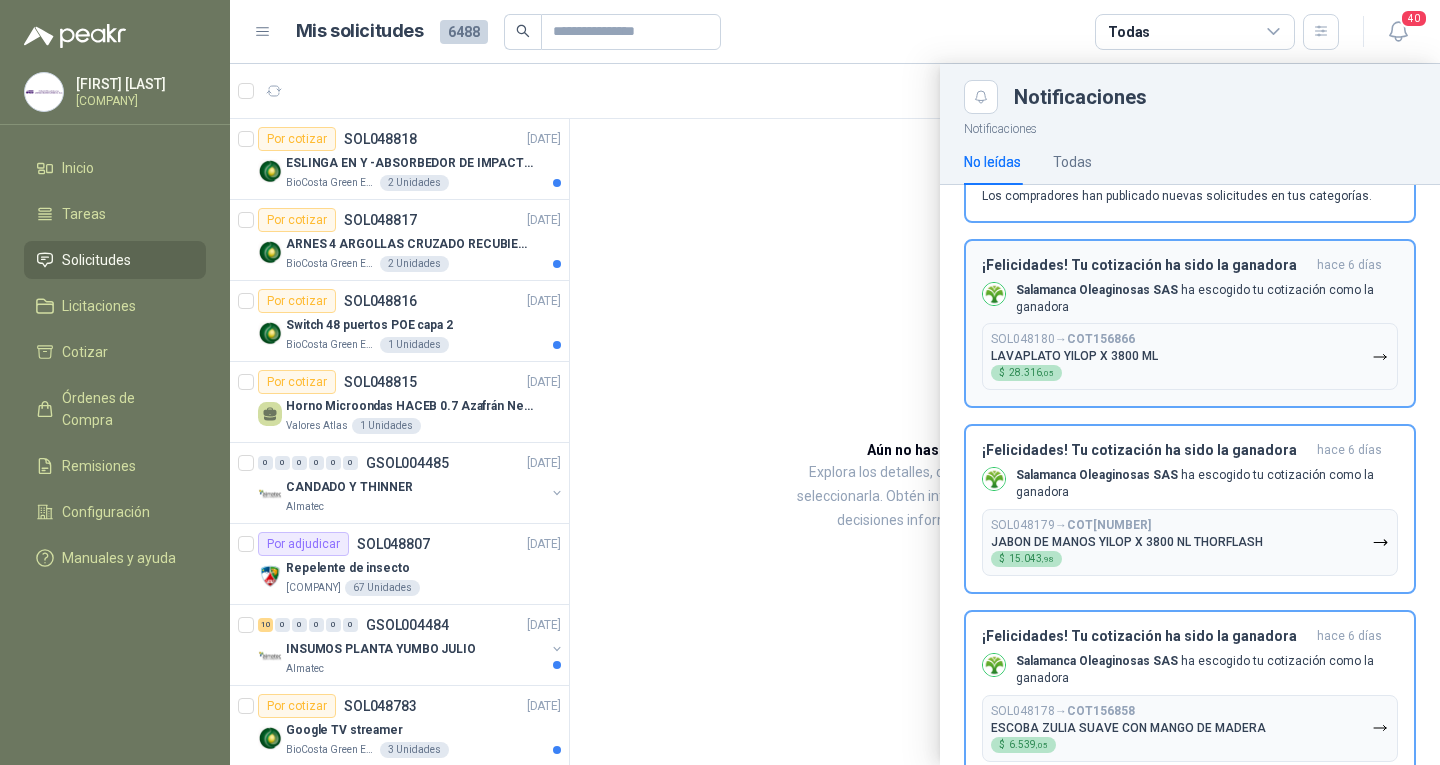 scroll, scrollTop: 0, scrollLeft: 0, axis: both 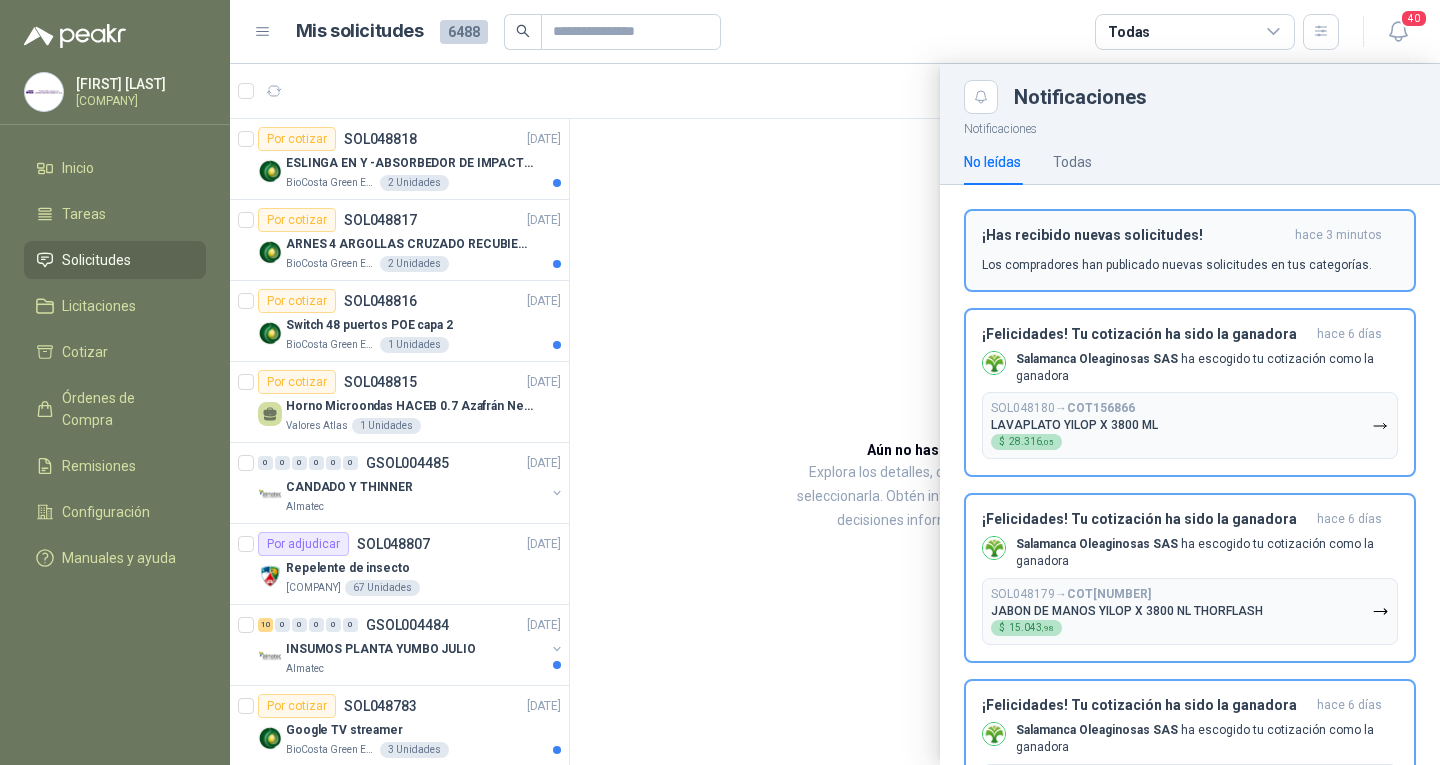 click on "¡Has recibido nuevas solicitudes! hace 3 minutos   Los compradores han publicado nuevas solicitudes en tus categorías." at bounding box center (1190, 250) 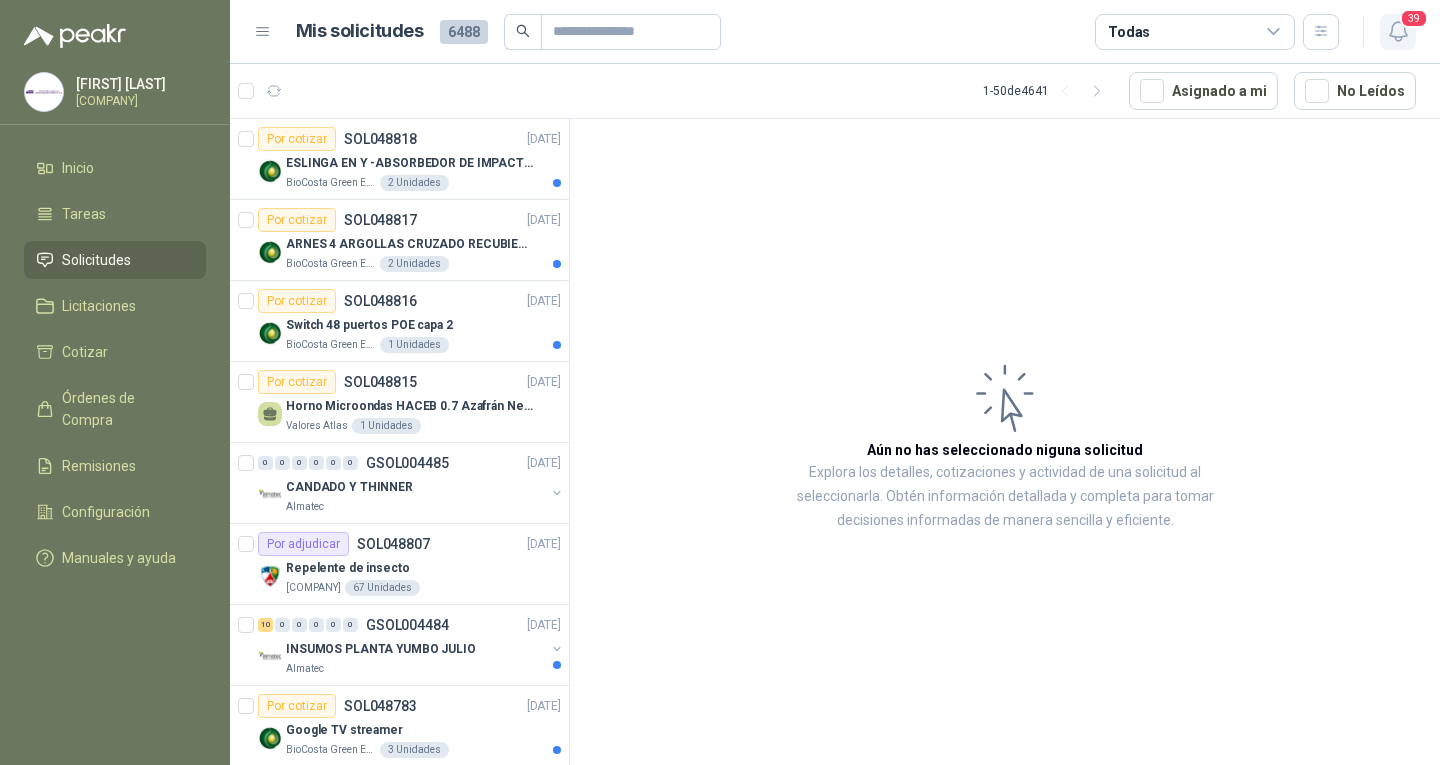 click on "39" at bounding box center (1414, 18) 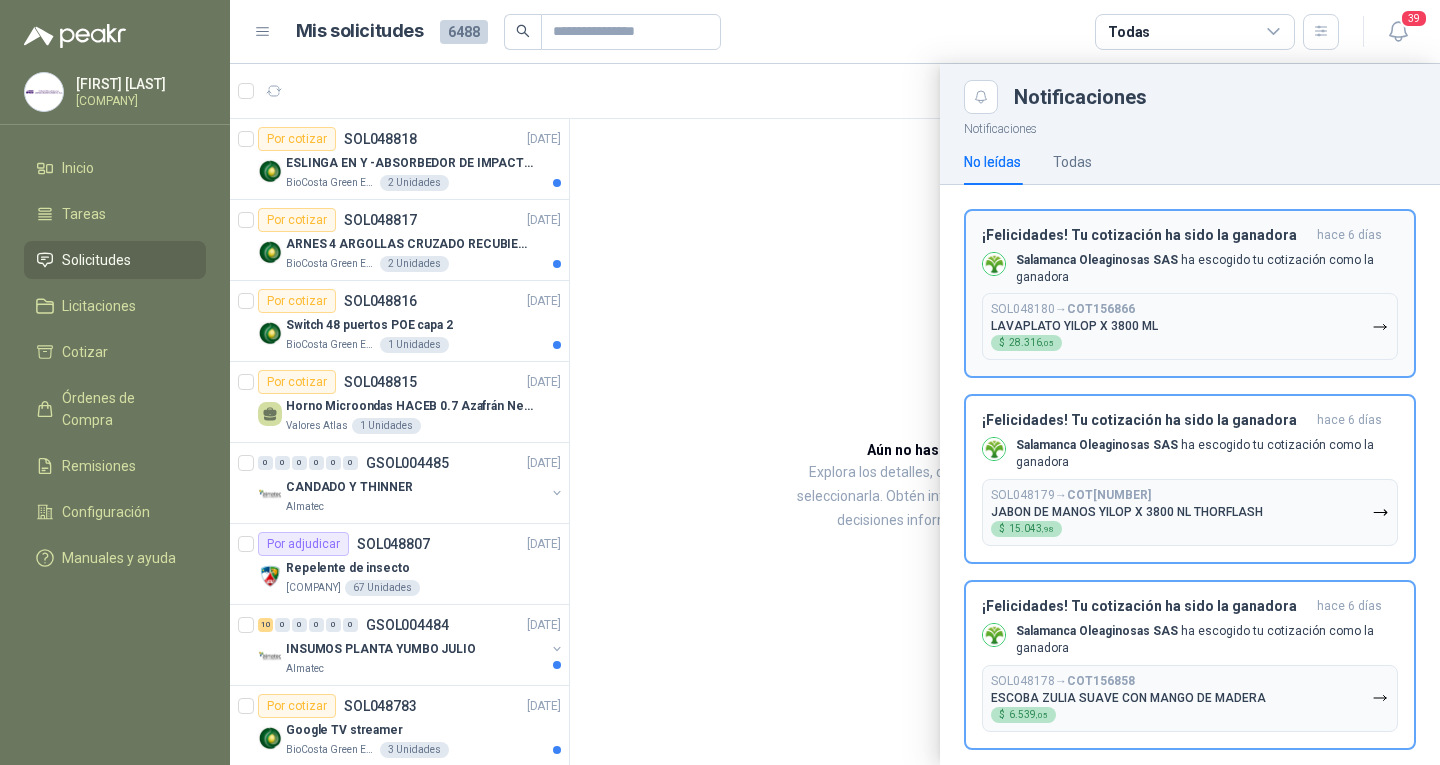 click on "¡Felicidades! Tu cotización ha sido la ganadora" at bounding box center [1145, 235] 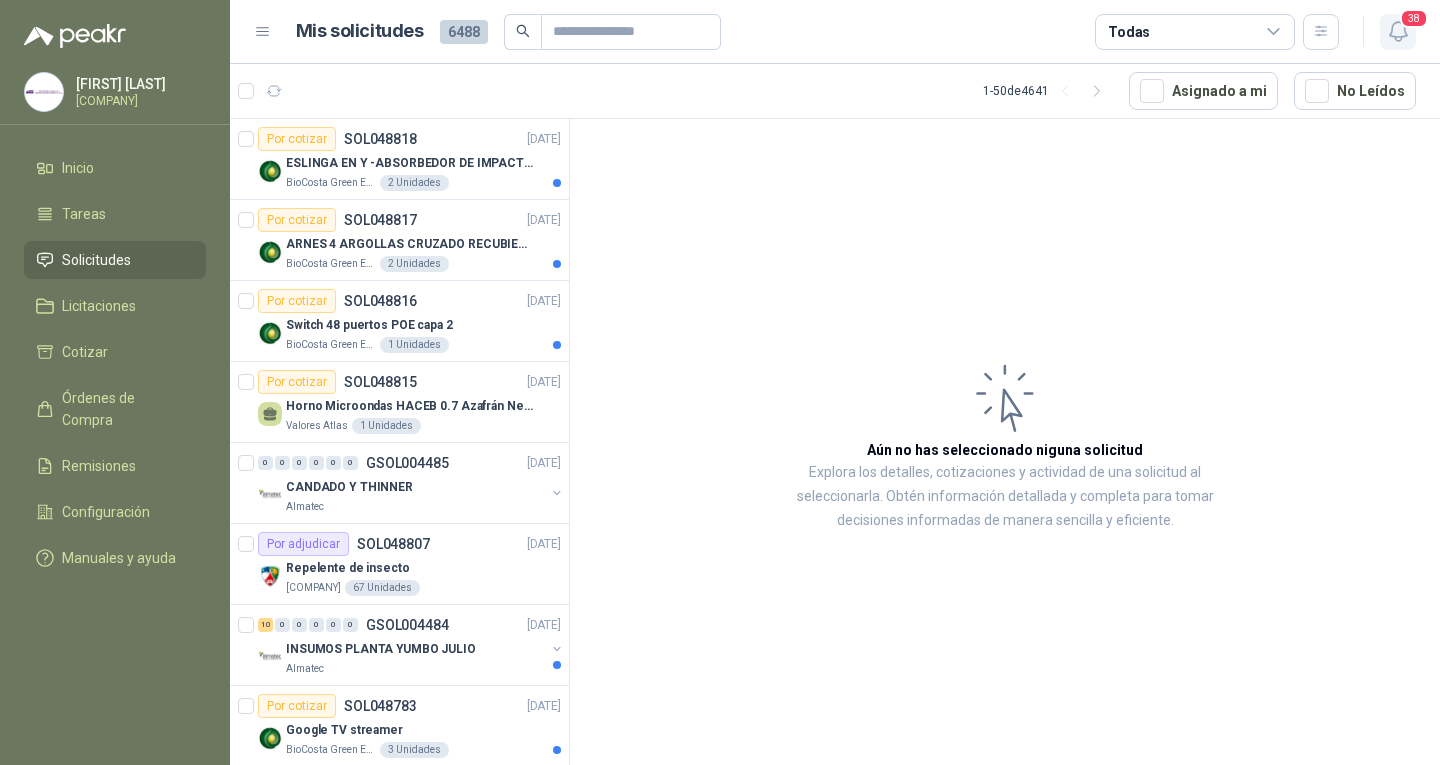 click on "38" at bounding box center [1398, 32] 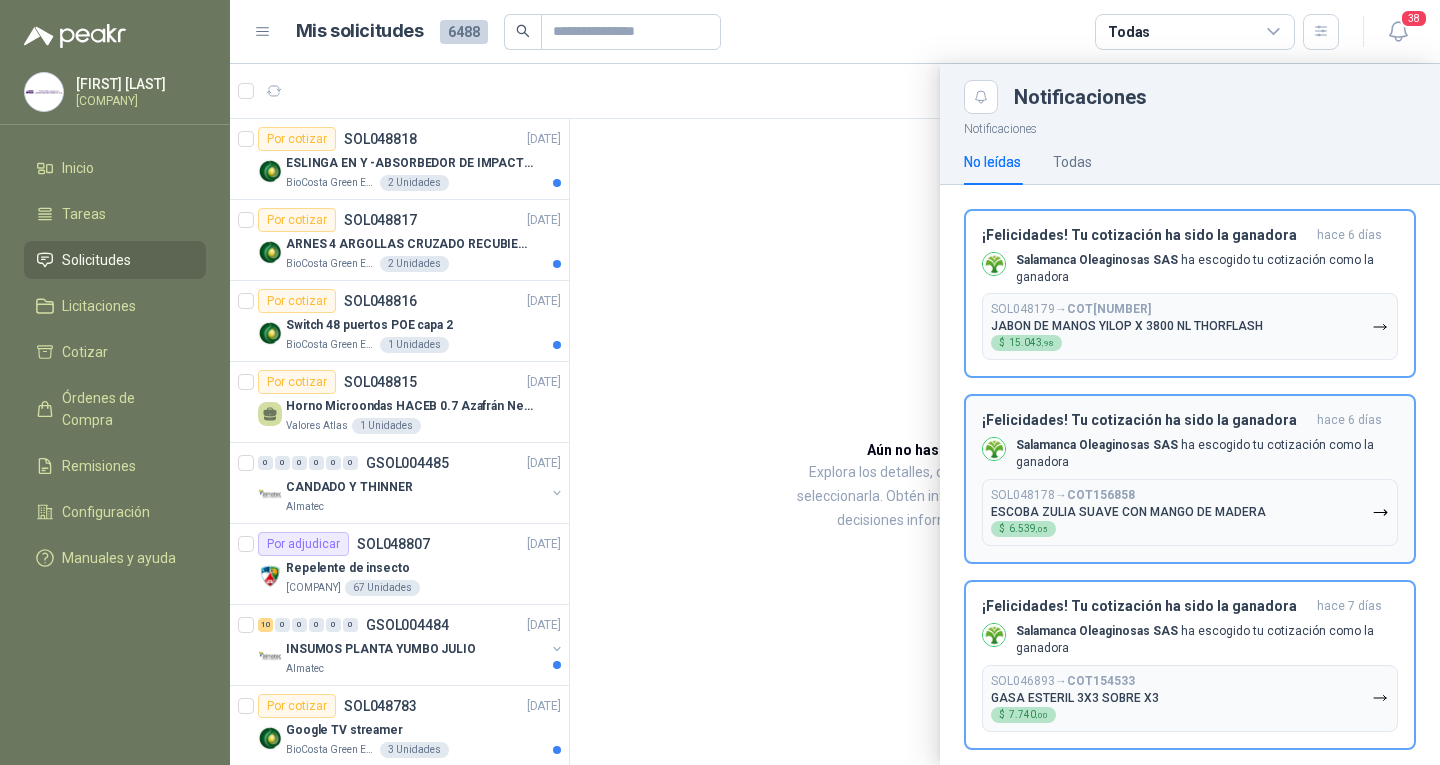 click on "Mis solicitudes 6488 Todas 38 1 - 50  de  4641 Asignado a mi No Leídos Por cotizar SOL048818 15/07/25   ESLINGA EN Y -ABSORBEDOR DE IMPACTO marca 3m [COMPANY] S.A.S 2   Unidades Por cotizar SOL048817 15/07/25   ARNES 4 ARGOLLAS CRUZADO RECUBIERTO PVC Marca 3m  [COMPANY] S.A.S 2   Unidades Por cotizar SOL048816 15/07/25   Switch 48 puertos POE capa 2 [COMPANY] S.A.S 1   Unidades Por cotizar SOL048815 15/07/25   Horno Microondas HACEB 0.7 Azafrán Negro Valores Atlas 1   Unidades 0   0   0   0   0   0   GSOL004485 15/07/25   CANDADO Y THINNER [COMPANY]   Por adjudicar SOL048807 15/07/25   Repelente de insecto Colegio Jefferson 67   Unidades 10   0   0   0   0   0   GSOL004484 15/07/25   INSUMOS PLANTA YUMBO JULIO [COMPANY]   Por cotizar SOL048783 15/07/25   Google TV streamer [COMPANY] S.A.S 3   Unidades Por cotizar SOL048782 15/07/25   MICROONDAS 25L 1000W Palmagro S.A 1   Unidades 12   0   0   0   0   0   GSOL004479 15/07/25   SOLICITUD DE COMPRA 2126   1   0   0" at bounding box center (835, 382) 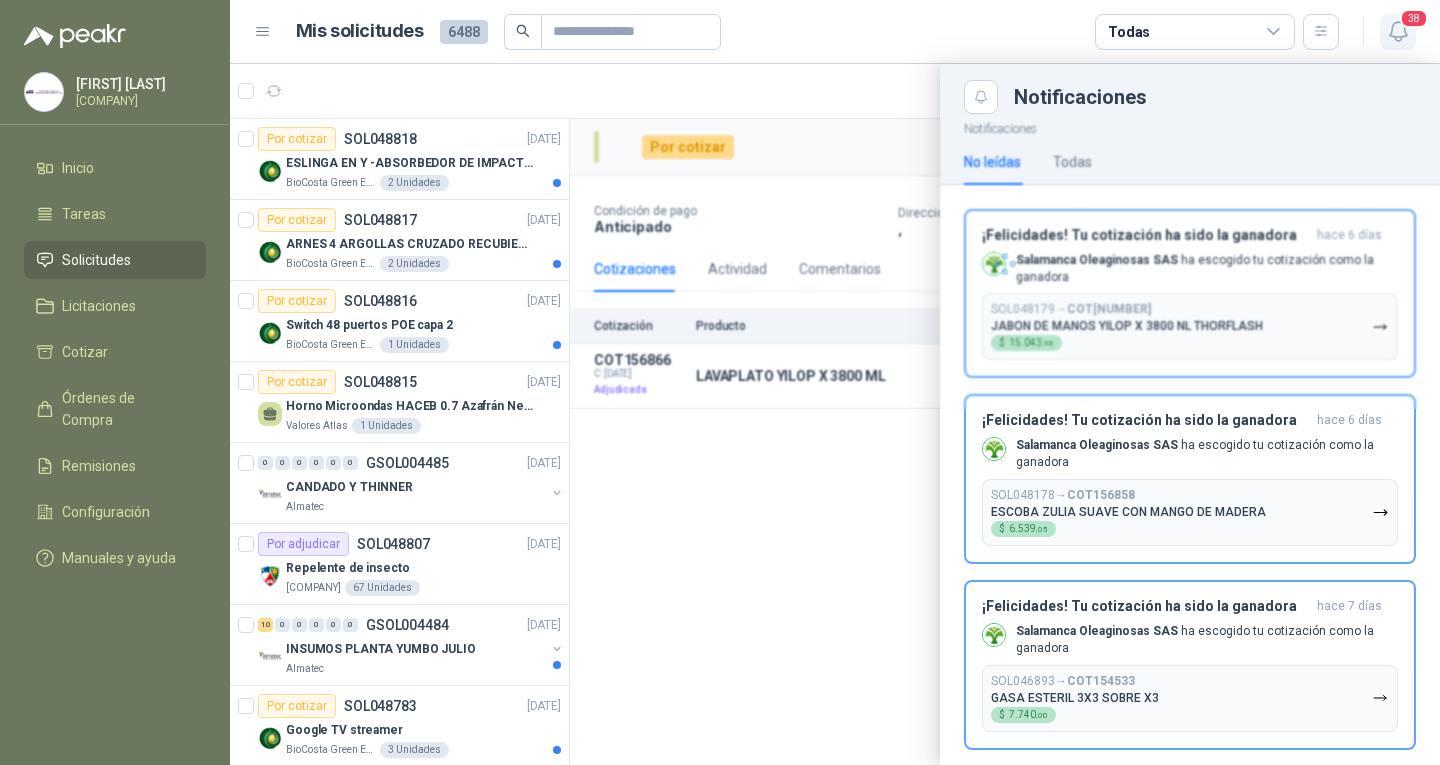 click on "38" at bounding box center [1414, 18] 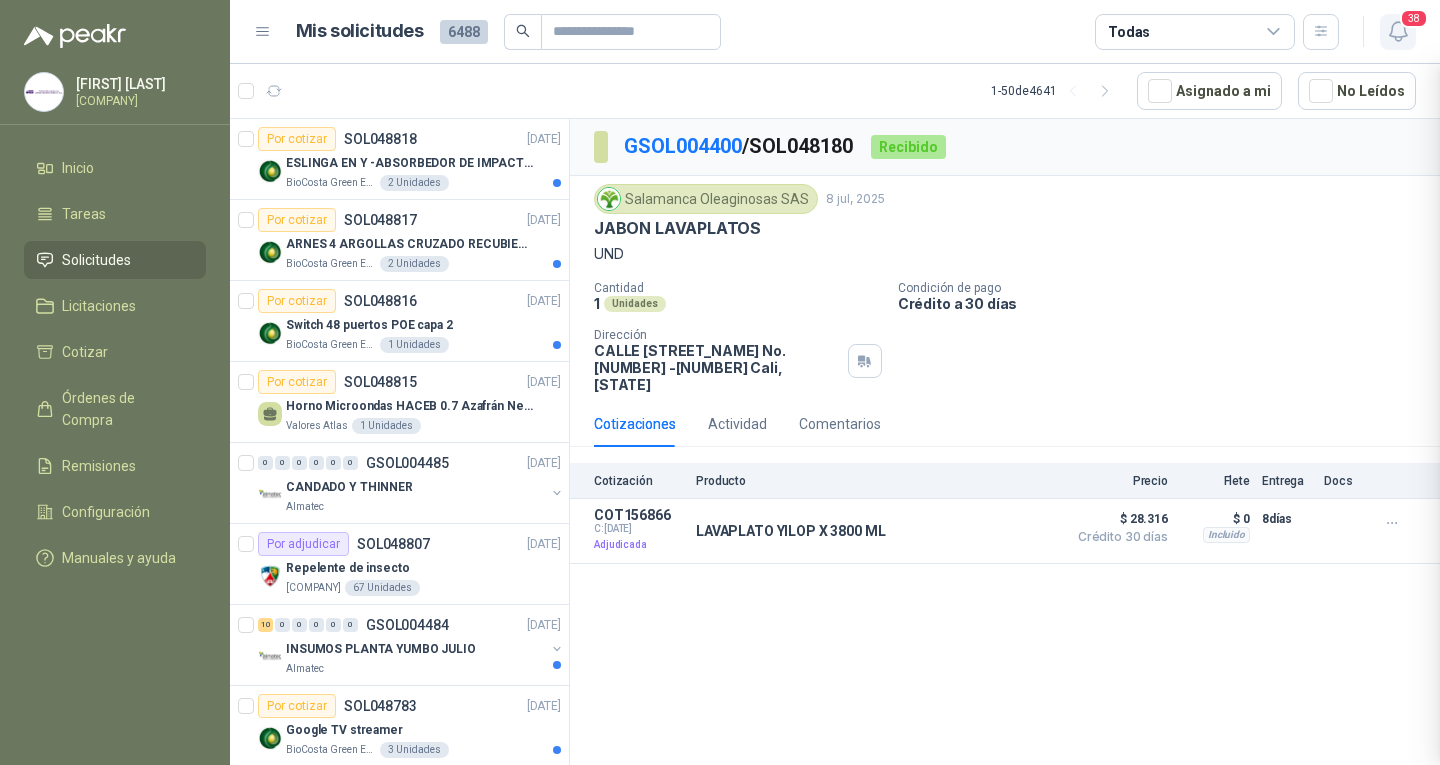 click on "38" at bounding box center (1414, 18) 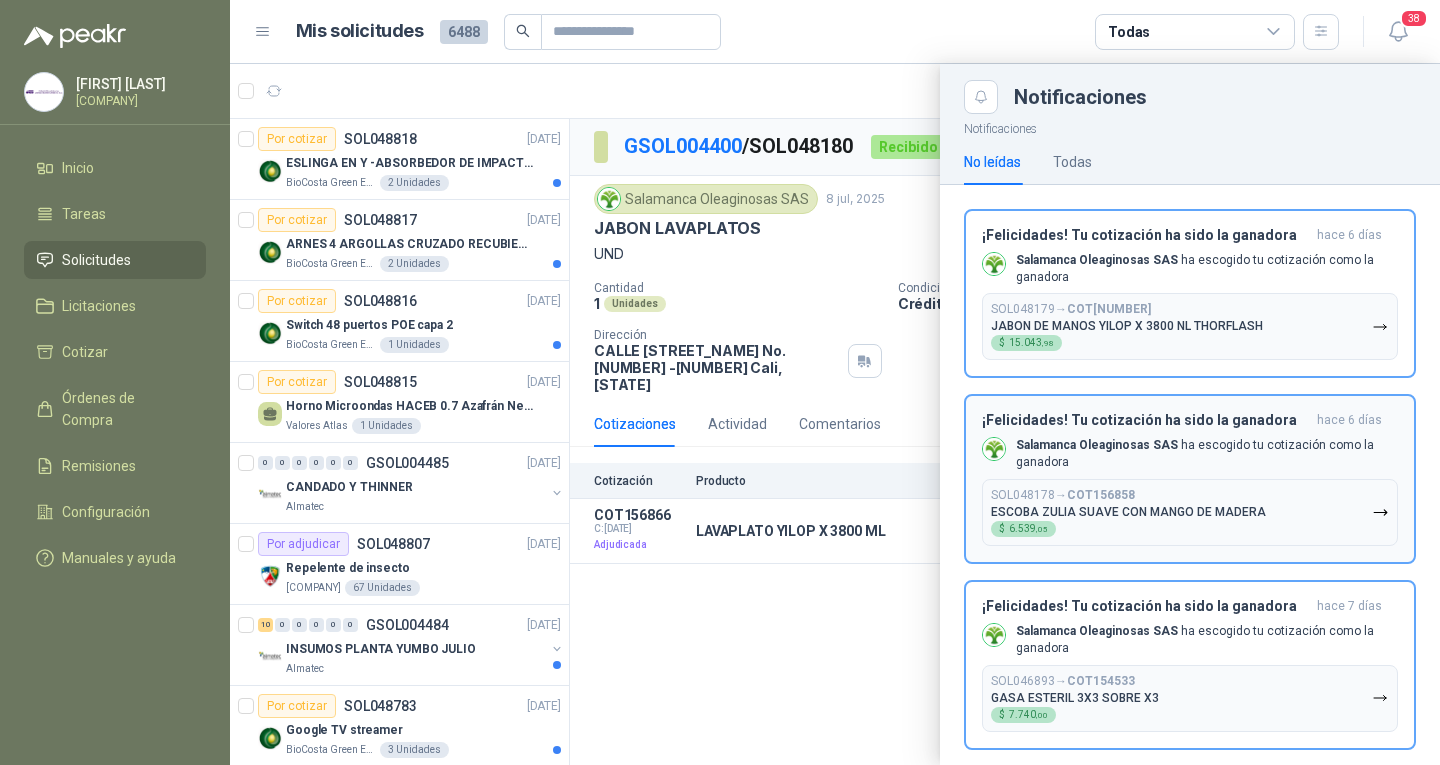 click on "Salamanca Oleaginosas SAS" at bounding box center (1097, 445) 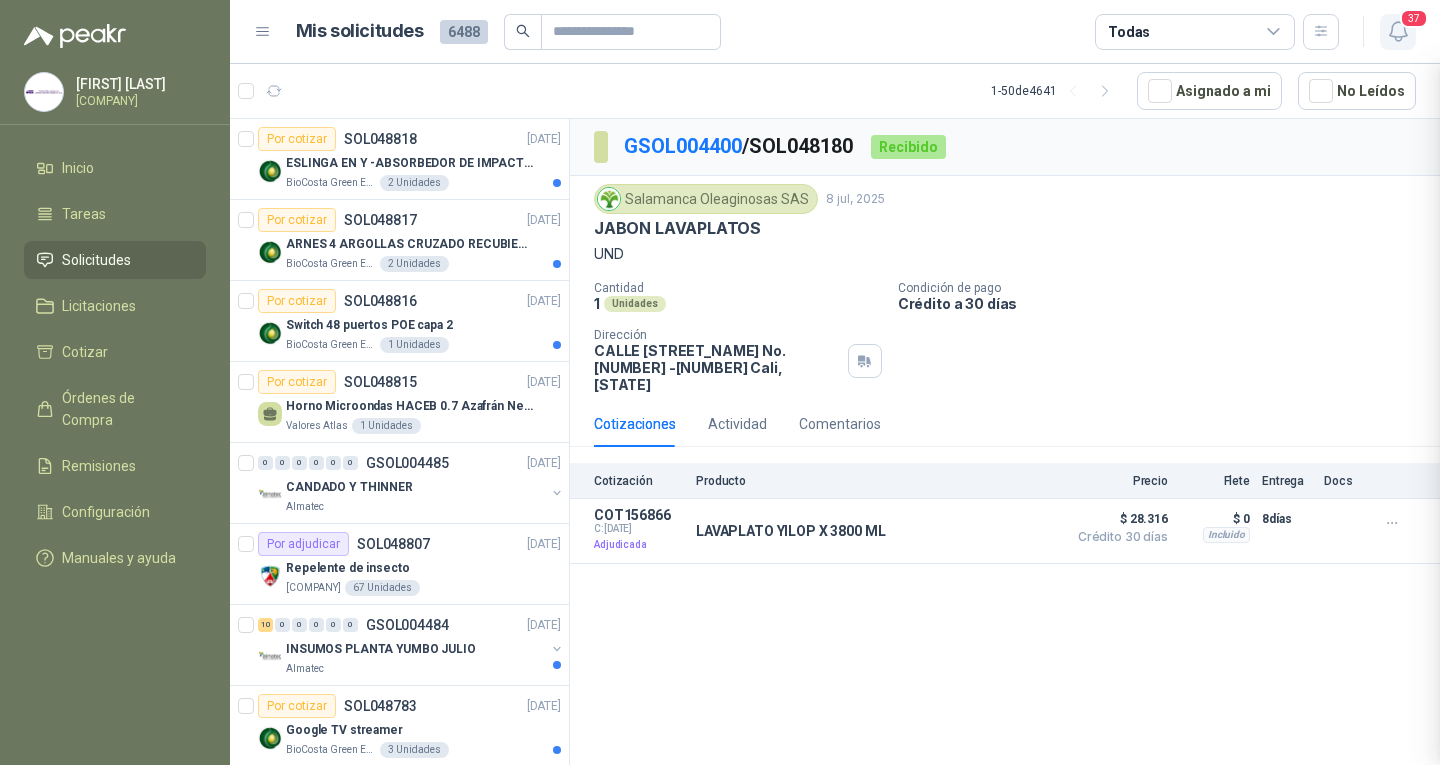 click 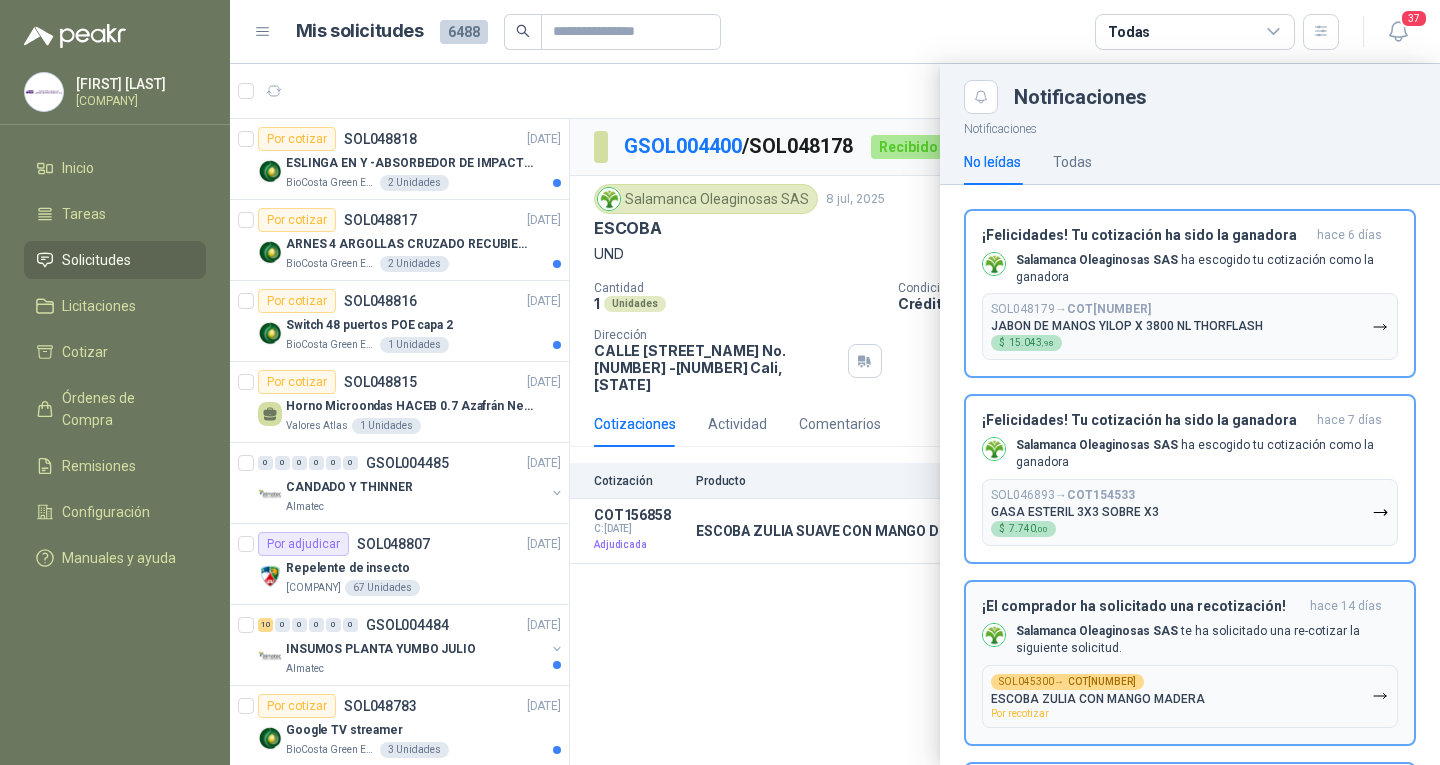 click on "Salamanca Oleaginosas SAS" at bounding box center (1097, 631) 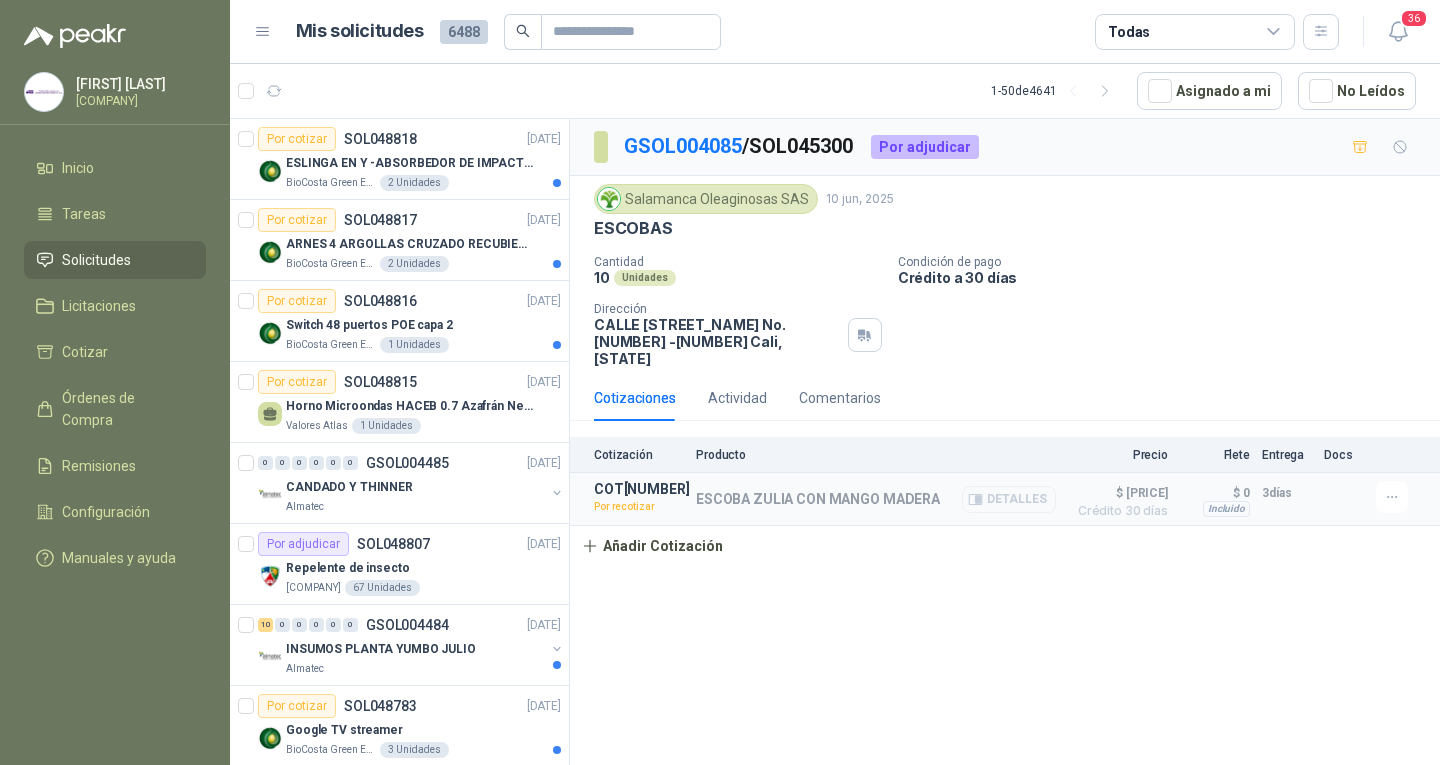click on "Detalles" at bounding box center [1009, 499] 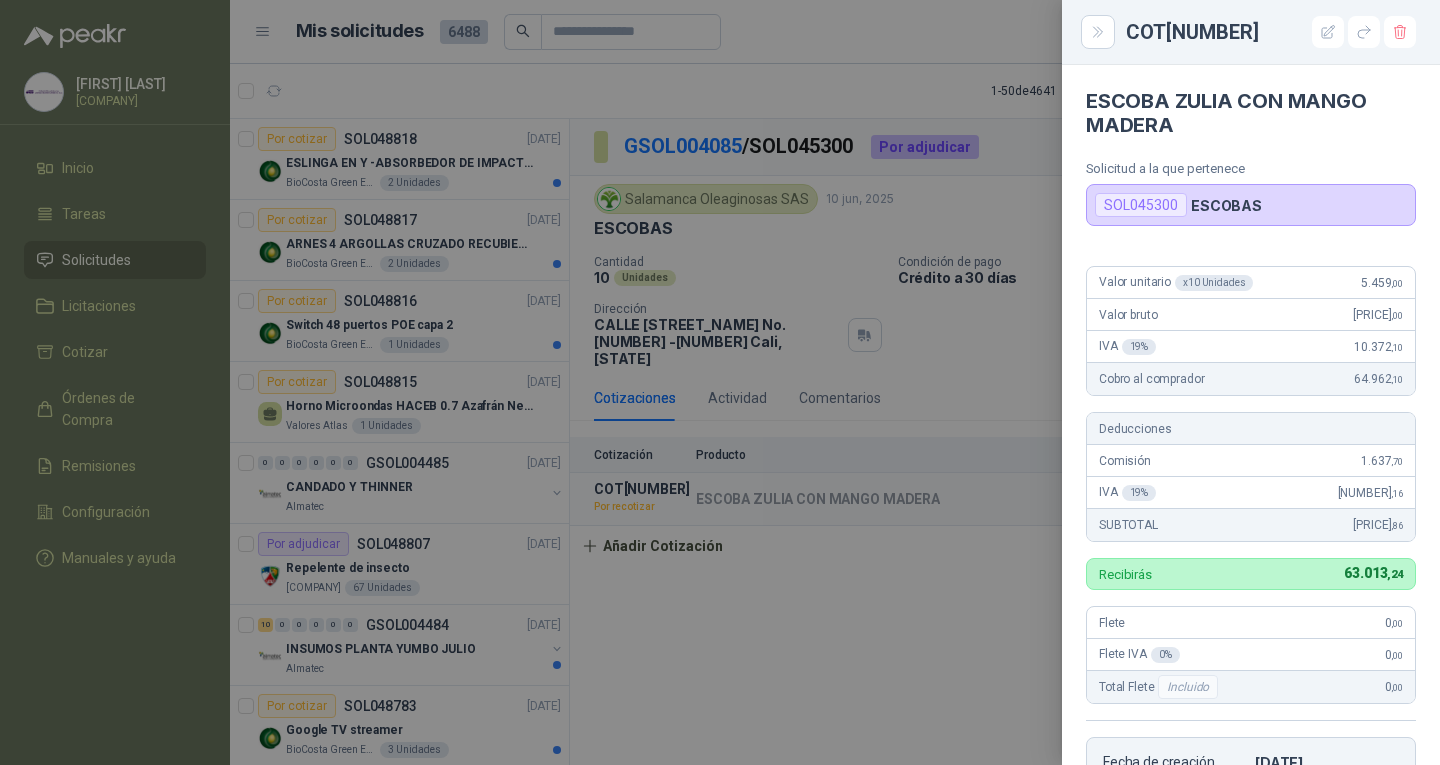 click at bounding box center (720, 382) 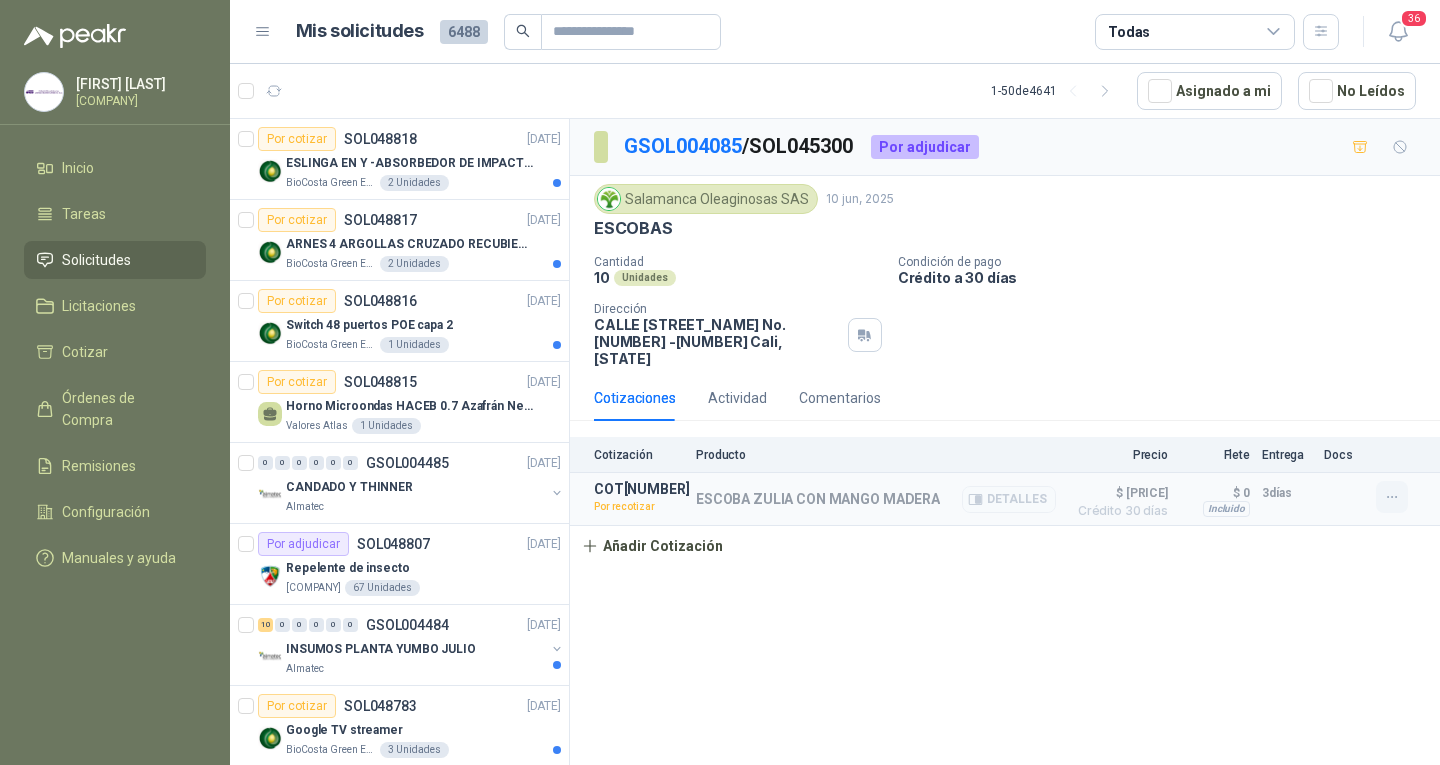 click 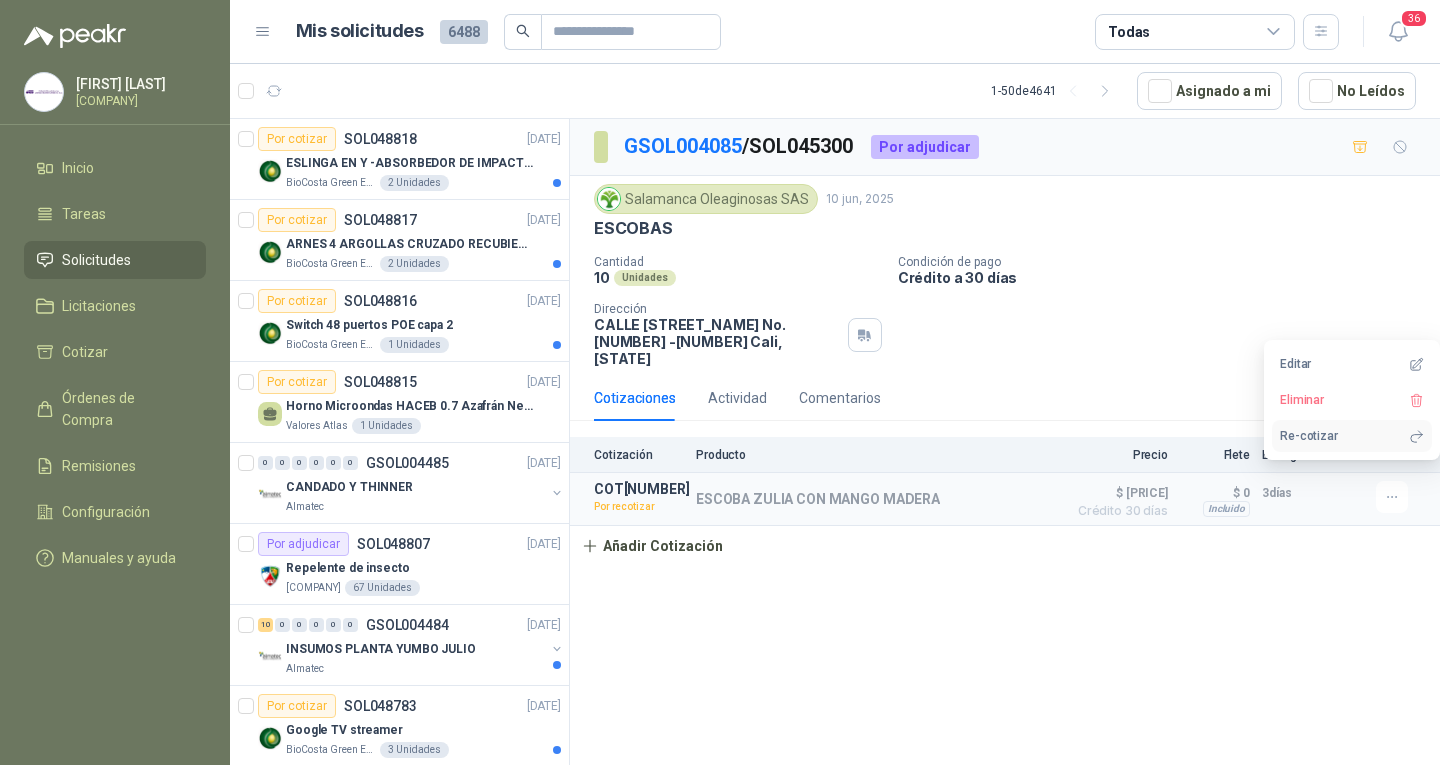 click on "Re-cotizar" at bounding box center (1352, 436) 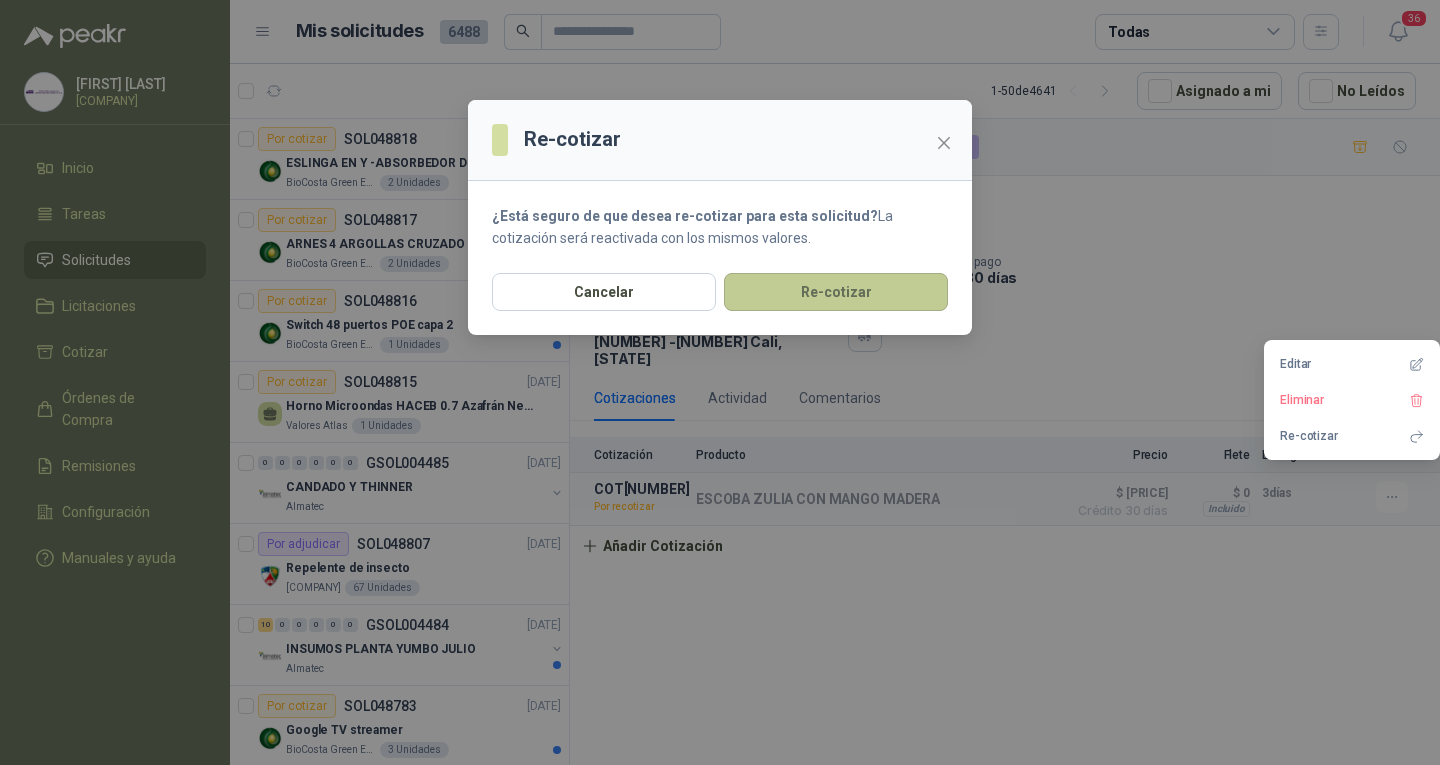 click on "Re-cotizar" at bounding box center [836, 292] 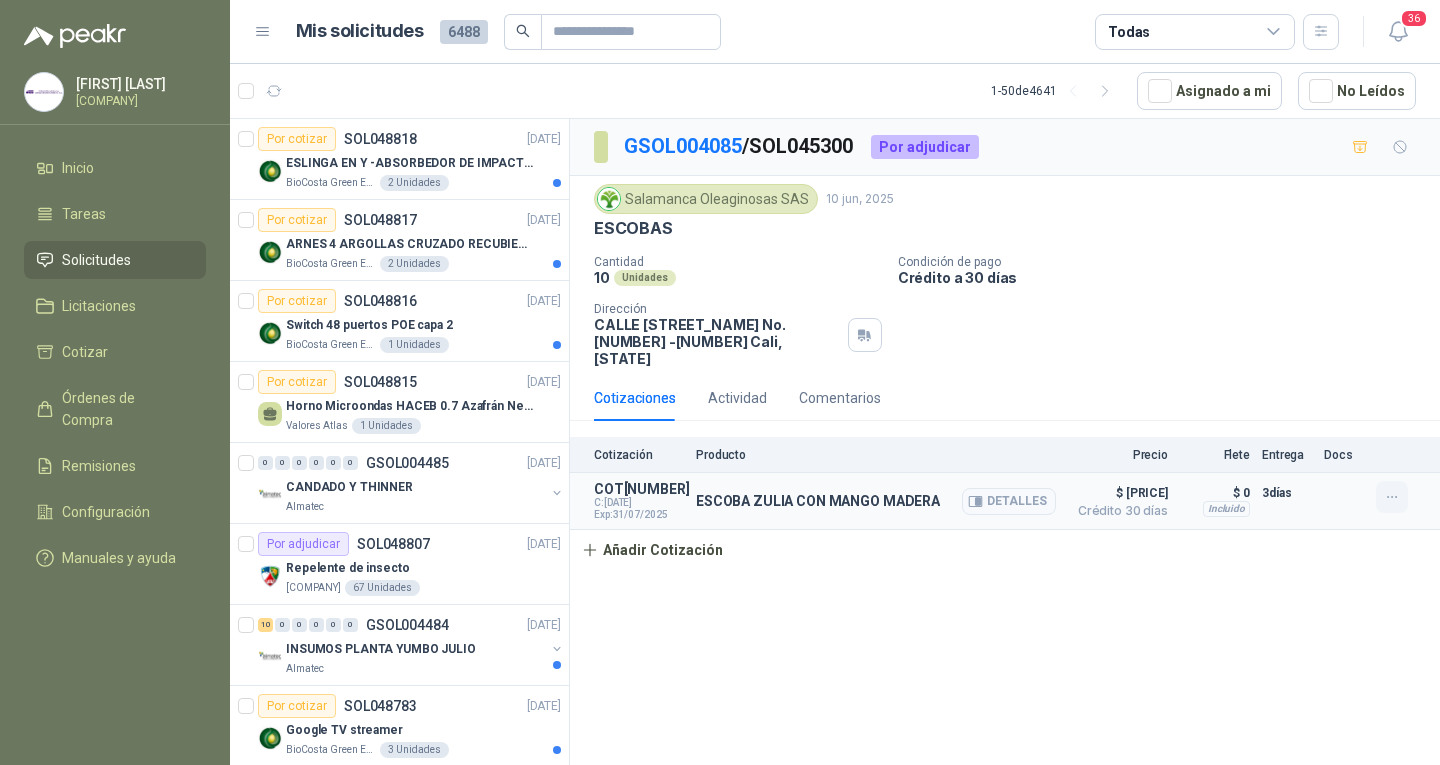 click at bounding box center [1392, 497] 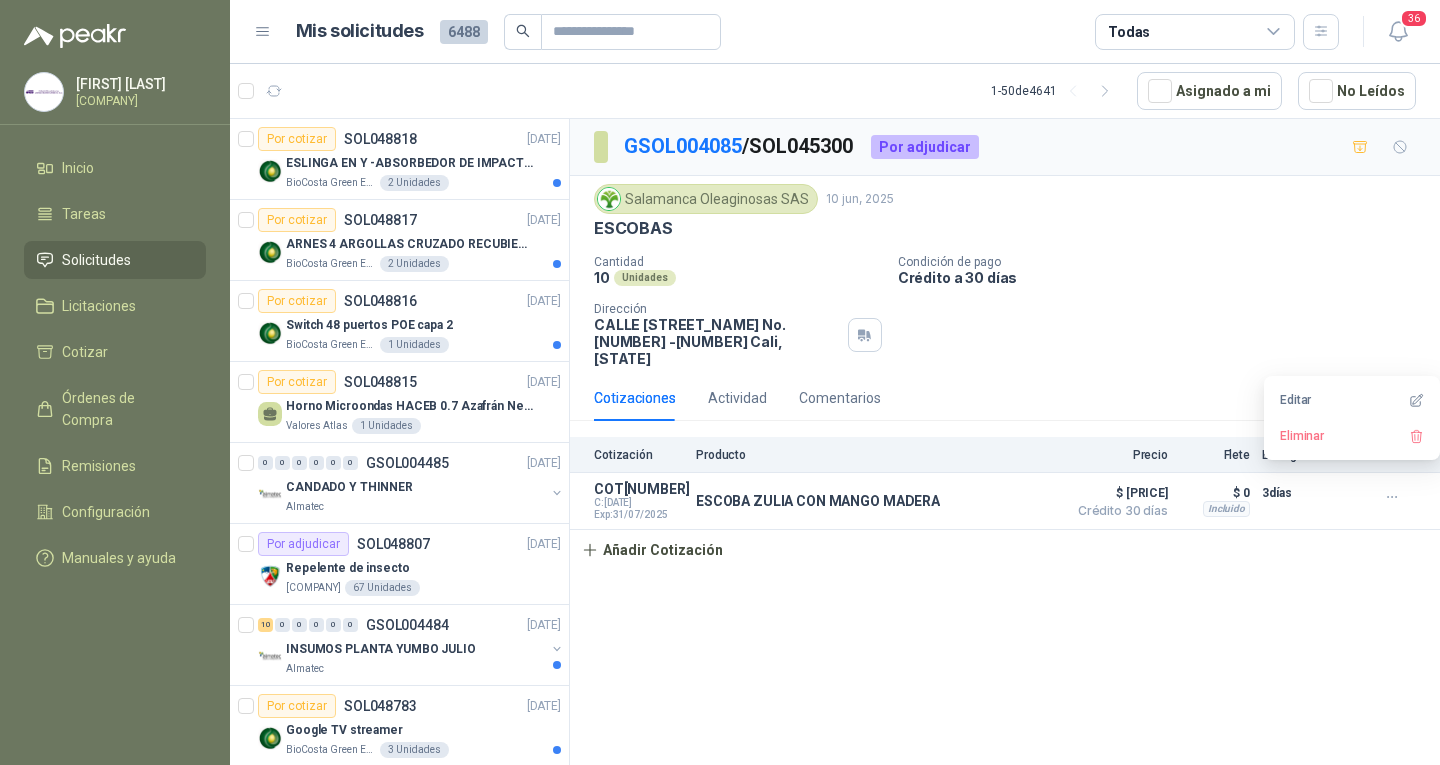 click on "Cantidad 10   Unidades Condición de pago Crédito a 30 días Dirección CALLE 4 No.27 -79   Cali ,  [STATE]" at bounding box center [1005, 311] 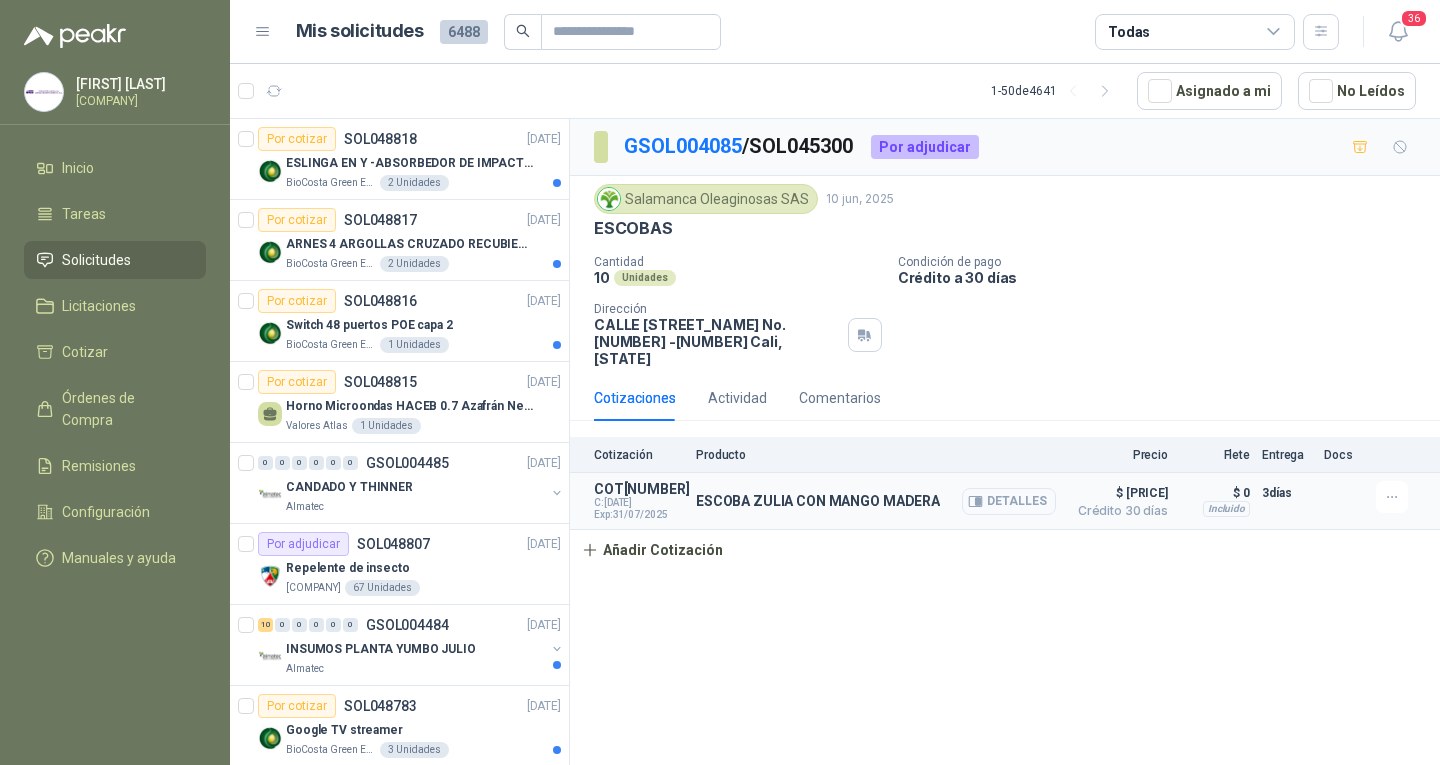 click 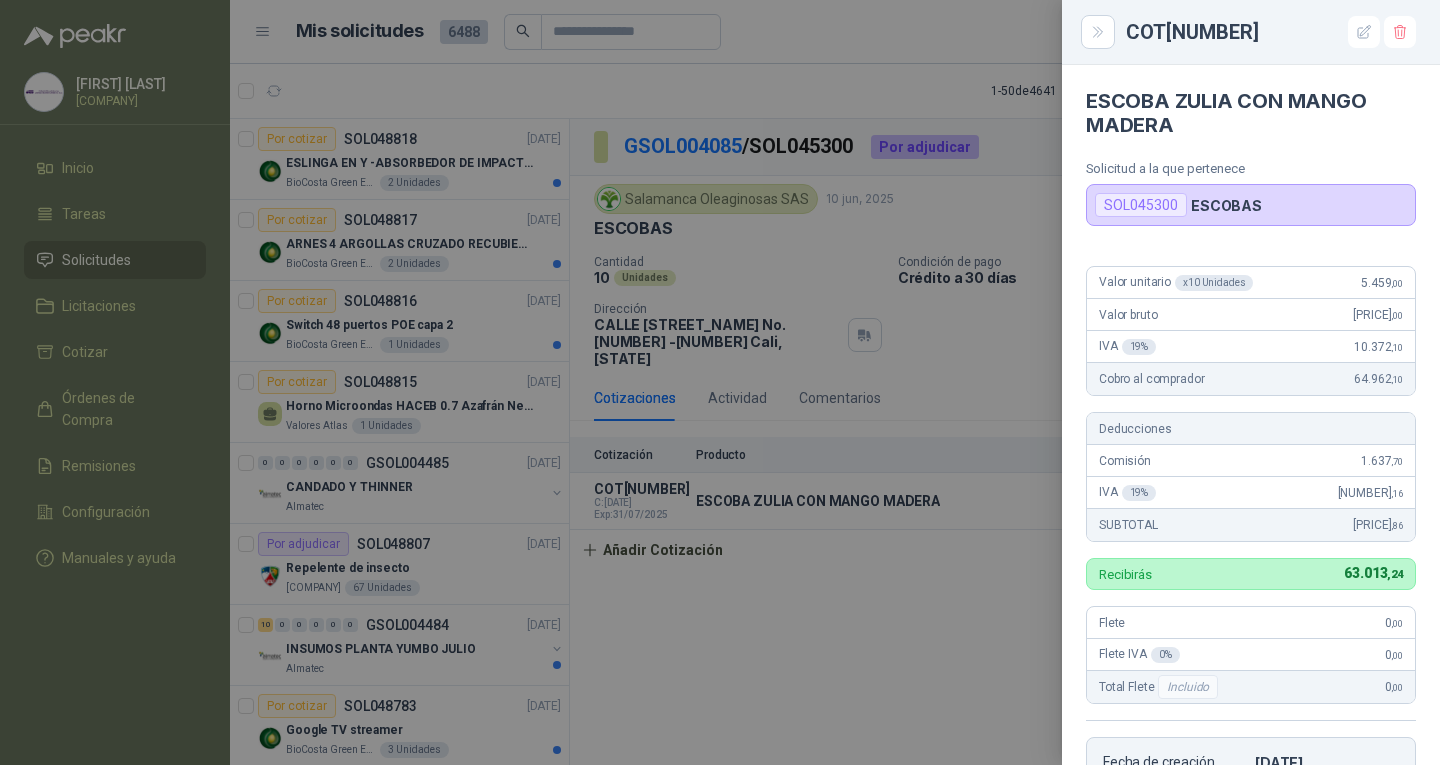 click at bounding box center (720, 382) 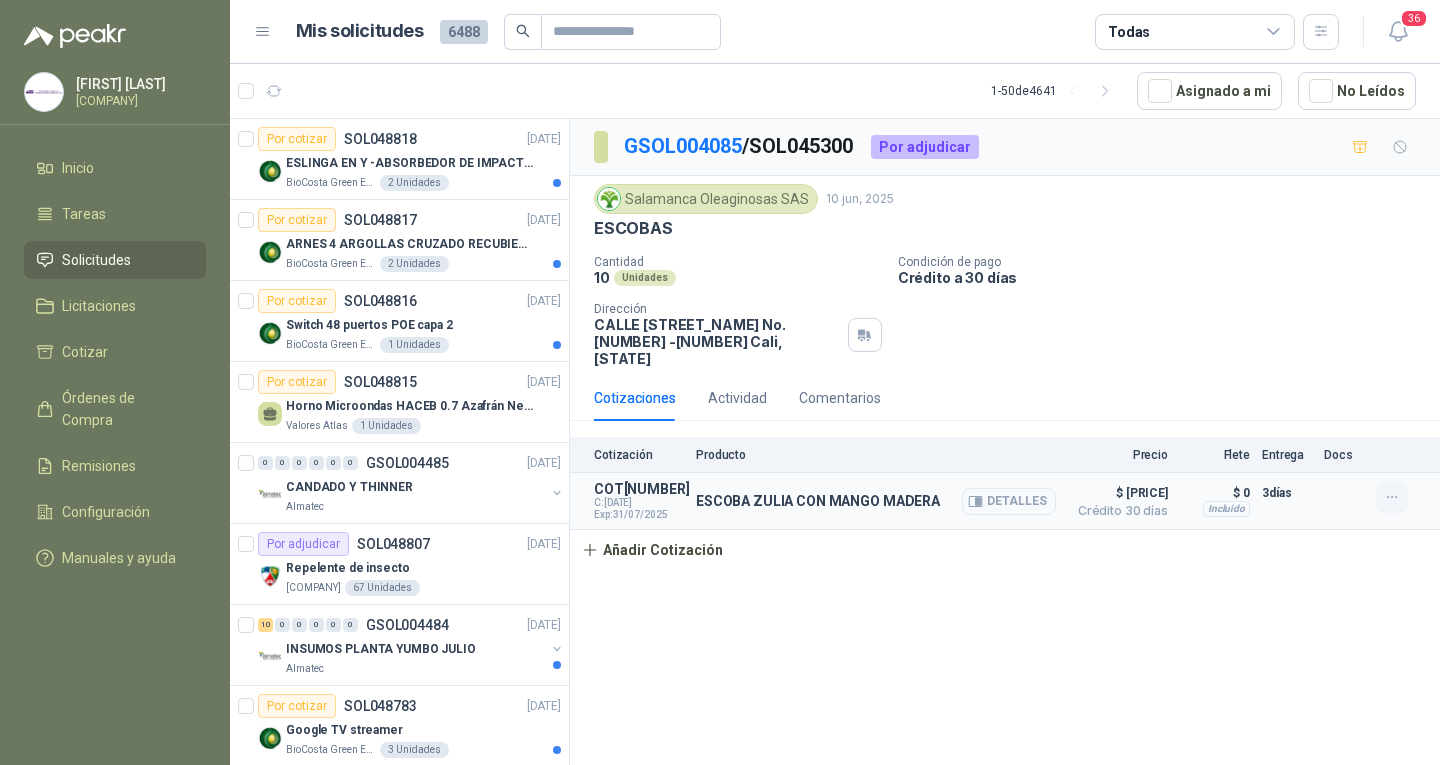 click 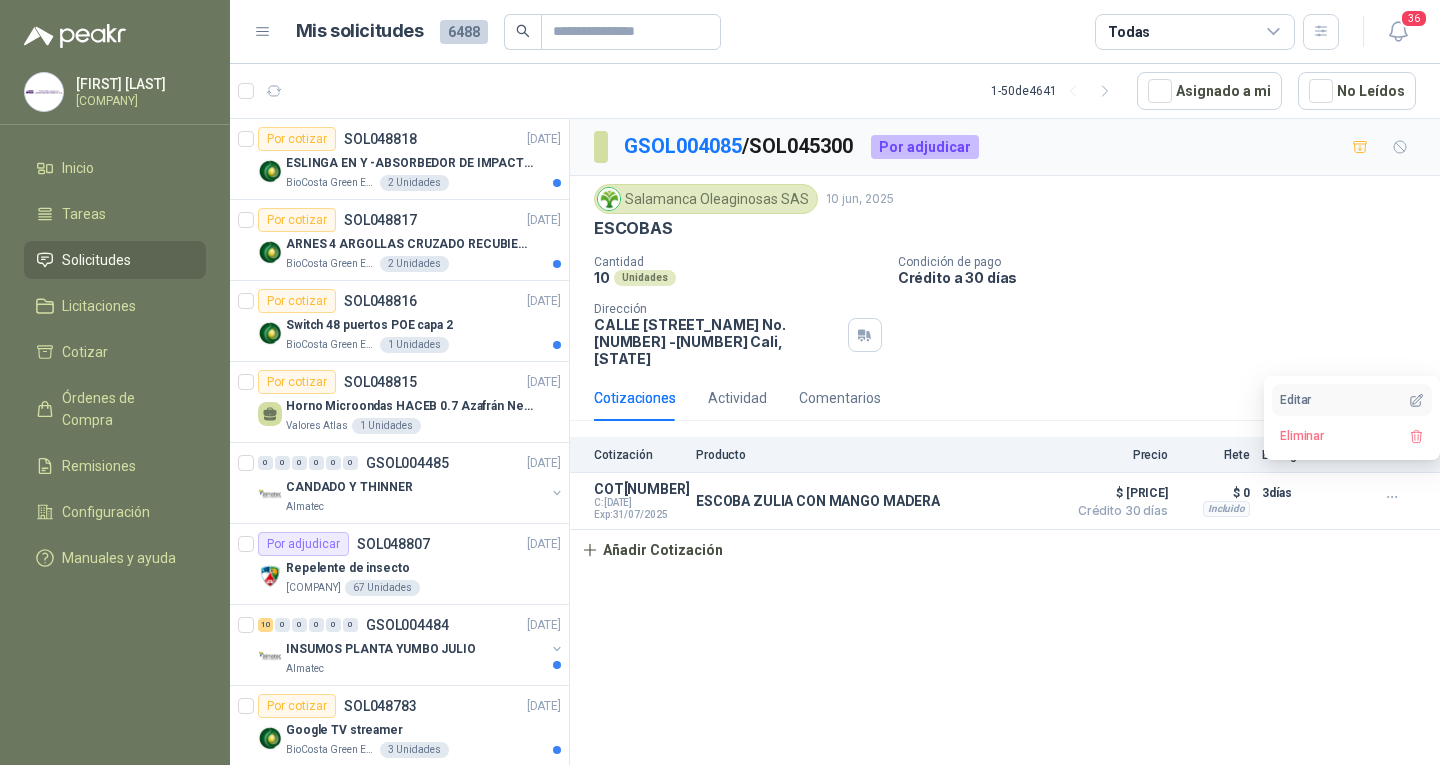 click on "Editar" at bounding box center [1352, 400] 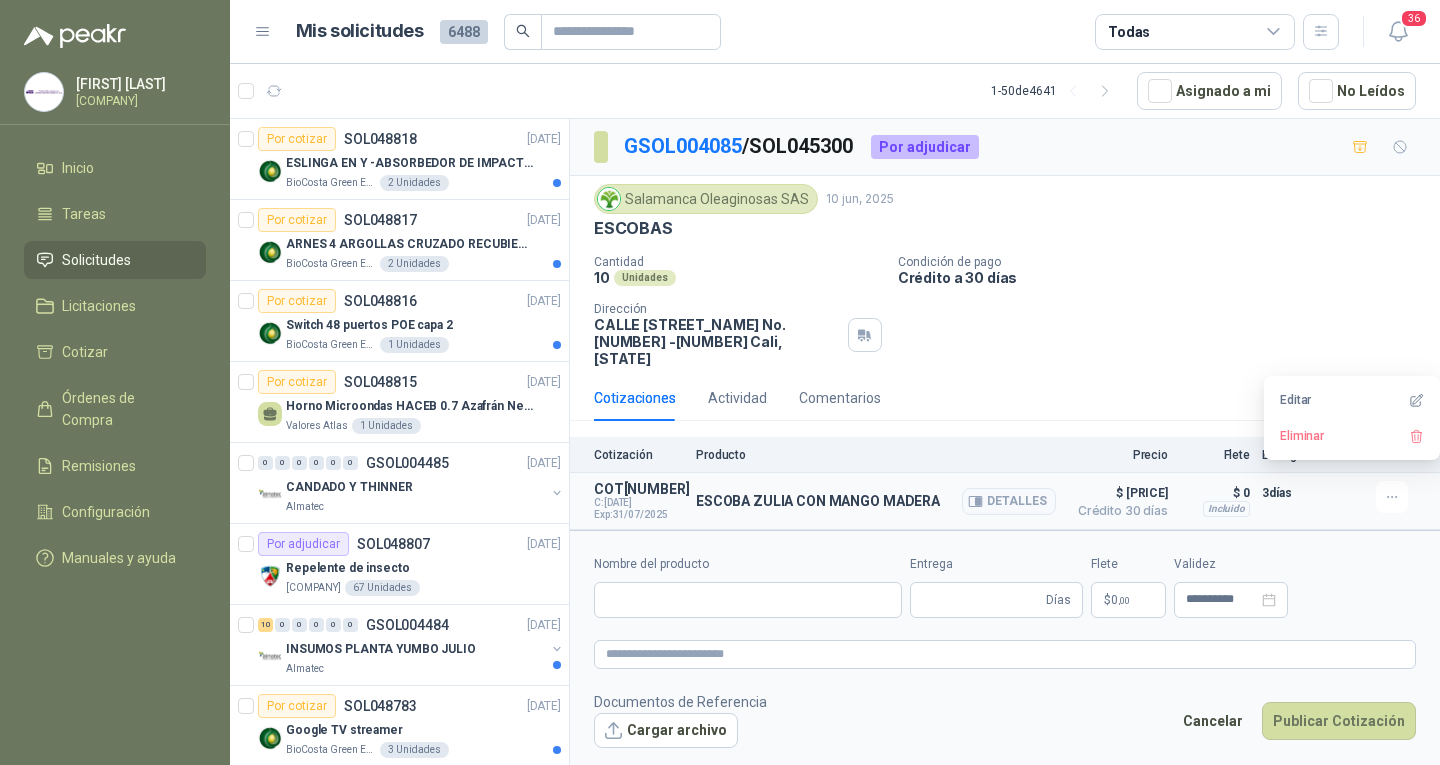 type 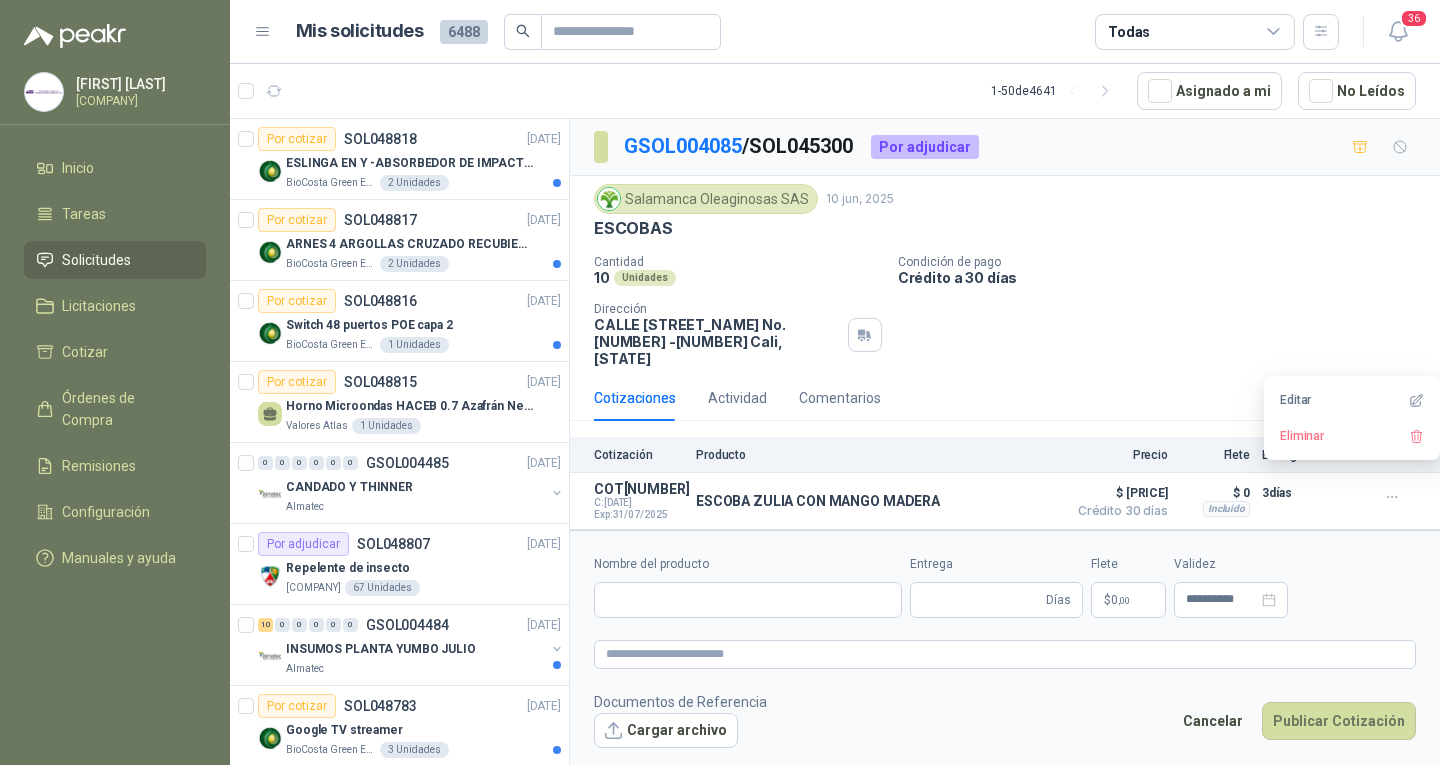 type on "**********" 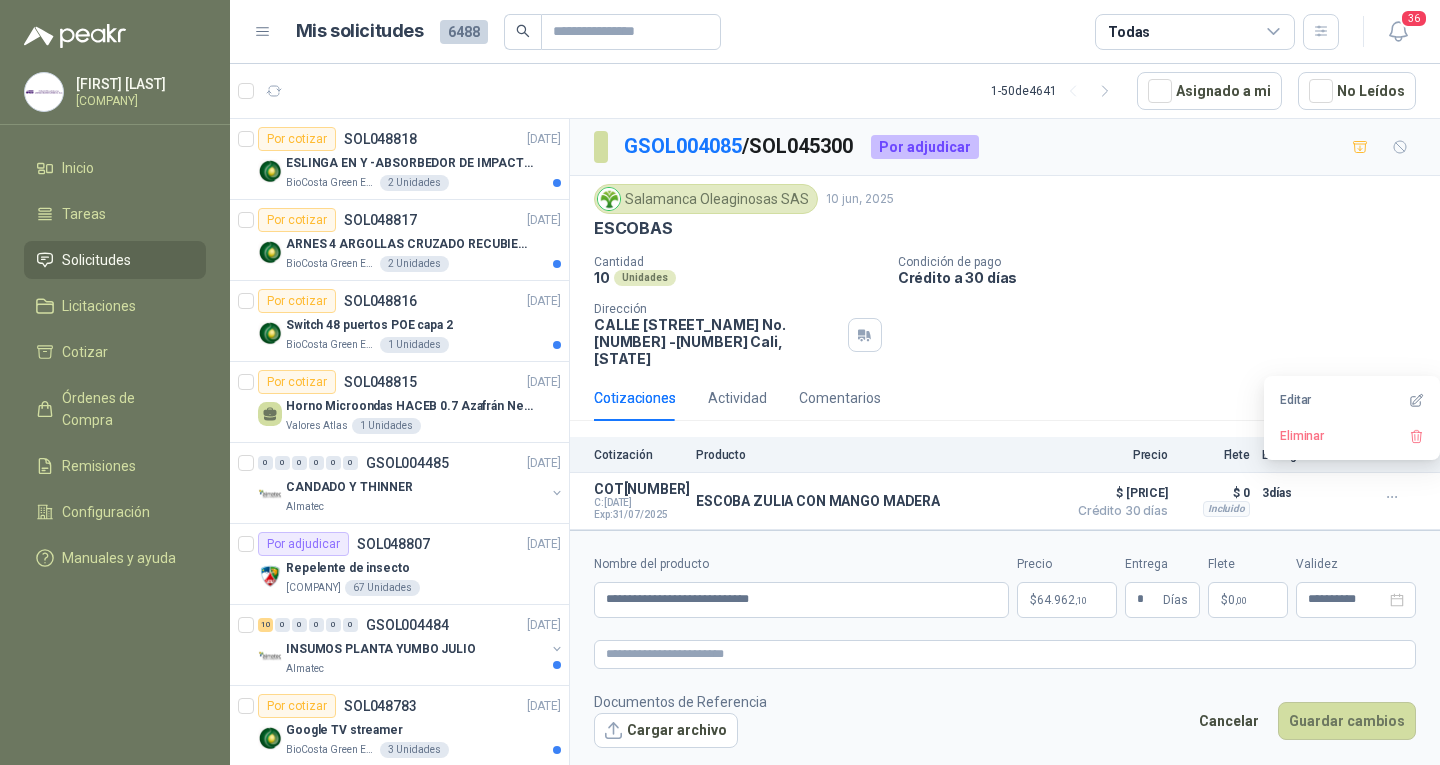 click on "Bienvenido de nuevo [FIRST][LAST]   [COMPANY]   Inicio   Tareas   Solicitudes   Licitaciones   Cotizar   Órdenes de Compra   Remisiones   Configuración   Manuales y ayuda Mis solicitudes 6488 Todas 36 1 - 50  de  4641 Asignado a mi No Leídos Por cotizar SOL048818 15/07/25   ESLINGA EN Y -ABSORBEDOR DE IMPACTO marca 3m [COMPANY] S.A.S 2   Unidades Por cotizar SOL048817 15/07/25   ARNES 4 ARGOLLAS CRUZADO RECUBIERTO PVC Marca 3m  [COMPANY] S.A.S 2   Unidades Por cotizar SOL048816 15/07/25   Switch 48 puertos POE capa 2 [COMPANY] S.A.S 1   Unidades Por cotizar SOL048815 15/07/25   Horno Microondas HACEB 0.7 Azafrán Negro Valores Atlas 1   Unidades 0   0   0   0   0   0   GSOL004485 15/07/25   CANDADO Y THINNER [COMPANY]   Por adjudicar SOL048807 15/07/25   Repelente de insecto Colegio Jefferson 67   Unidades 10   0   0   0   0   0   GSOL004484 15/07/25   INSUMOS PLANTA YUMBO JULIO [COMPANY]   Por cotizar SOL048783 15/07/25   Google TV streamer 3   Unidades SOL048782" at bounding box center (720, 382) 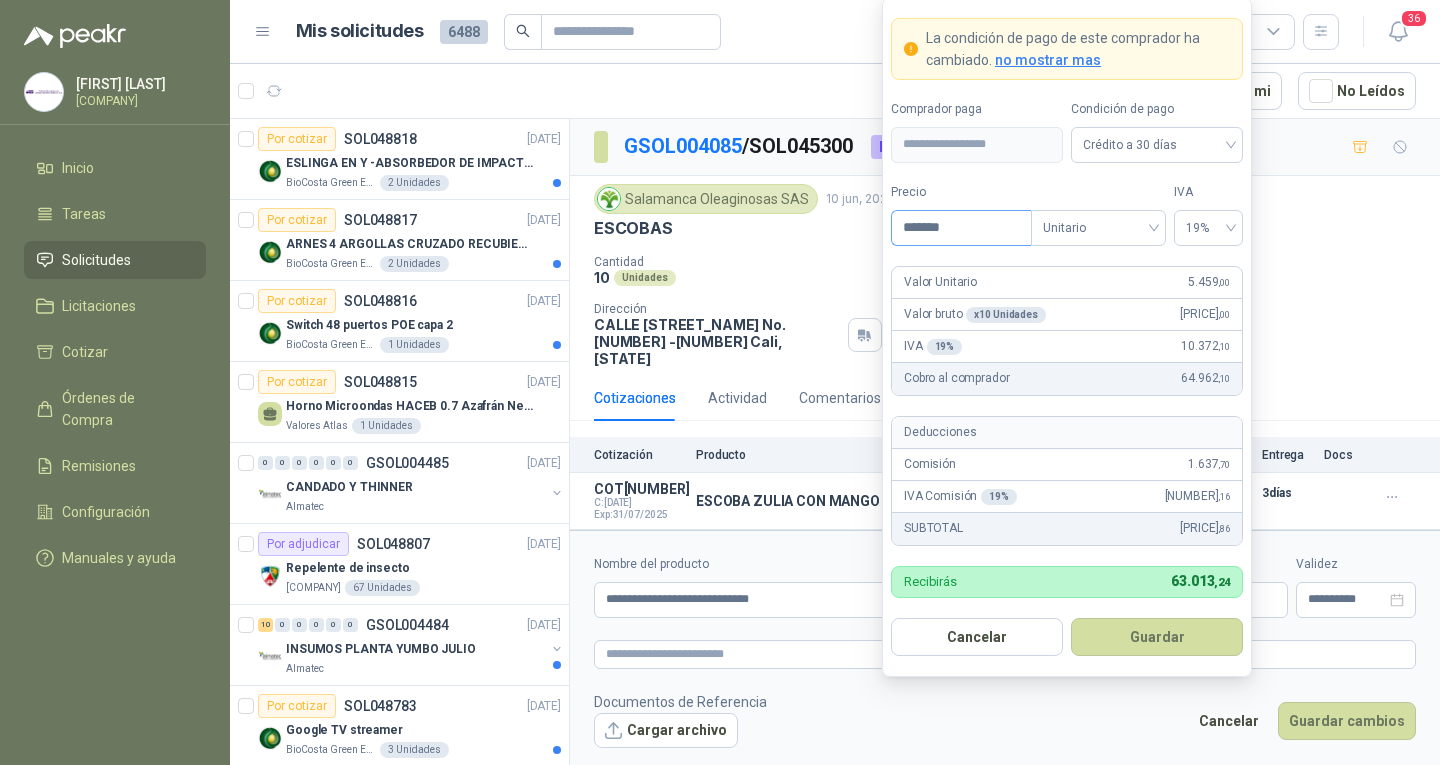 click on "*******" at bounding box center [961, 228] 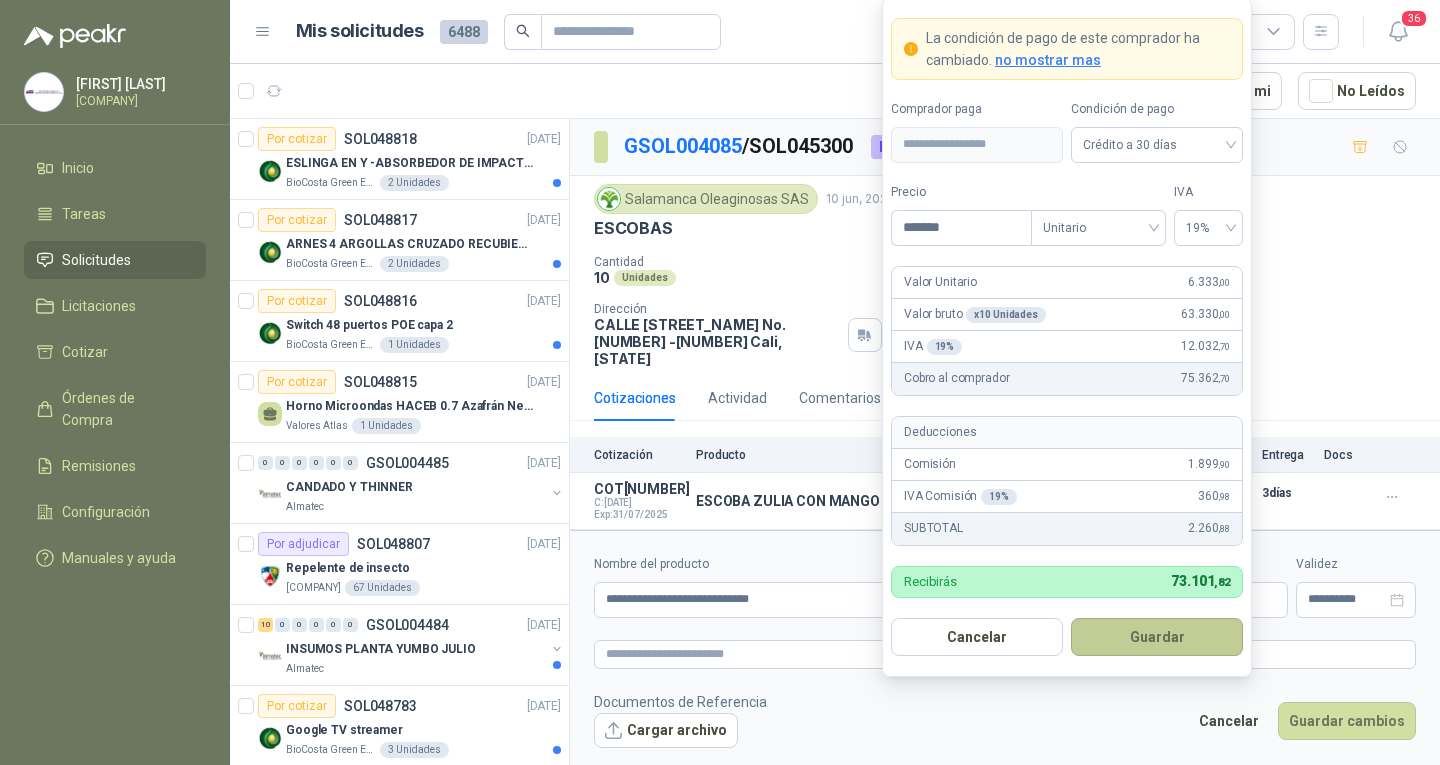type on "*******" 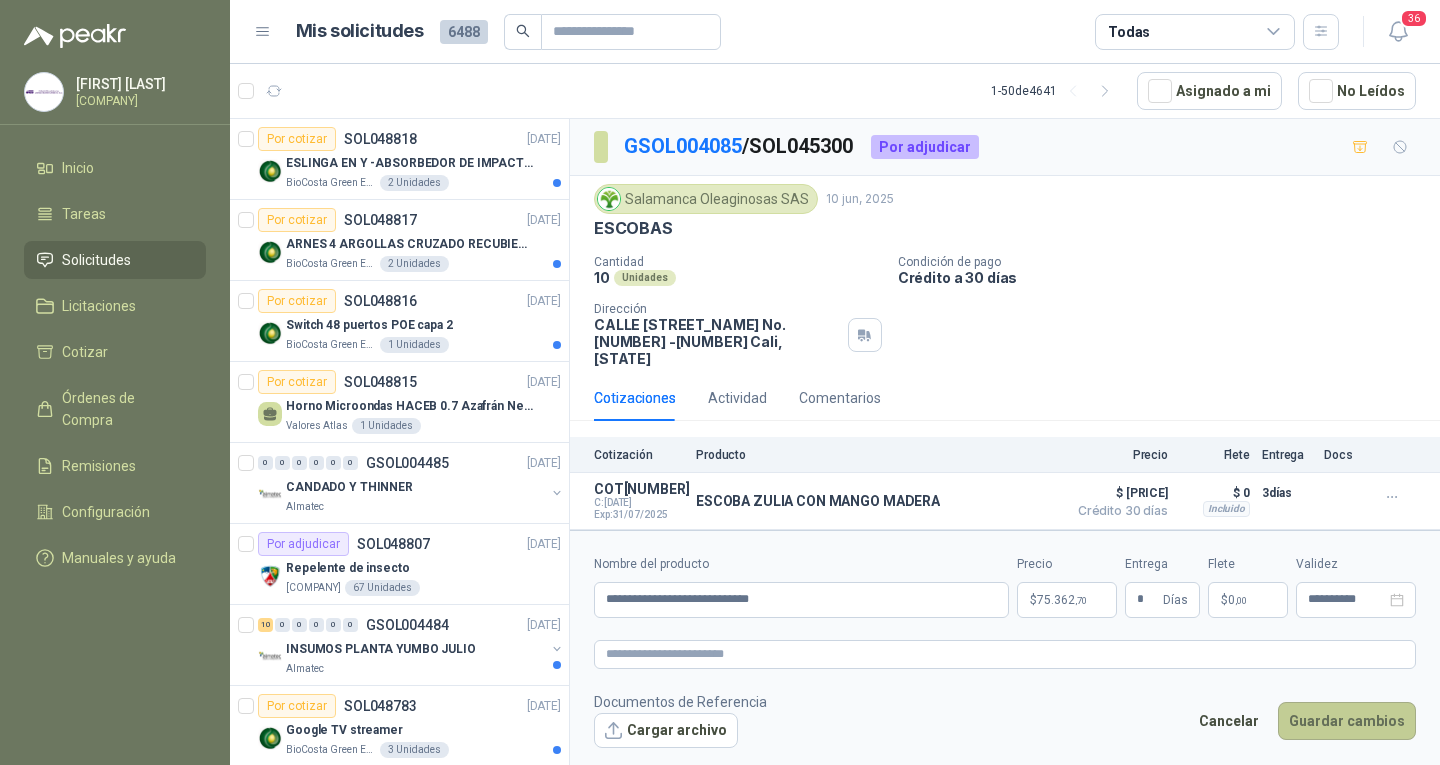 click on "Guardar cambios" at bounding box center (1347, 721) 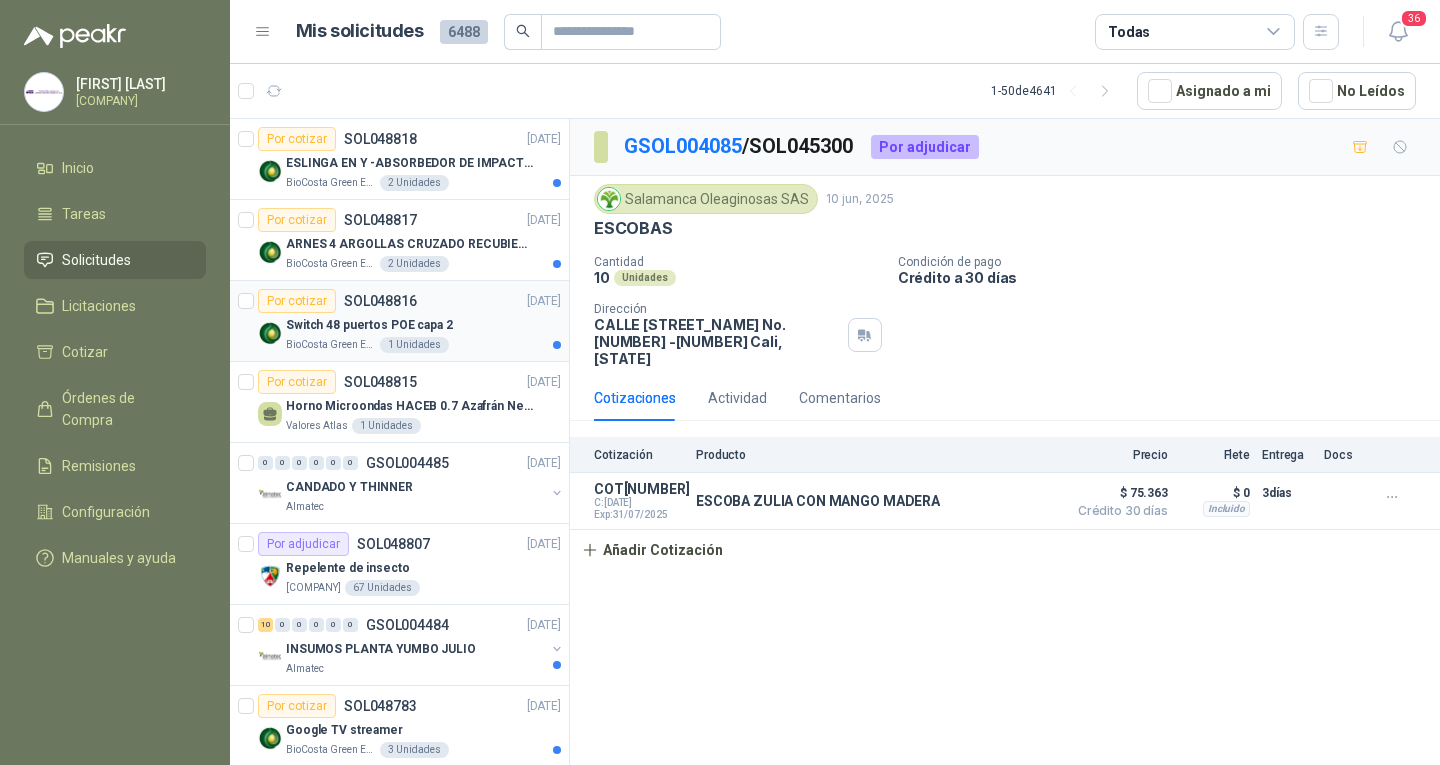 click on "Switch 48 puertos POE capa 2" at bounding box center [423, 325] 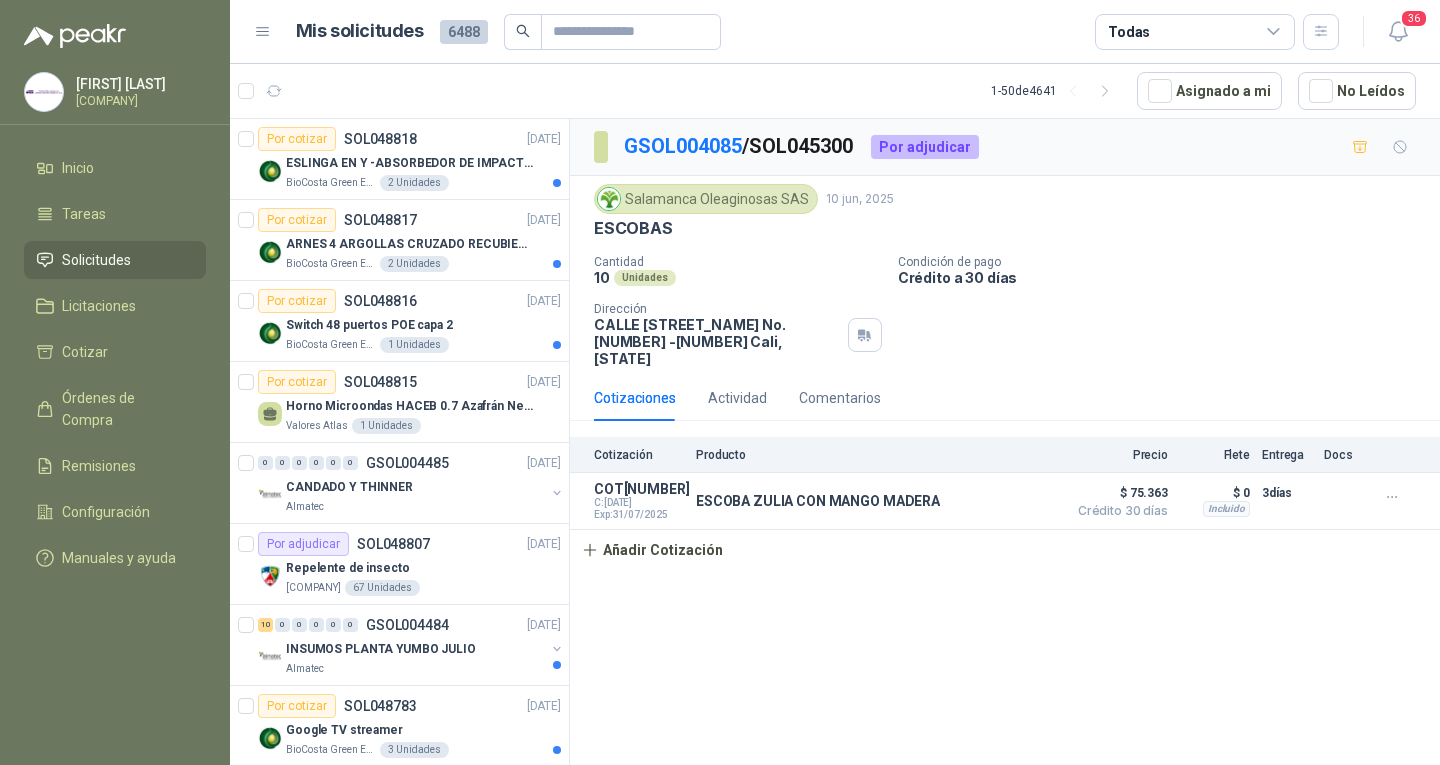 click on "Mis solicitudes 6488 Todas 36" at bounding box center (835, 32) 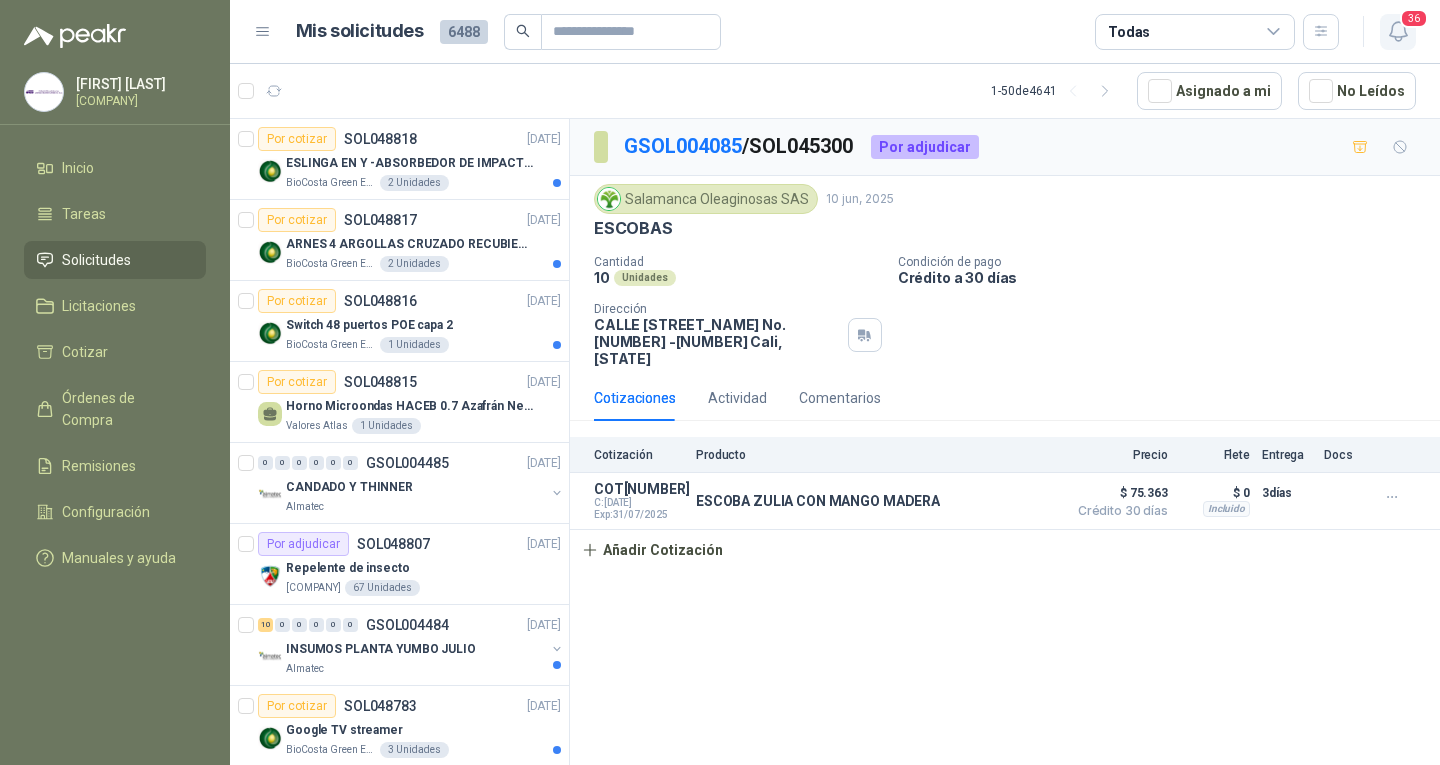 click 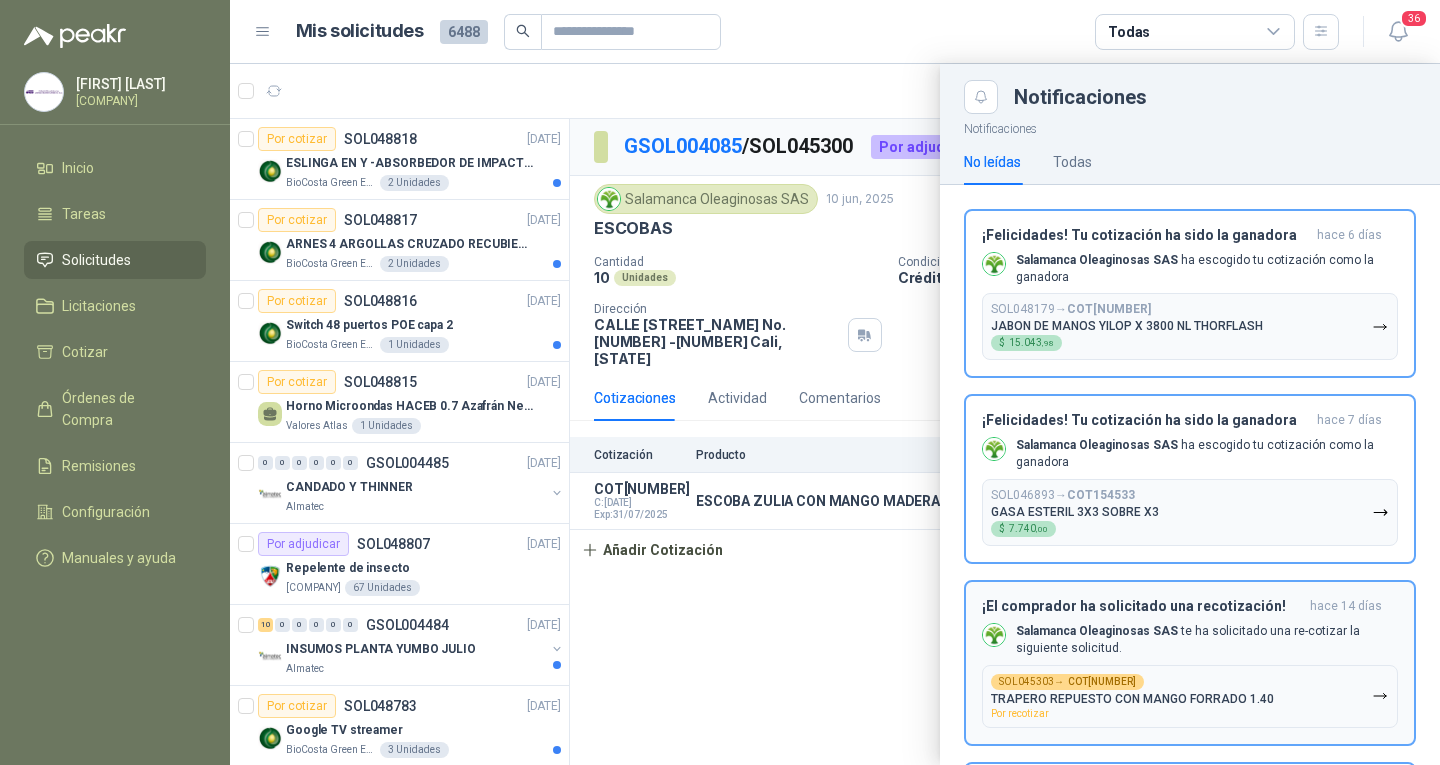 scroll, scrollTop: 200, scrollLeft: 0, axis: vertical 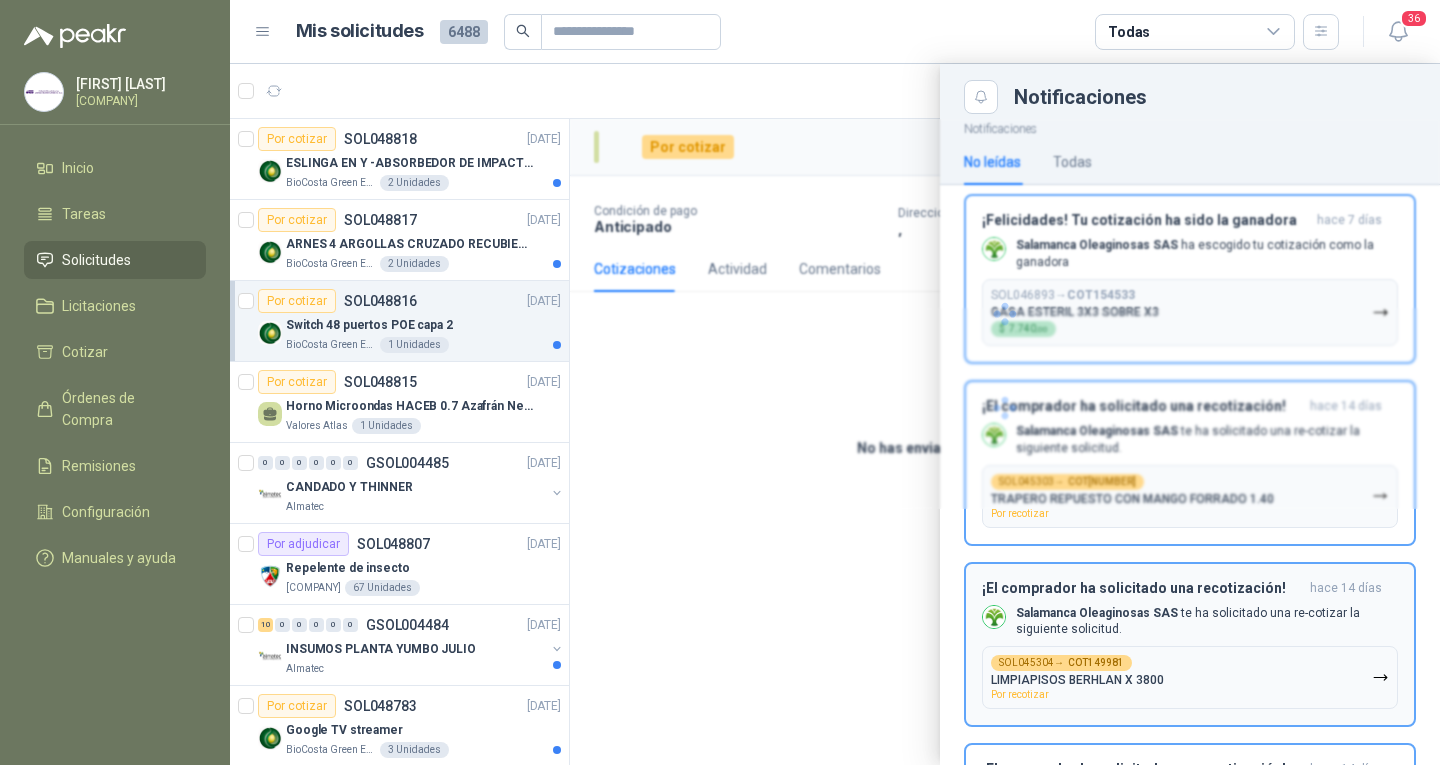click on "[COMPANY]    te ha solicitado una re-cotizar la siguiente solicitud." at bounding box center (1207, 622) 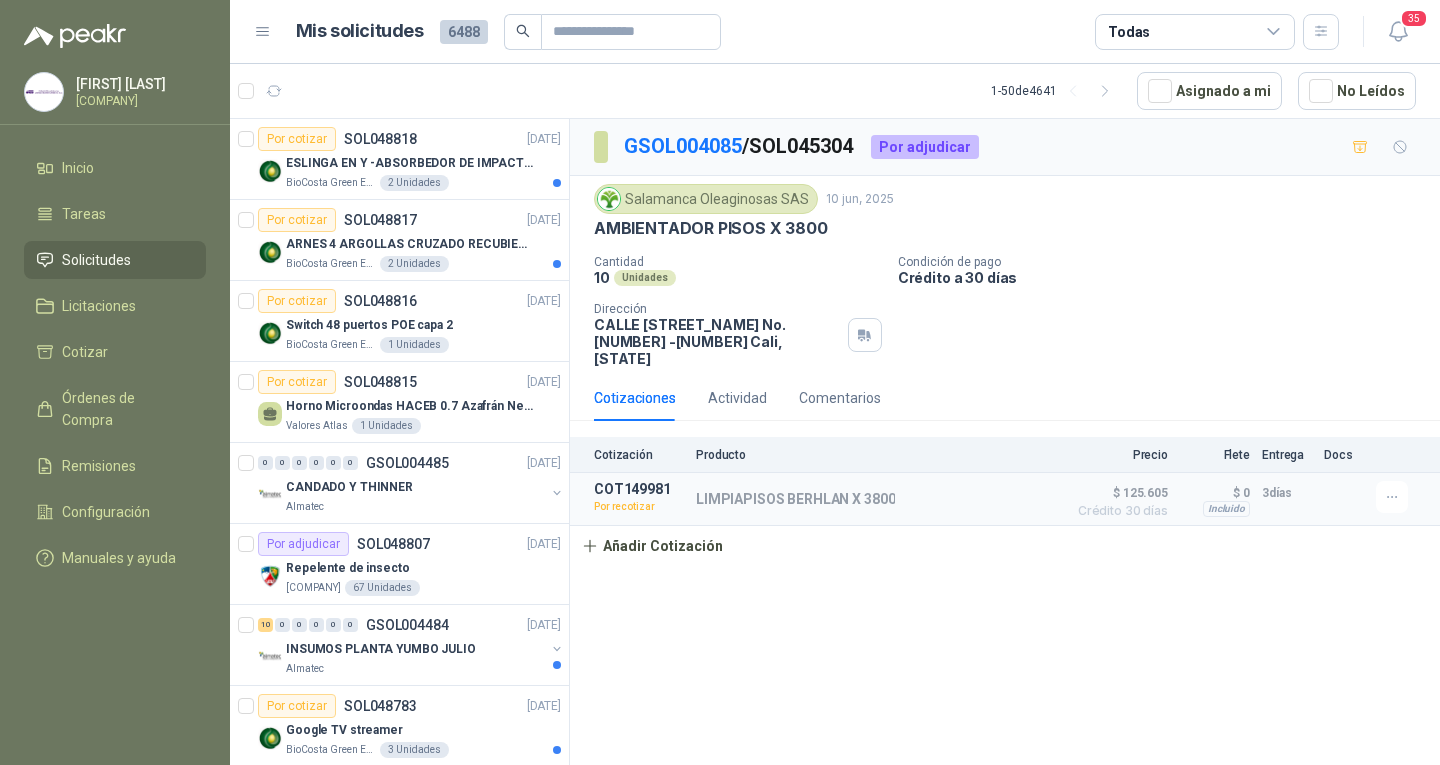scroll, scrollTop: 0, scrollLeft: 0, axis: both 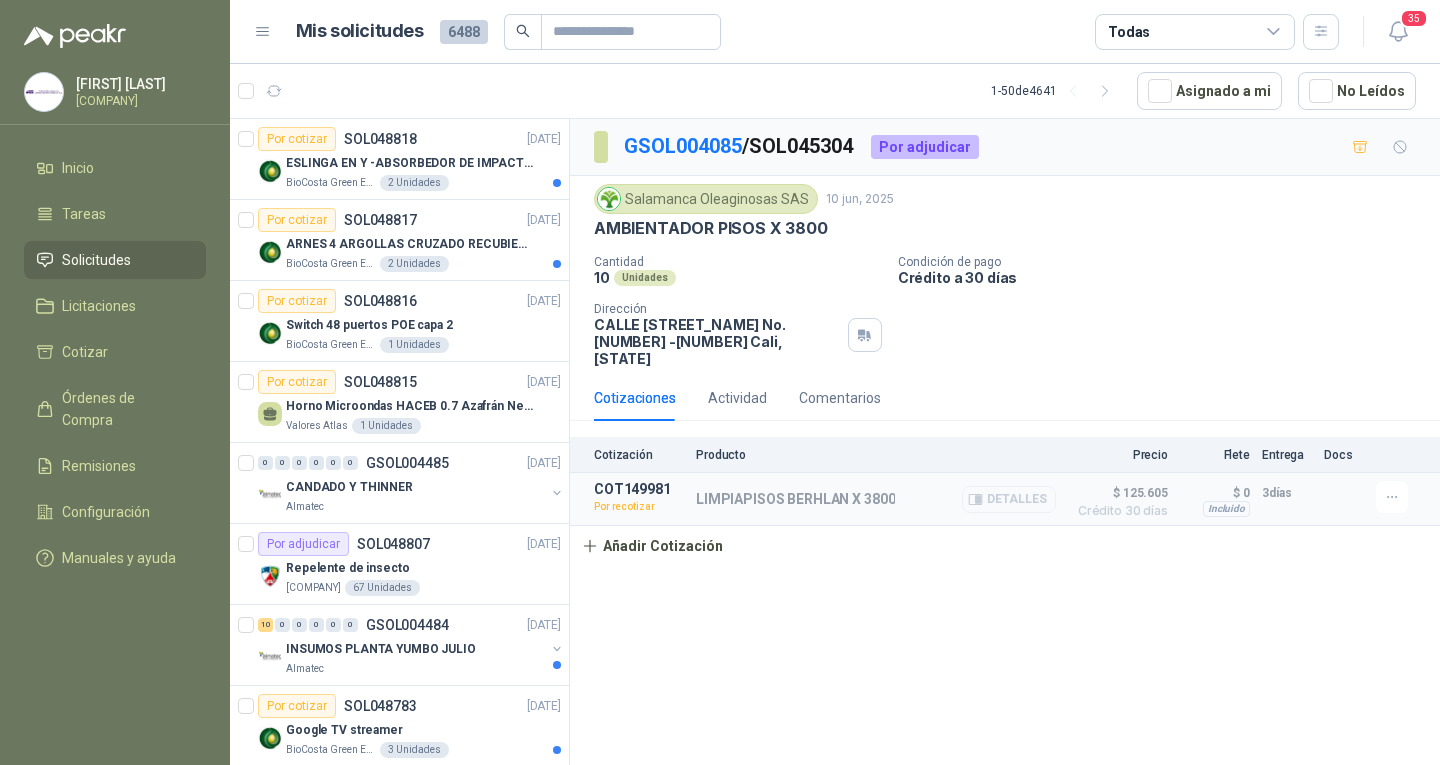 click on "Detalles" at bounding box center [1009, 499] 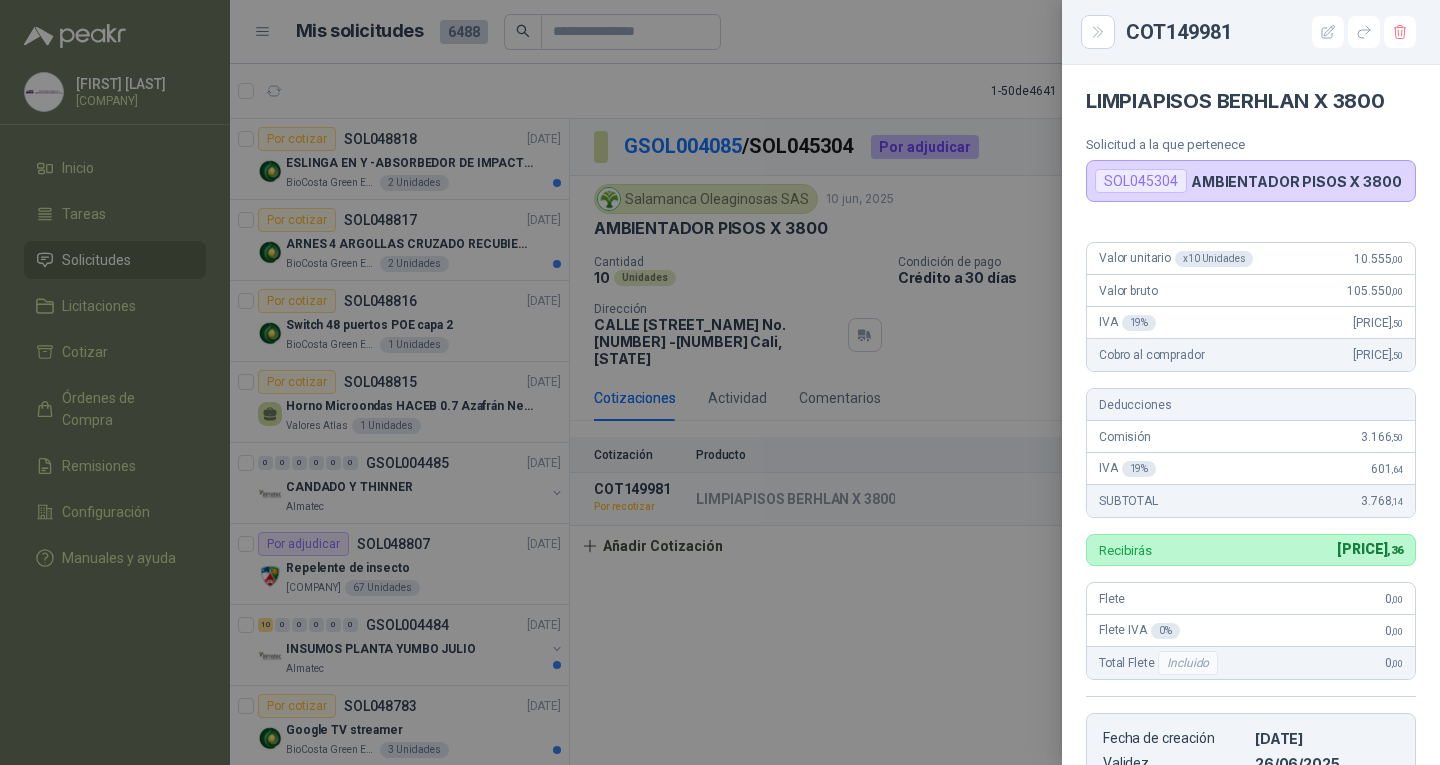 click at bounding box center (720, 382) 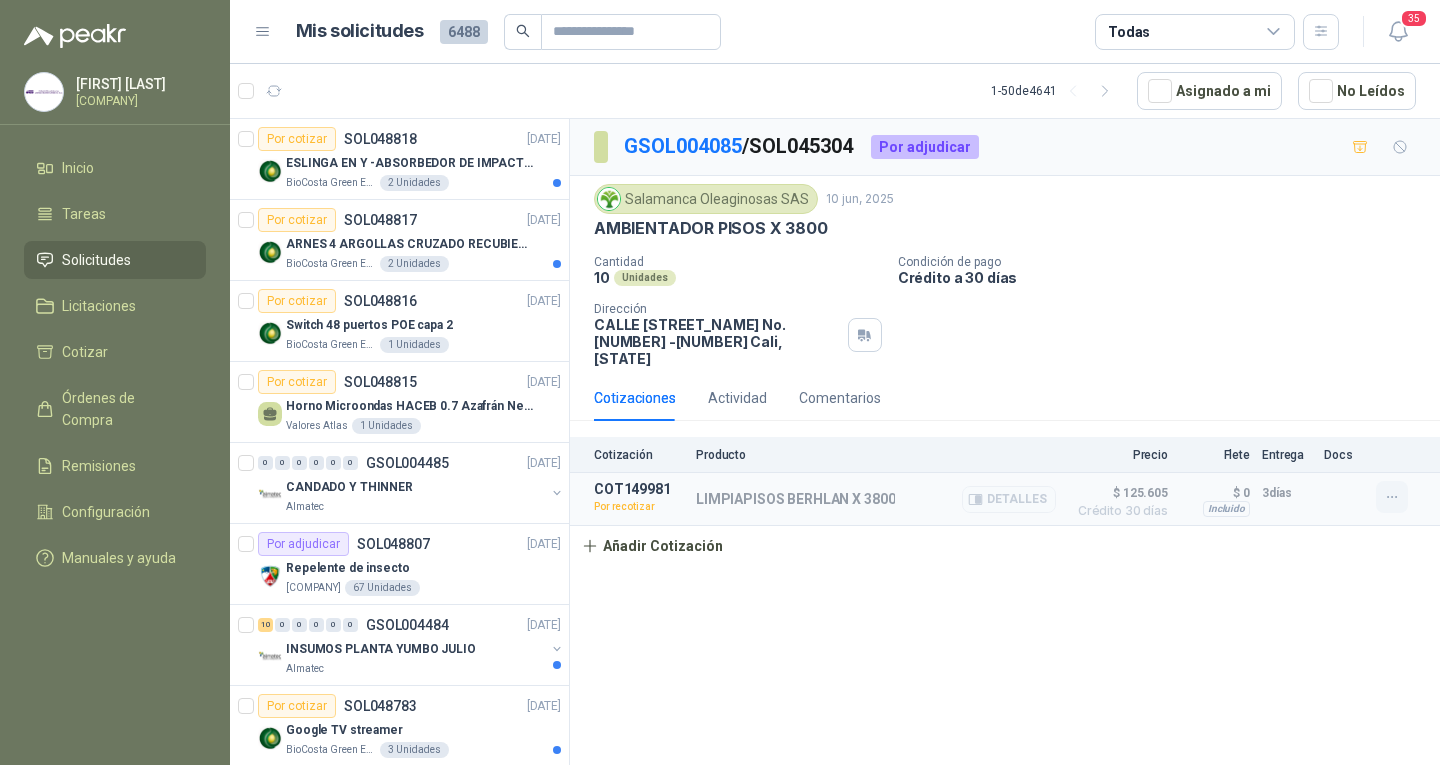 click 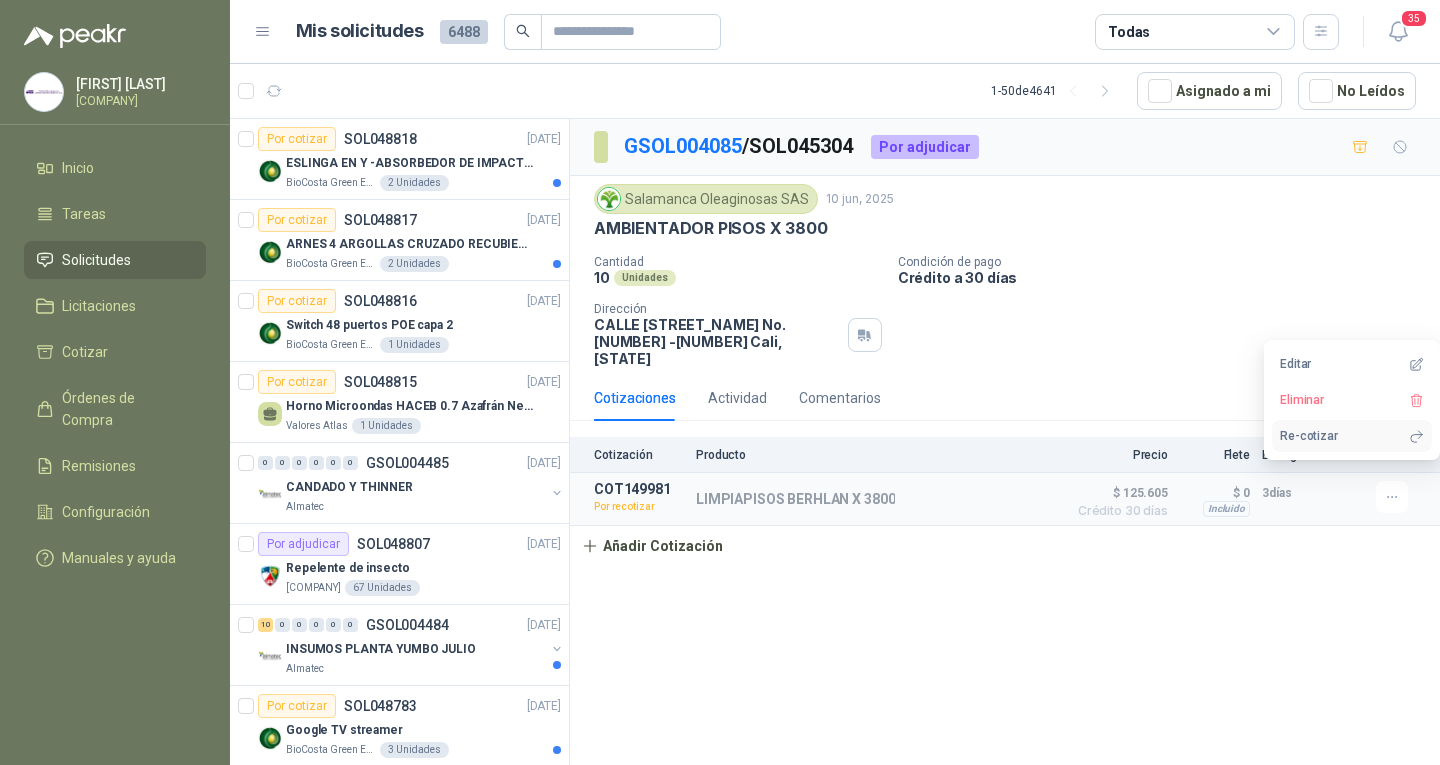 click on "Re-cotizar" at bounding box center (1352, 436) 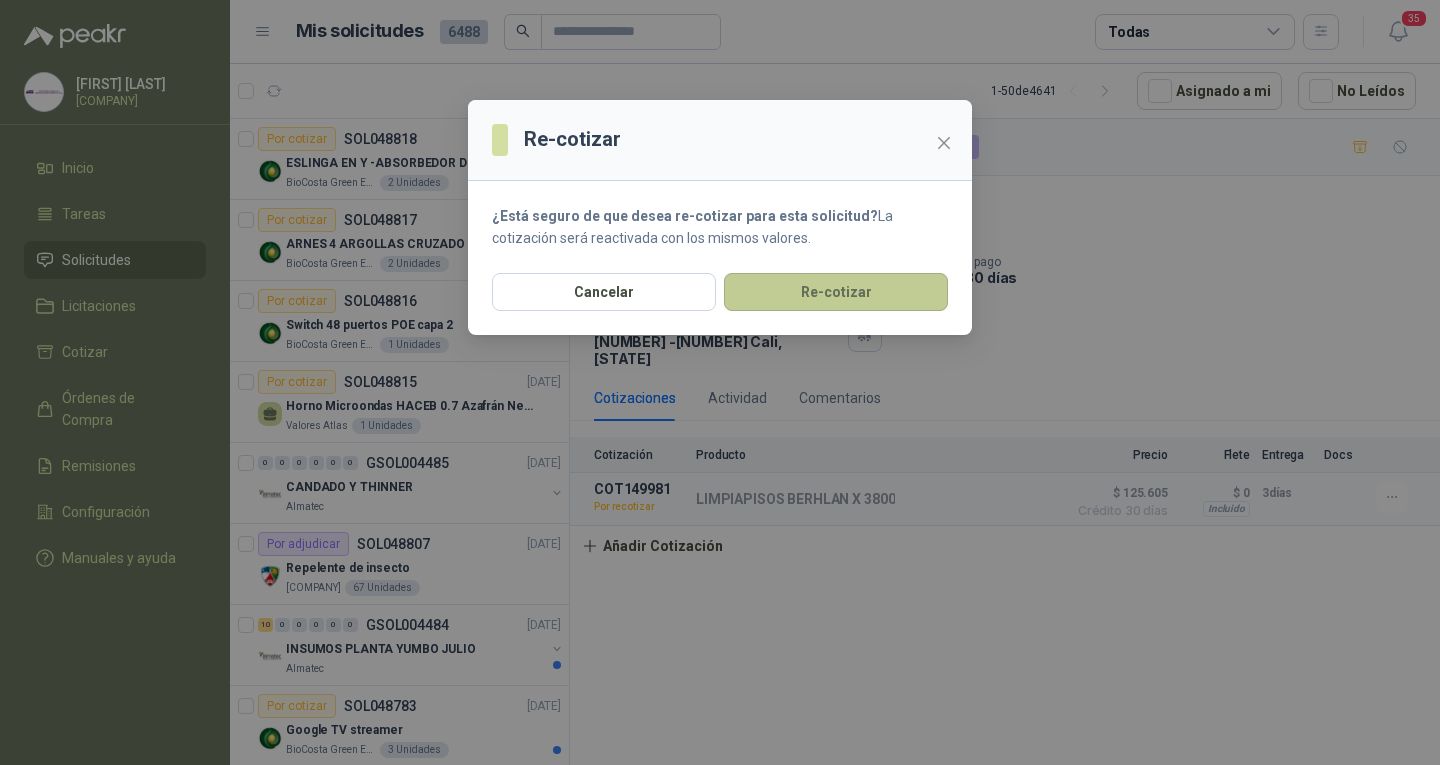 click on "Re-cotizar" at bounding box center [836, 292] 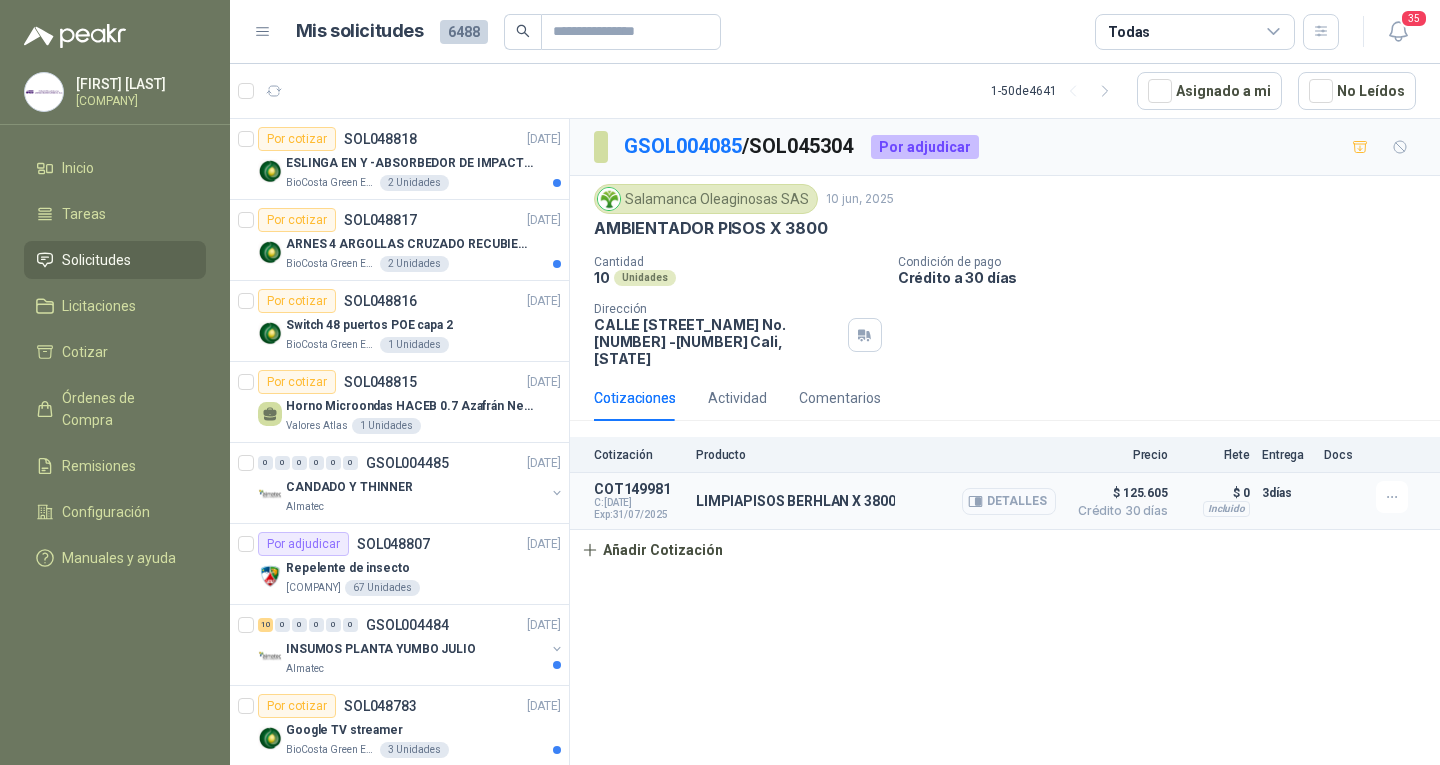 click on "Detalles" at bounding box center (1009, 501) 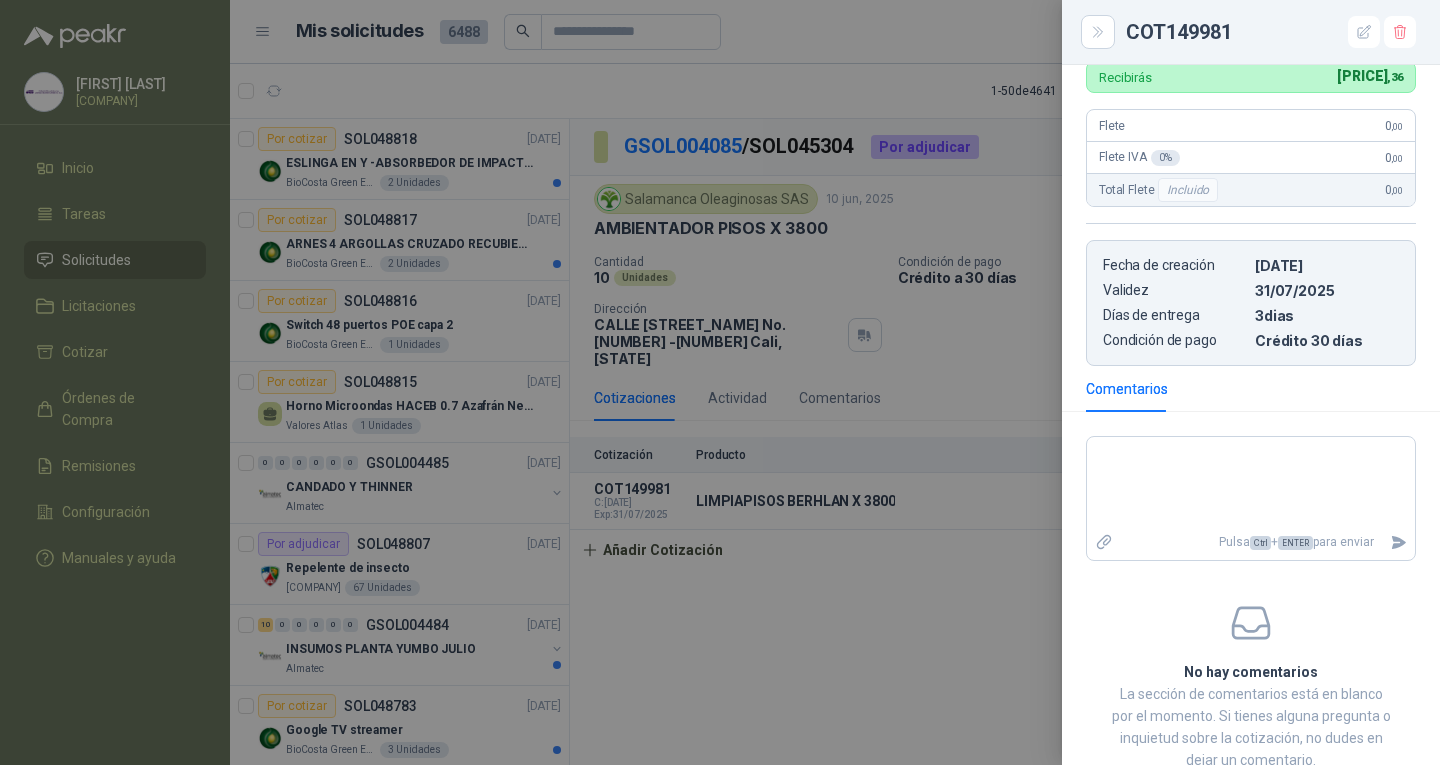 scroll, scrollTop: 535, scrollLeft: 0, axis: vertical 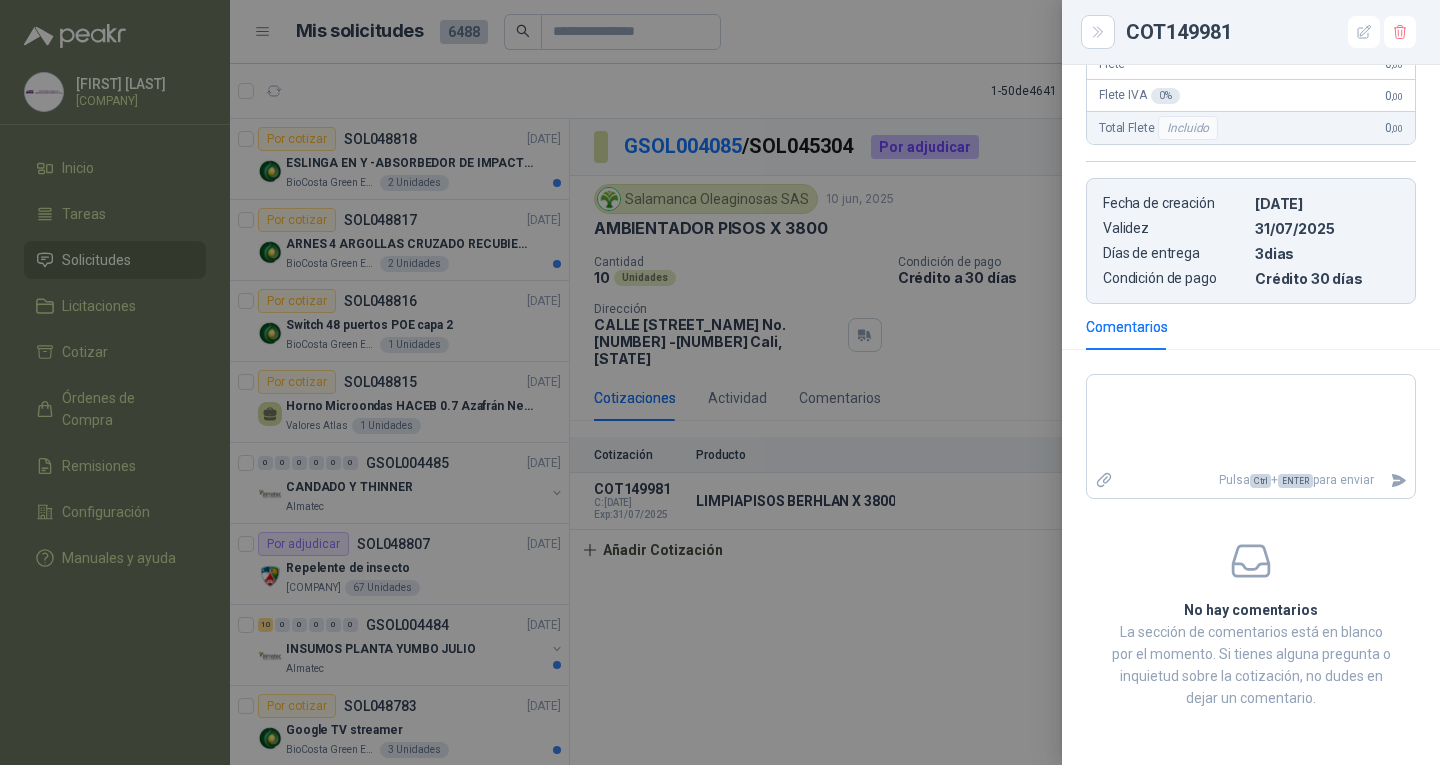click at bounding box center (720, 382) 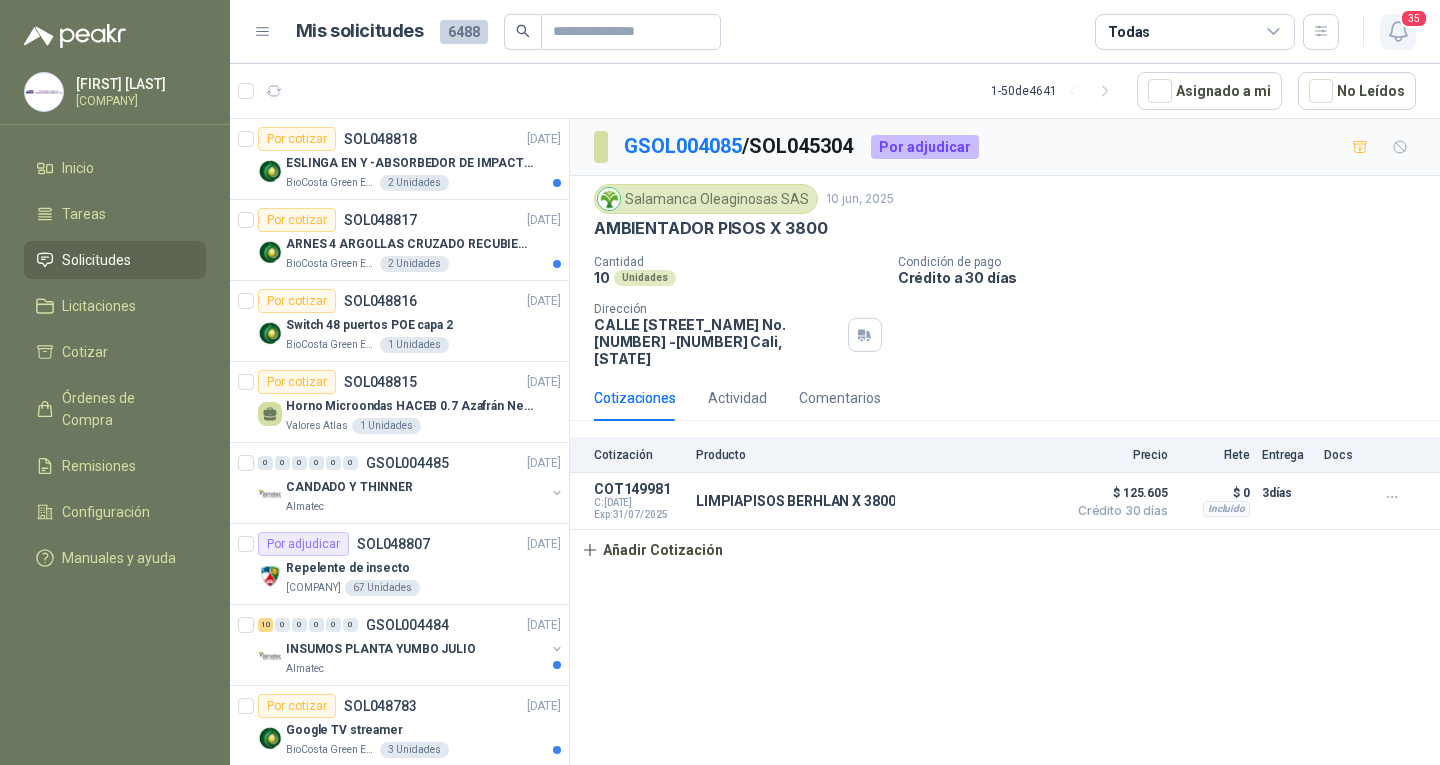 click 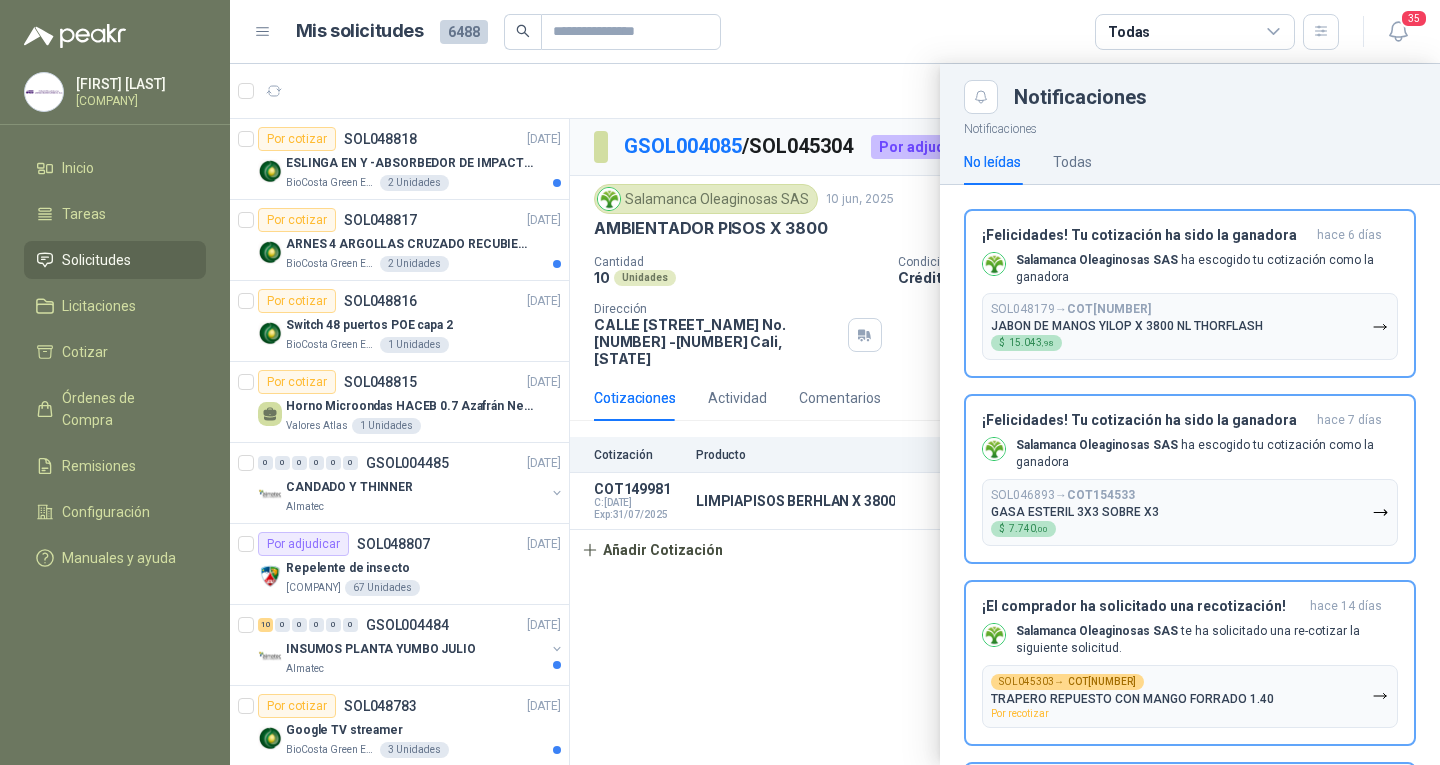 click on "[COMPANY]    te ha solicitado una re-cotizar la siguiente solicitud." at bounding box center [1207, 822] 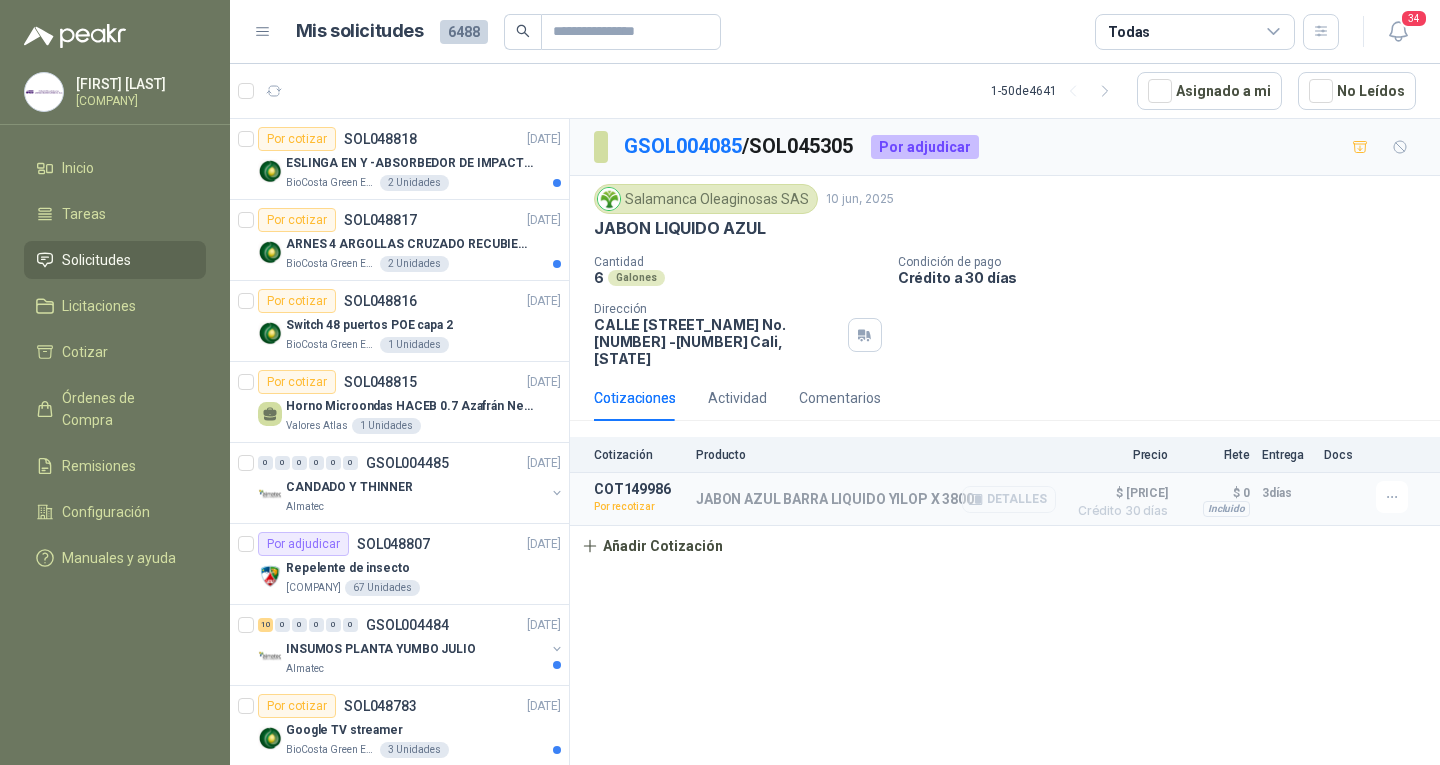 click 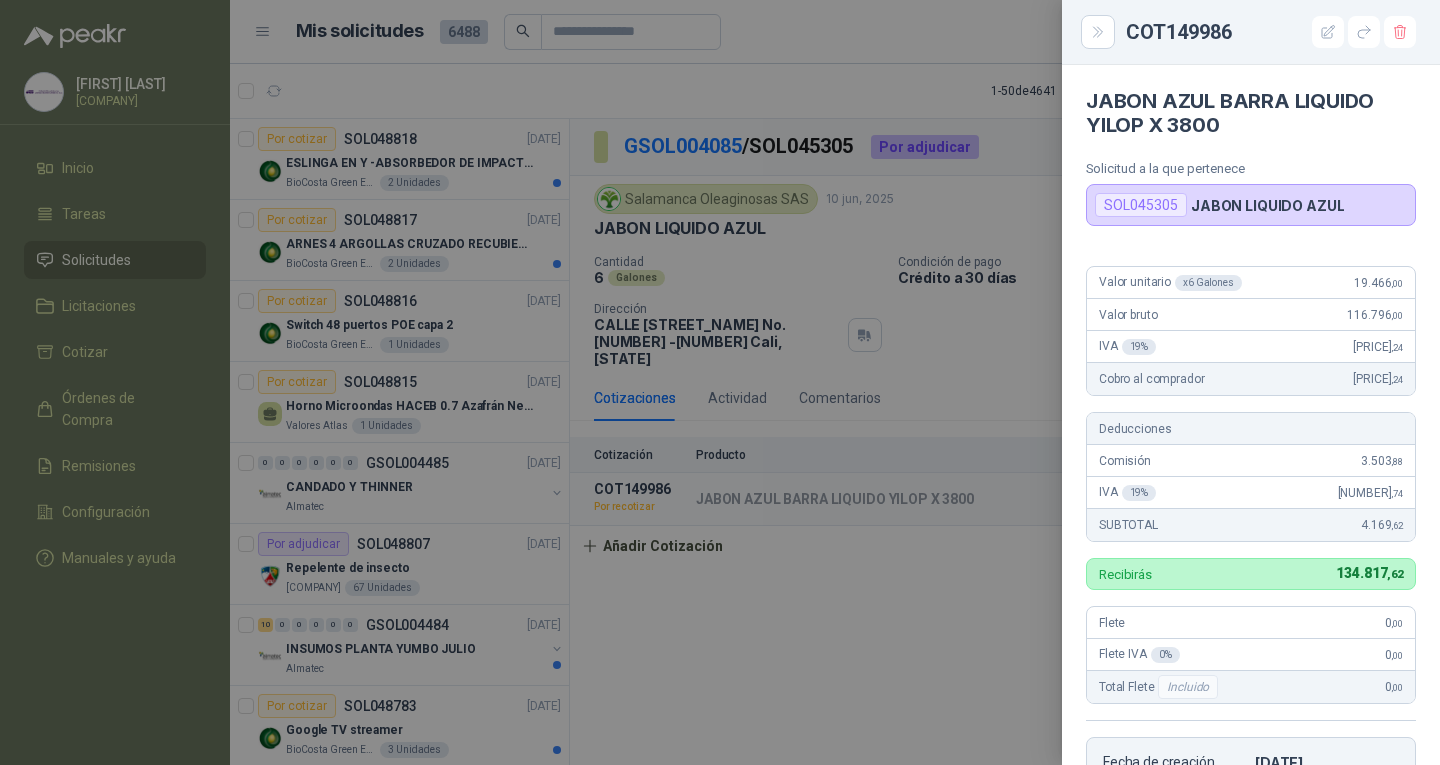 click at bounding box center [720, 382] 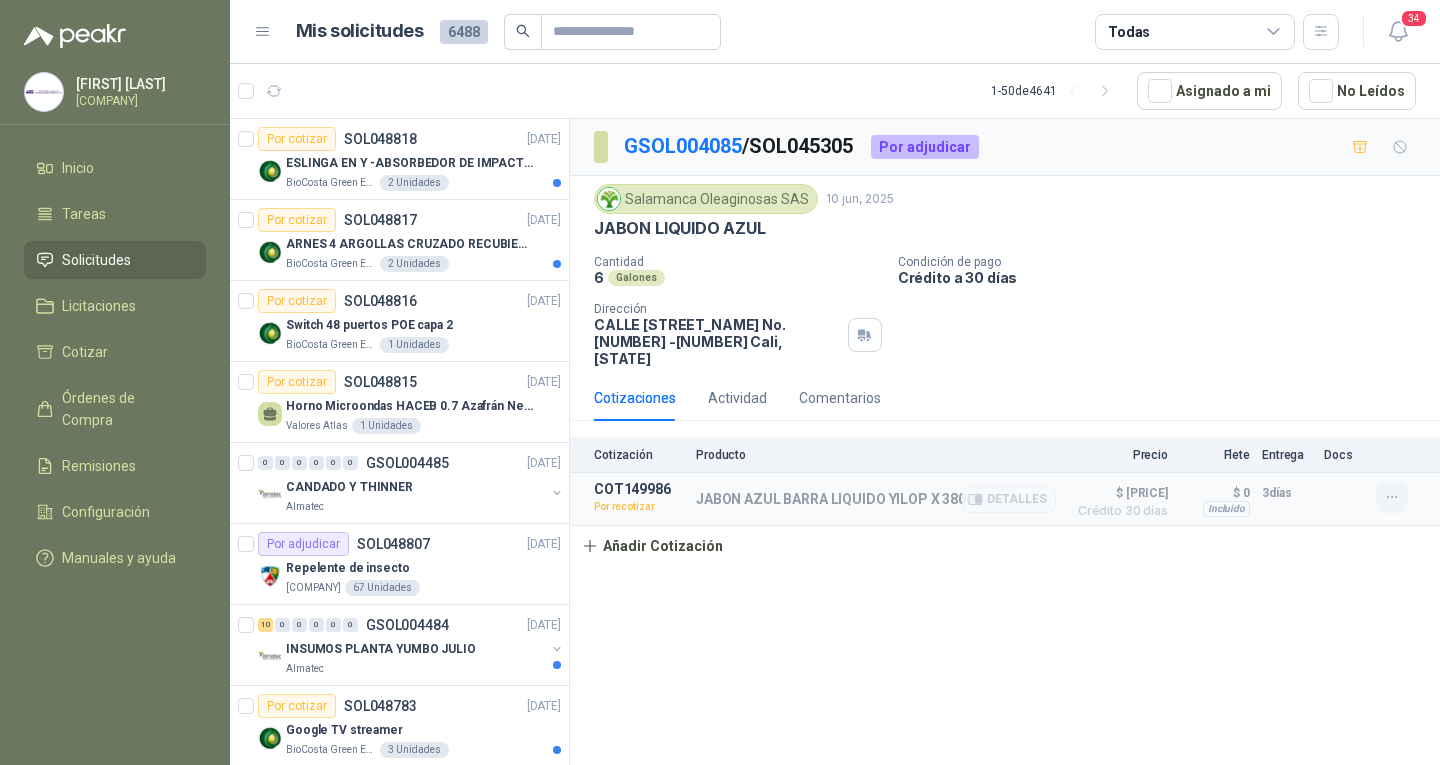 click 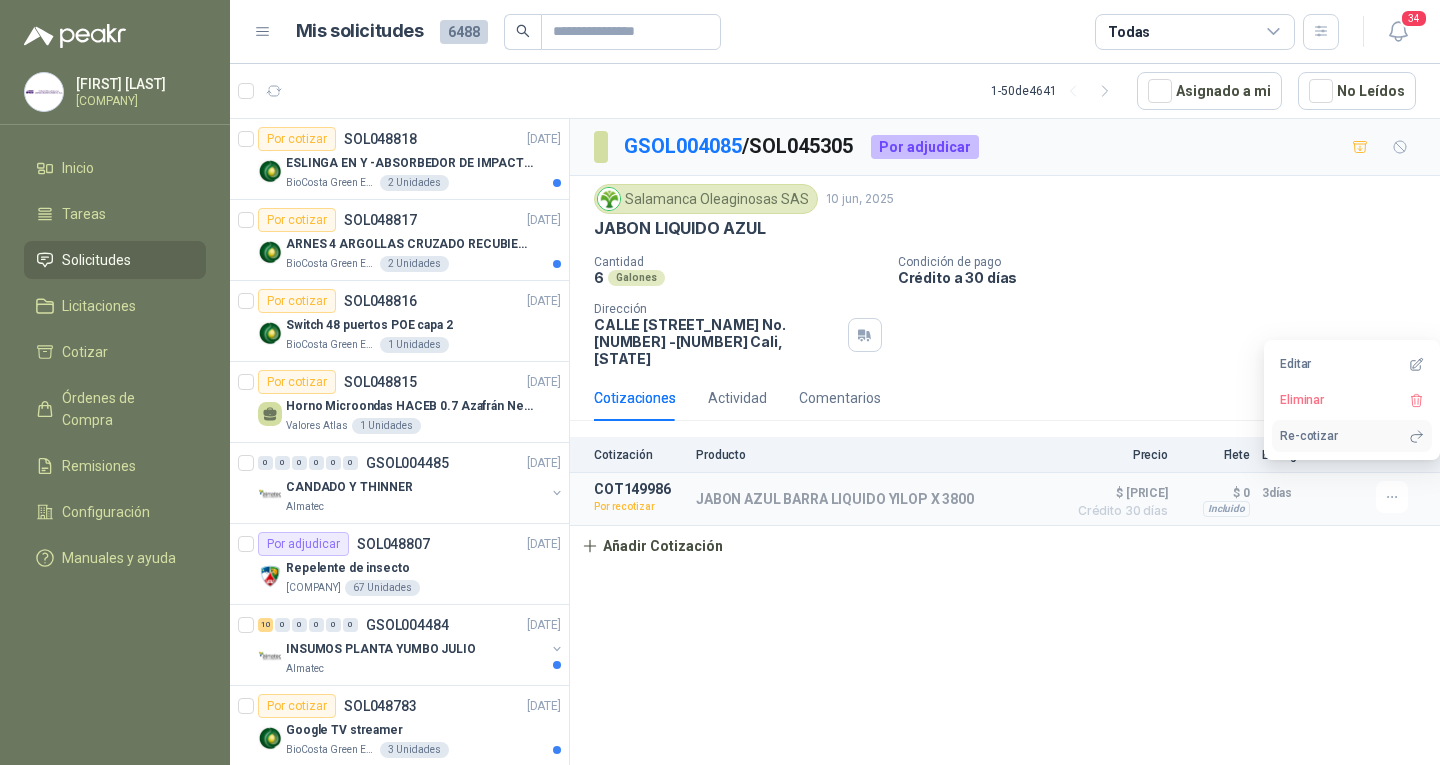 click on "Re-cotizar" at bounding box center (1352, 436) 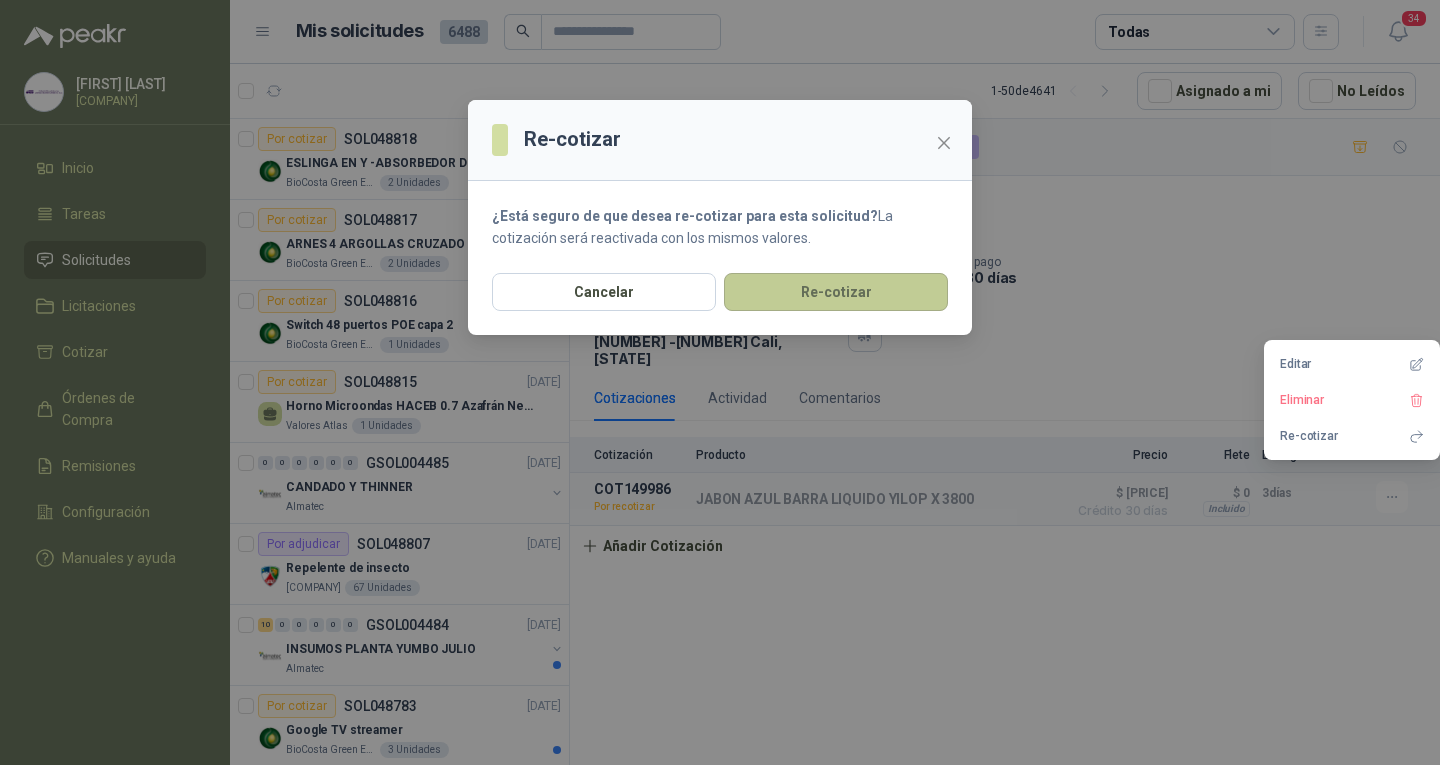 click on "Re-cotizar" at bounding box center (836, 292) 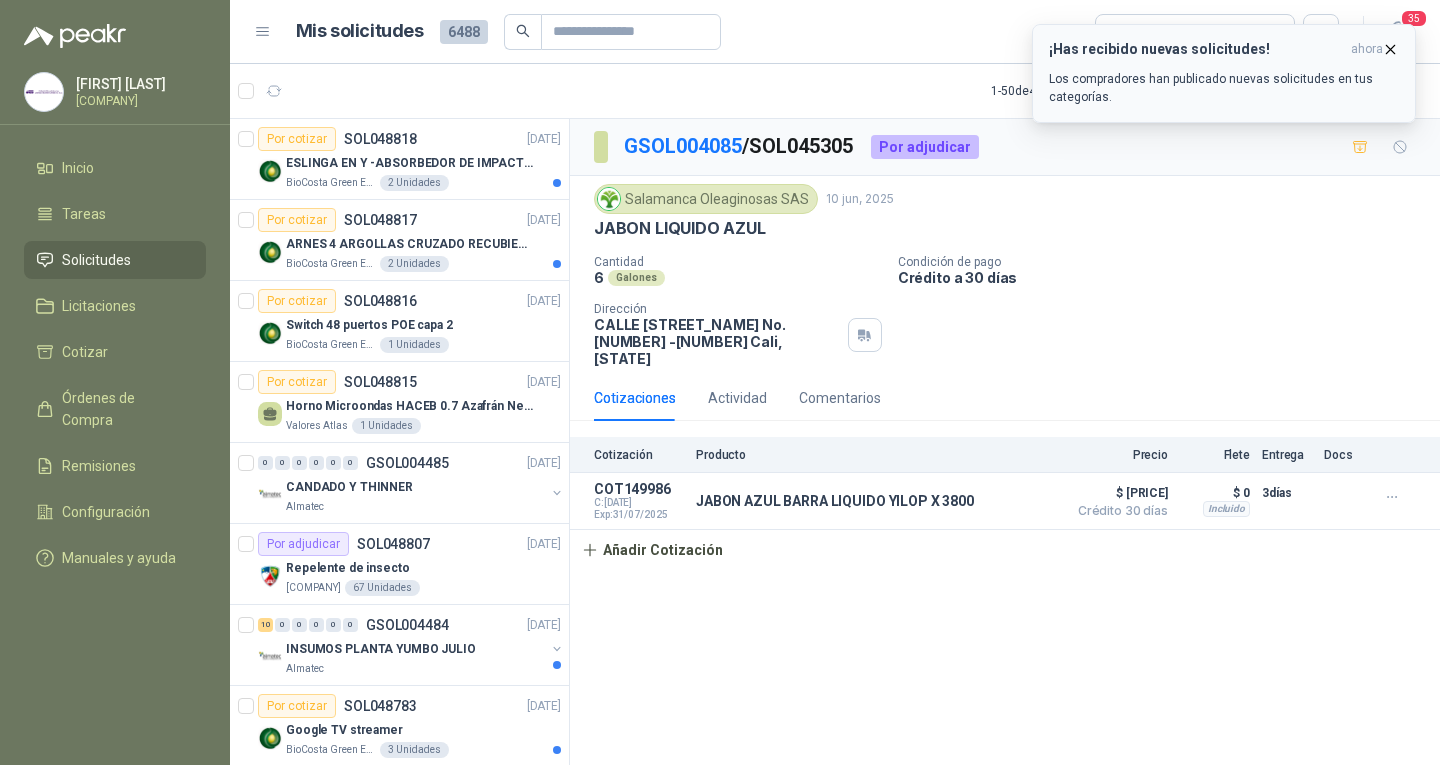 click 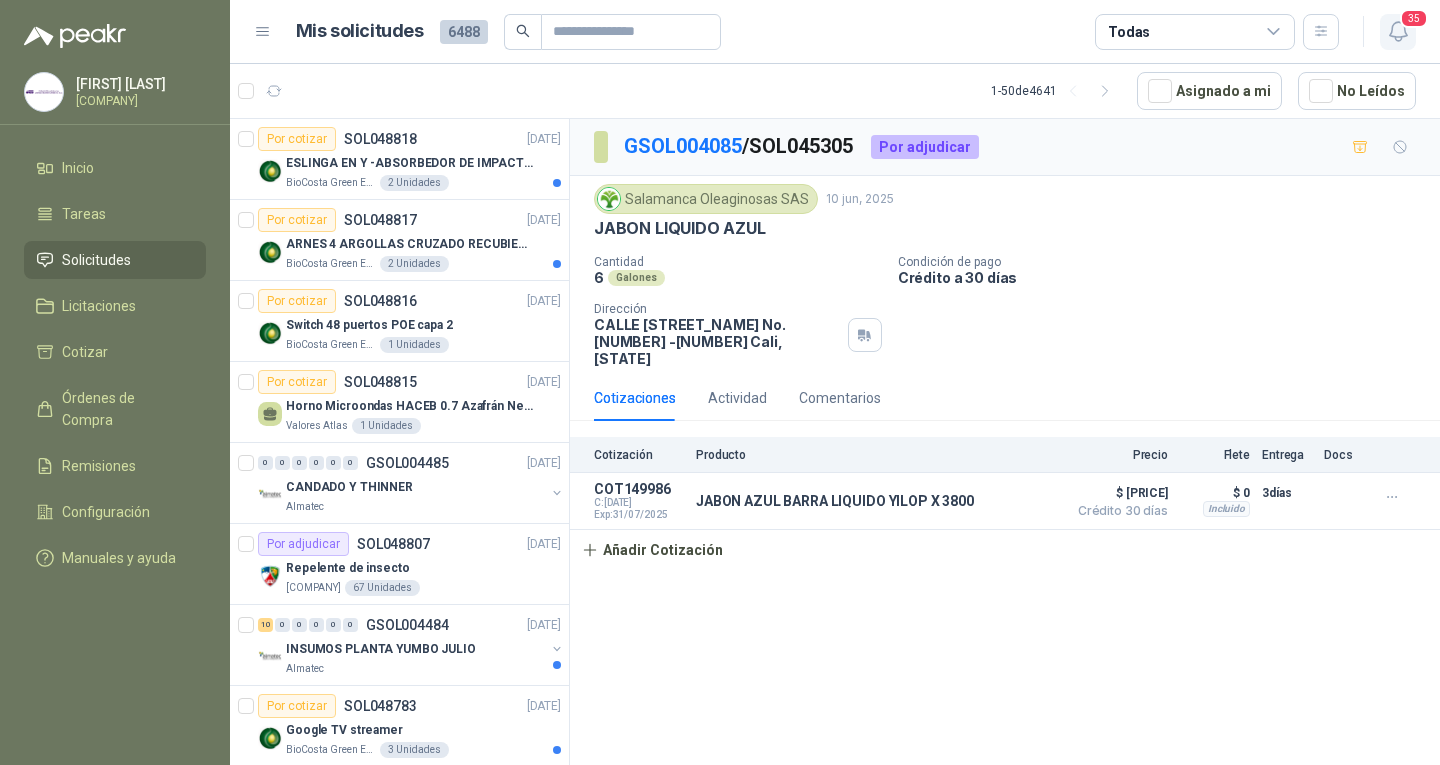 click 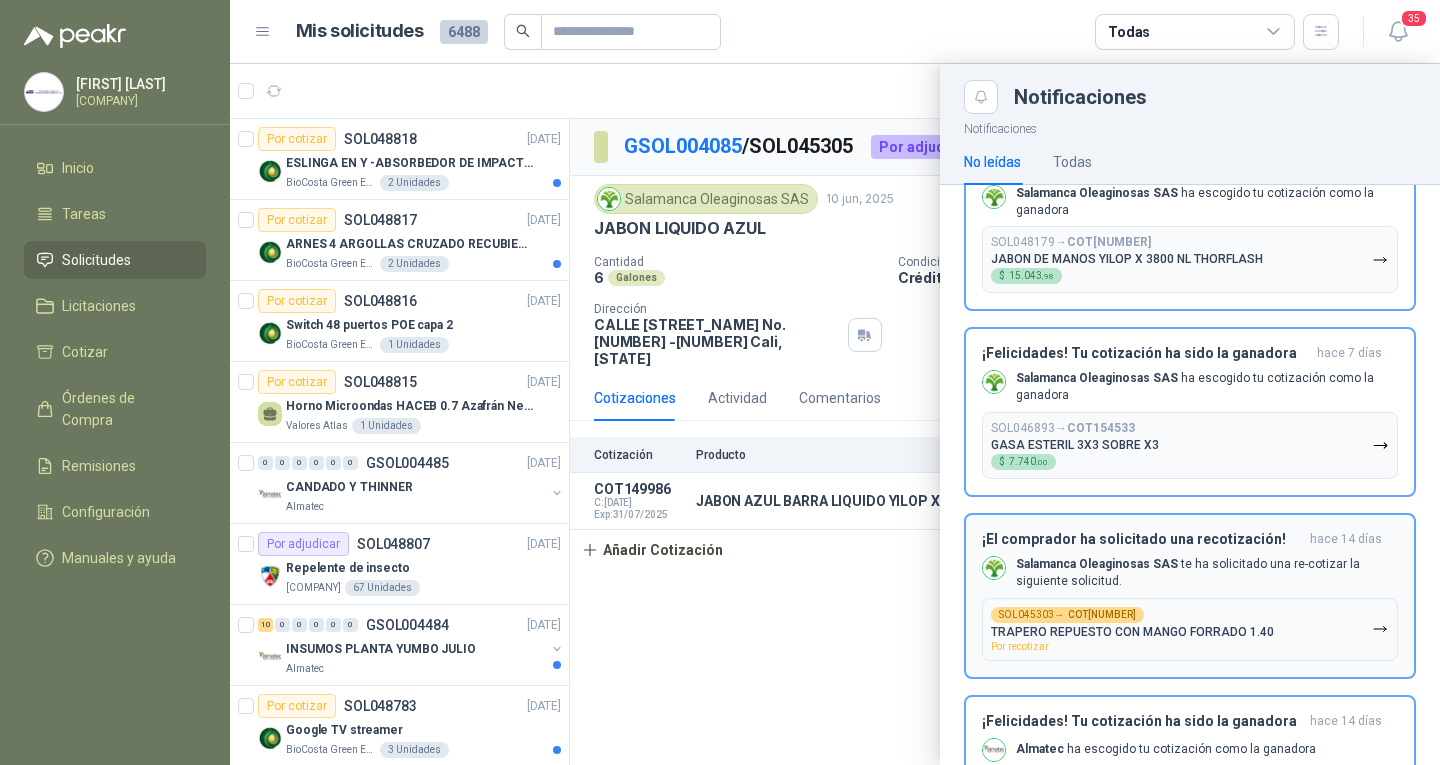 scroll, scrollTop: 300, scrollLeft: 0, axis: vertical 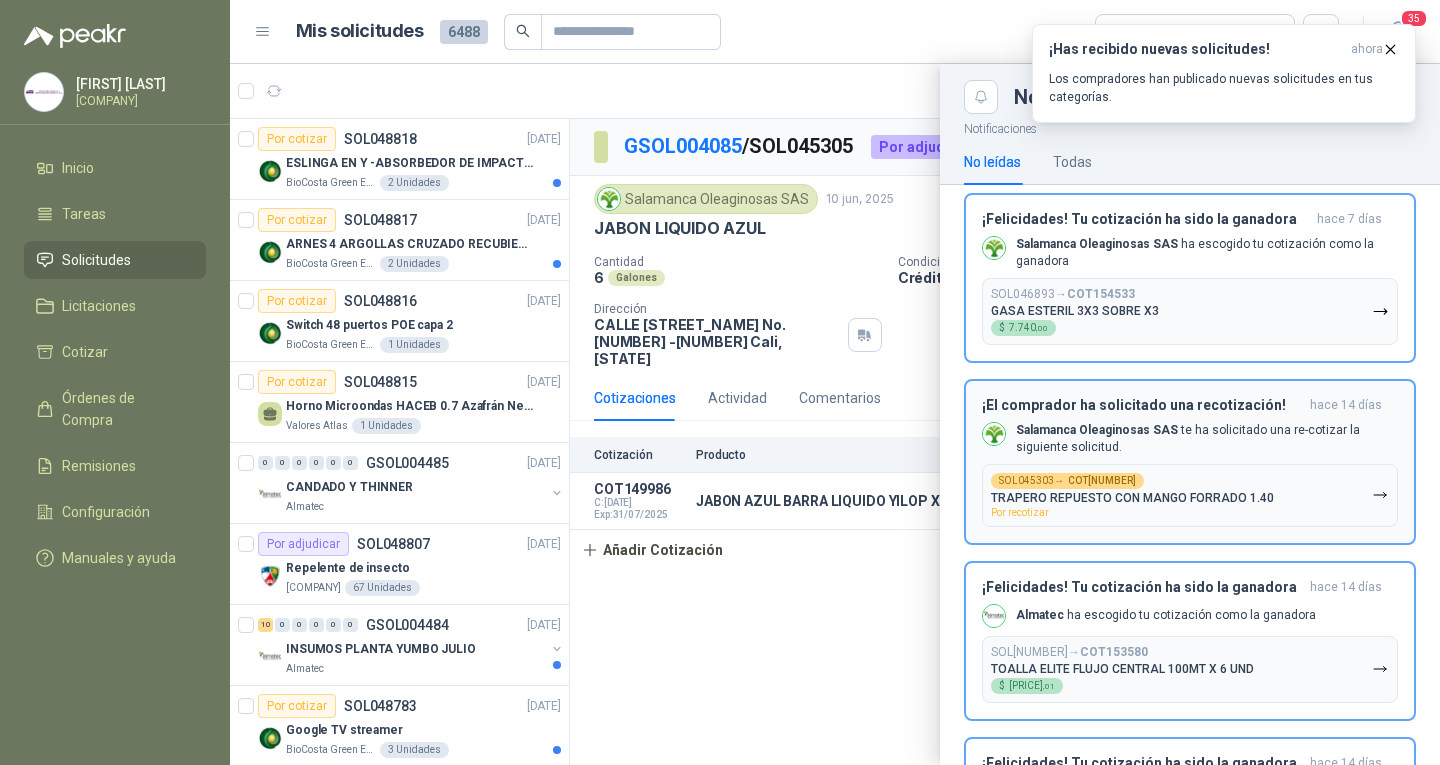 click on "[COMPANY]    te ha solicitado una re-cotizar la siguiente solicitud." at bounding box center [1207, 439] 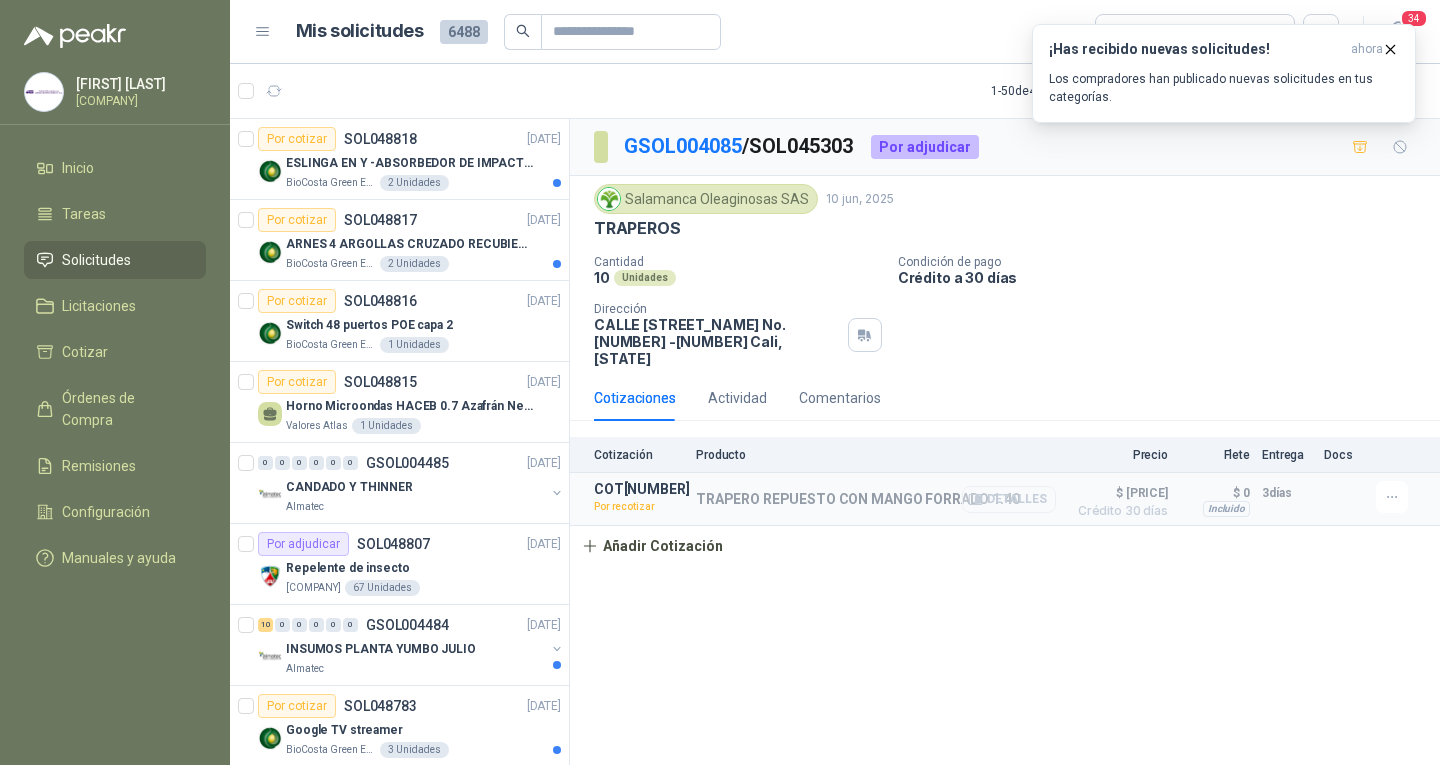 click on "Detalles" at bounding box center [1009, 499] 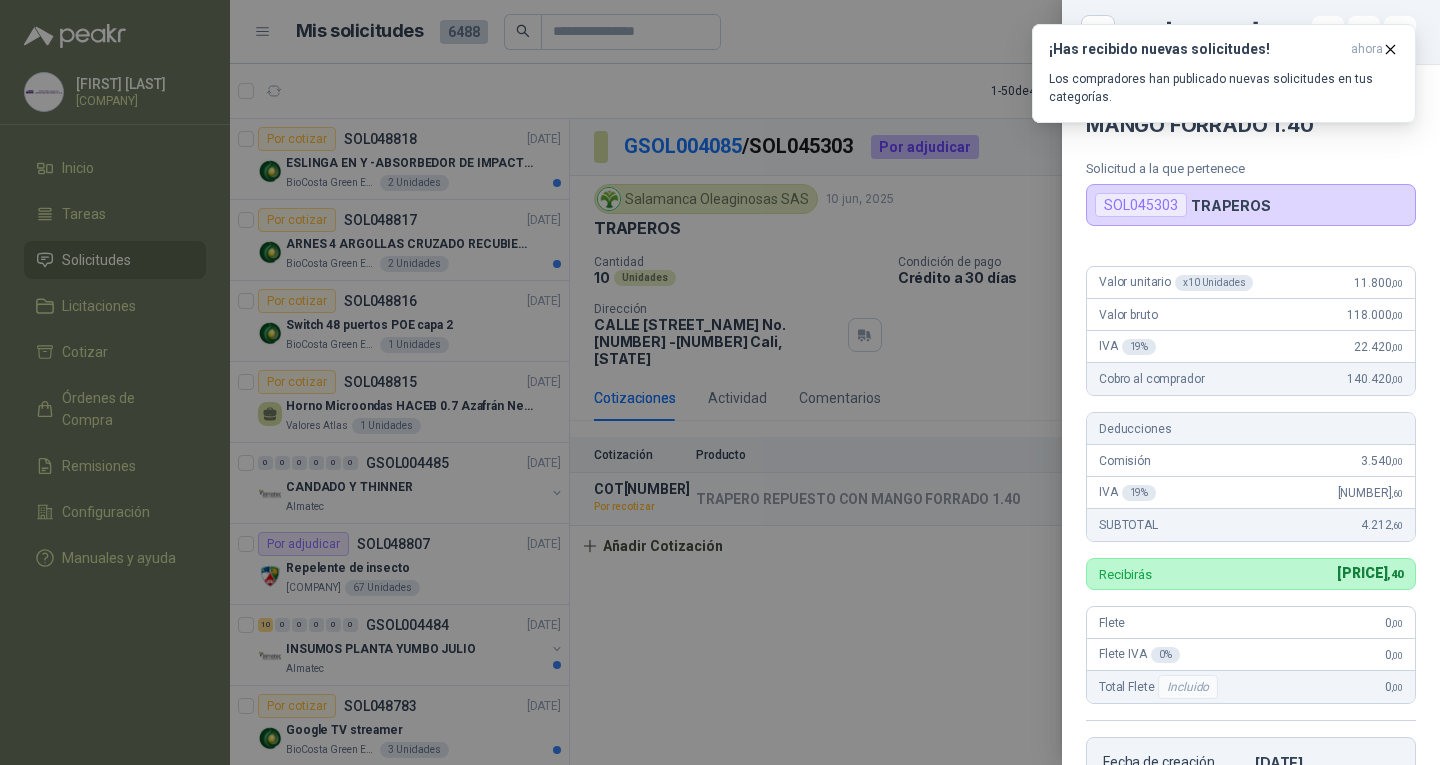 click at bounding box center [720, 382] 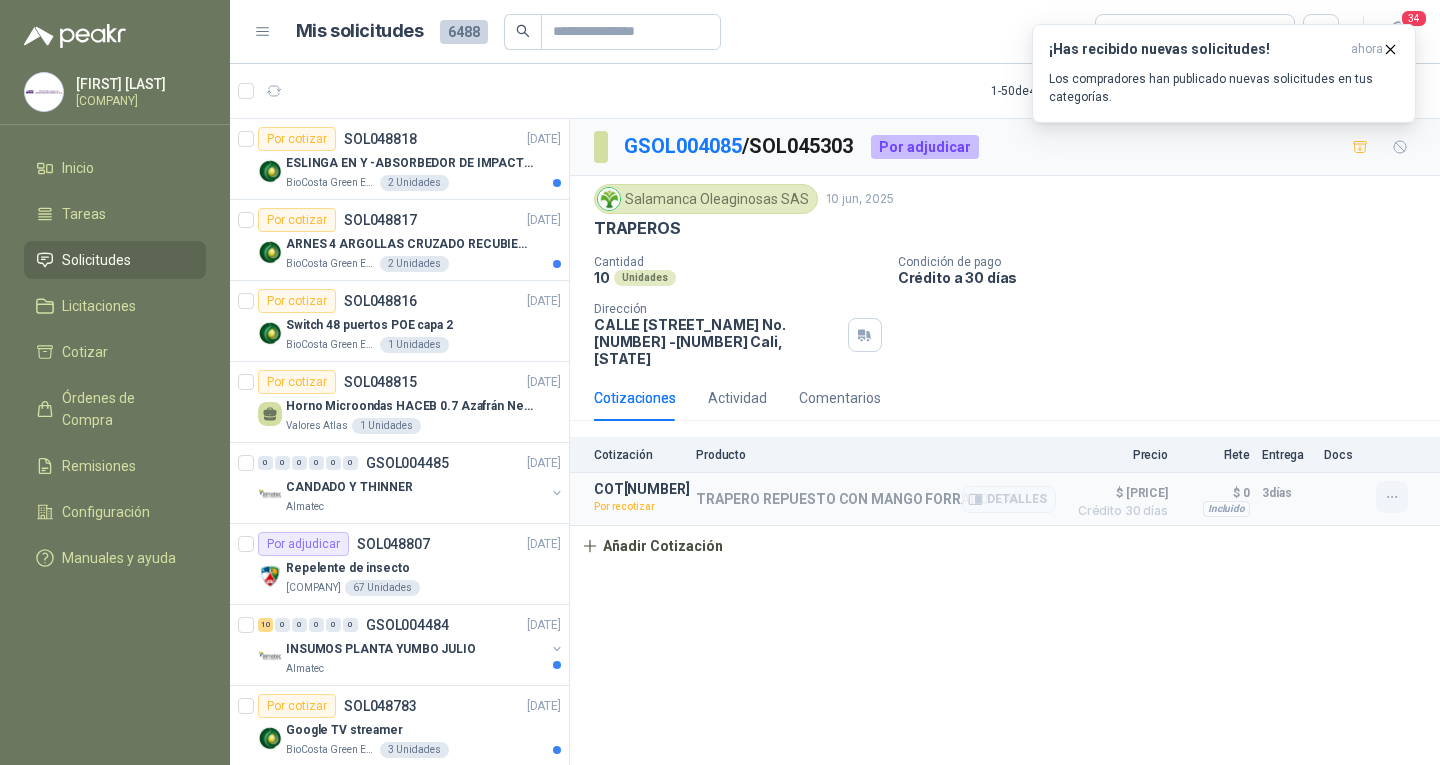 click at bounding box center (1392, 497) 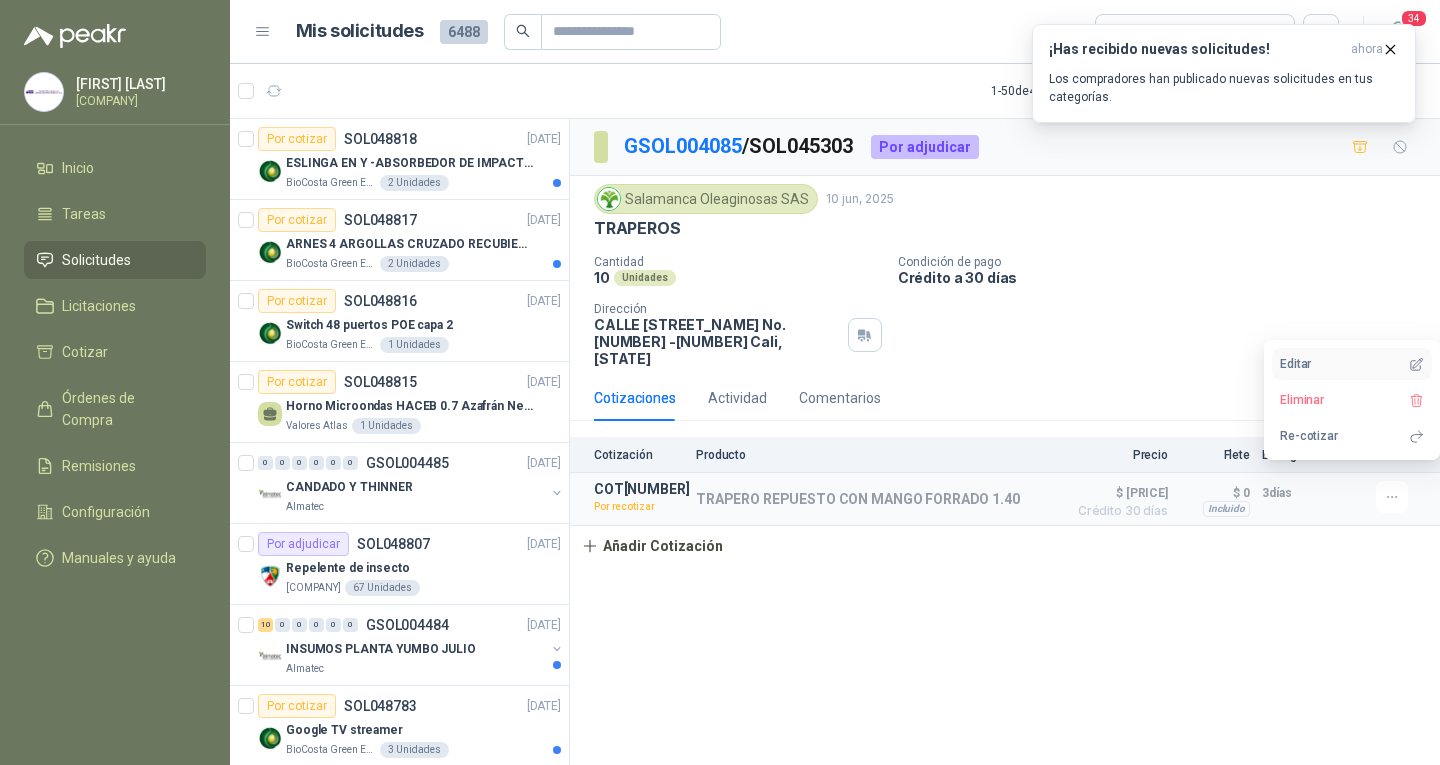 click on "Editar" at bounding box center [1352, 364] 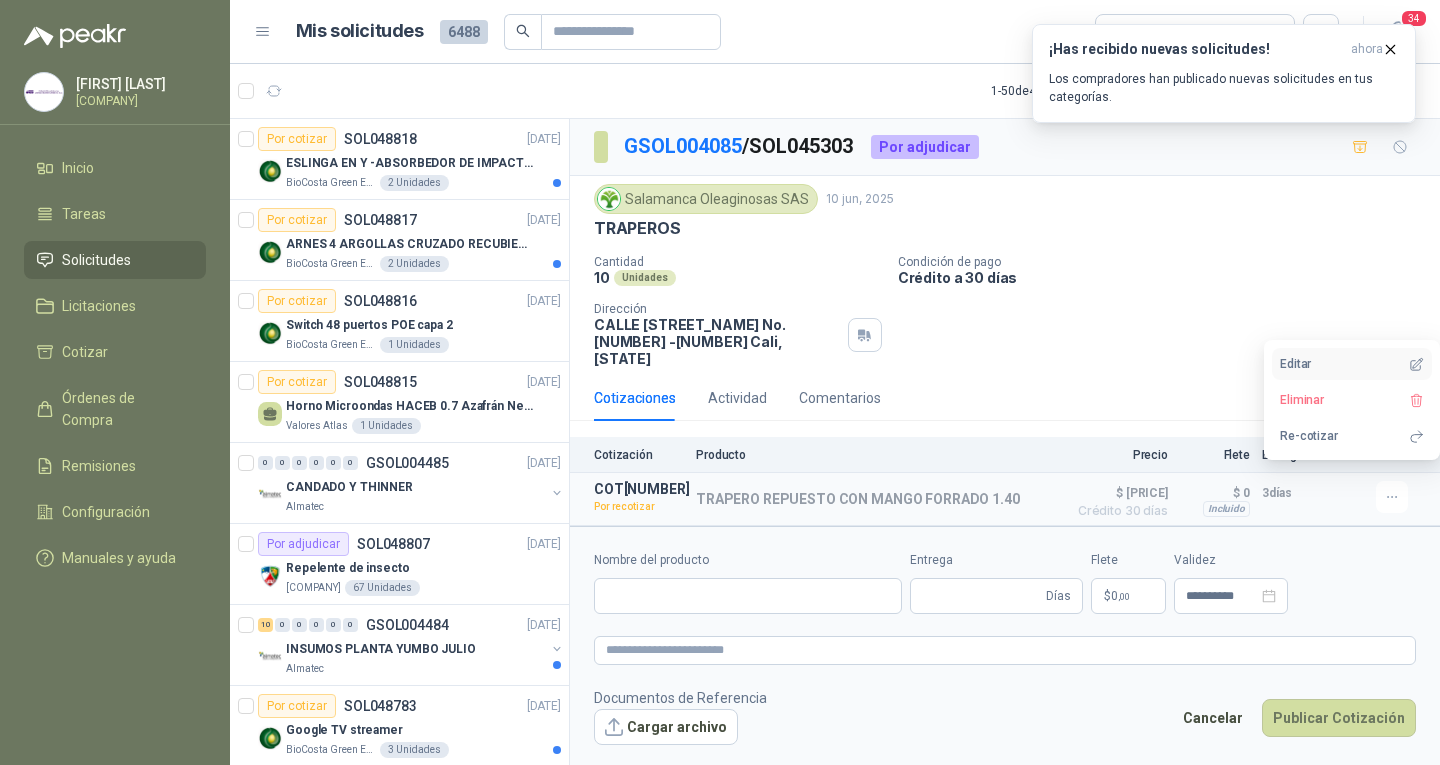 type 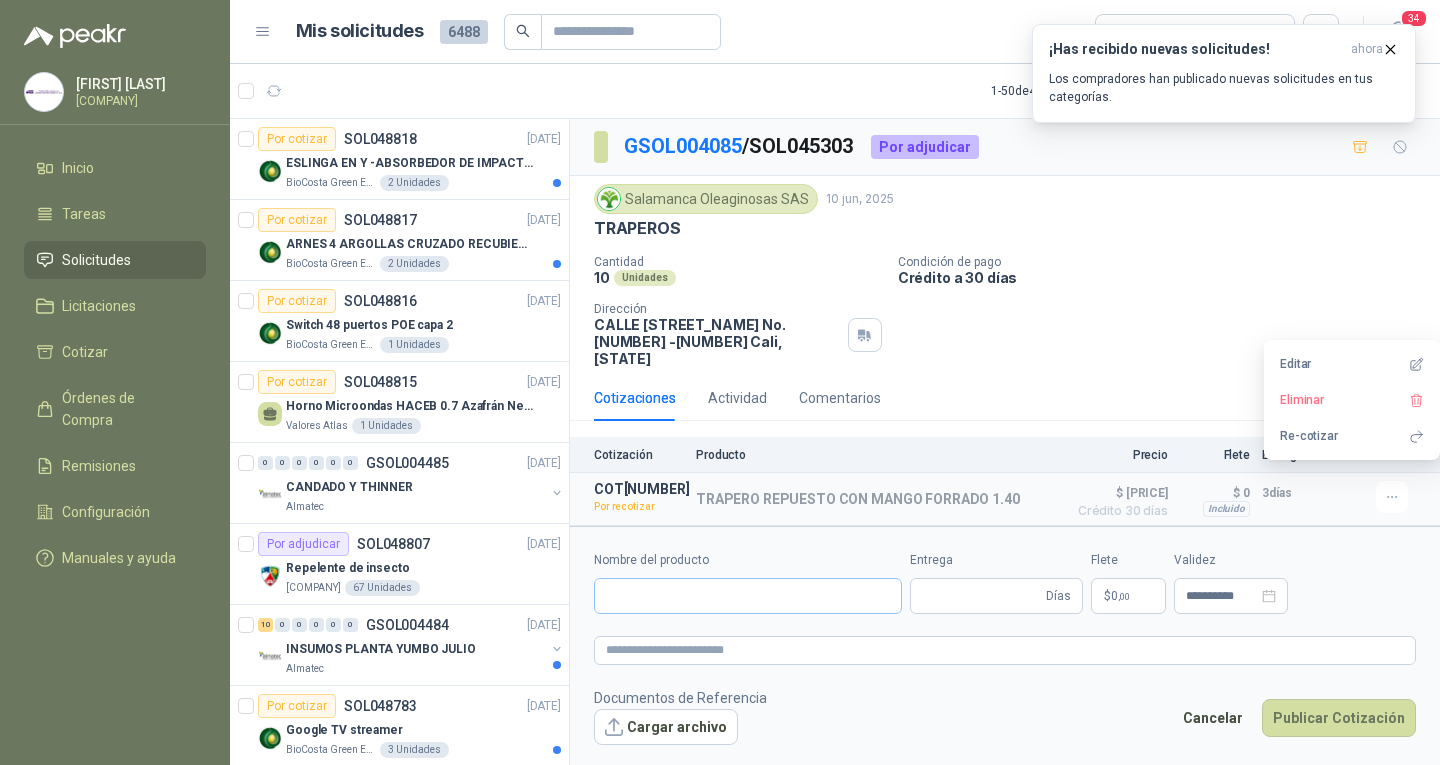 type on "**********" 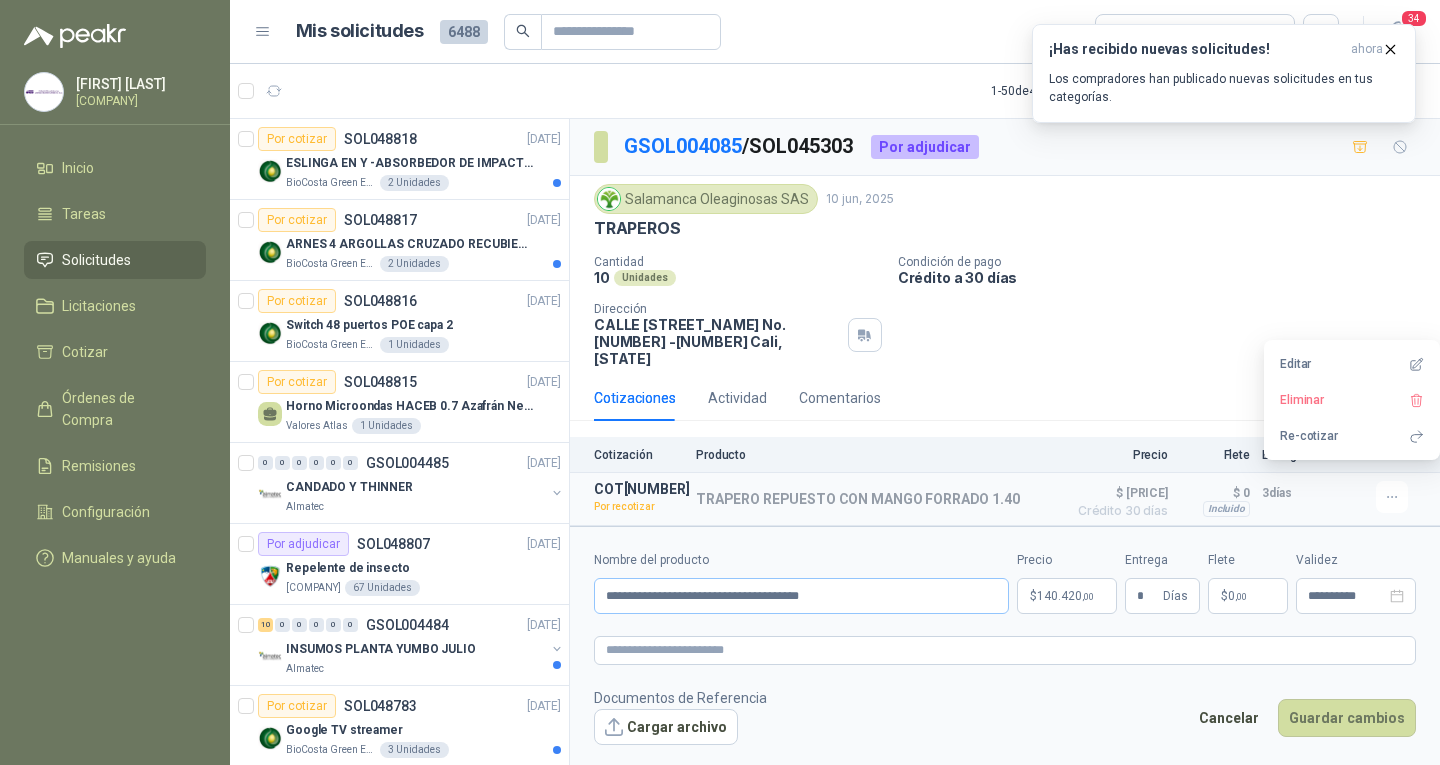 type on "**********" 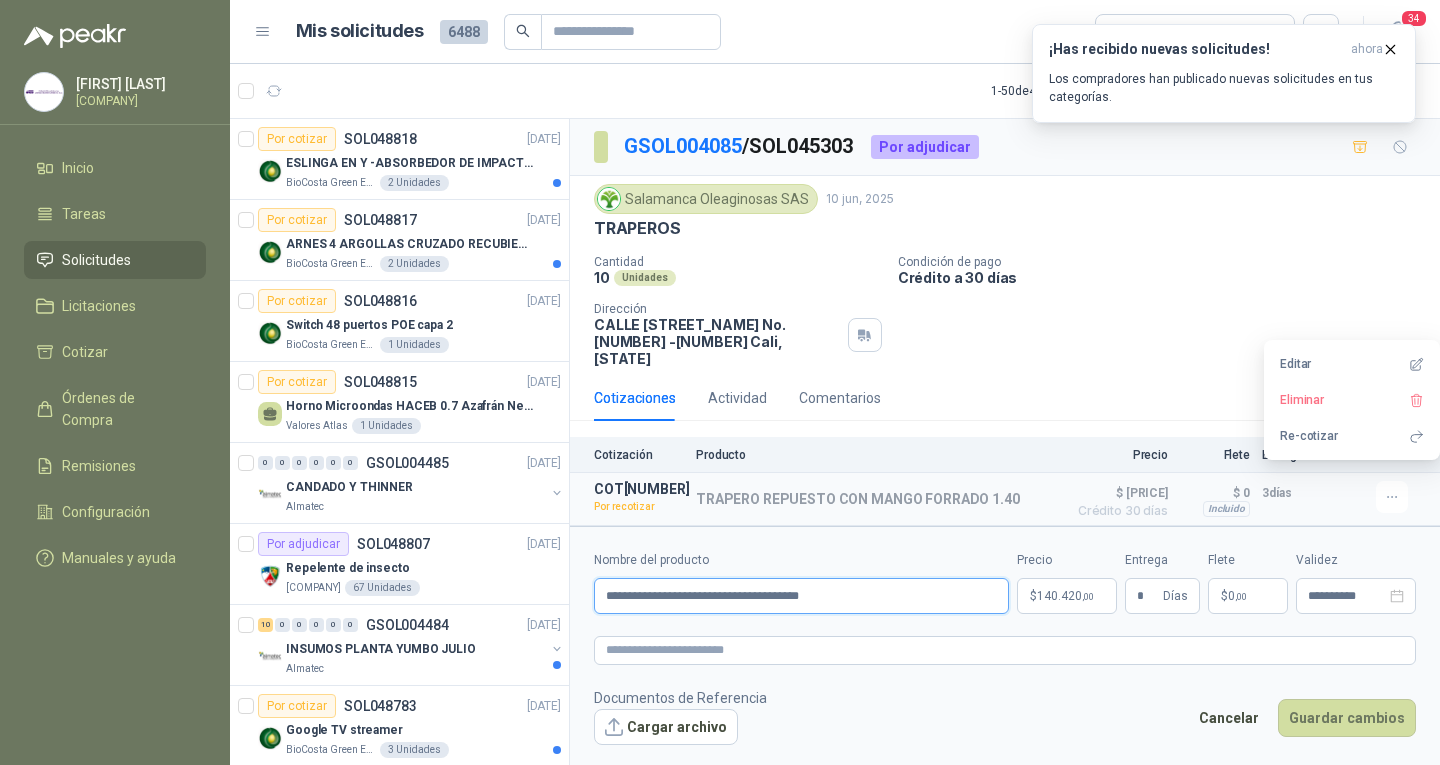 click on "**********" at bounding box center [801, 596] 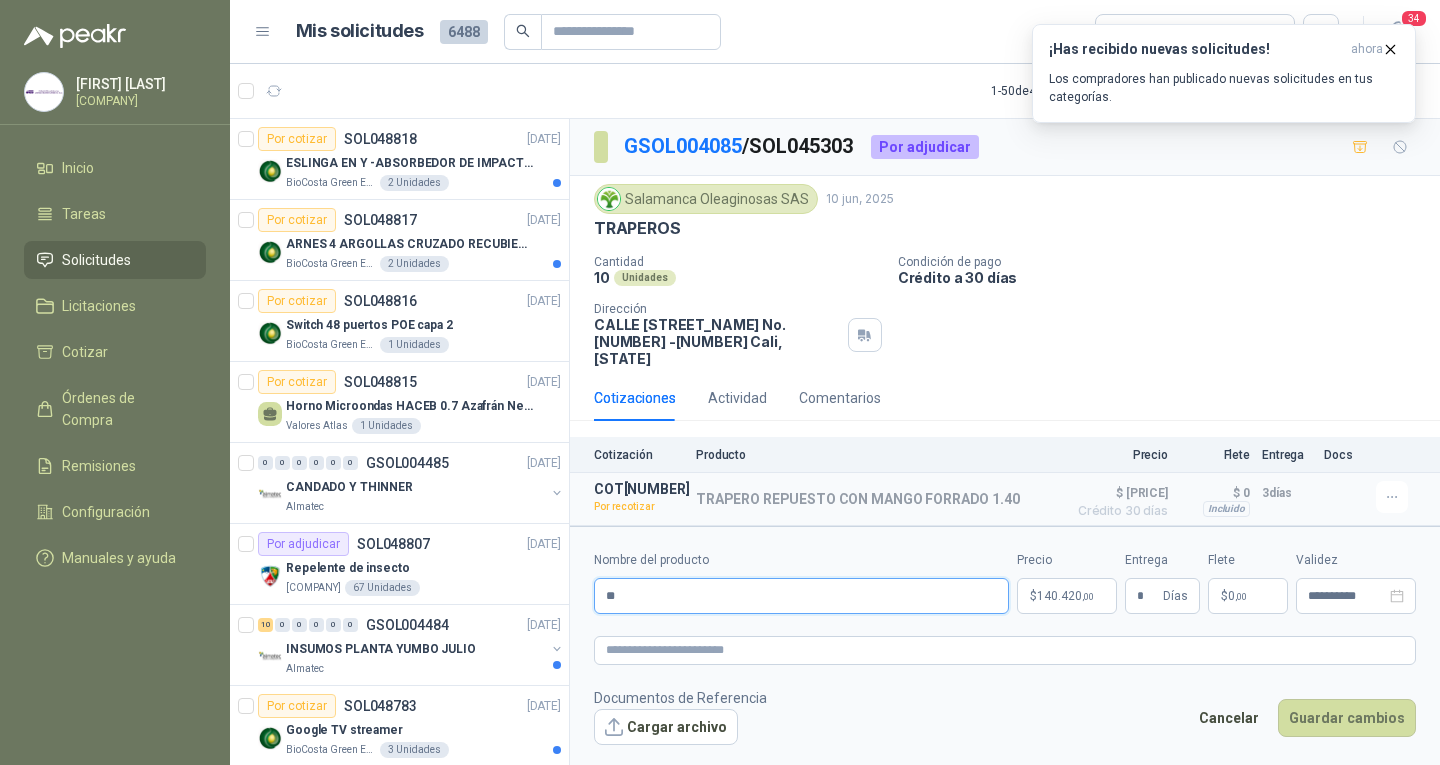 type on "*" 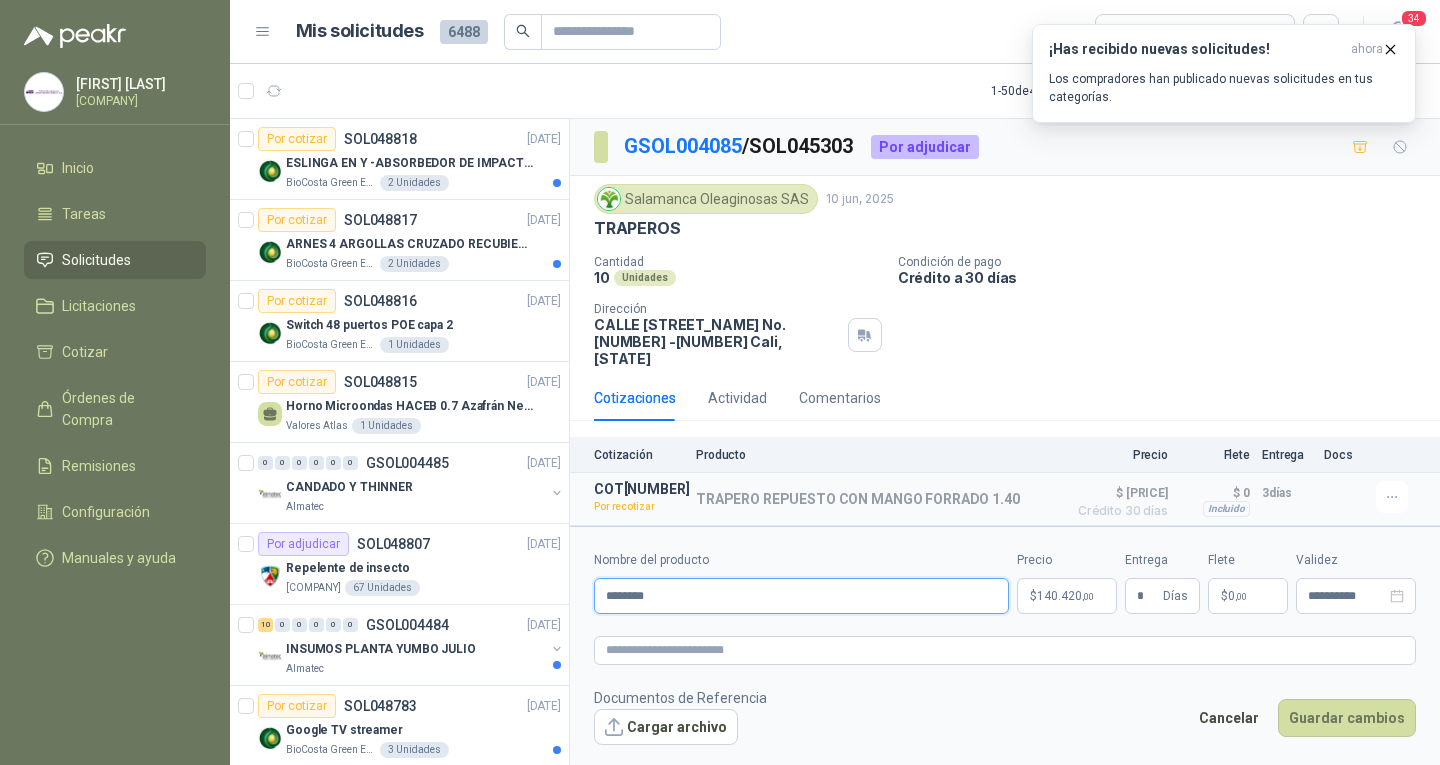 click on "*******" at bounding box center [801, 596] 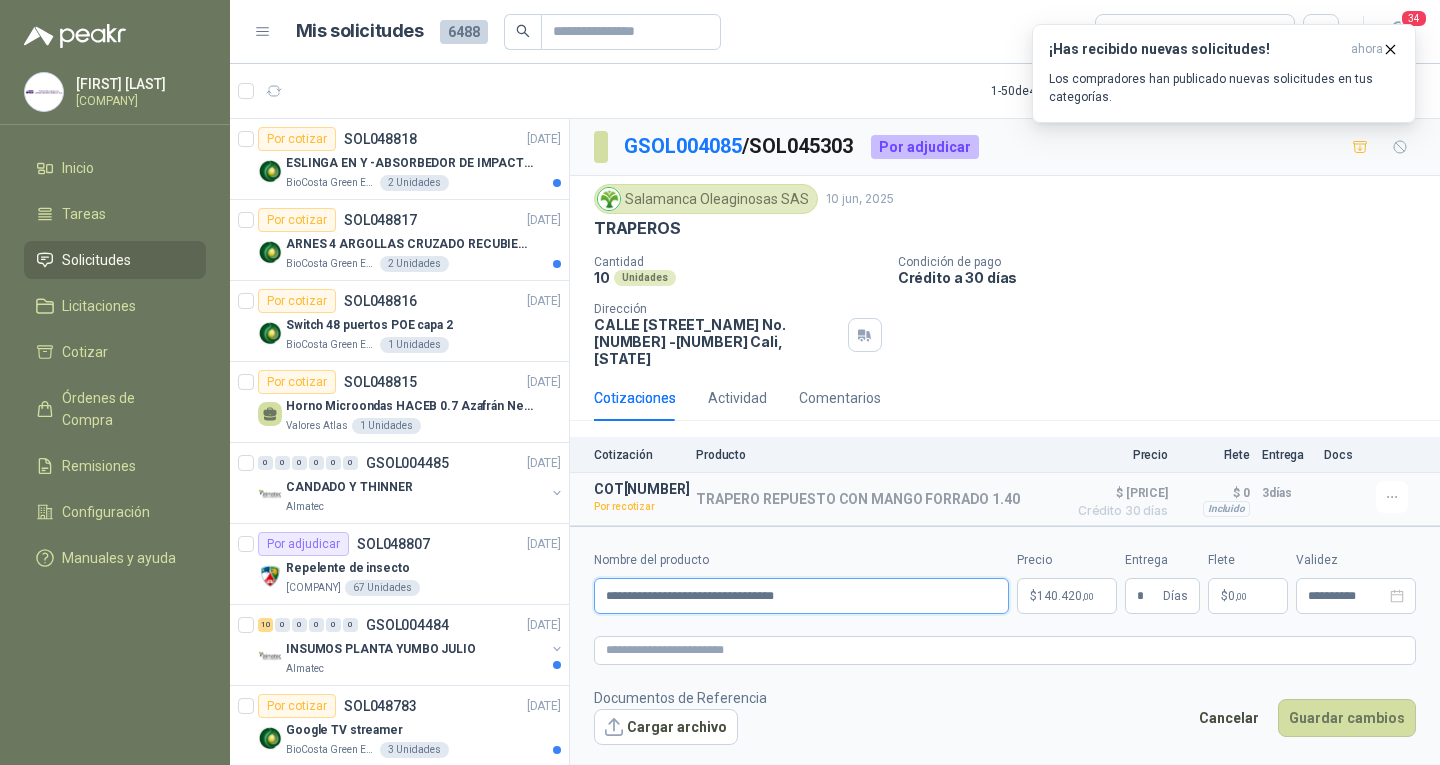 type on "**********" 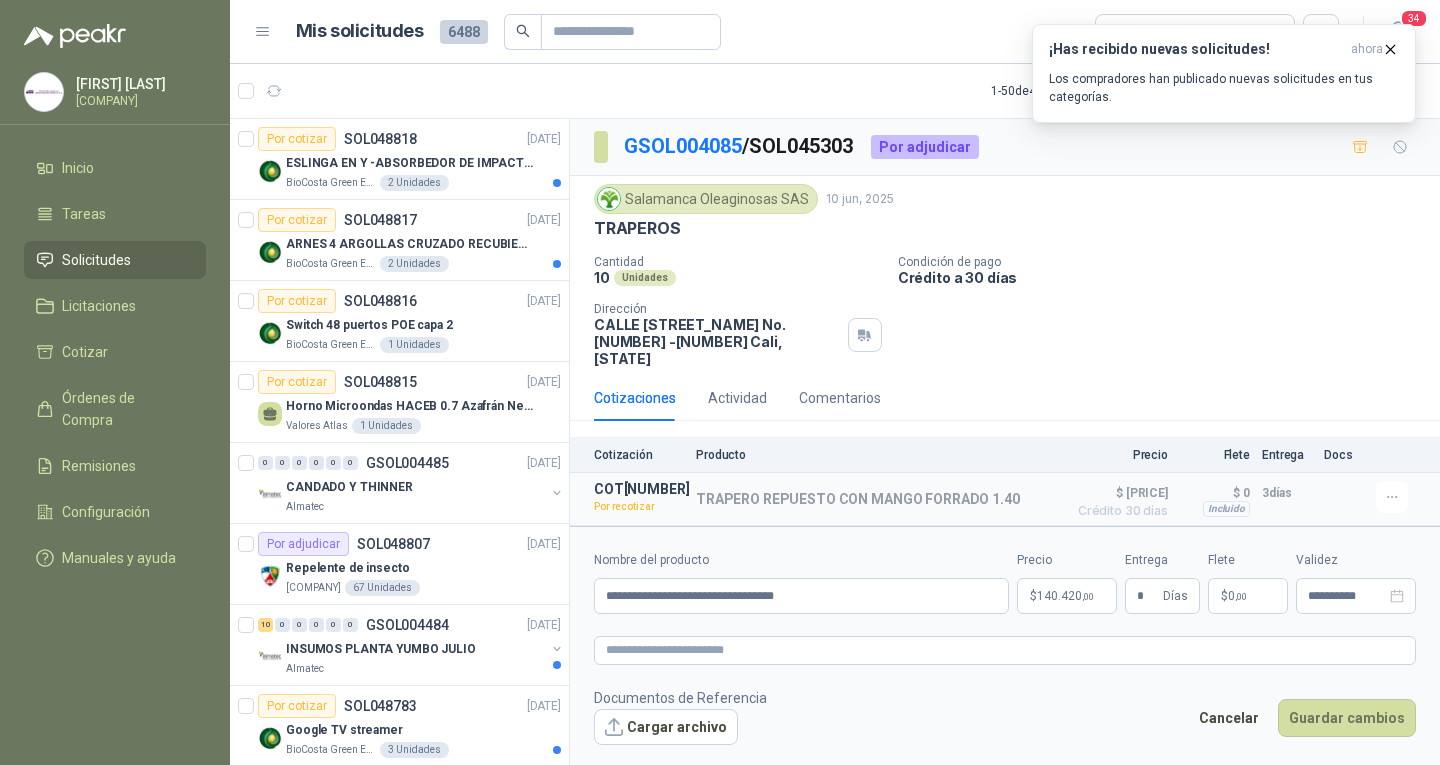 click on "[FIRST] [LAST] DISTRIBUIDORA [COMPANY] S.A   Inicio   Tareas   Solicitudes   Licitaciones   Cotizar   Órdenes de Compra   Remisiones   Configuración   Manuales y ayuda Mis solicitudes [NUMBER] Todas 34 1 - 50  de  [NUMBER] Asignado a mi No Leídos Por cotizar SOL048818 [DATE]   ESLINGA EN Y -ABSORBEDOR DE IMPACTO marca 3m [COMPANY] 2   Unidades Por cotizar SOL048817 [DATE]   ARNES 4 ARGOLLAS CRUZADO RECUBIERTO PVC Marca 3m  [COMPANY] 2   Unidades Por cotizar SOL048816 [DATE]   Switch 48 puertos POE capa 2 [COMPANY] 1   Unidades Por cotizar SOL048815 [DATE]   Horno Microondas HACEB 0.7 Azafrán Negro Valores Atlas 1   Unidades 0   0   0   0   0   0   GSOL004485 [DATE]   CANDADO Y THINNER [COMPANY]   Por adjudicar SOL048807 [DATE]   Repelente de insecto [COMPANY] 67   Unidades 10   0   0   0   0   0   GSOL004484 [DATE]   INSUMOS PLANTA YUMBO JULIO [COMPANY]   Por cotizar SOL048783 [DATE]   Google TV streamer 3   Unidades SOL048782" at bounding box center [720, 382] 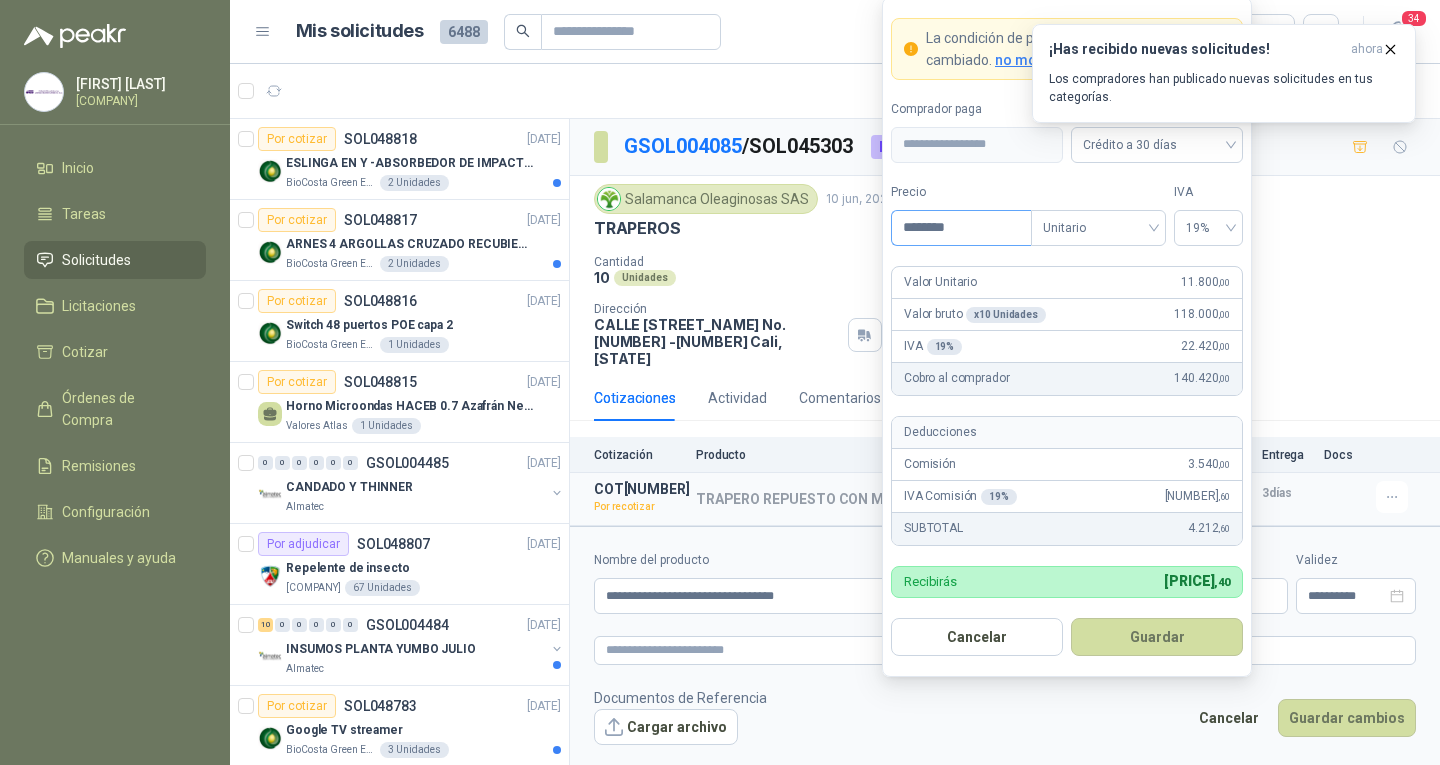 click on "********" at bounding box center [961, 228] 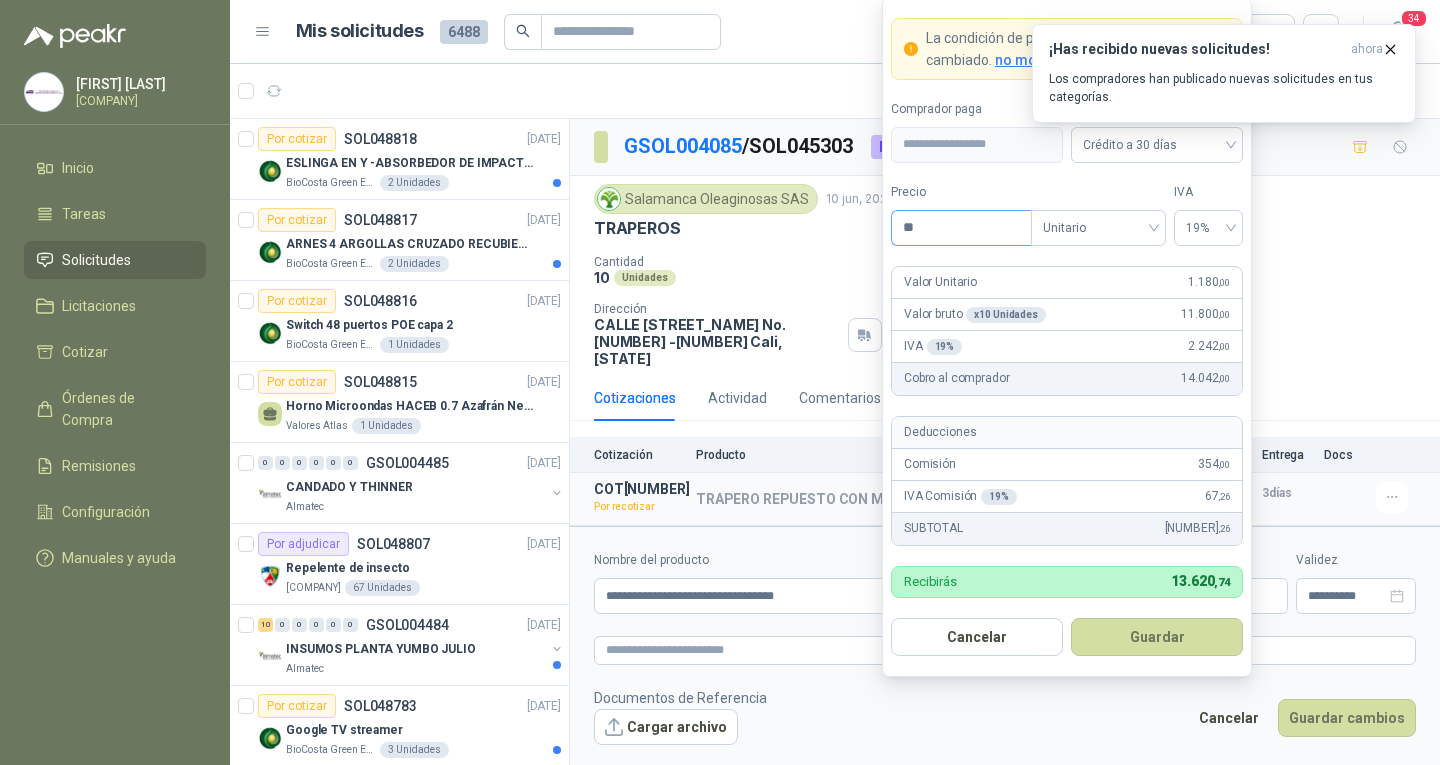 type on "*" 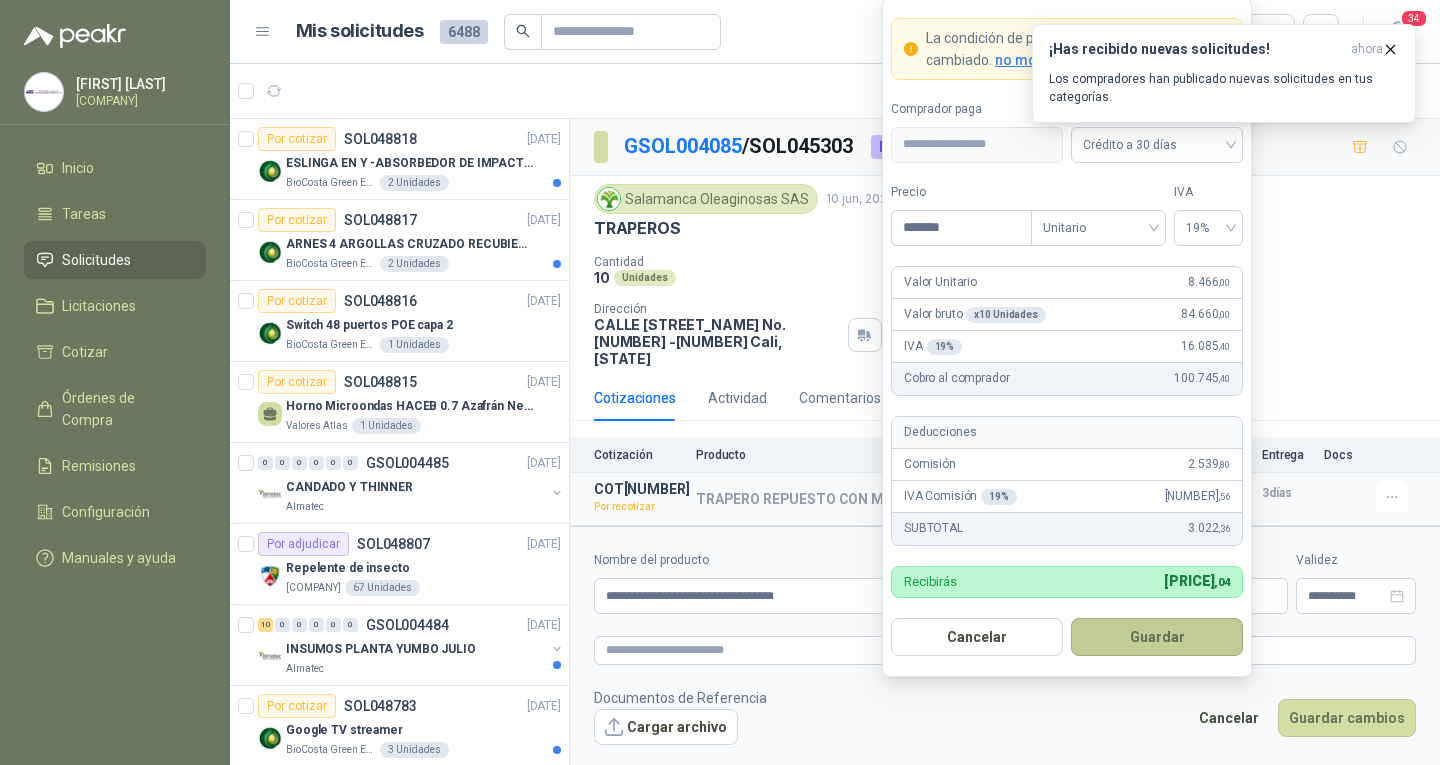type on "*******" 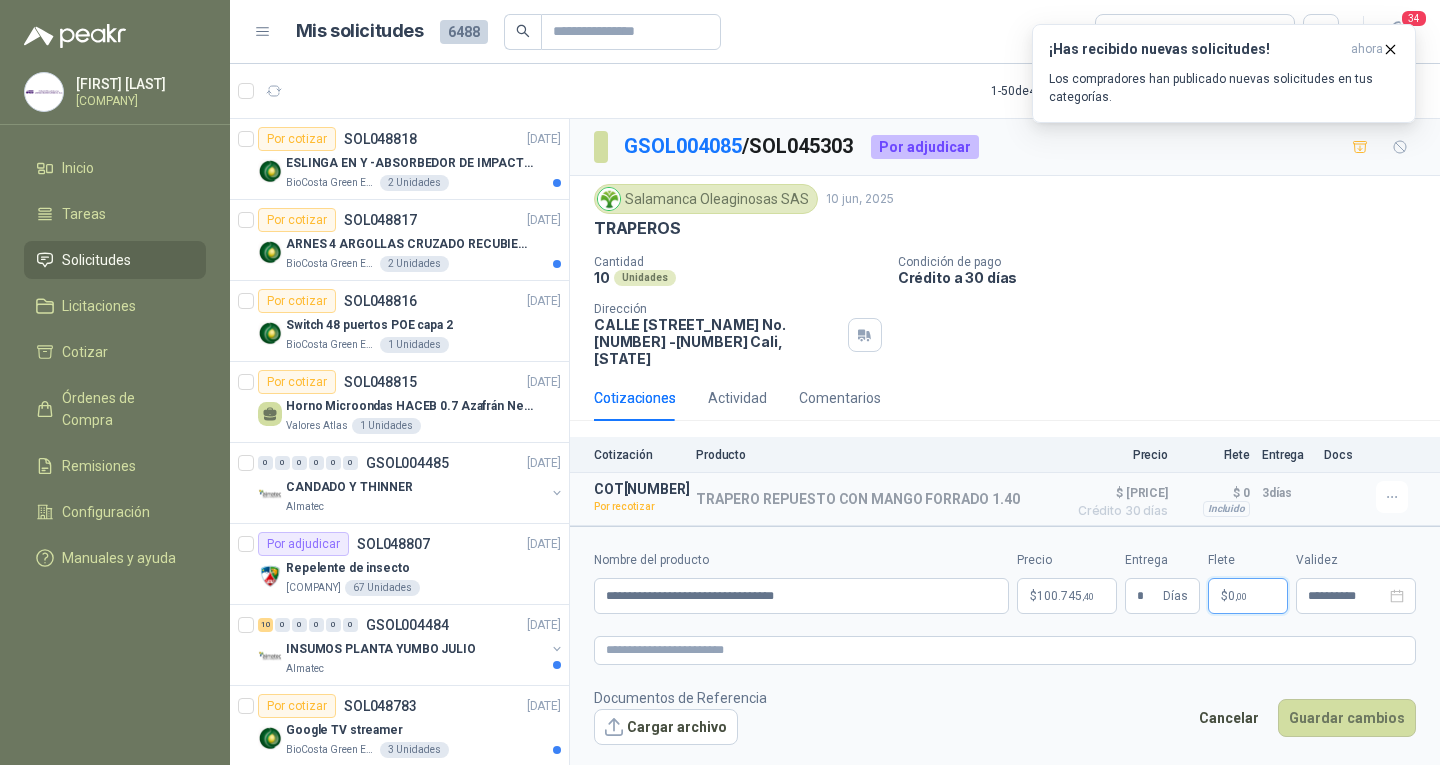 click on "$    0 ,00" at bounding box center (1248, 596) 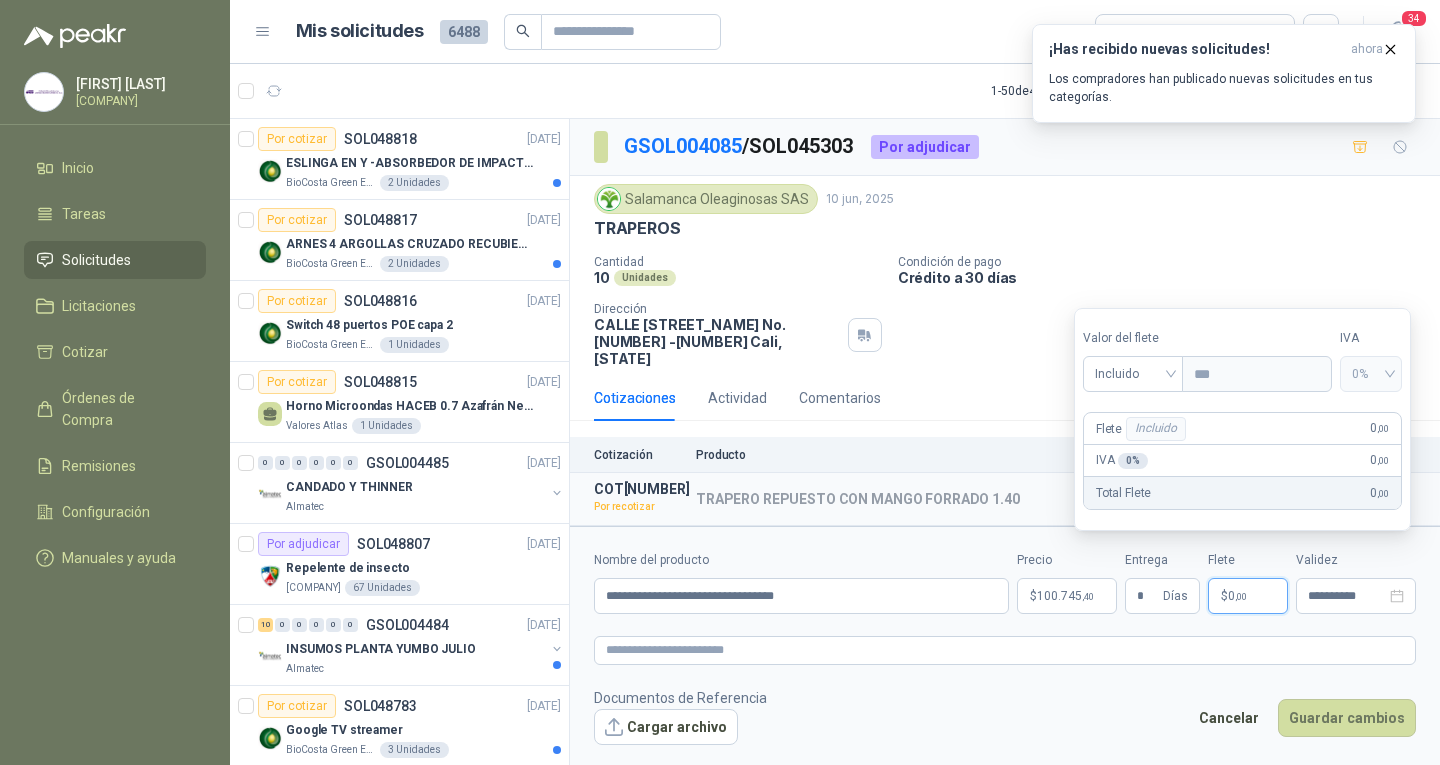 click on "Documentos de Referencia Cargar archivo Cancelar Guardar cambios" at bounding box center (1005, 716) 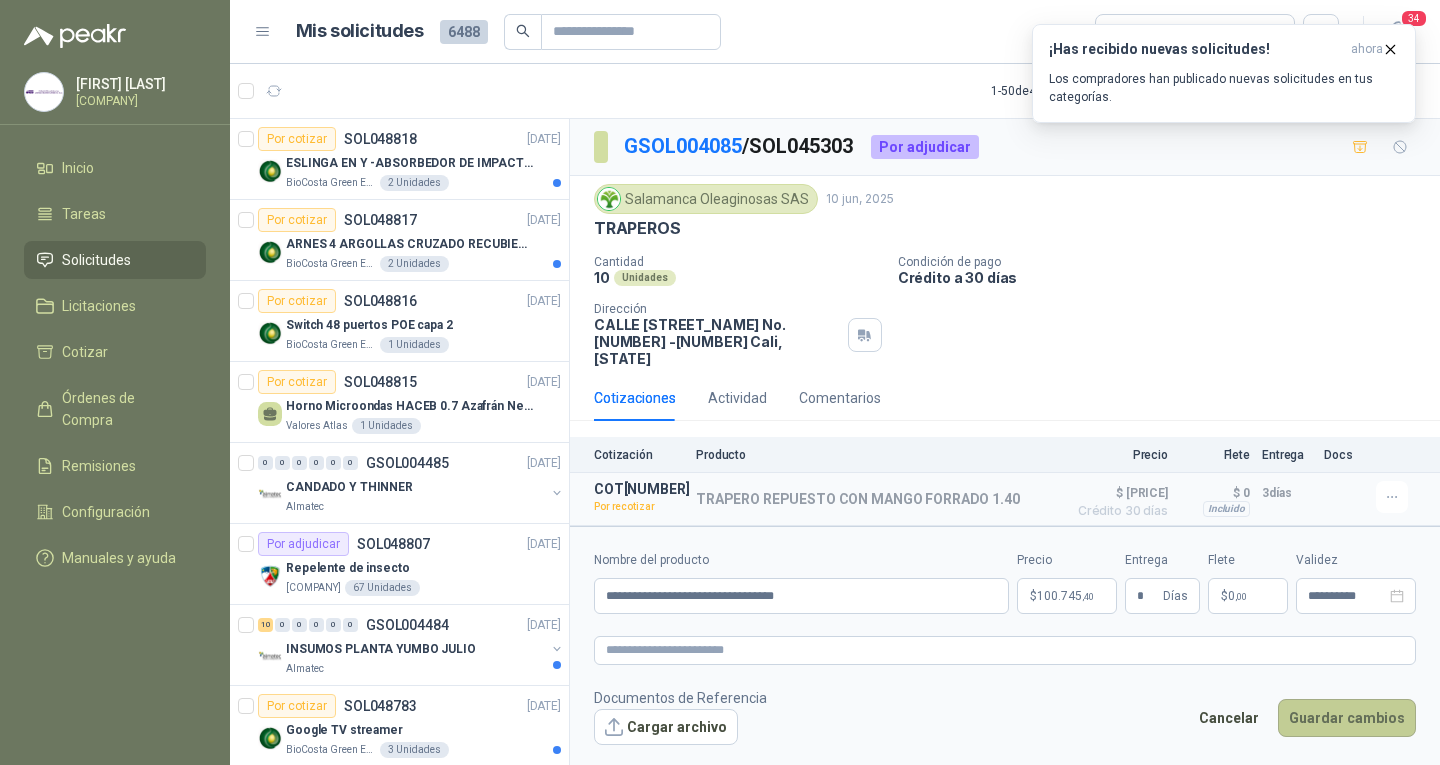 click on "Guardar cambios" at bounding box center (1347, 718) 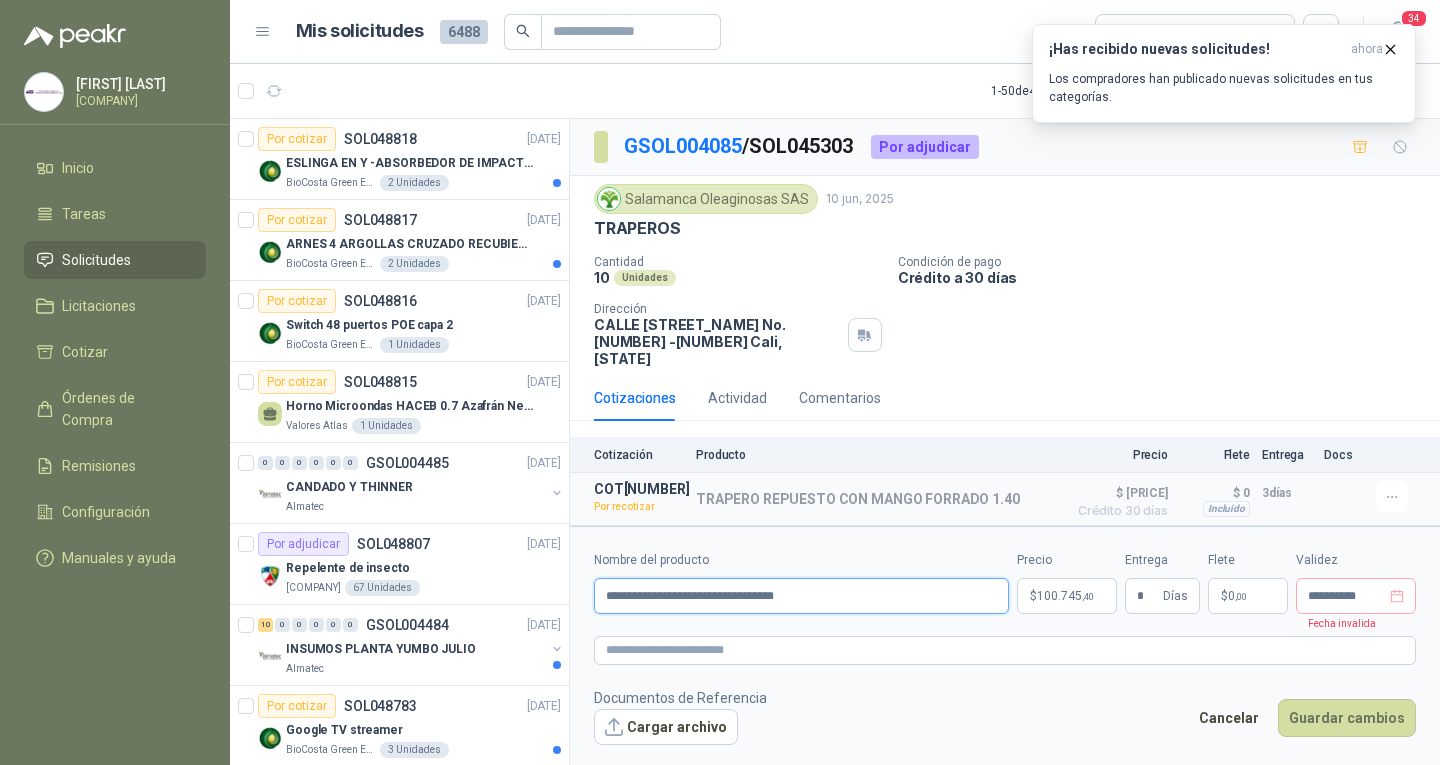 click on "**********" at bounding box center (801, 596) 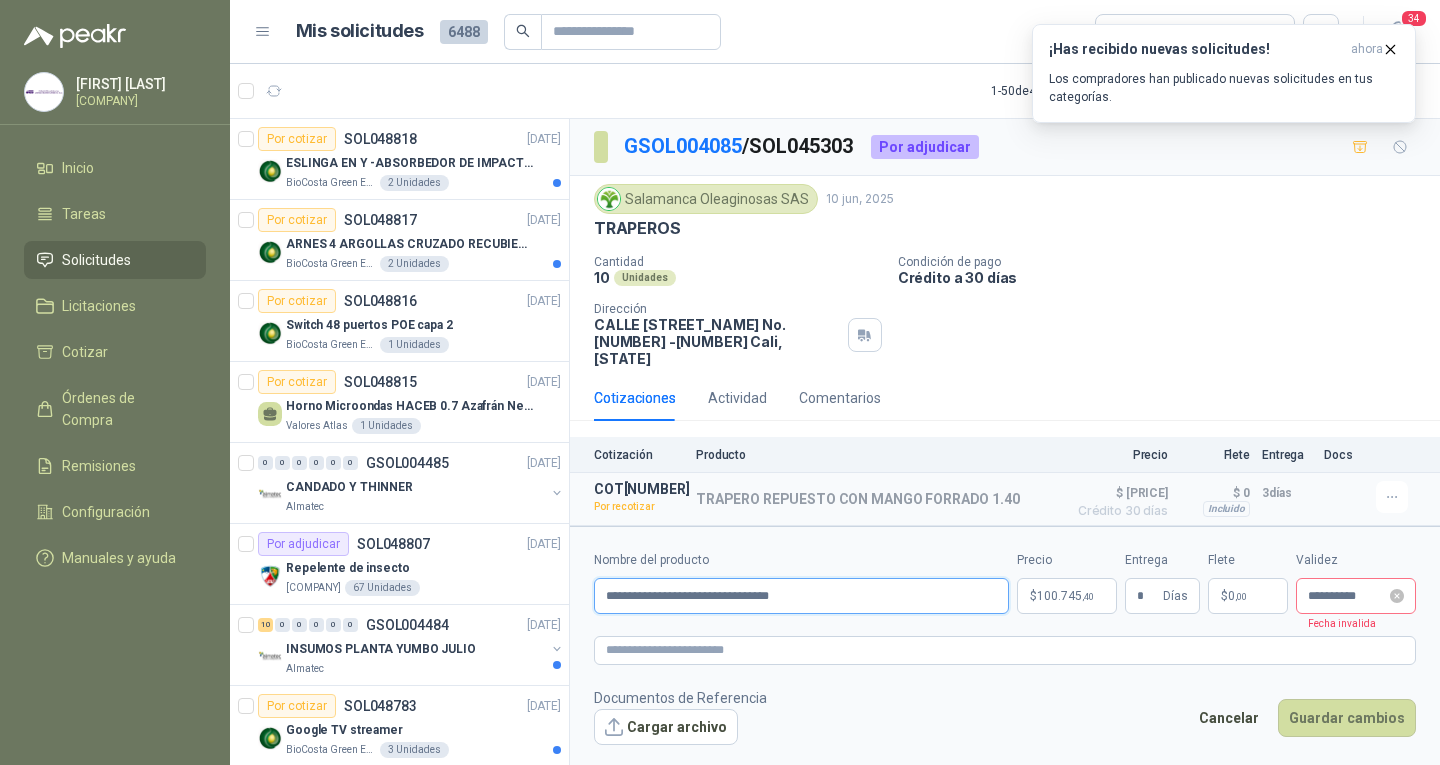 click on "**********" at bounding box center [1356, 596] 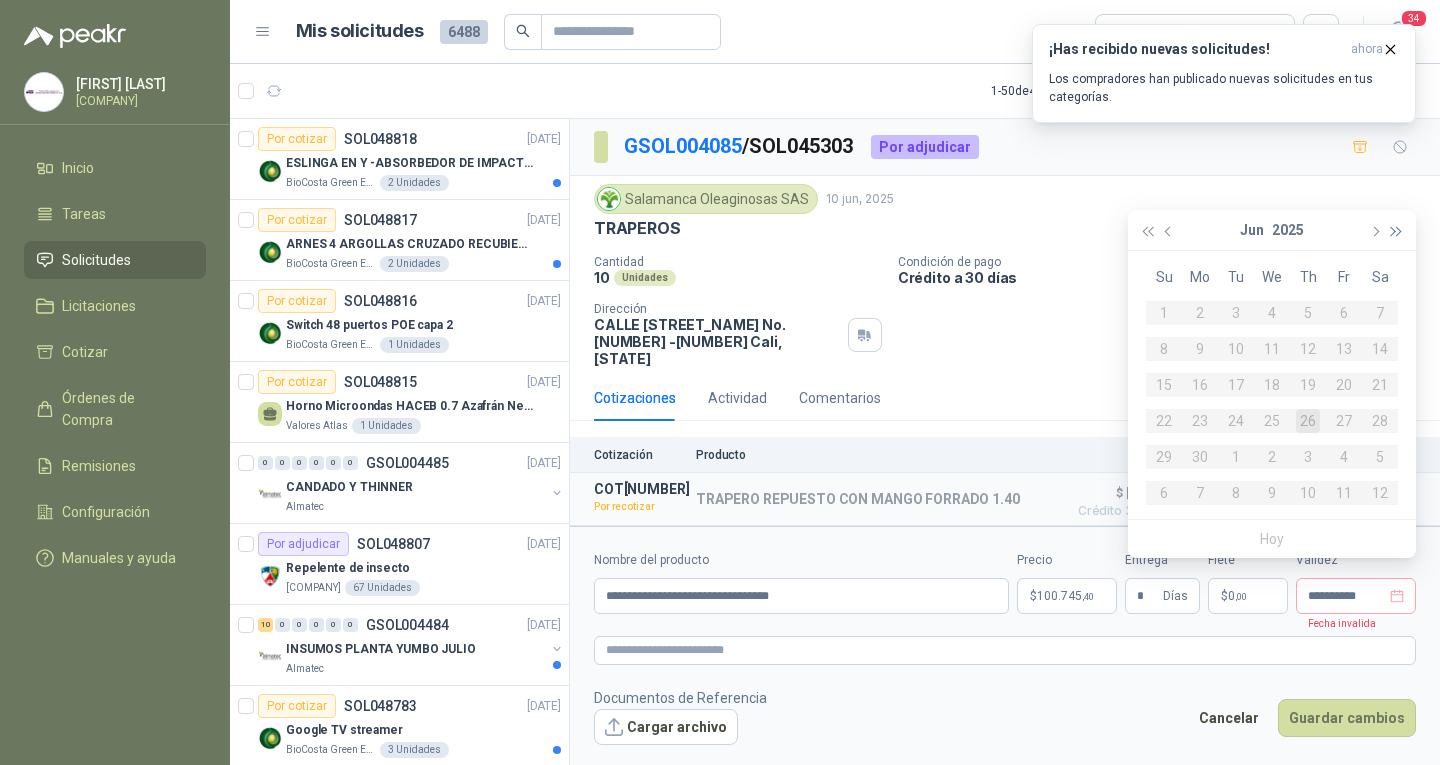 click at bounding box center (1397, 230) 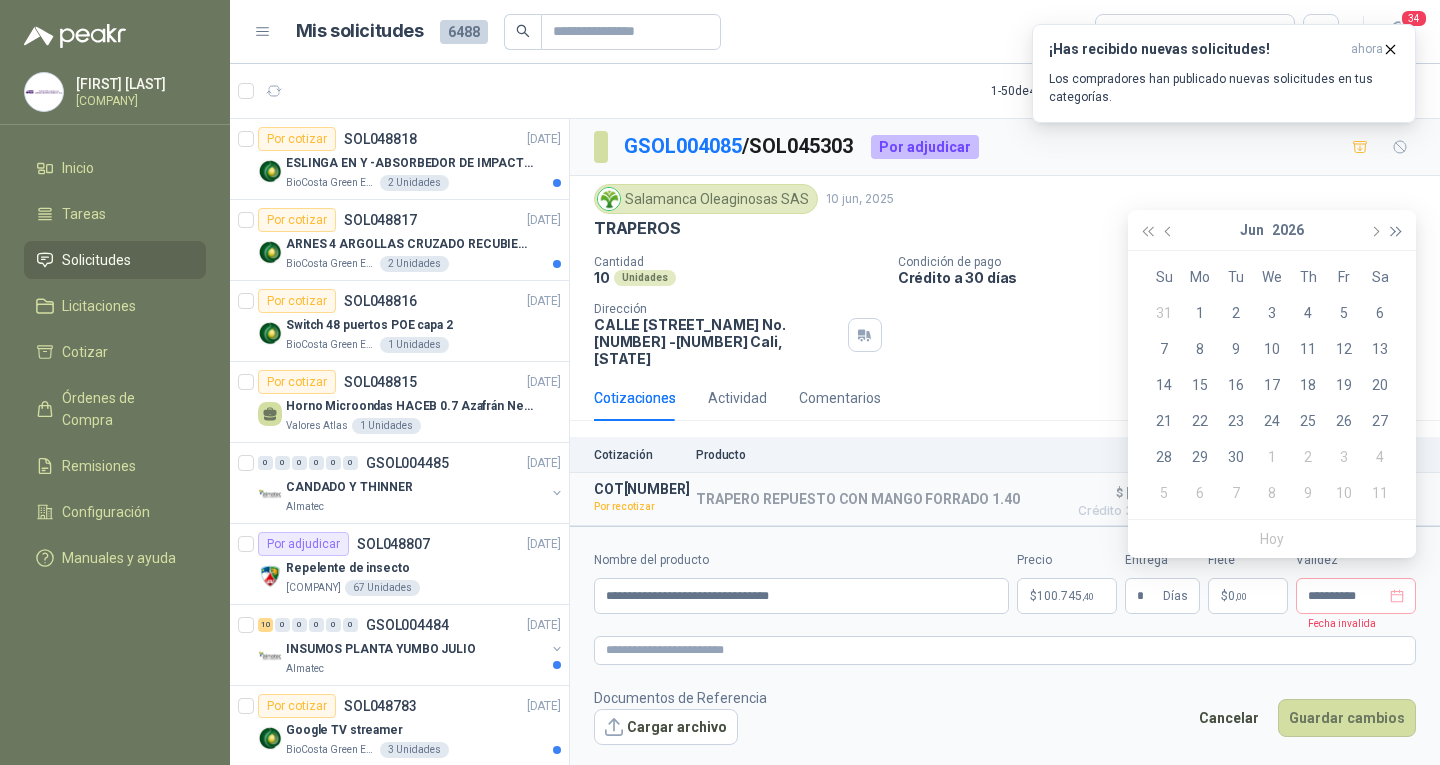 click at bounding box center (1397, 230) 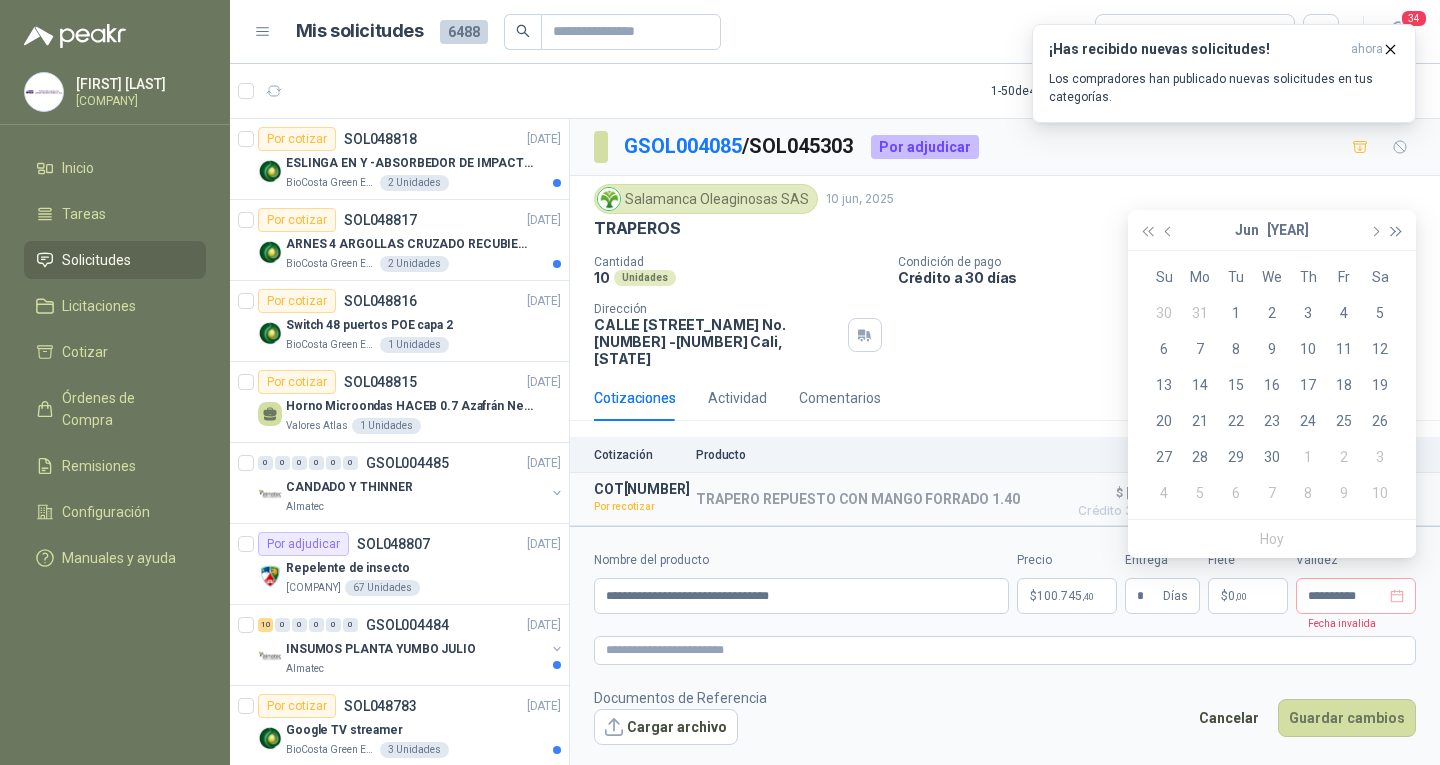 click at bounding box center (1397, 230) 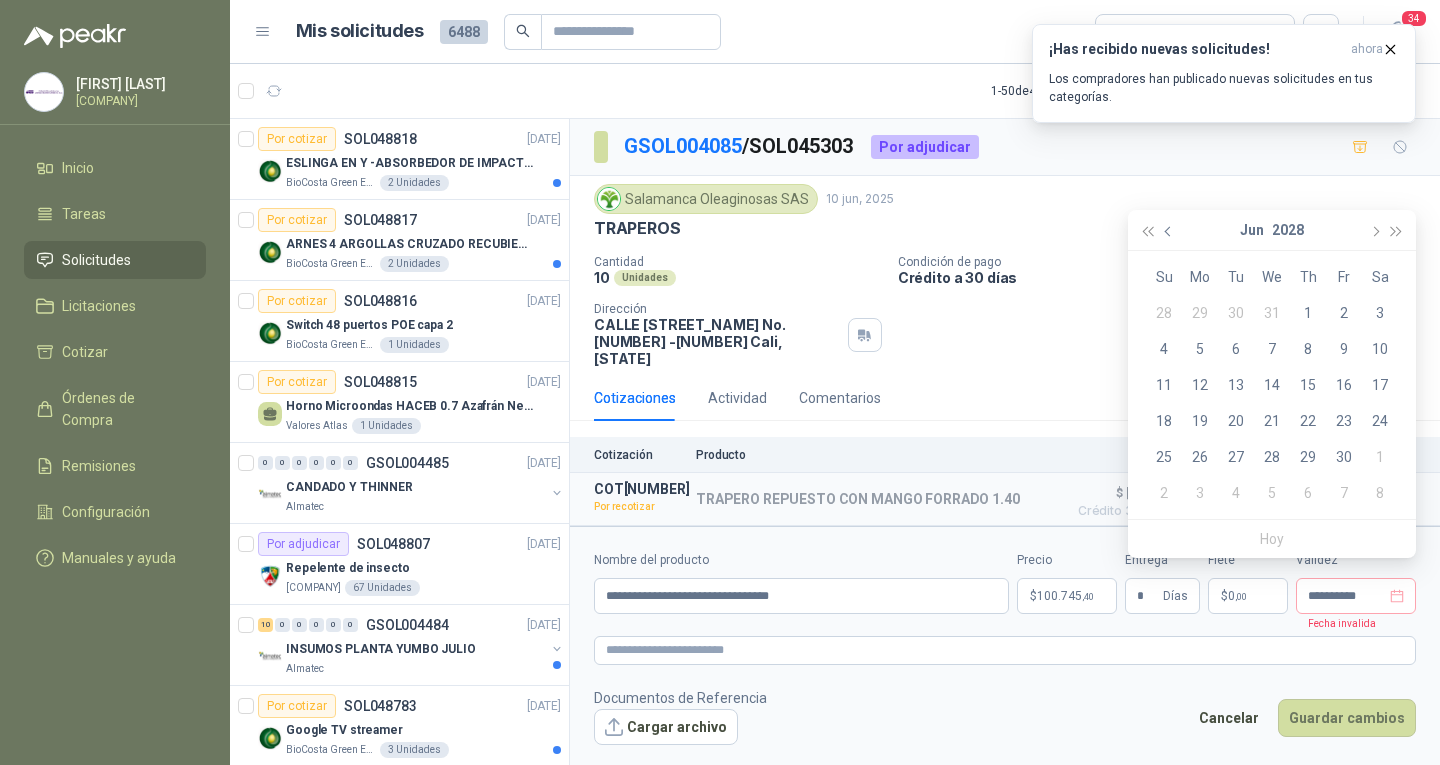 click at bounding box center (1169, 230) 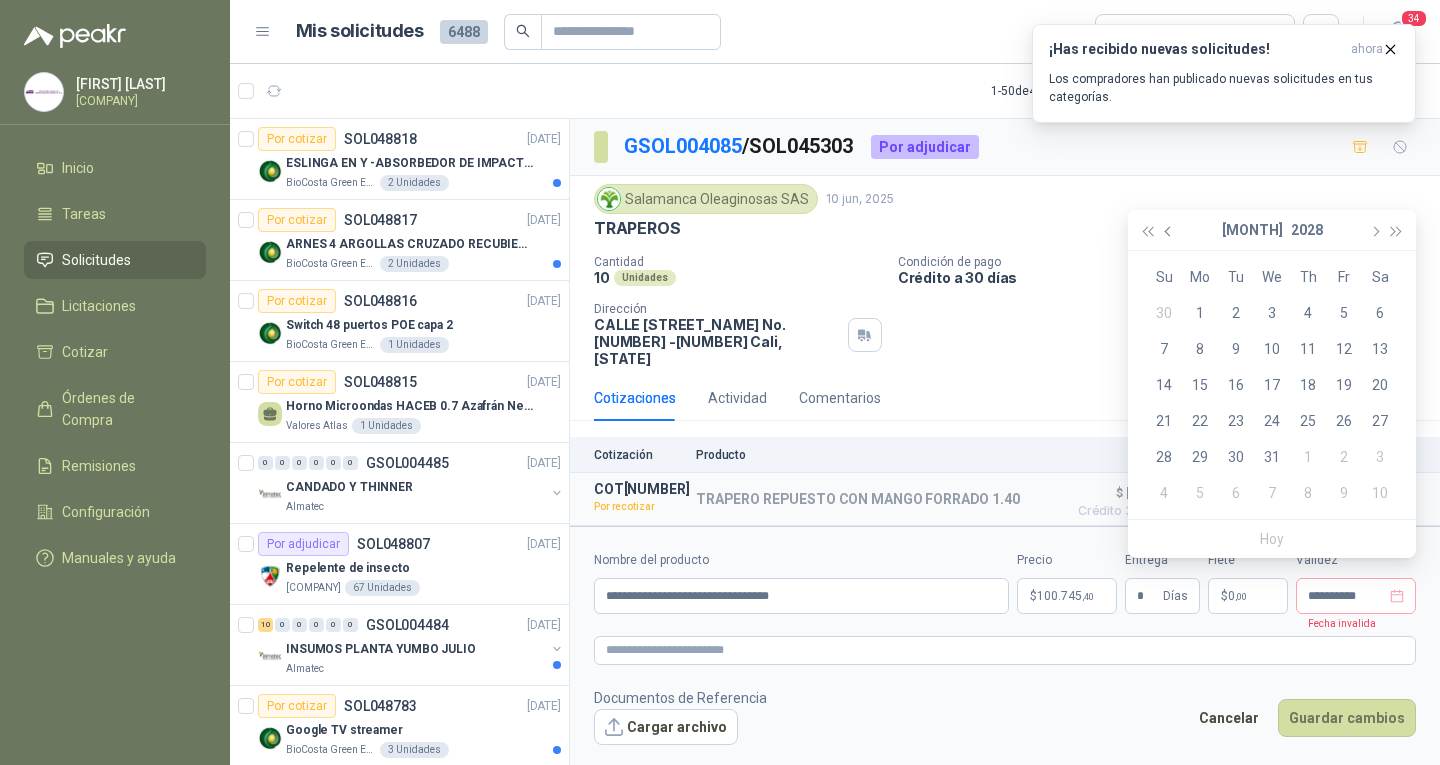 click at bounding box center [1169, 230] 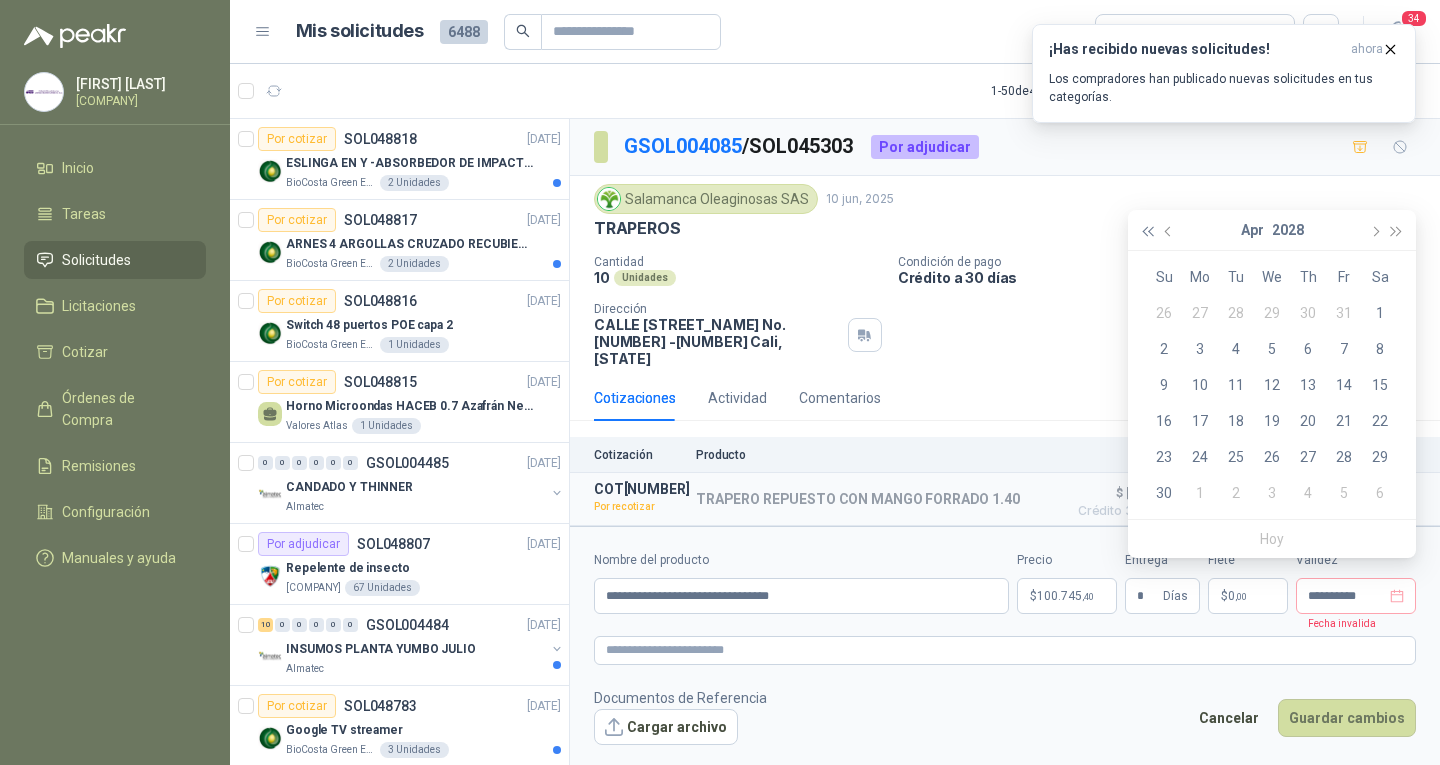click at bounding box center (1147, 232) 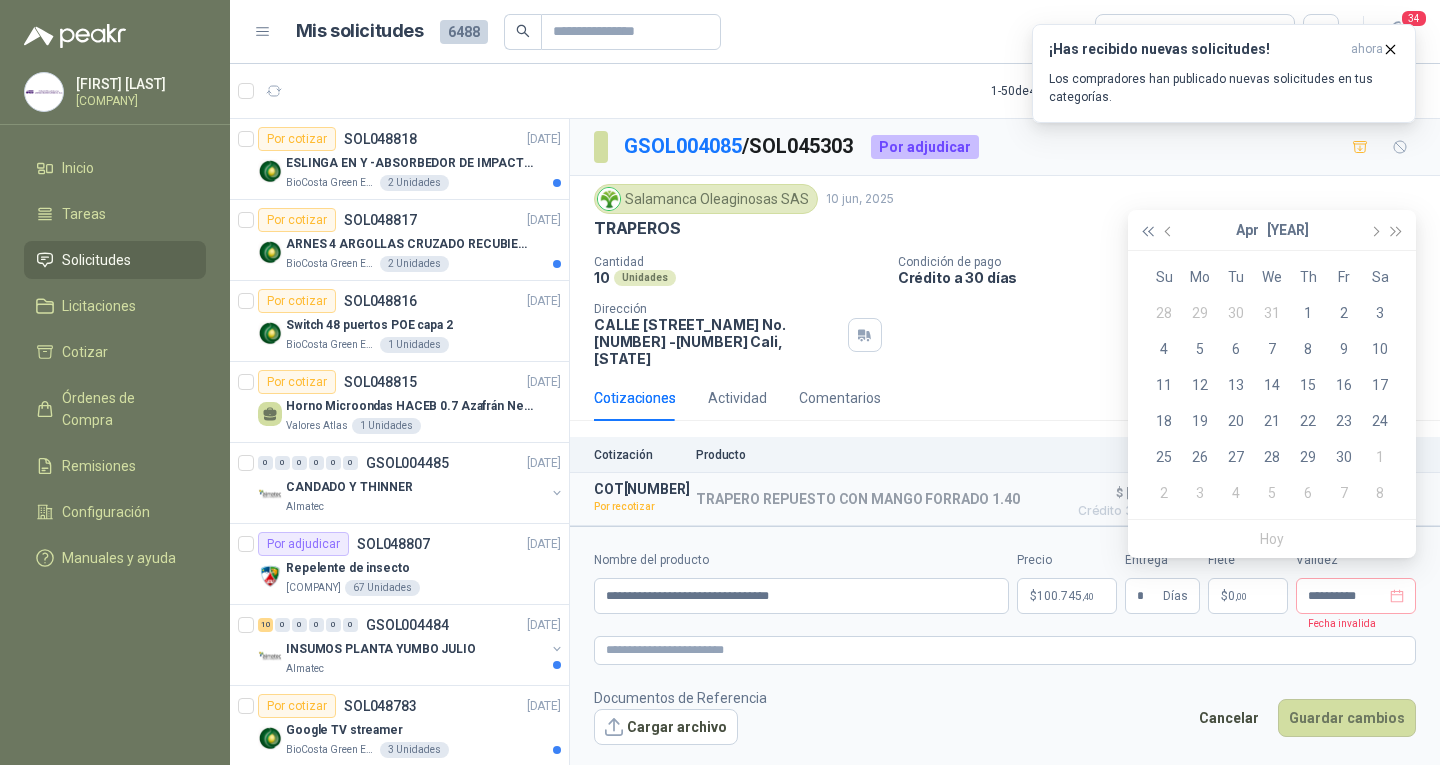 click at bounding box center [1147, 232] 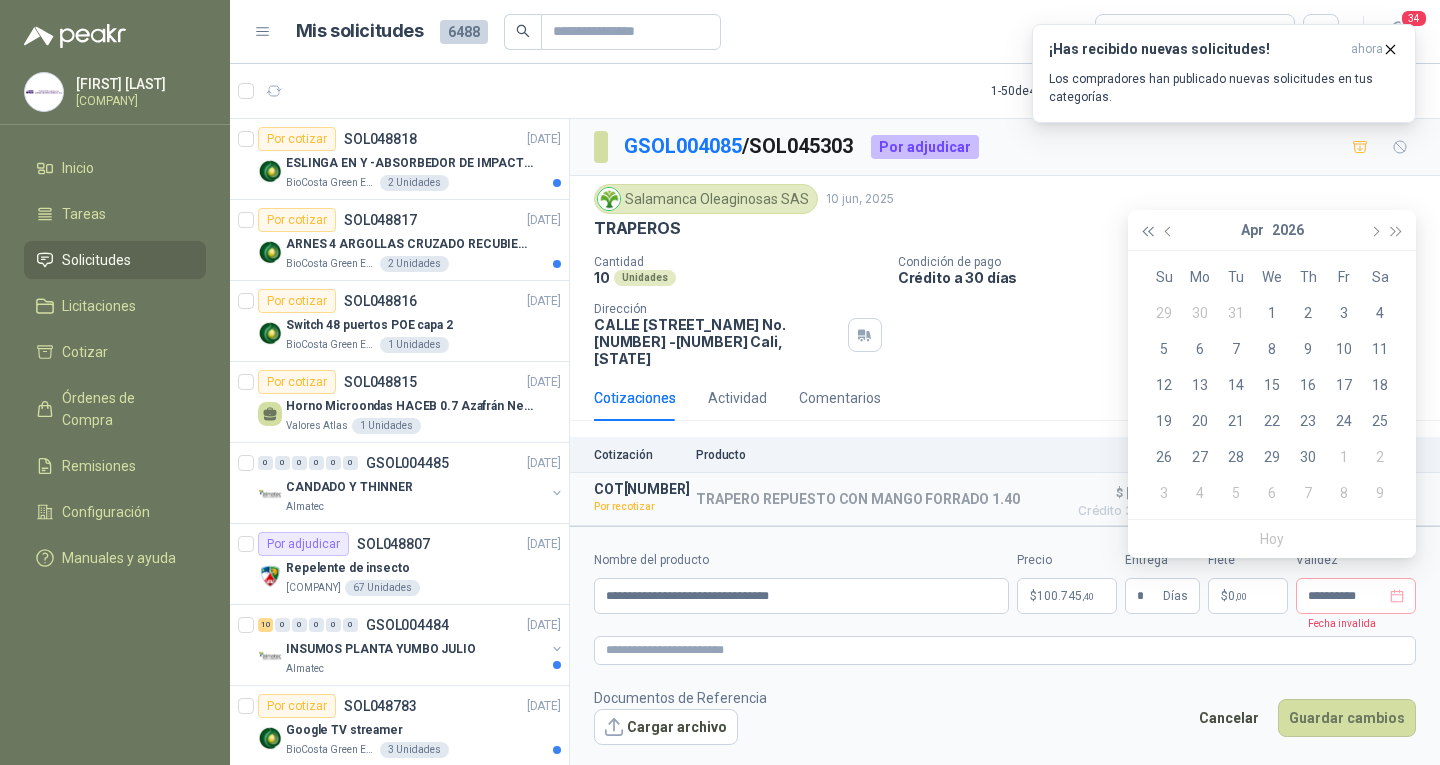 click at bounding box center (1147, 232) 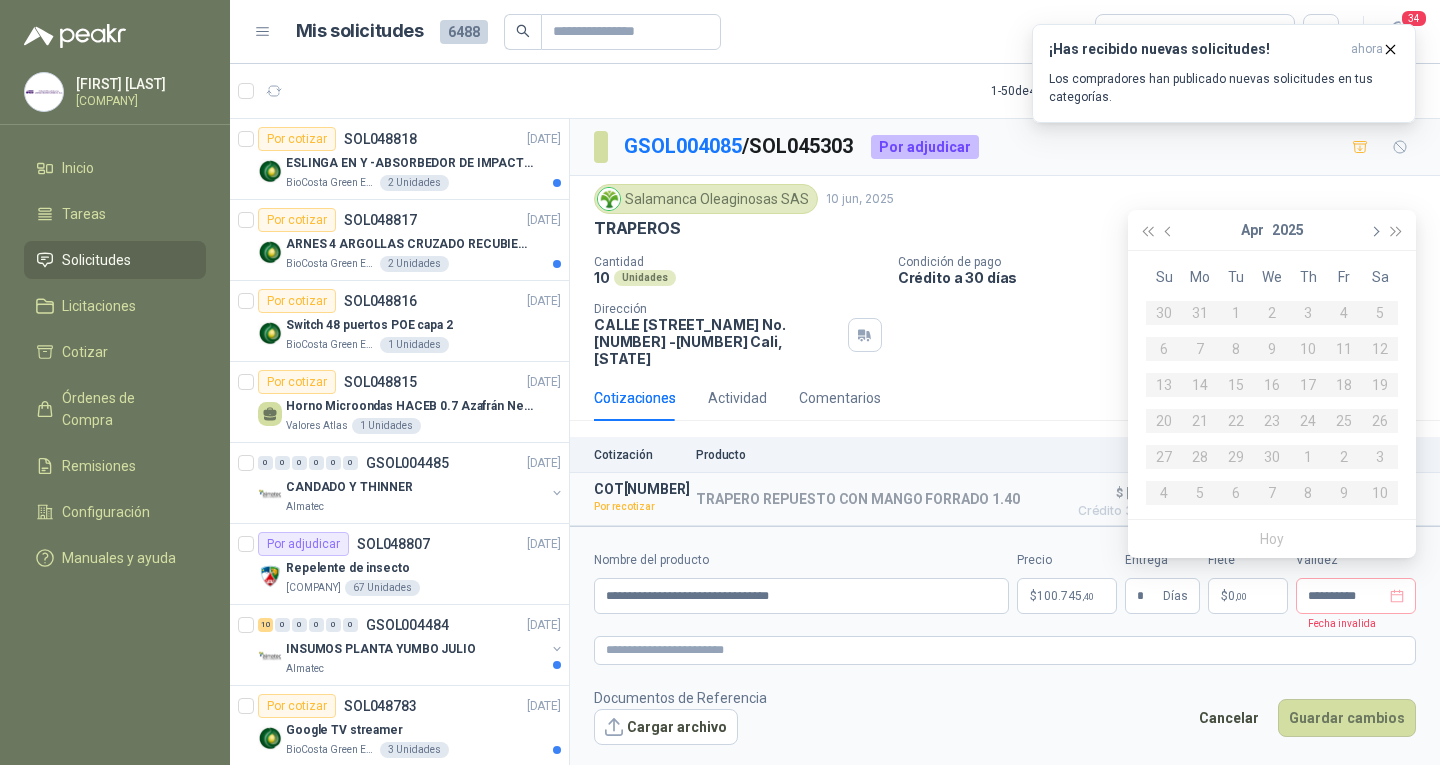 click at bounding box center [1374, 230] 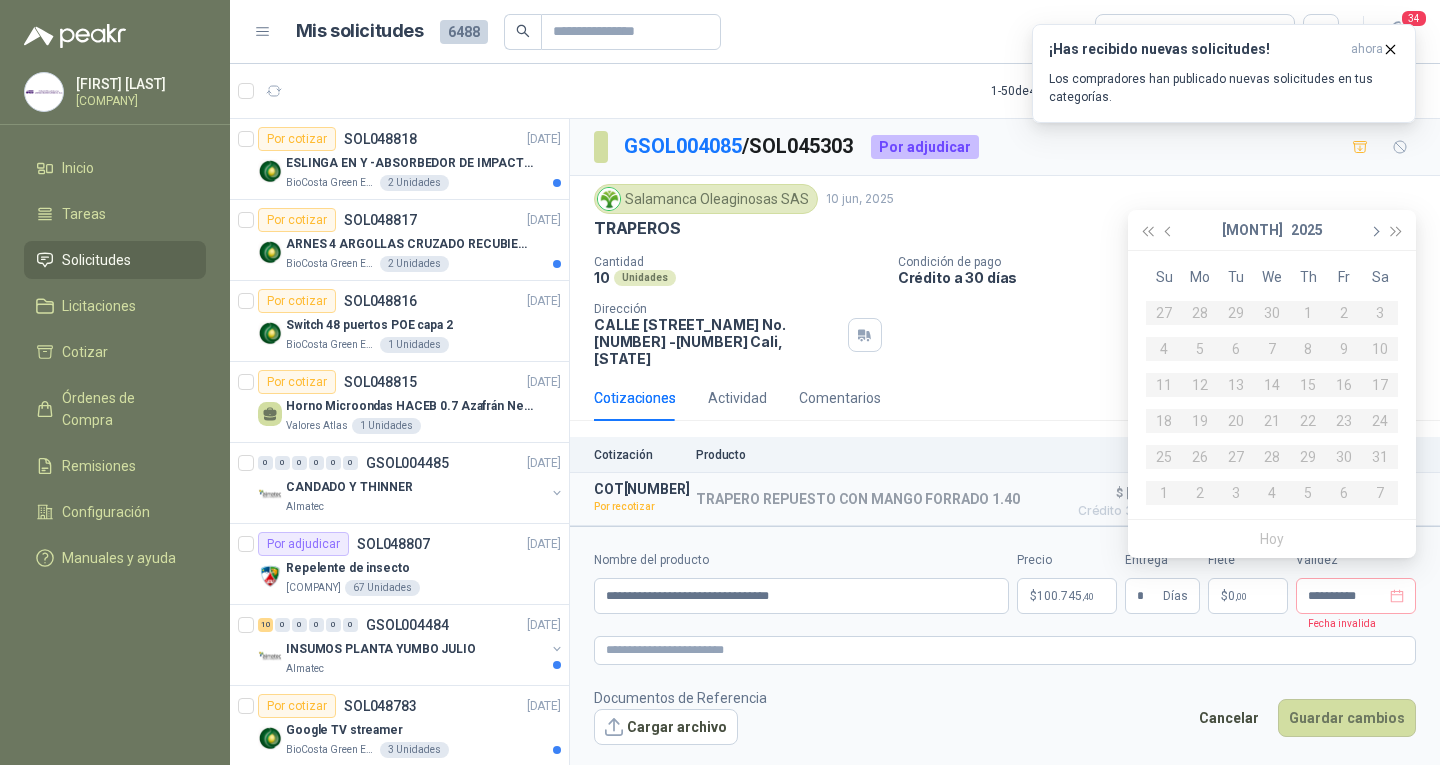 click at bounding box center [1374, 230] 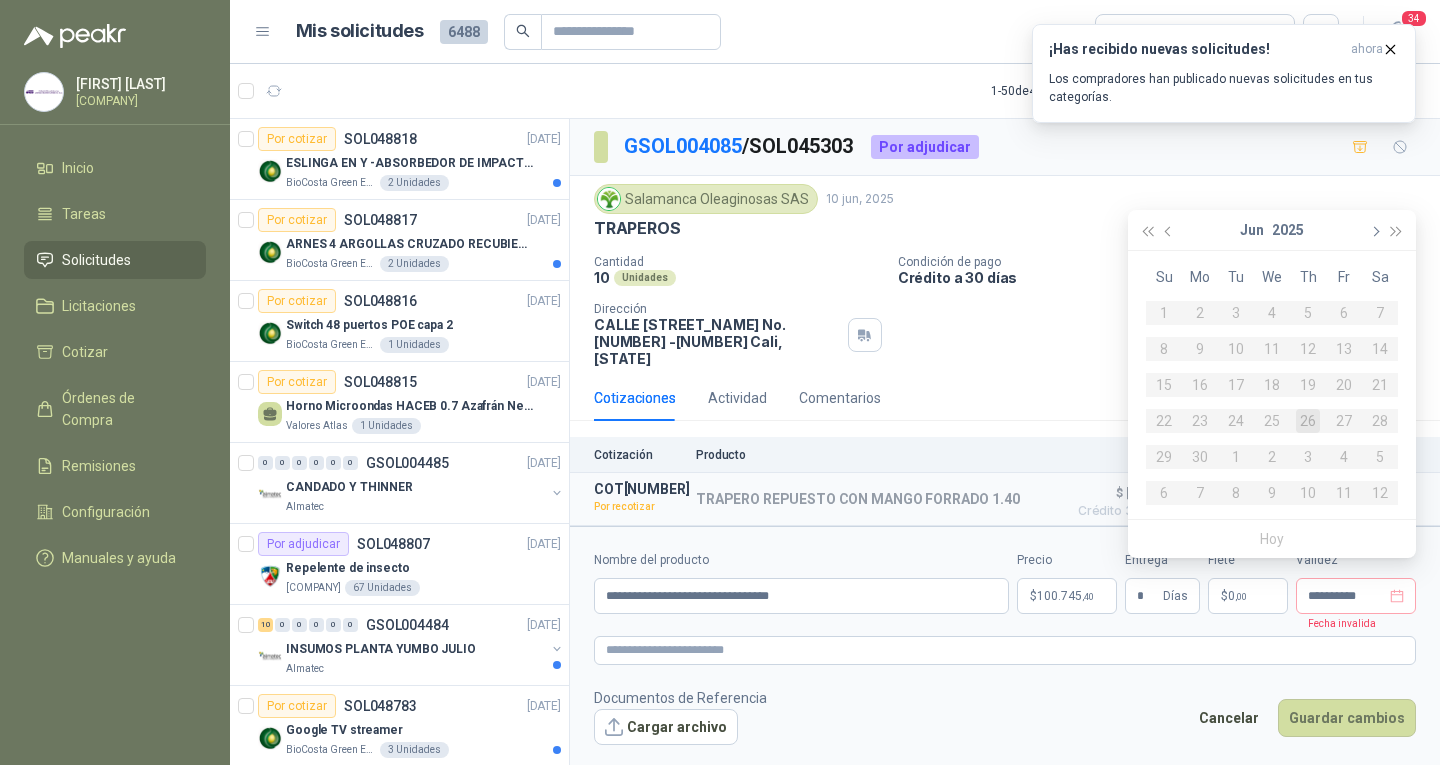 click at bounding box center (1374, 230) 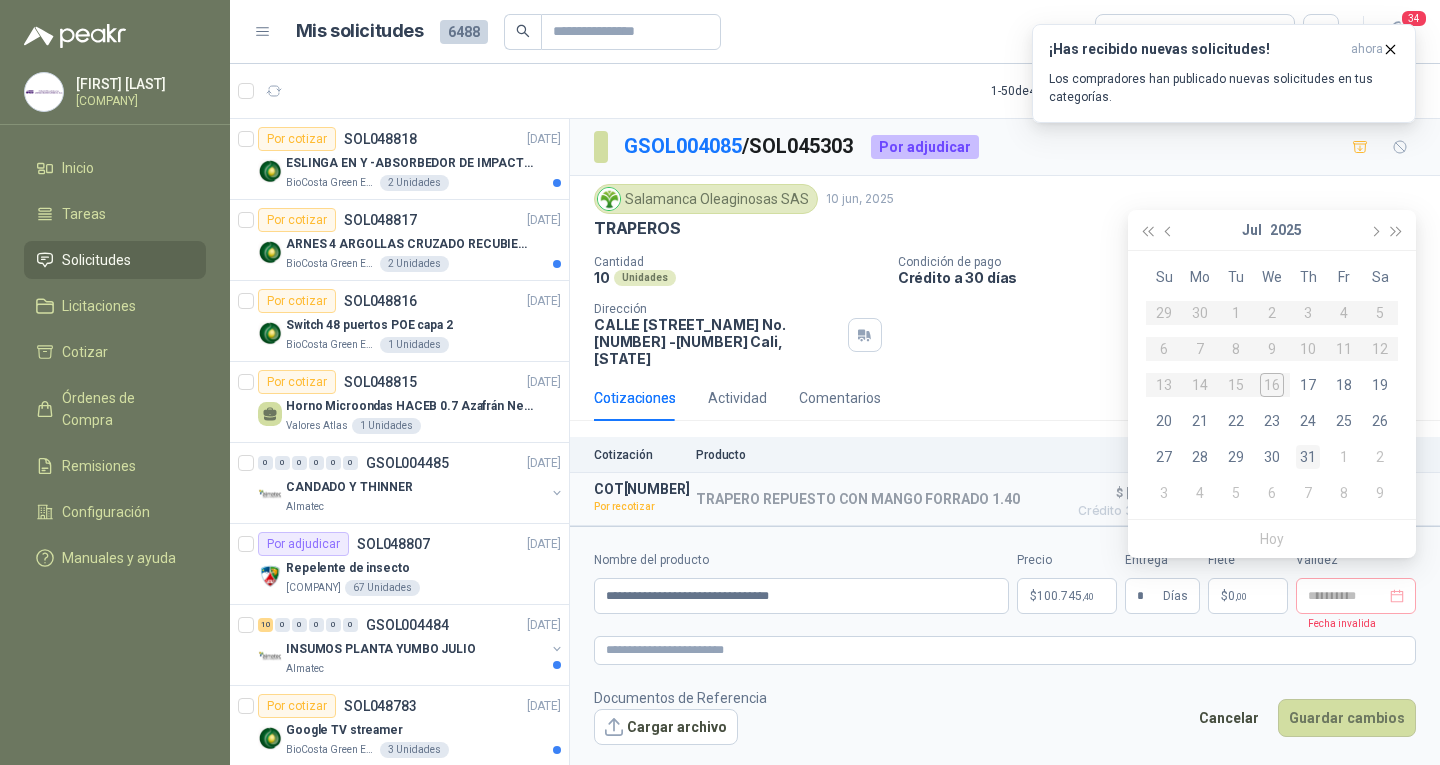 click on "31" at bounding box center [1308, 457] 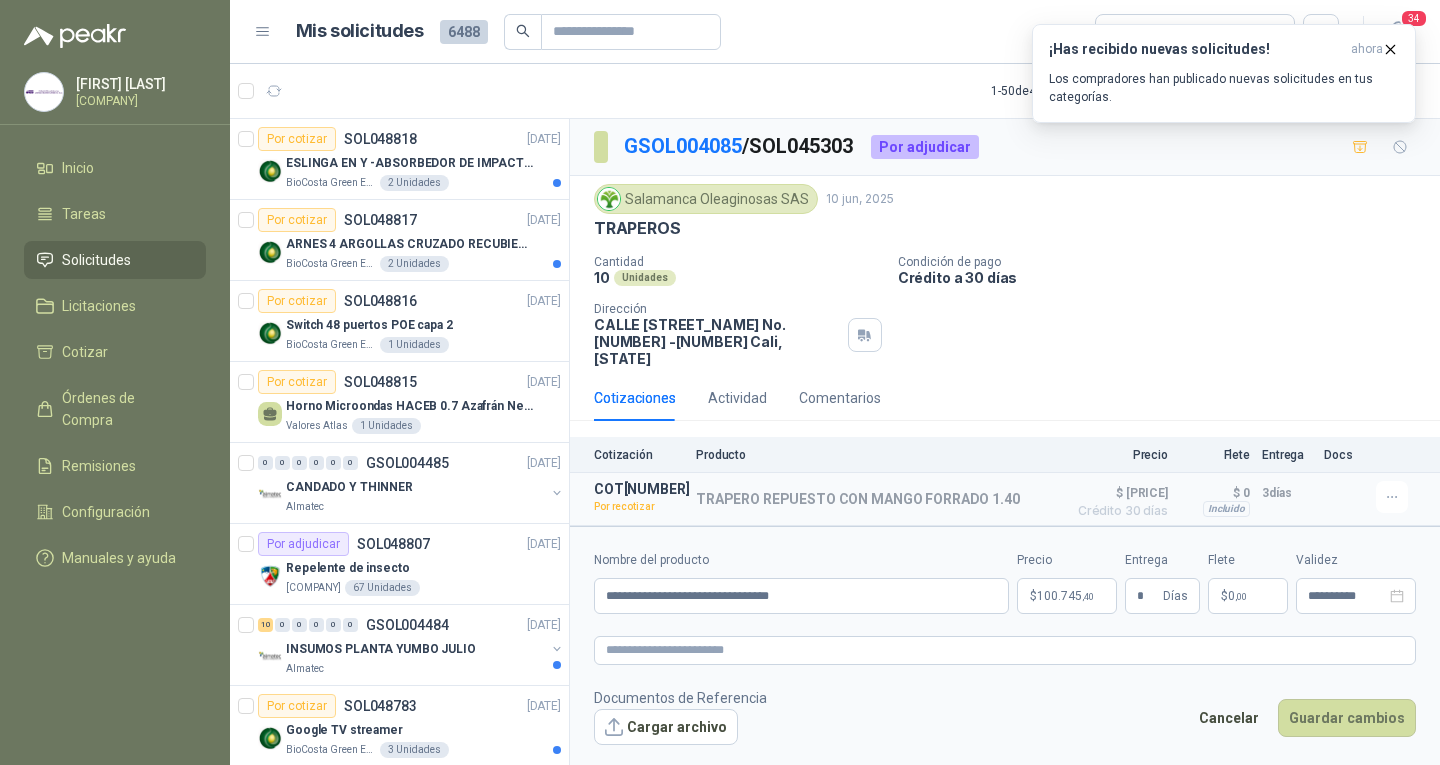 type on "**********" 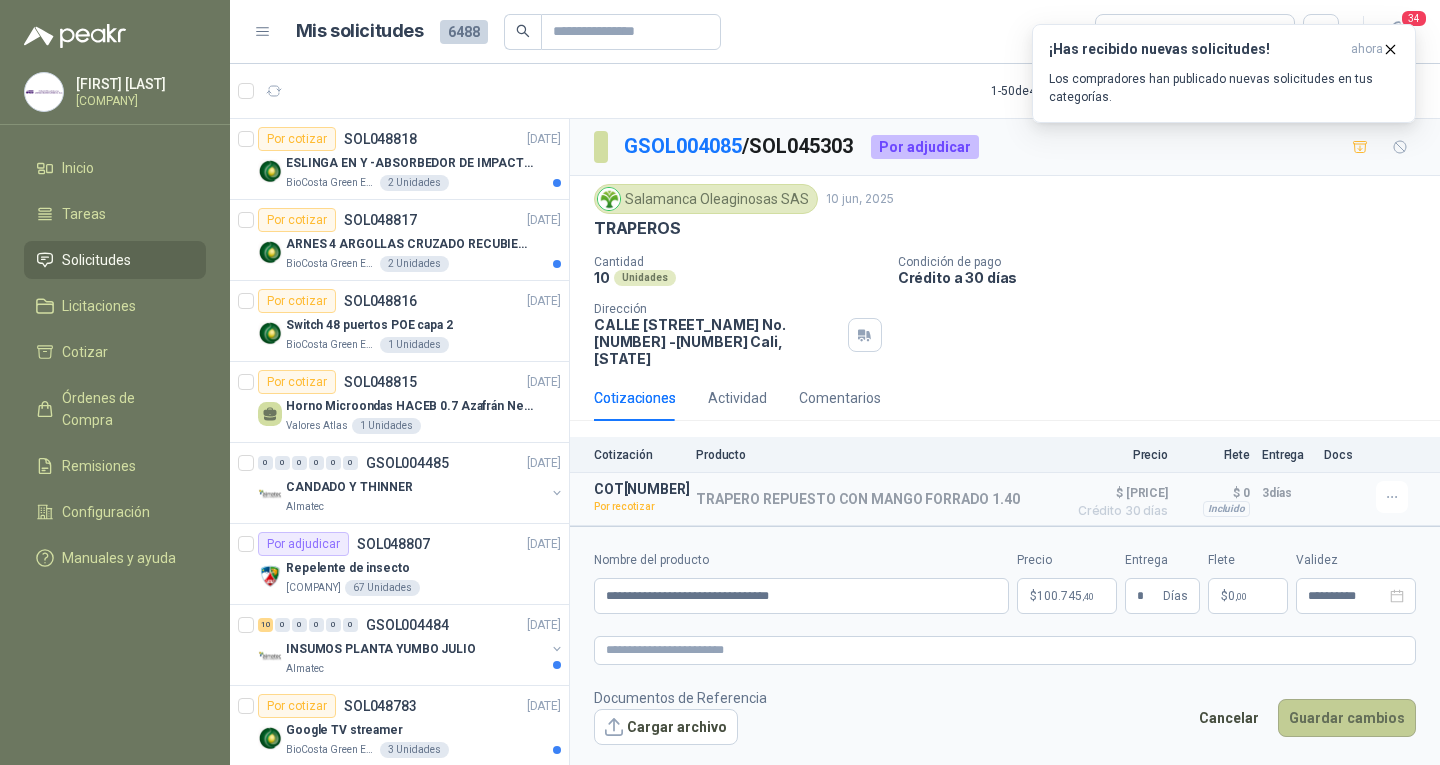 click on "Guardar cambios" at bounding box center (1347, 718) 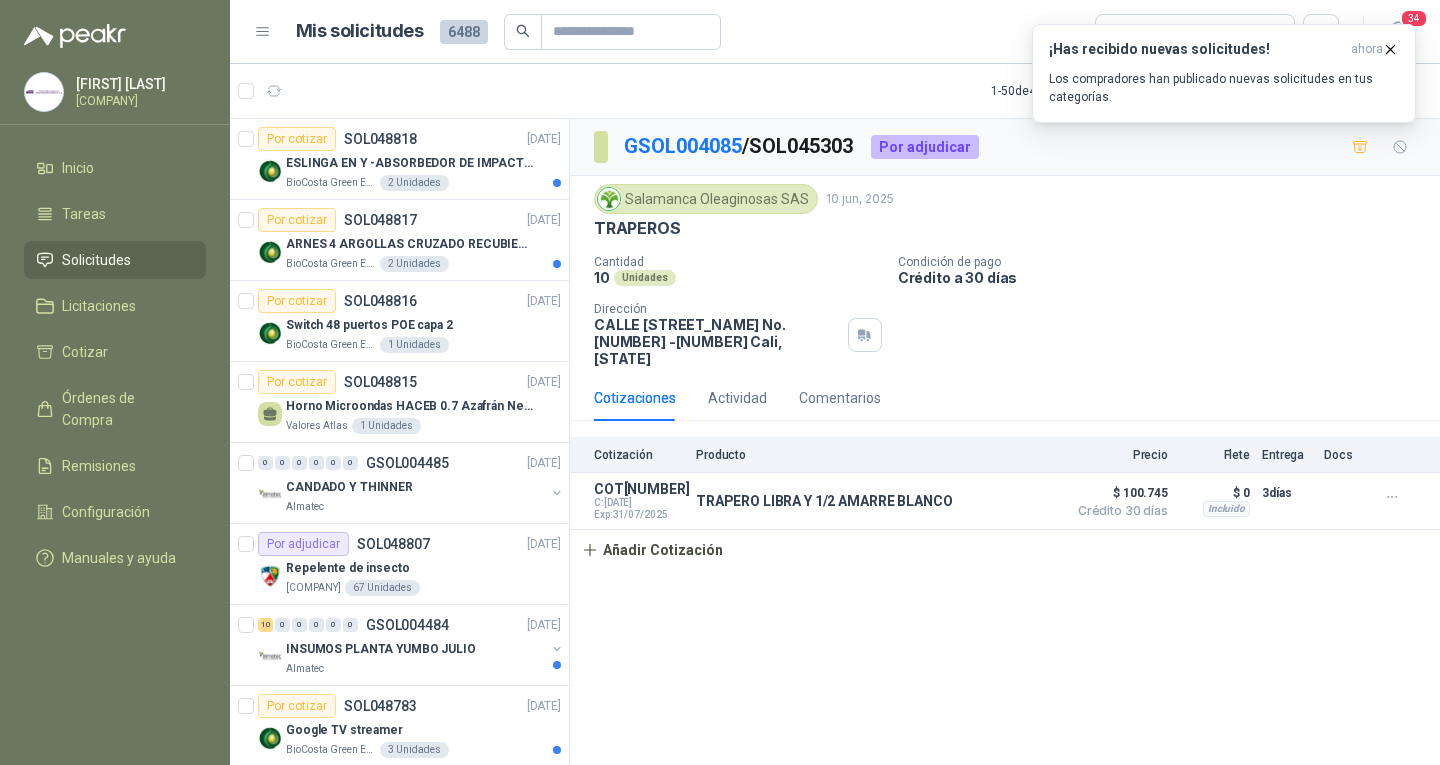 click on "GSOL004085 / SOL045303 Por adjudicar Salamanca Oleaginosas SAS 10 jun, 2025 TRAPEROS Cantidad 10 Unidades Condición de pago Crédito a 30 días Dirección CALLE 4 No.27 -79 [CITY], [STATE] Cotizaciones Actividad Comentarios Cotización Producto Precio Flete Entrega Docs COT149984 C: 11/06/2025 Exp: 31/07/2025 TRAPERO LIBRA Y 1/2 AMARRE BLANCO Detalles $ 100.745 Crédito 30 días $ 100.745 Crédito 30 días Incluido $ 0 Entrega: 3 días $ 0 Incluido 3 días Añadir Cotización" at bounding box center (1005, 445) 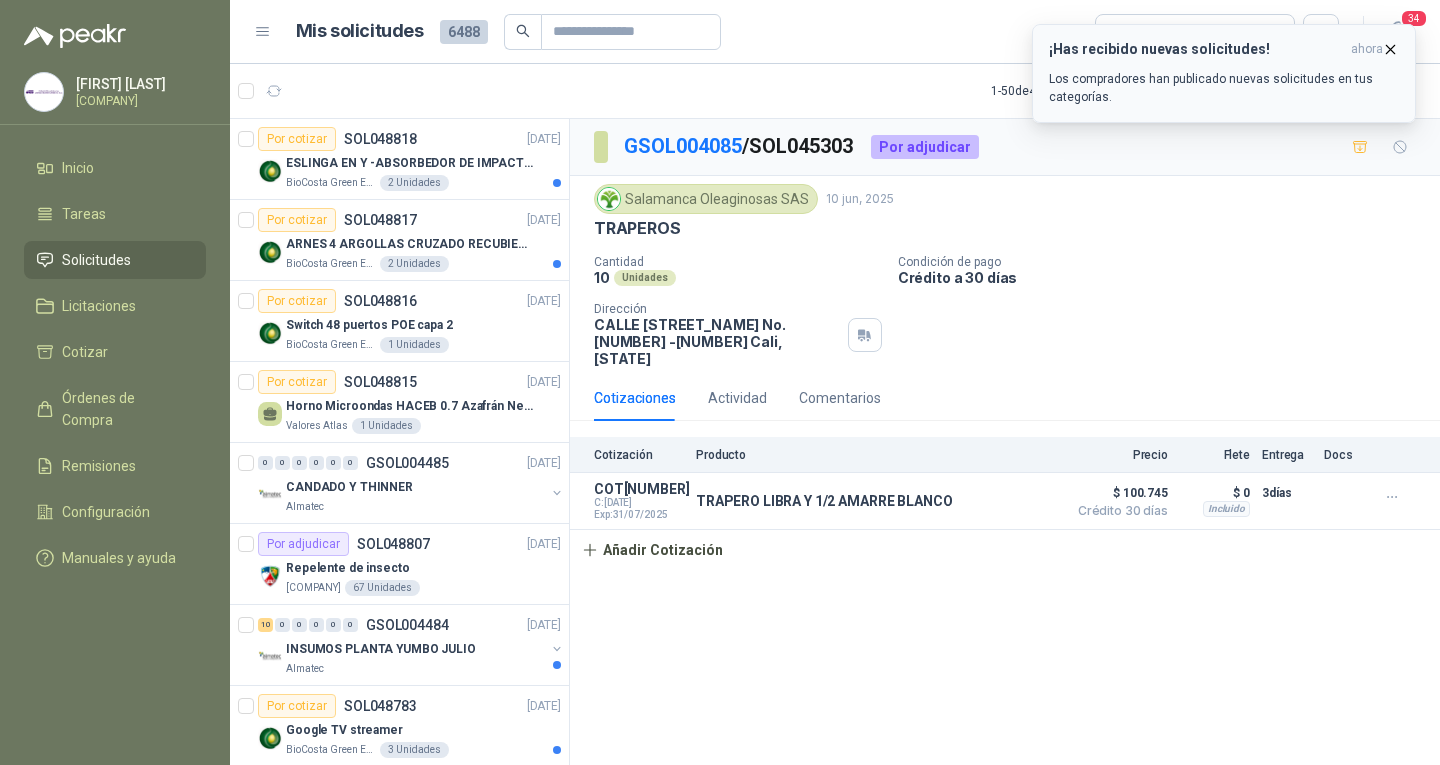 click 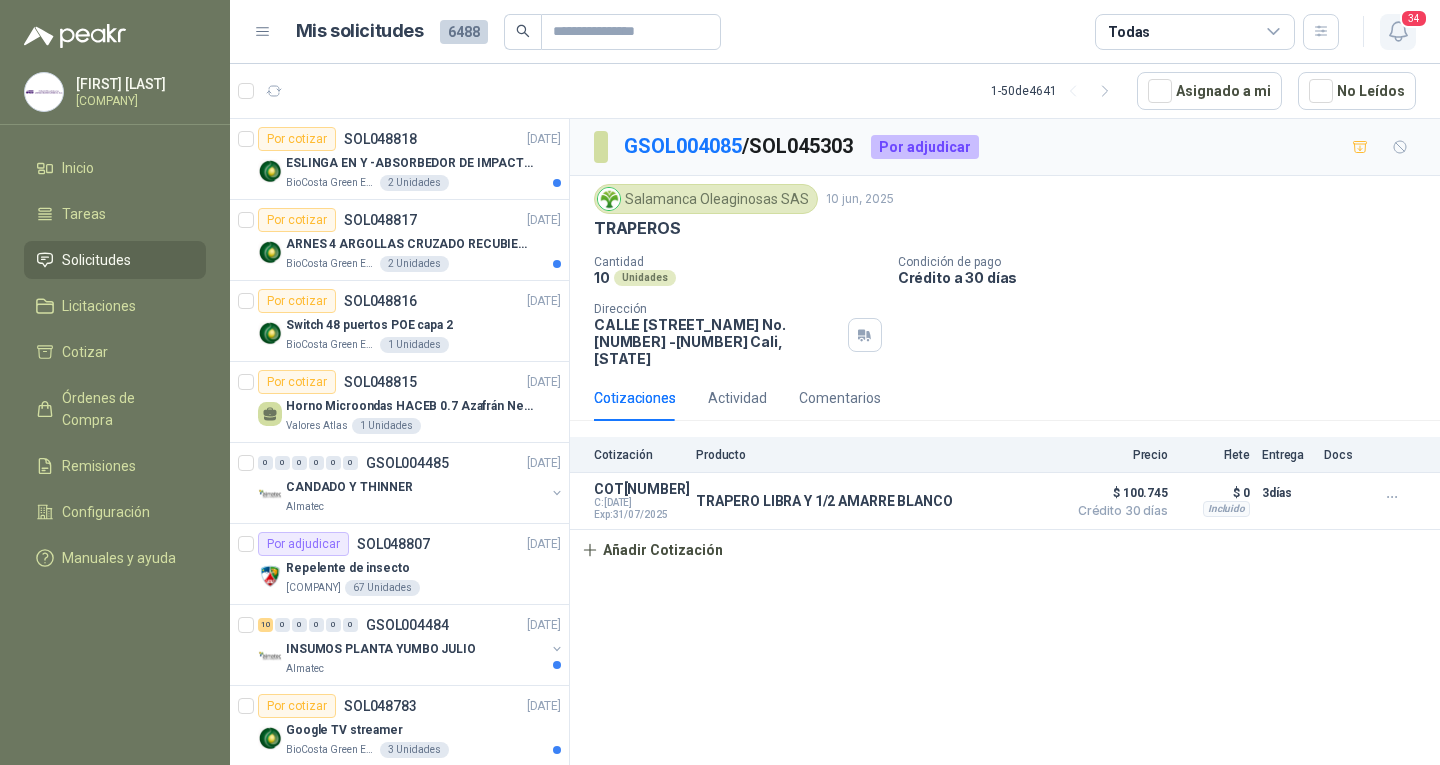 click on "34" at bounding box center (1414, 18) 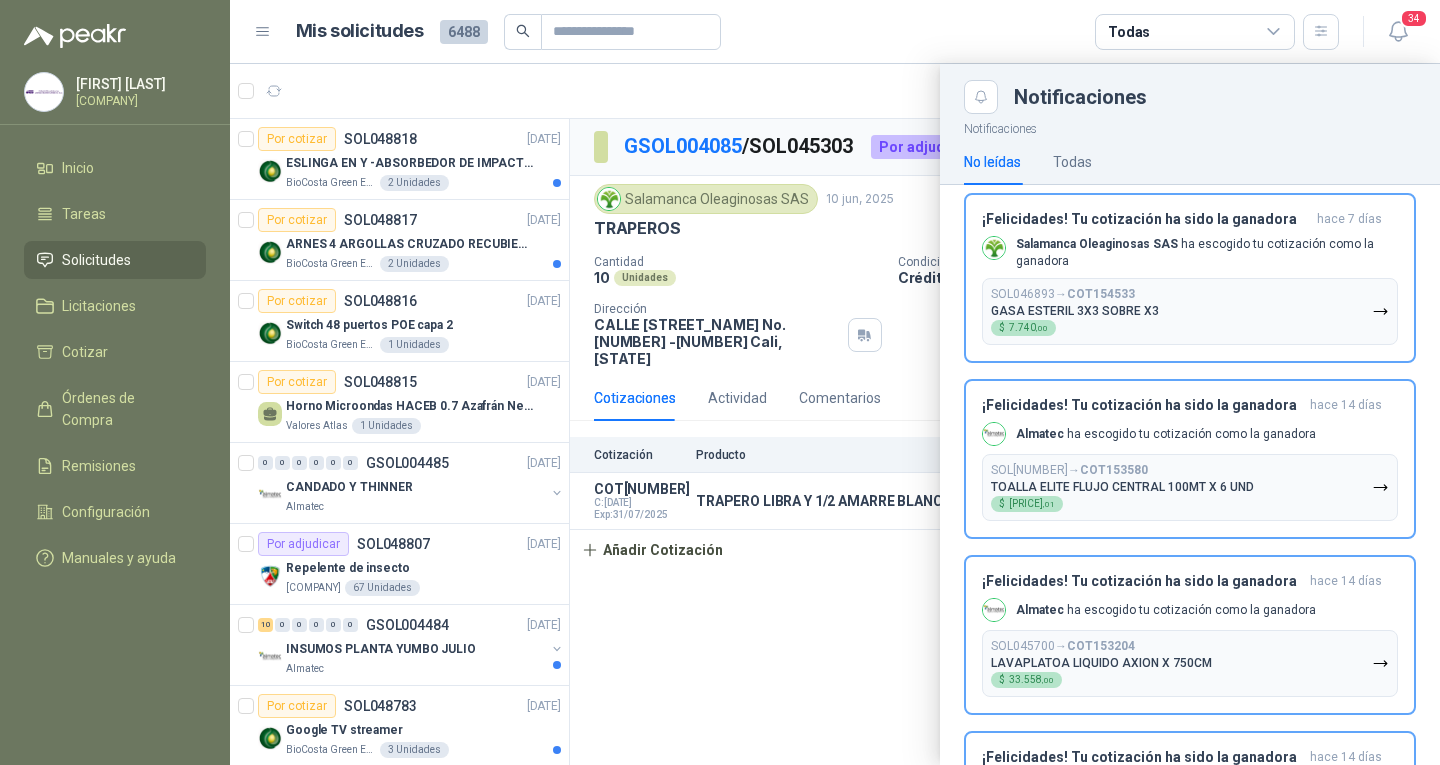 click at bounding box center [835, 414] 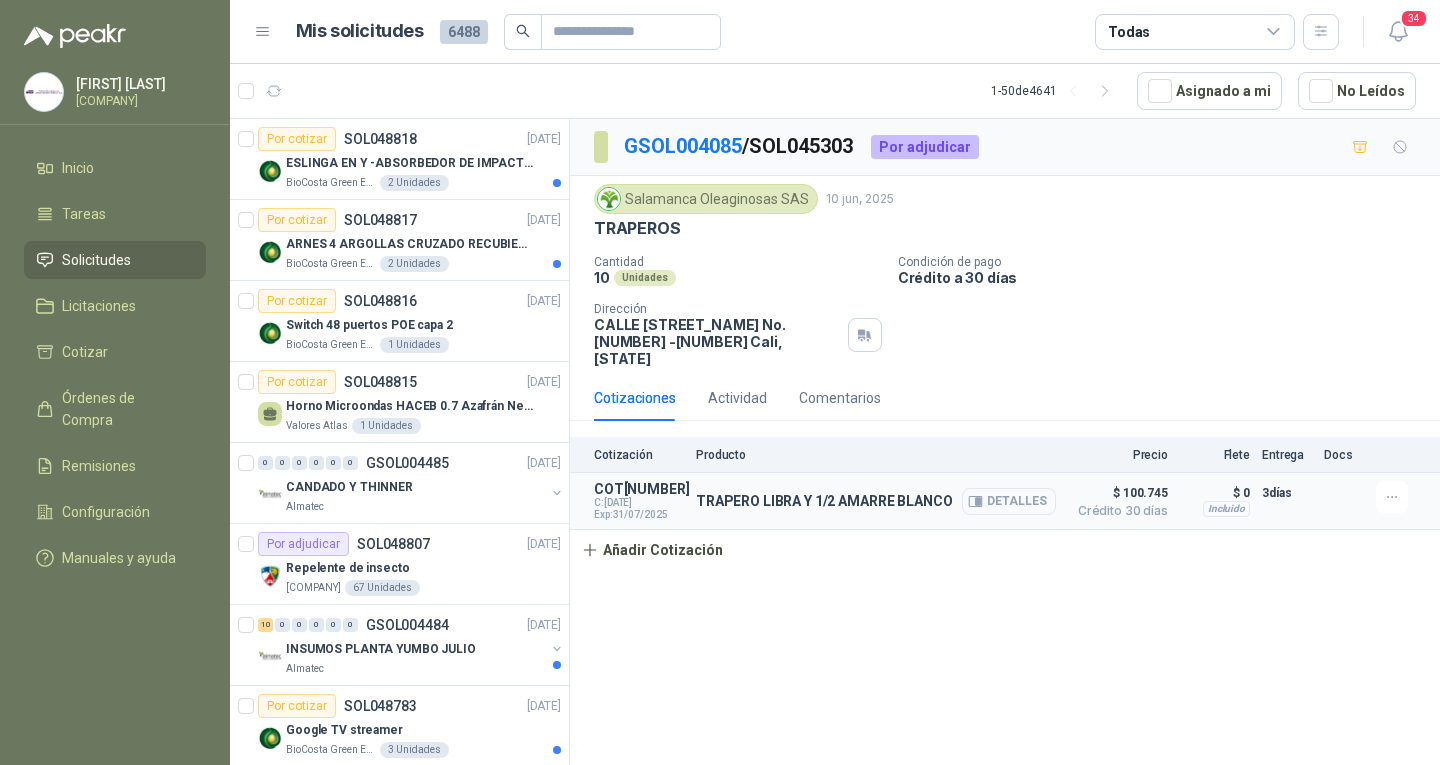 click on "Detalles" at bounding box center (1009, 501) 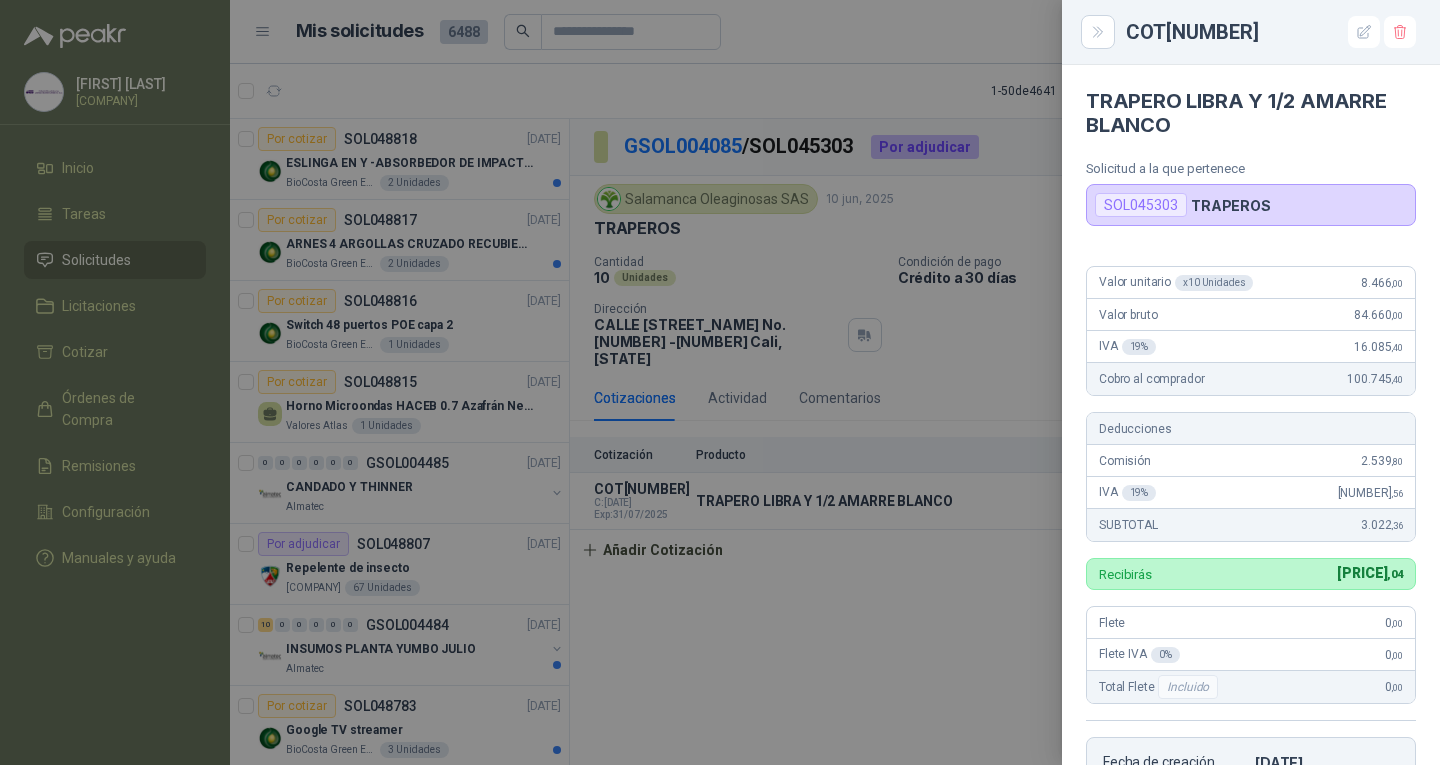 click at bounding box center [720, 382] 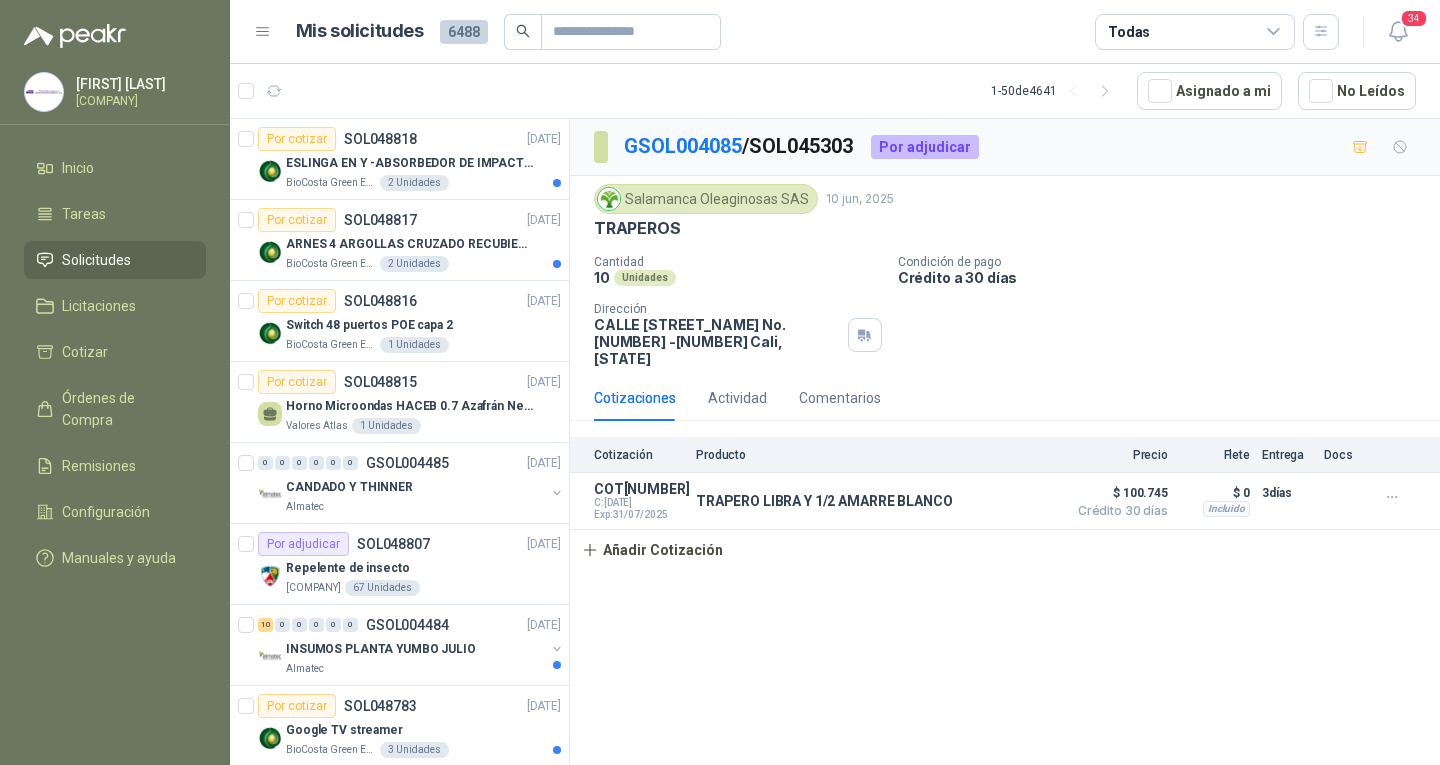 click on "GSOL004085 / SOL045303 Por adjudicar Salamanca Oleaginosas SAS 10 jun, 2025 TRAPEROS Cantidad 10 Unidades Condición de pago Crédito a 30 días Dirección CALLE 4 No.27 -79 [CITY], [STATE] Cotizaciones Actividad Comentarios Cotización Producto Precio Flete Entrega Docs COT149984 C: 11/06/2025 Exp: 31/07/2025 TRAPERO LIBRA Y 1/2 AMARRE BLANCO Detalles $ 100.745 Crédito 30 días $ 100.745 Crédito 30 días Incluido $ 0 Entrega: 3 días $ 0 Incluido 3 días Añadir Cotización" at bounding box center [1005, 445] 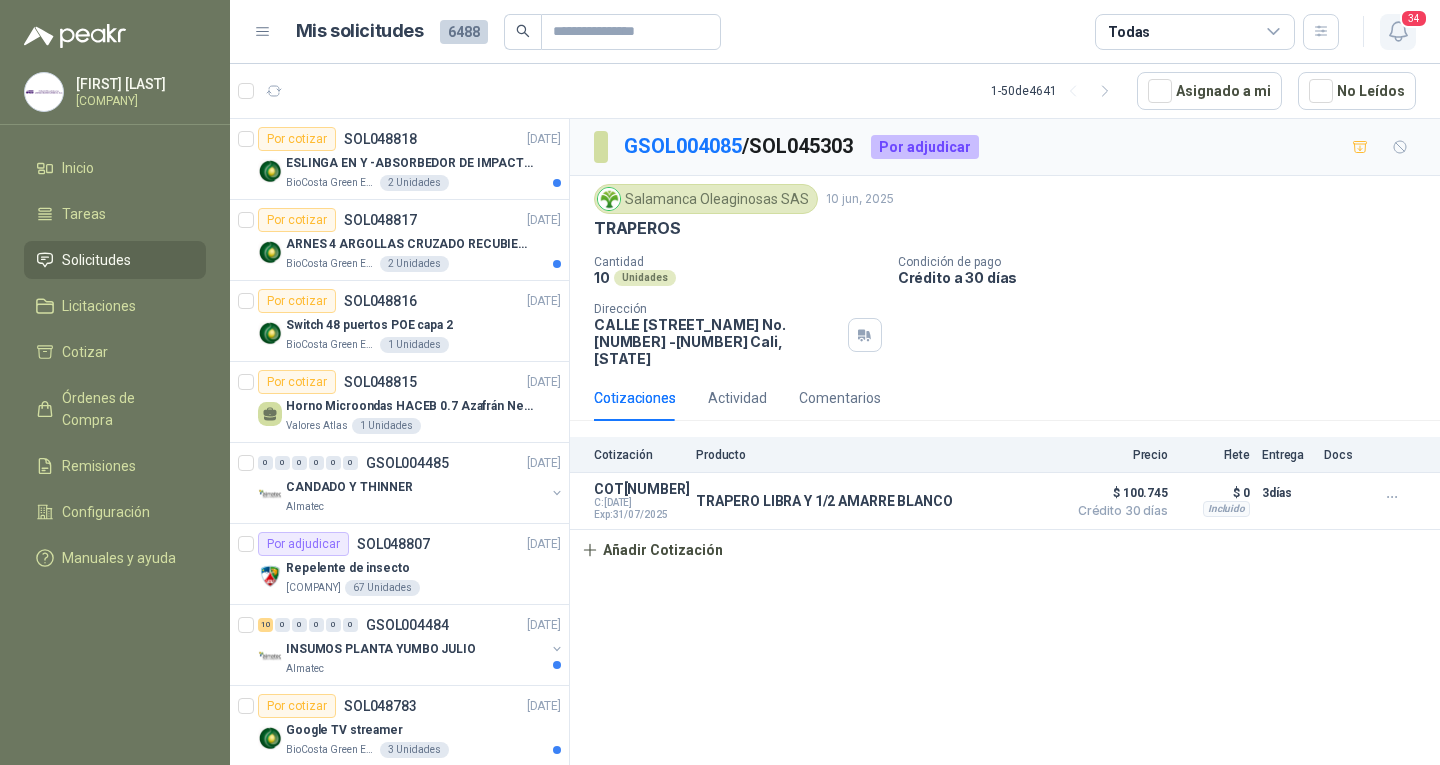 click on "34" at bounding box center [1398, 32] 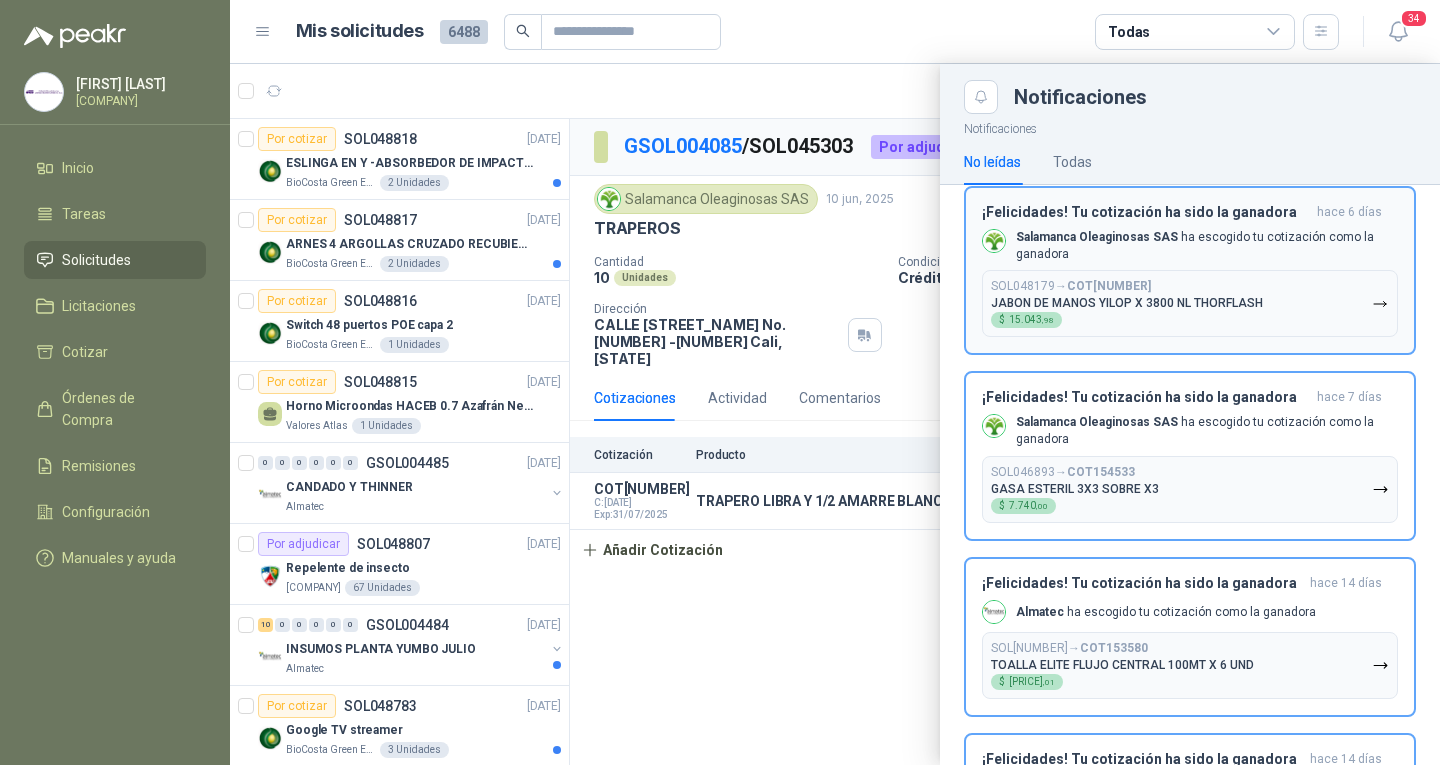 scroll, scrollTop: 0, scrollLeft: 0, axis: both 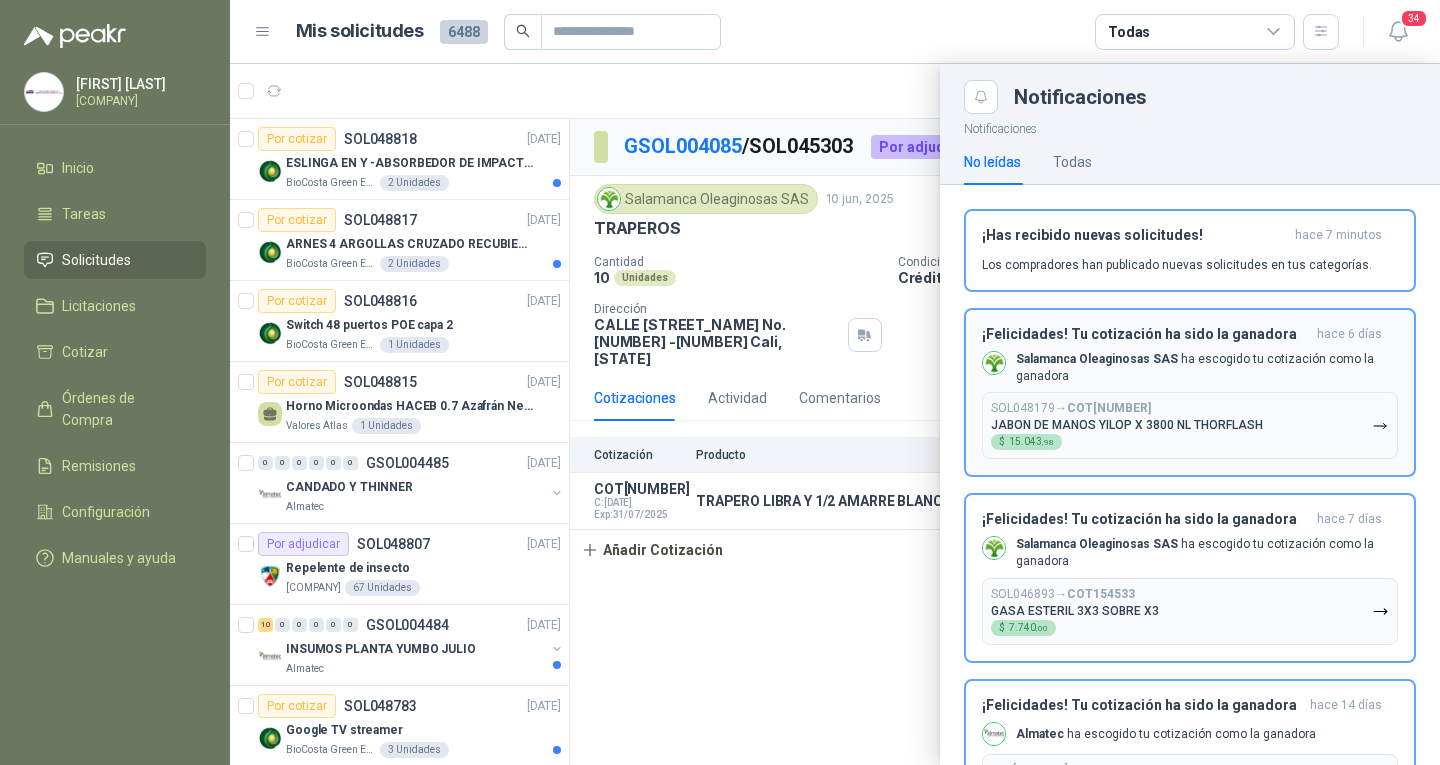 click on "¡Felicidades! Tu cotización ha sido la ganadora hace 6 días   [COMPANY]    ha escogido tu cotización como la ganadora SOL048179  →  COT156859 JABON DE MANOS YILOP X 3800 NL THORFLASH  $  15.043 ,98" at bounding box center [1190, 393] 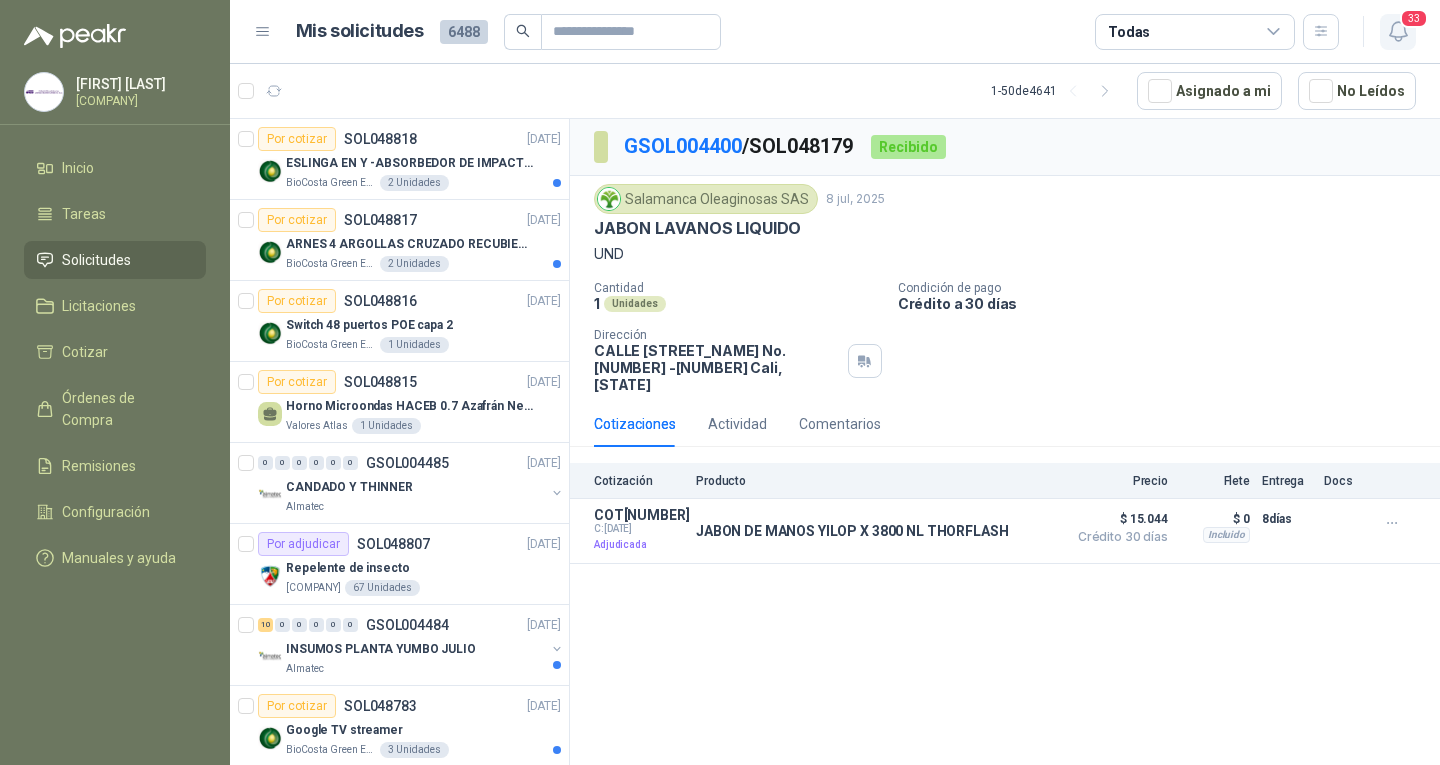 click 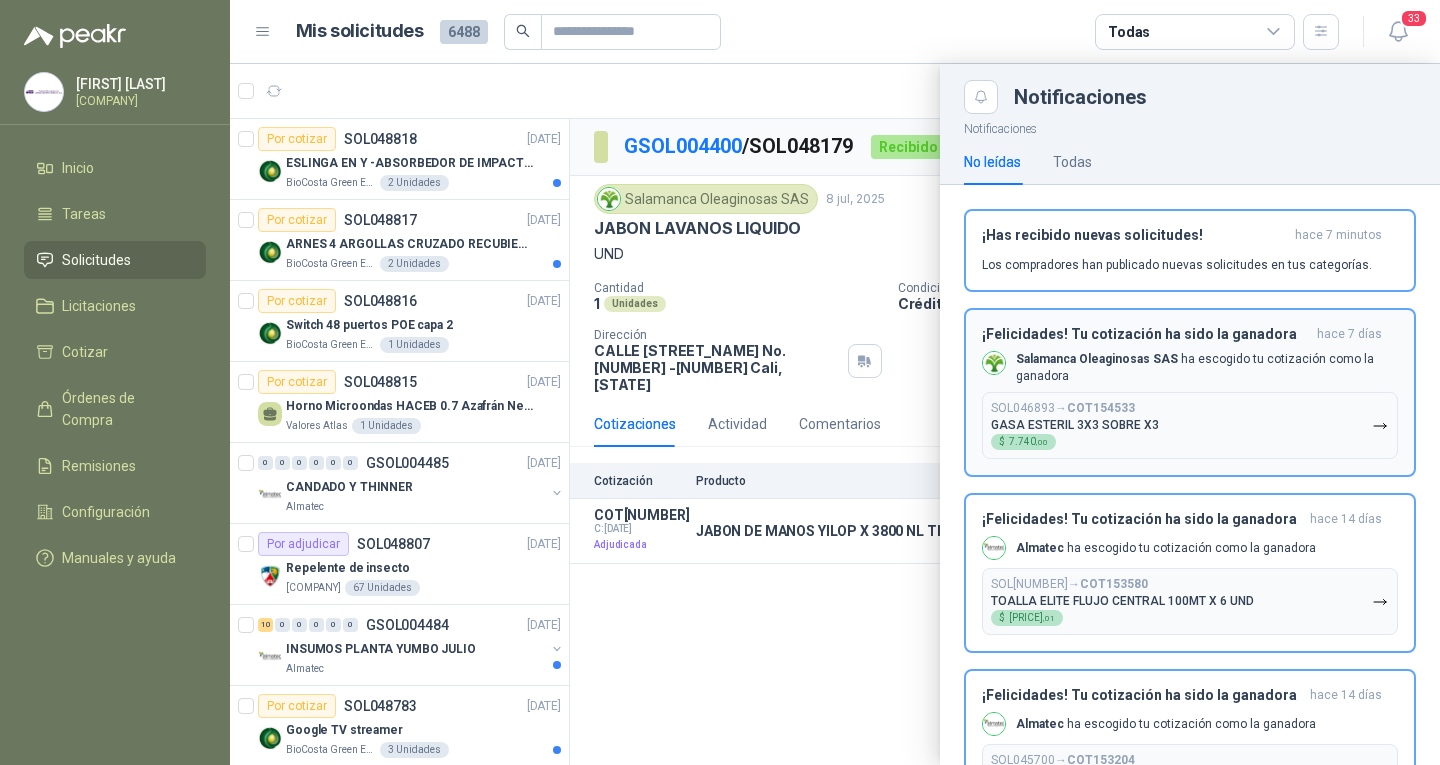 click on "Salamanca Oleaginosas SAS ha escogido tu cotización como la ganadora" at bounding box center [1207, 368] 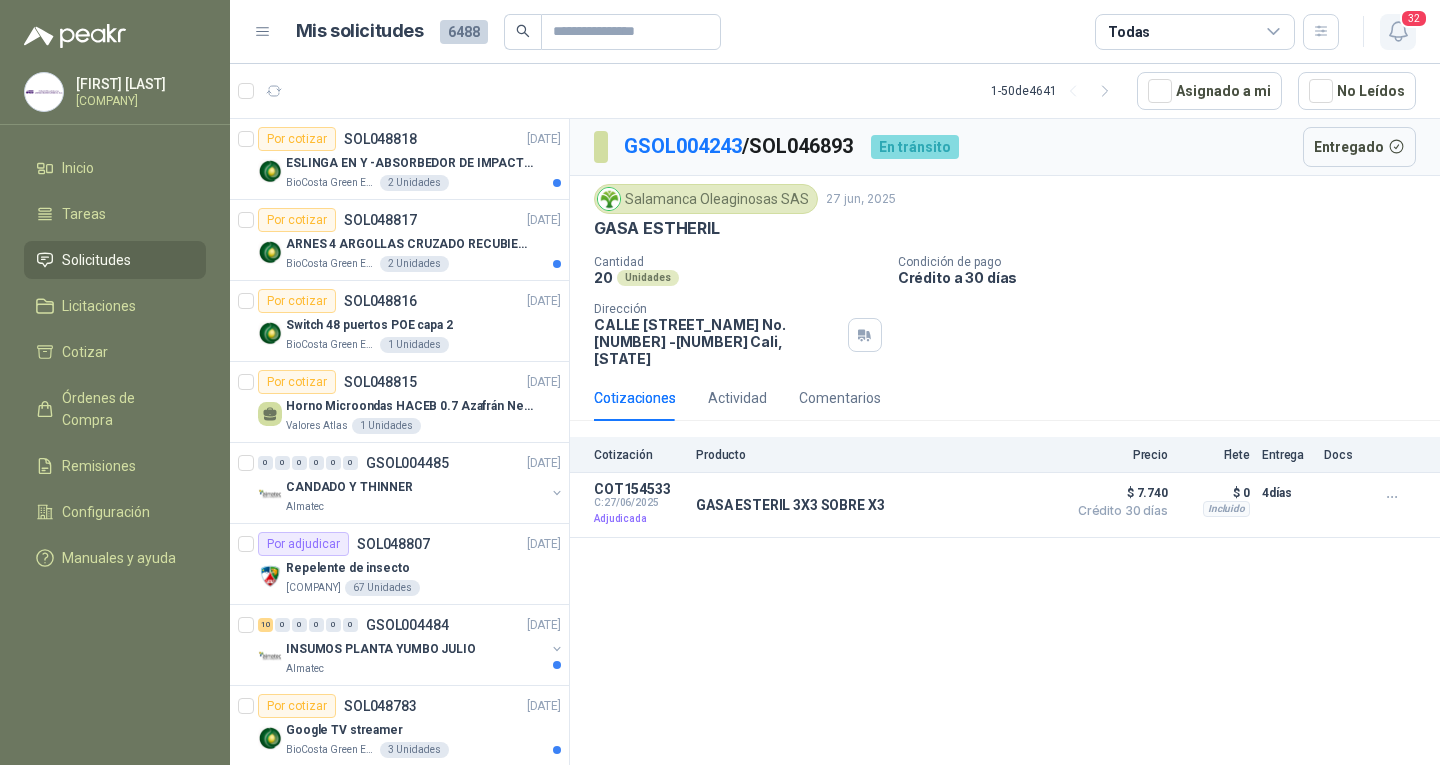 click on "32" at bounding box center (1414, 18) 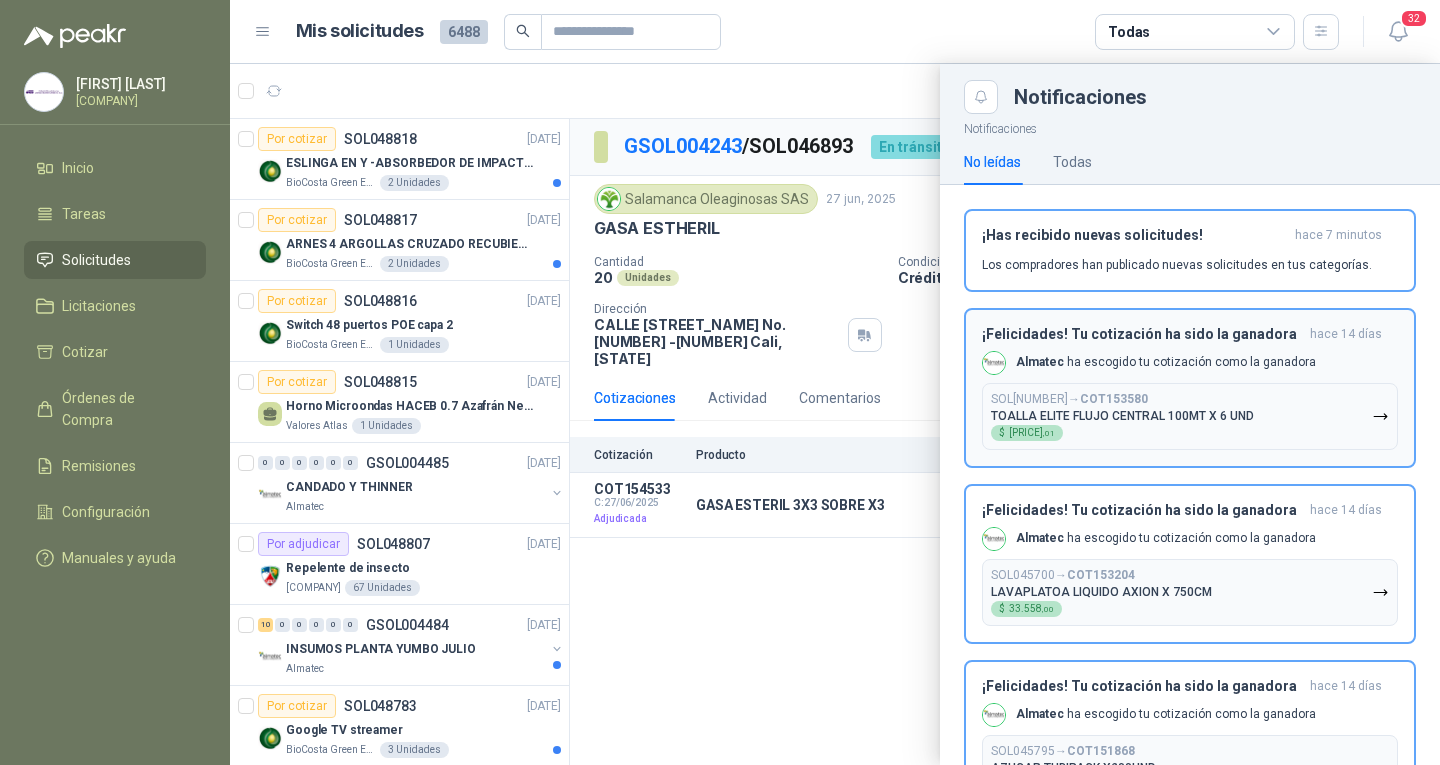 click on "[COMPANY]    ha escogido tu cotización como la ganadora" at bounding box center (1166, 362) 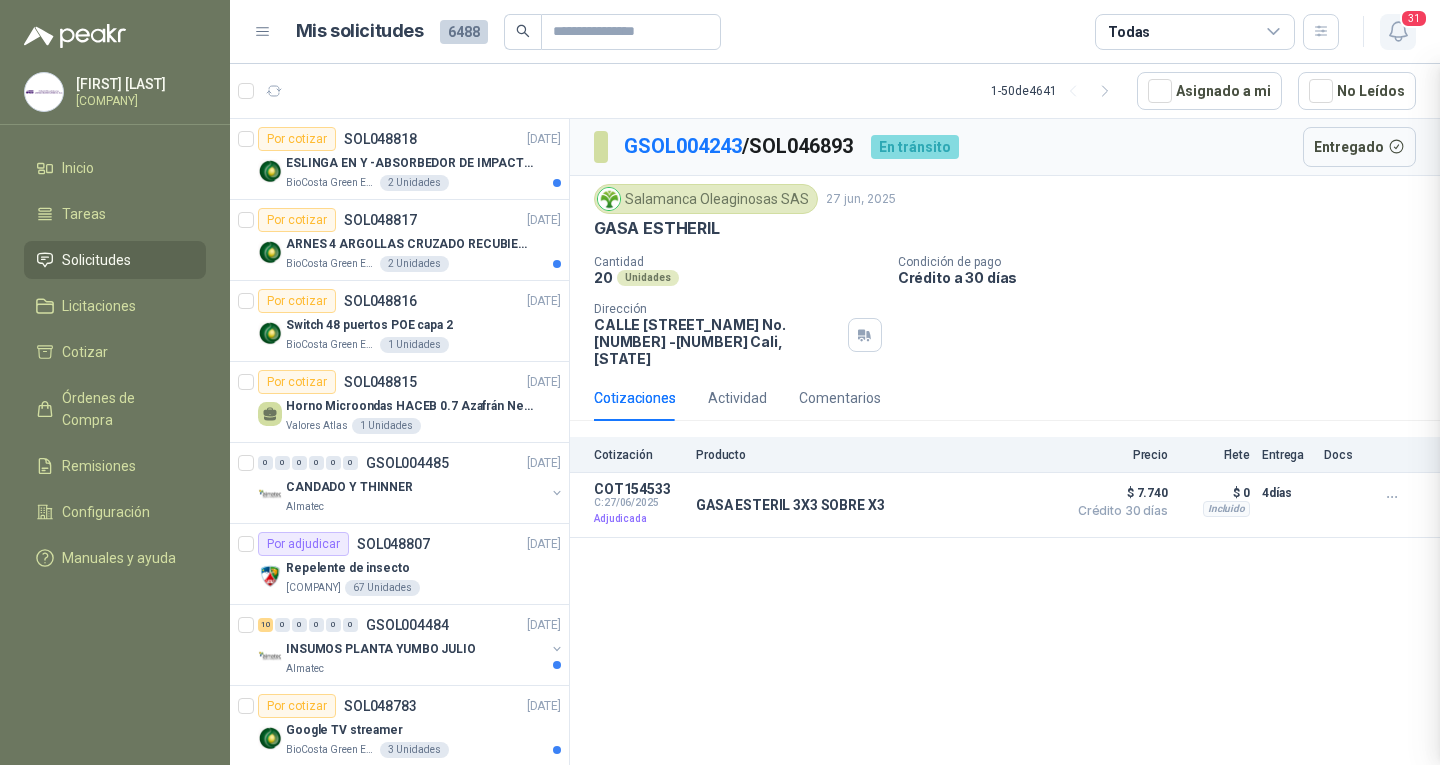 click 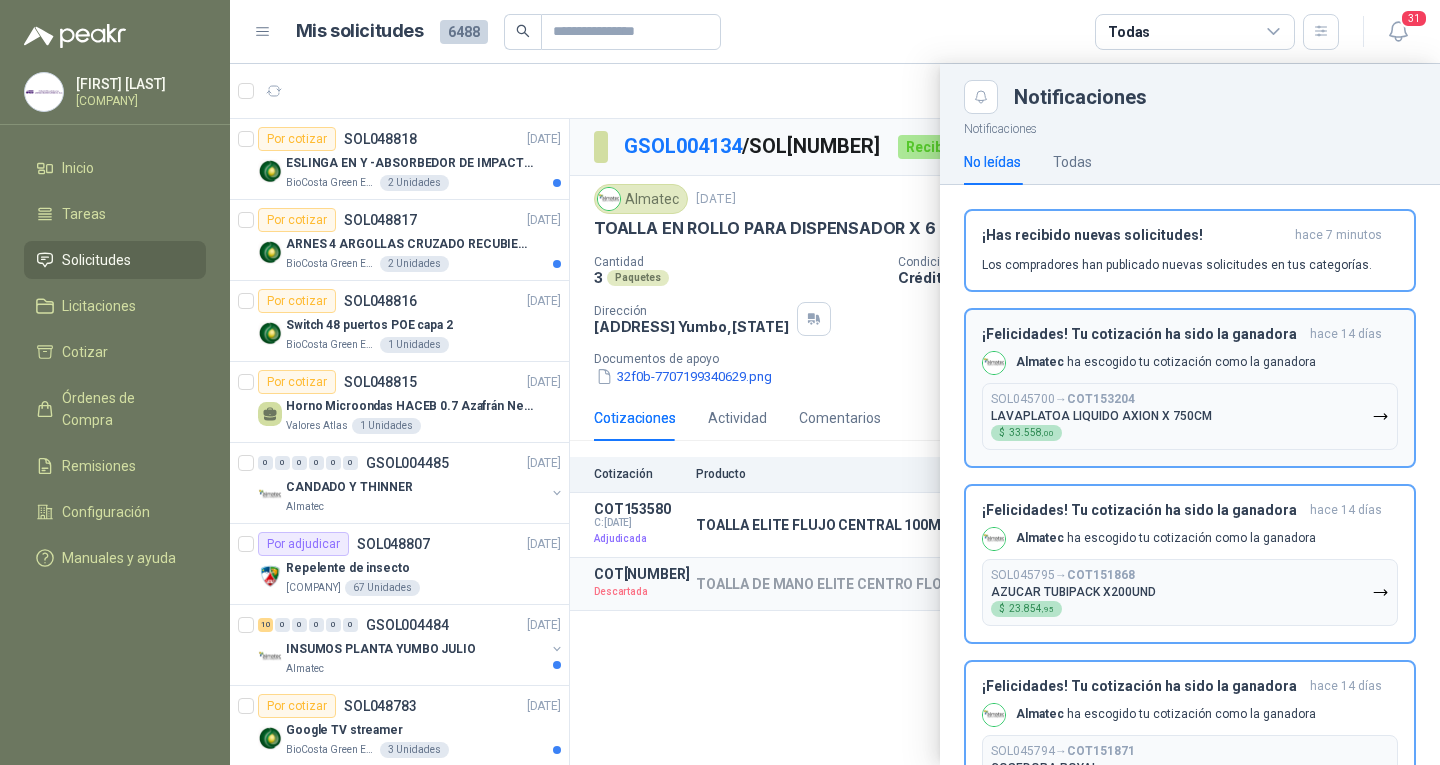 click on "[COMPANY]    ha escogido tu cotización como la ganadora" at bounding box center [1149, 363] 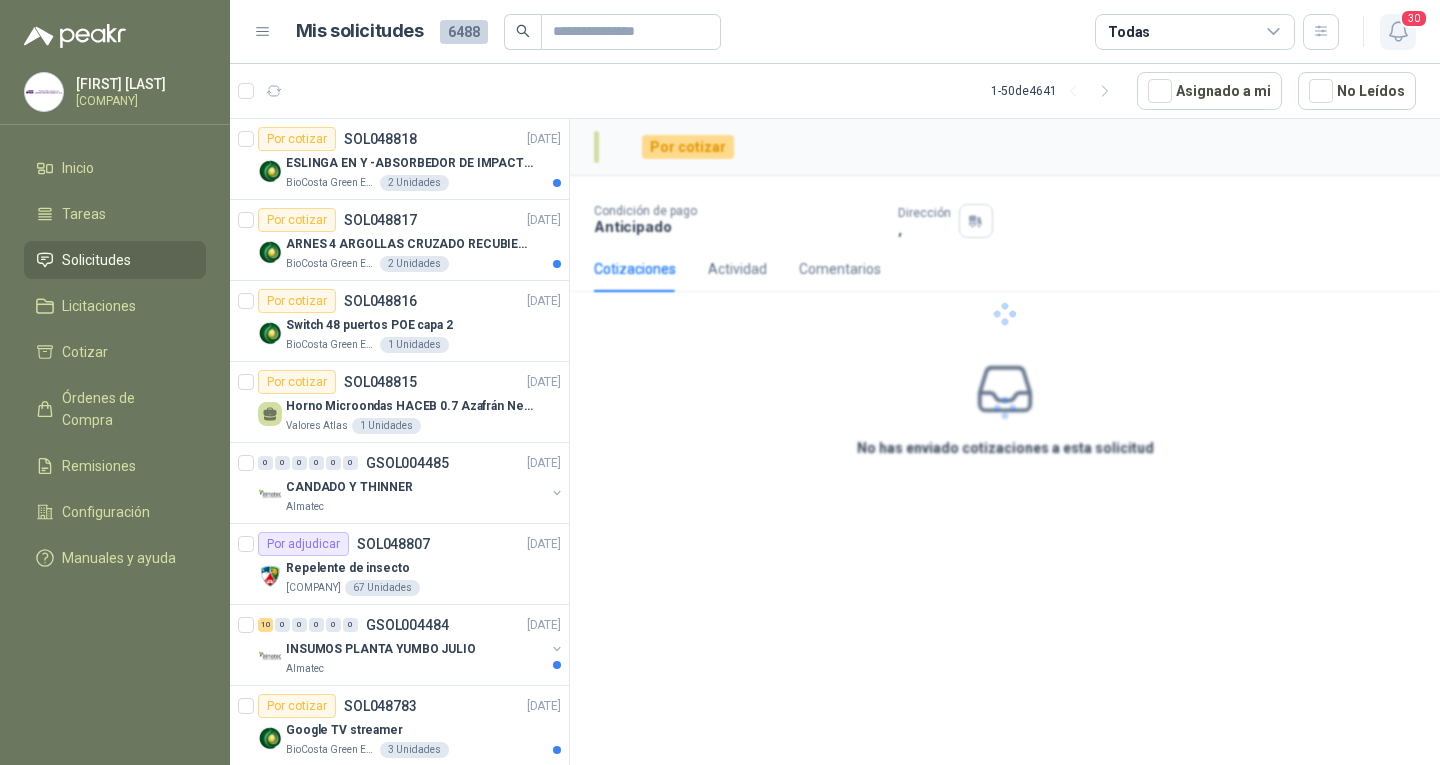 click 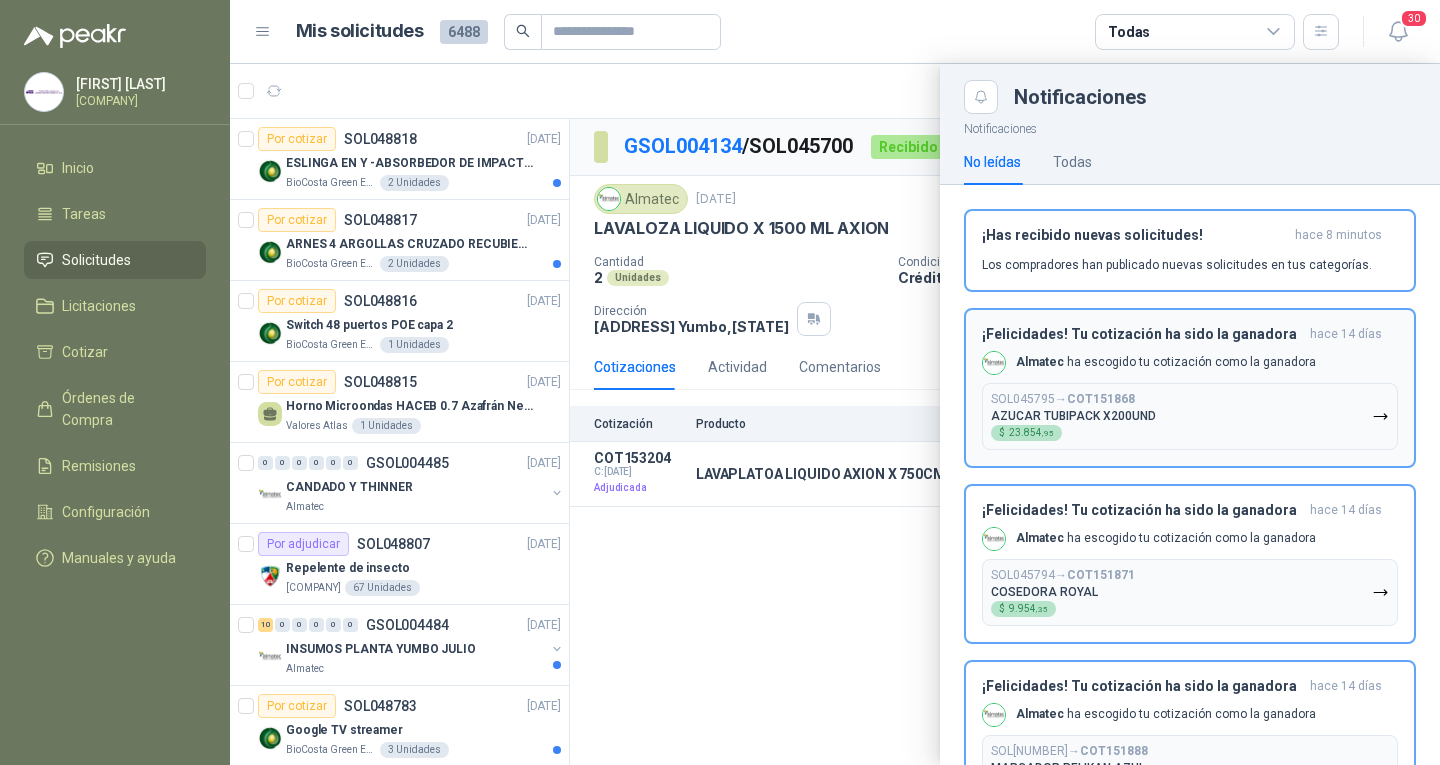 click on "¡Felicidades! Tu cotización ha sido la ganadora" at bounding box center [1142, 334] 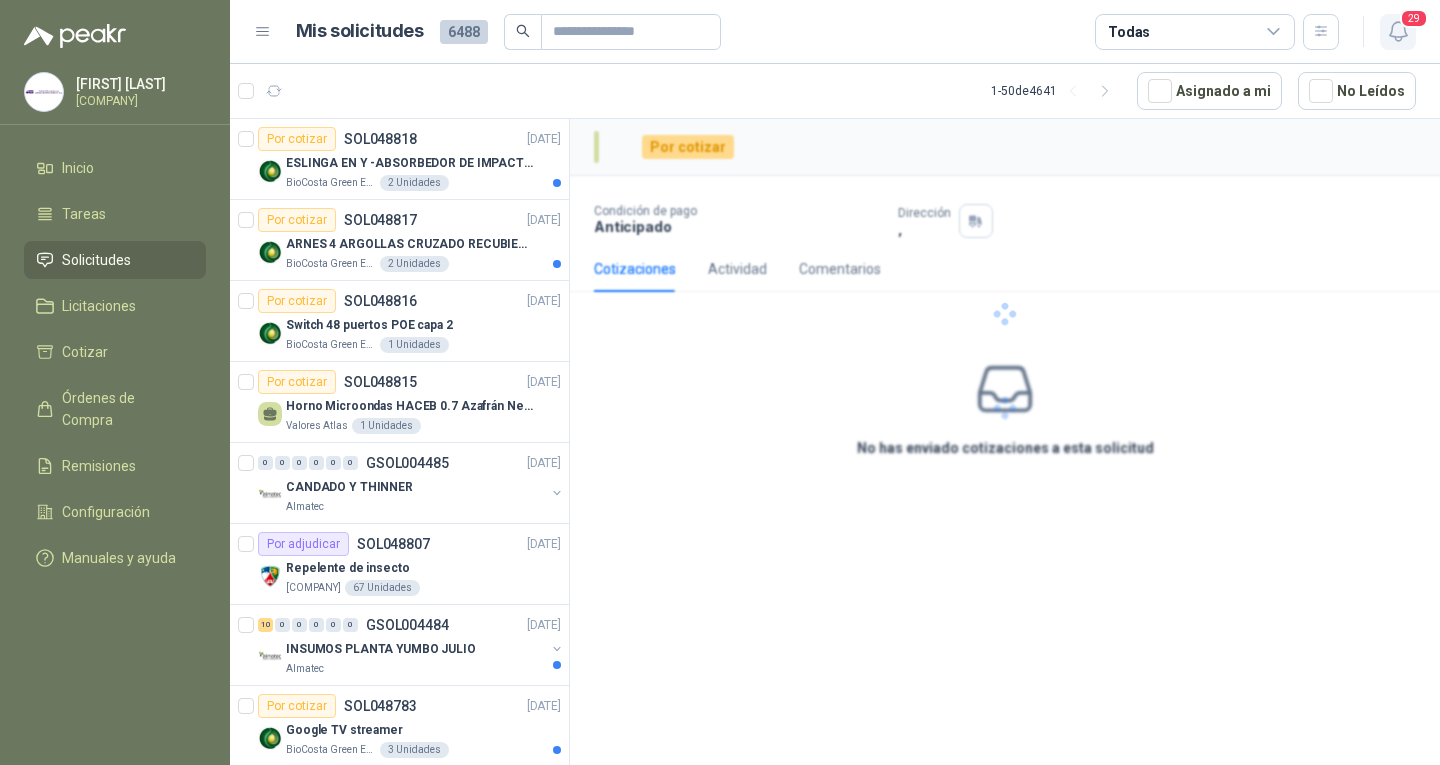 click 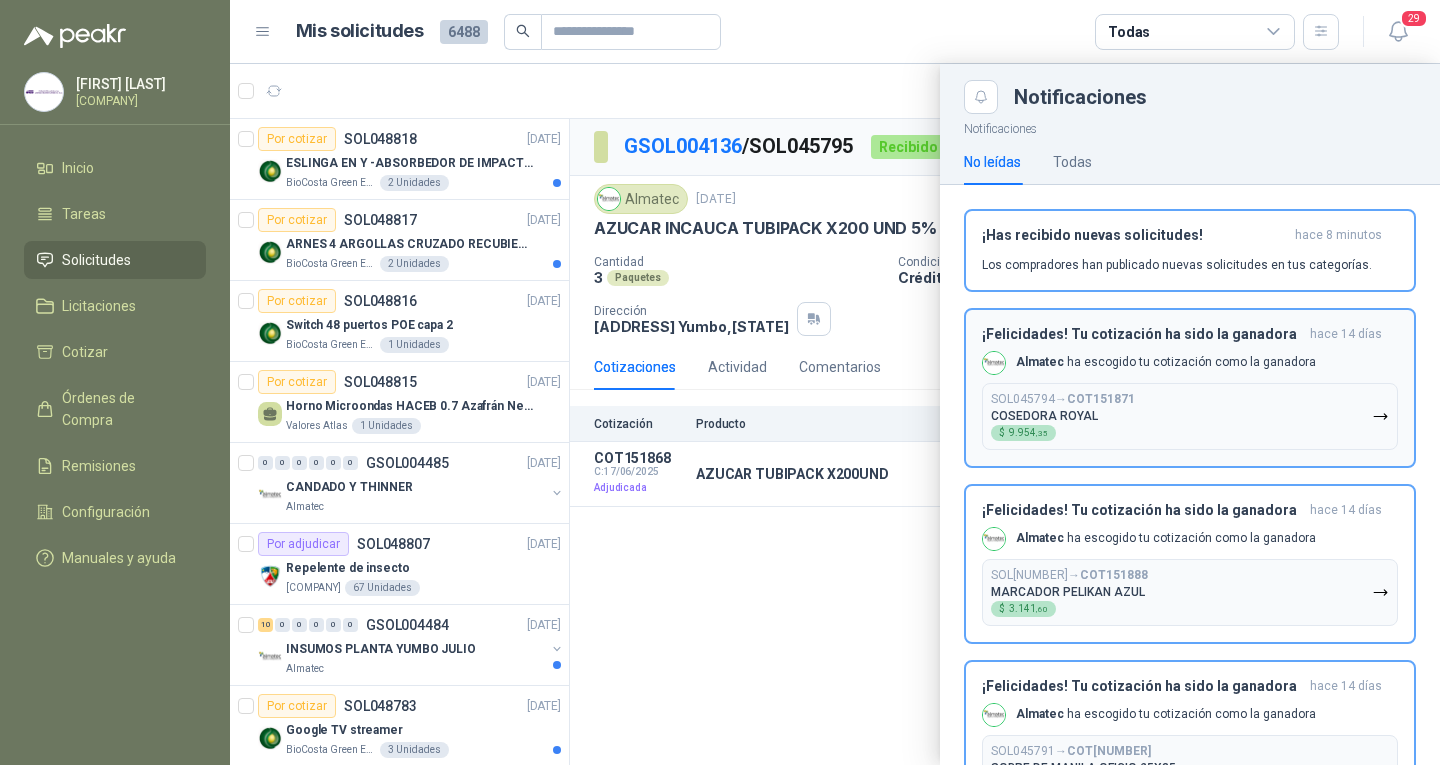 click on "[COMPANY]    ha escogido tu cotización como la ganadora" at bounding box center (1166, 362) 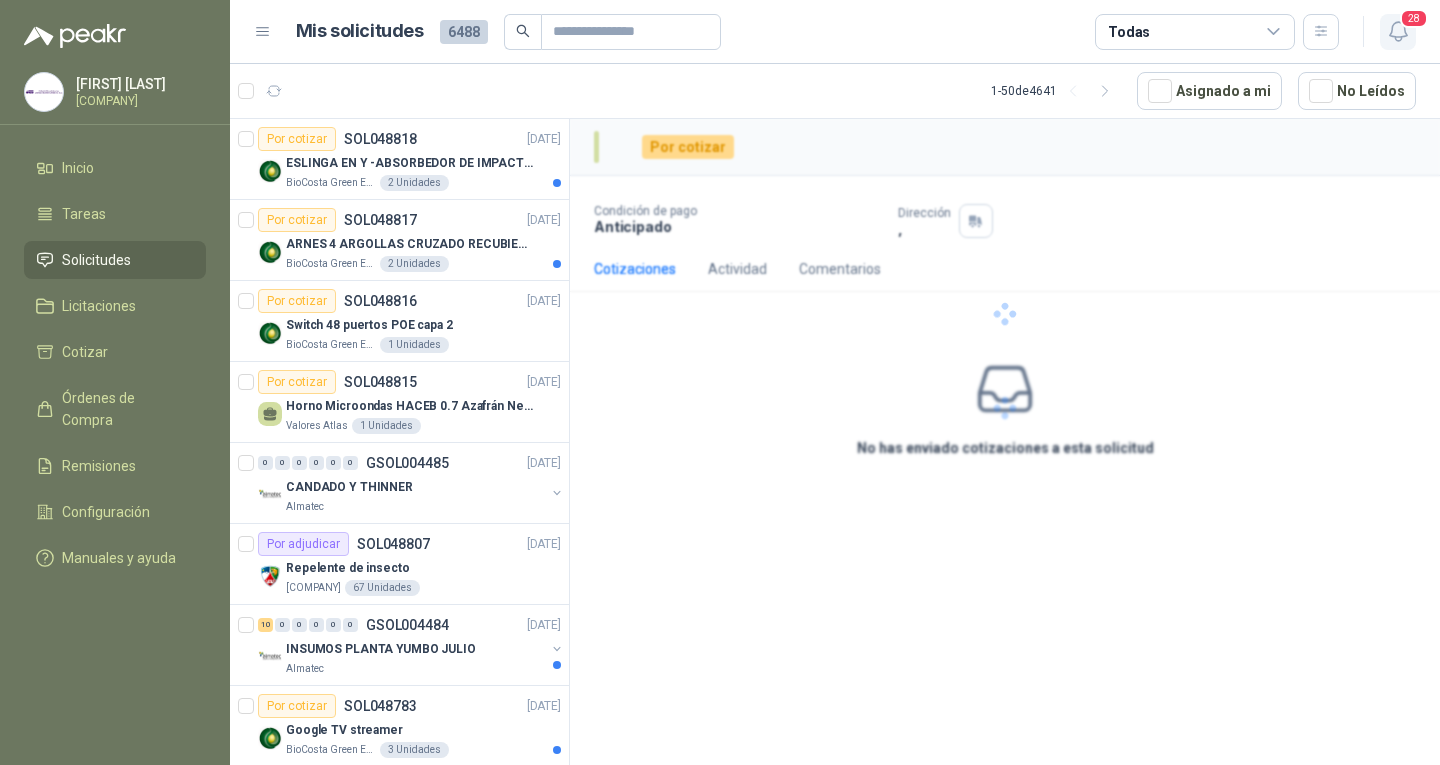click 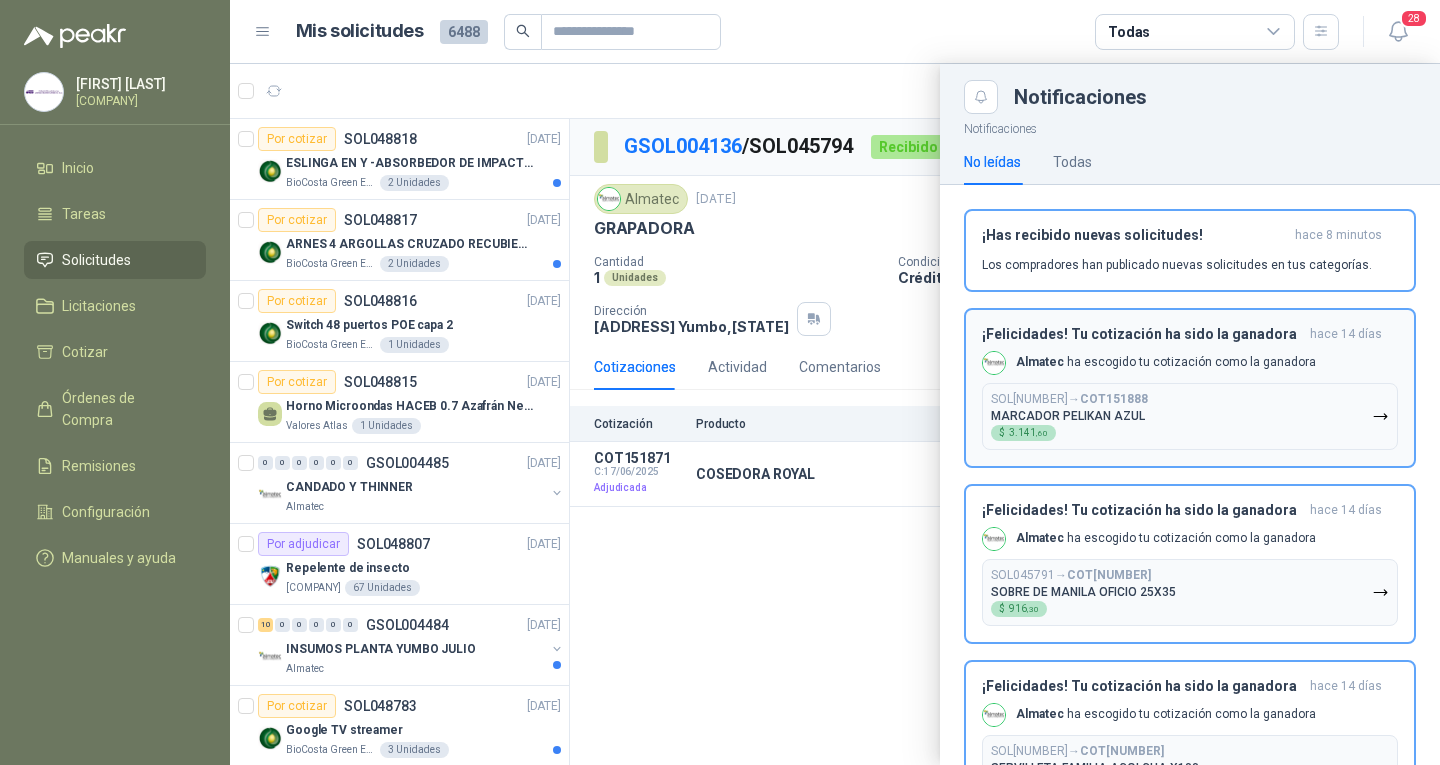 click on "[COMPANY]    ha escogido tu cotización como la ganadora" at bounding box center (1166, 362) 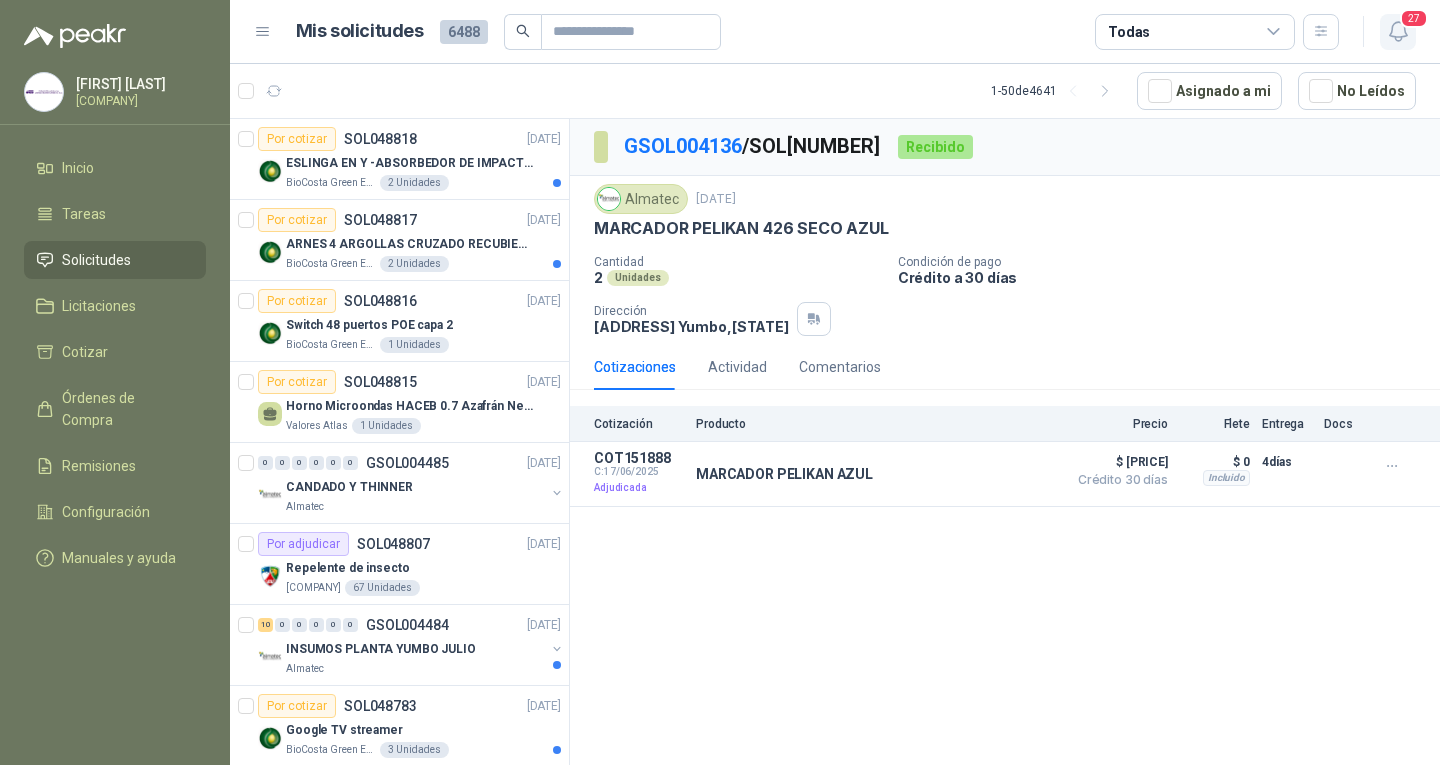 click on "27" at bounding box center [1398, 32] 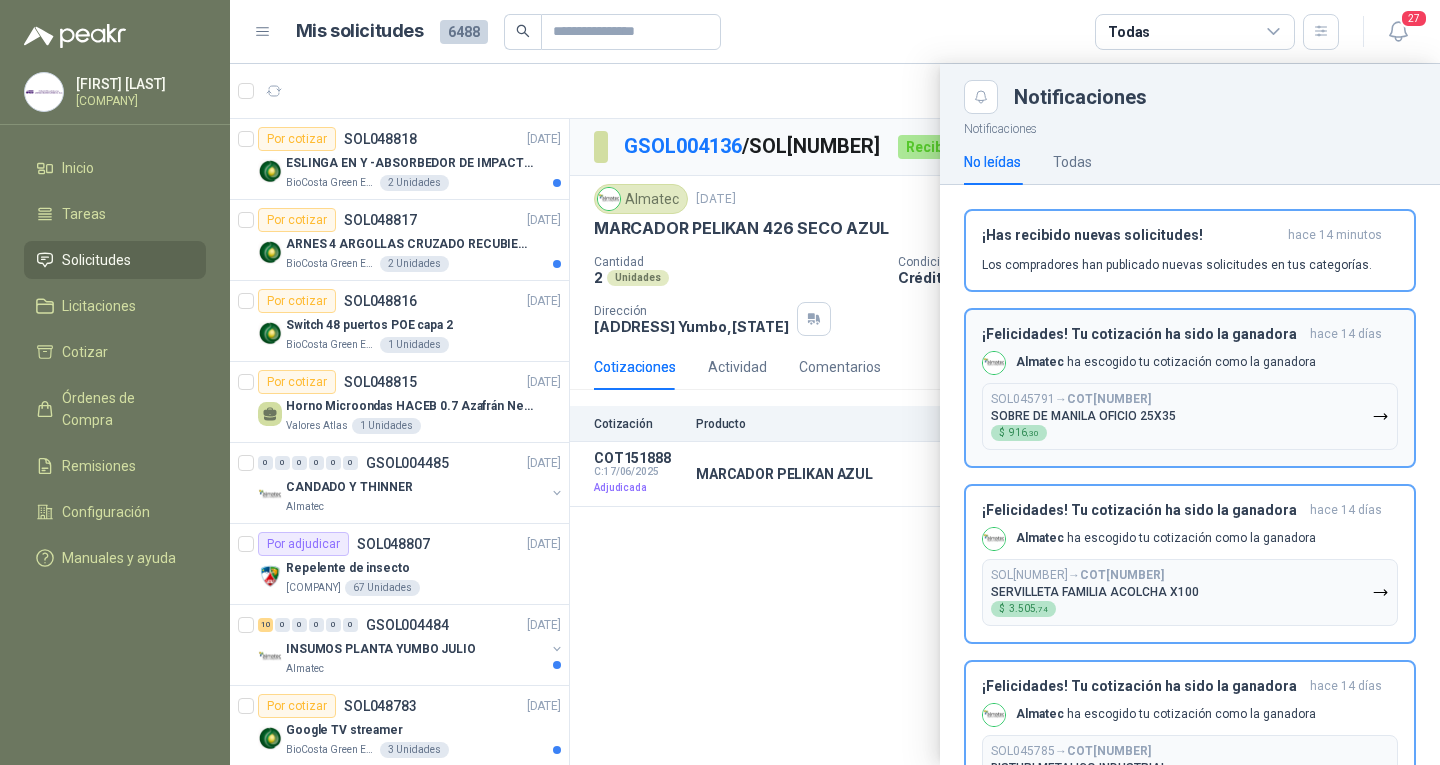 click on "[COMPANY]    ha escogido tu cotización como la ganadora" at bounding box center [1166, 362] 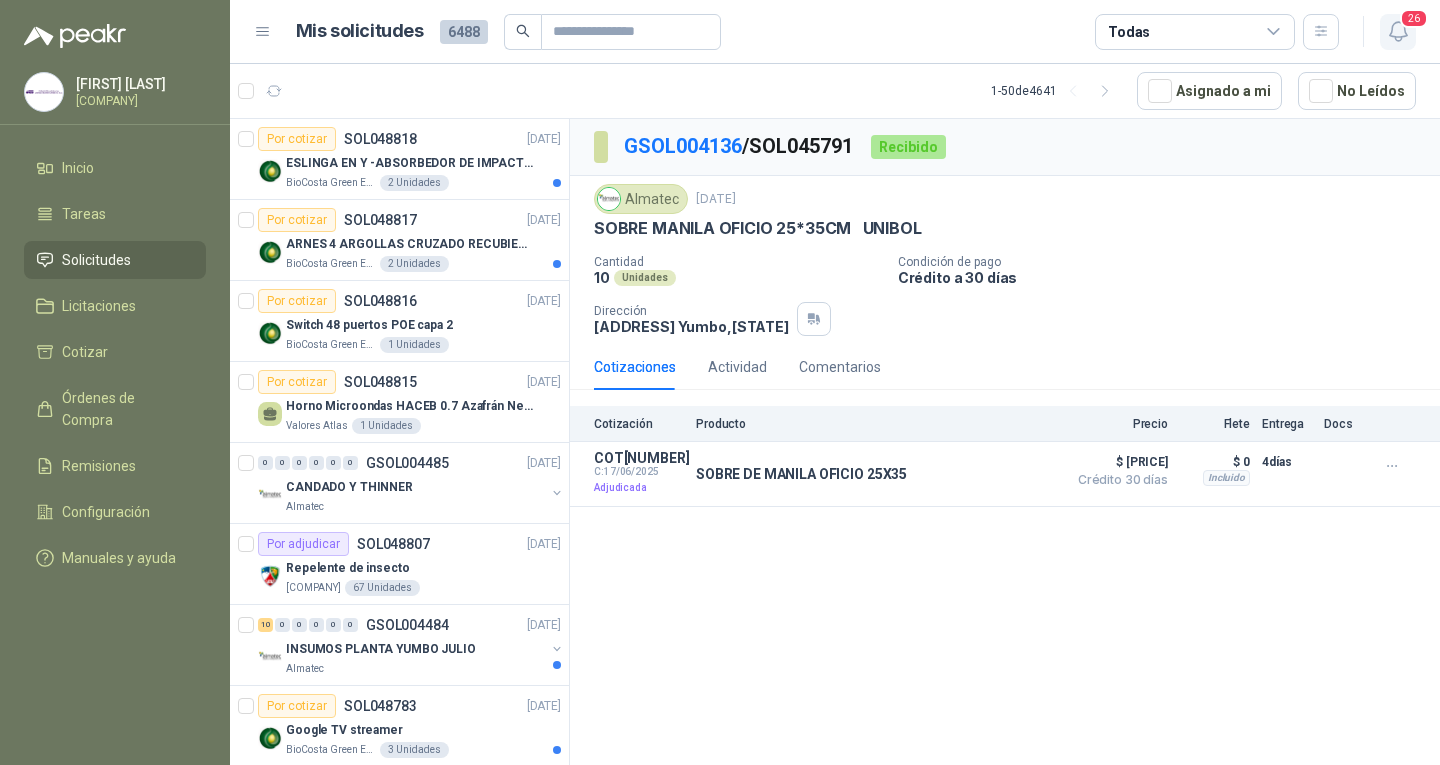 click 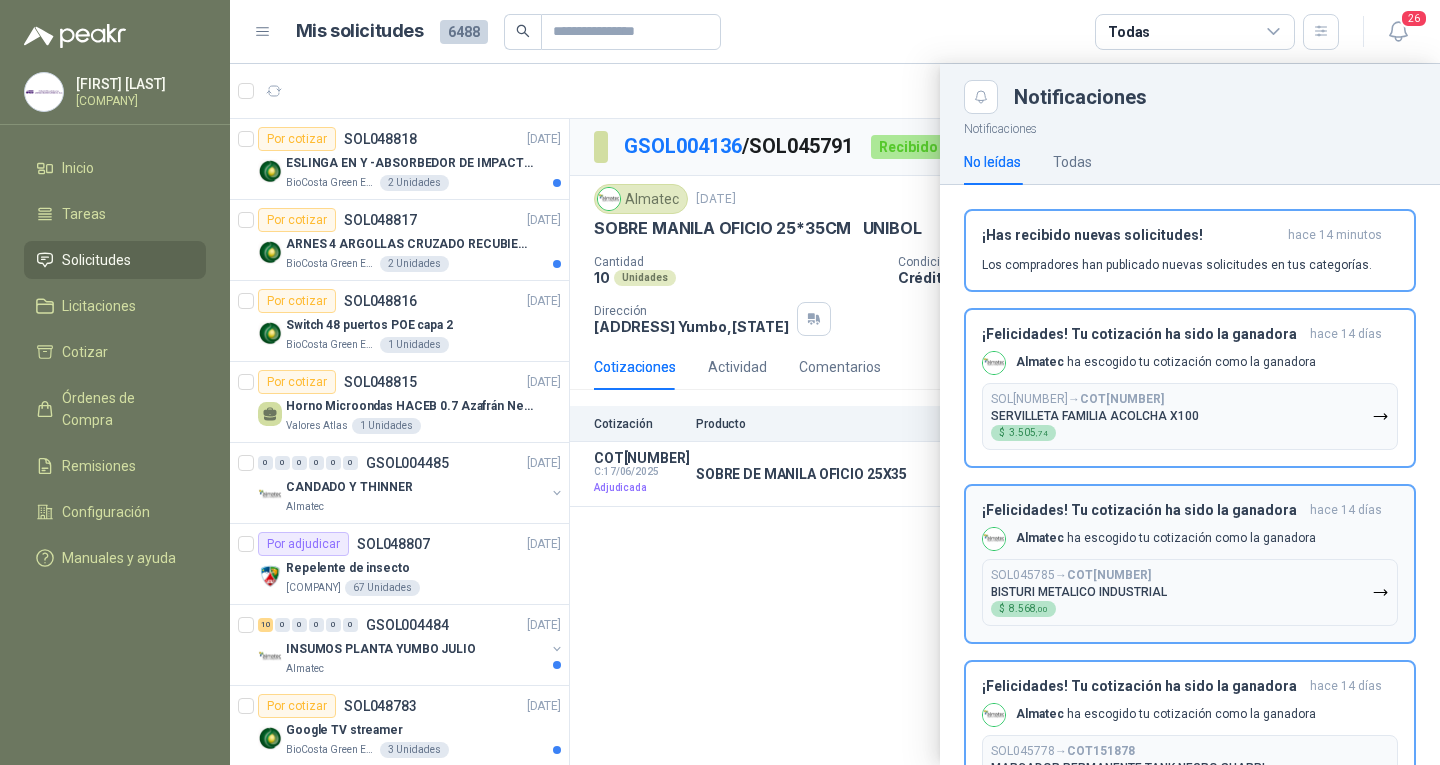 click on "[COMPANY]    ha escogido tu cotización como la ganadora" at bounding box center [1166, 362] 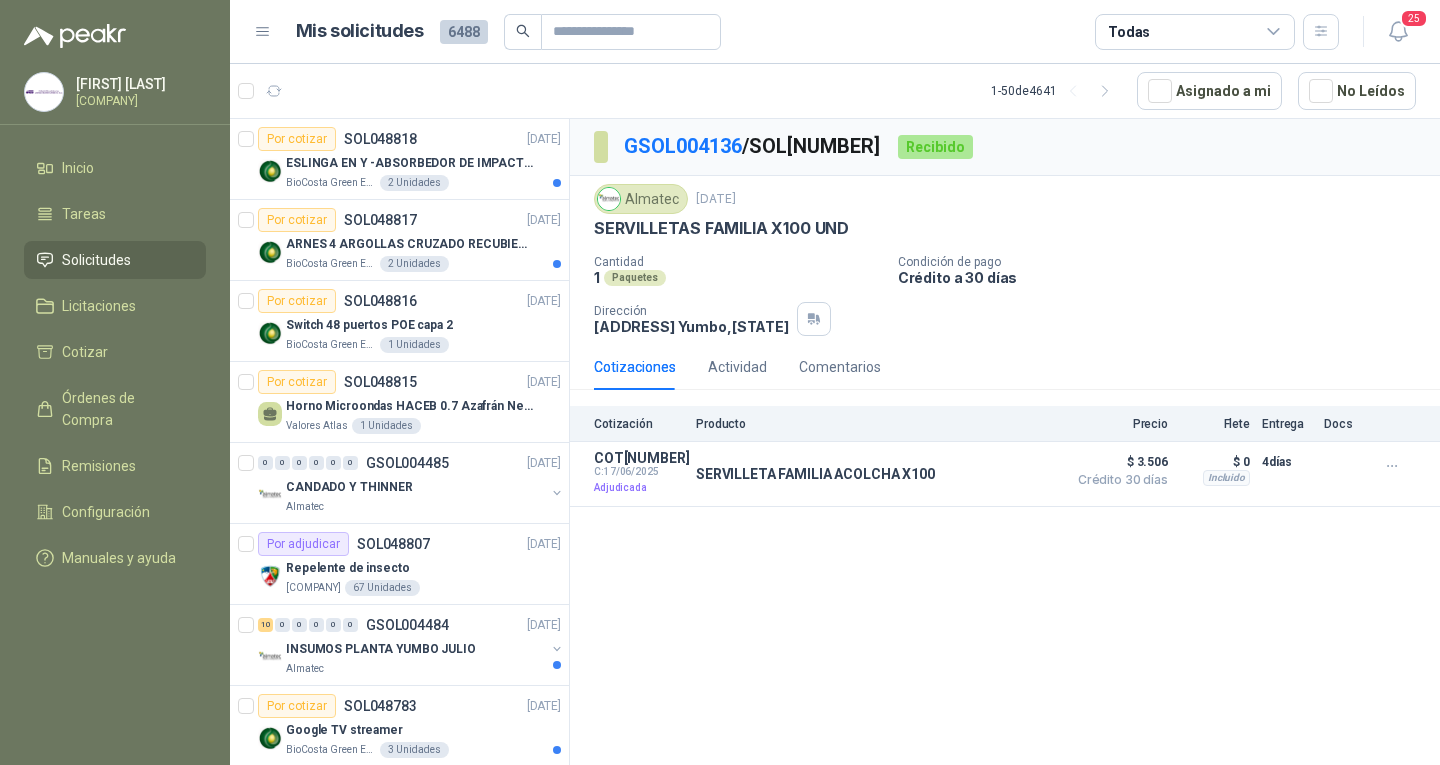 click on "GSOL[NUMBER]  /  SOL[NUMBER] Recibido Almatec [DATE]   SERVILLETAS FAMILIA X100 UND             Cantidad 1   Paquetes Condición de pago Crédito a 30 días Dirección [ADDRESS]   [CITY] ,  [STATE] Cotizaciones Actividad Comentarios Cotización Producto Precio Flete Entrega Docs COT[NUMBER] C:  [DATE] Adjudicada SERVILLETA FAMILIA ACOLCHA X100 Detalles $ [PRICE] Crédito 30 días $ [PRICE] Crédito 30 días Incluido   $ [PRICE] Entrega:    4  días $ [PRICE] Incluido   4  días" at bounding box center [1005, 445] 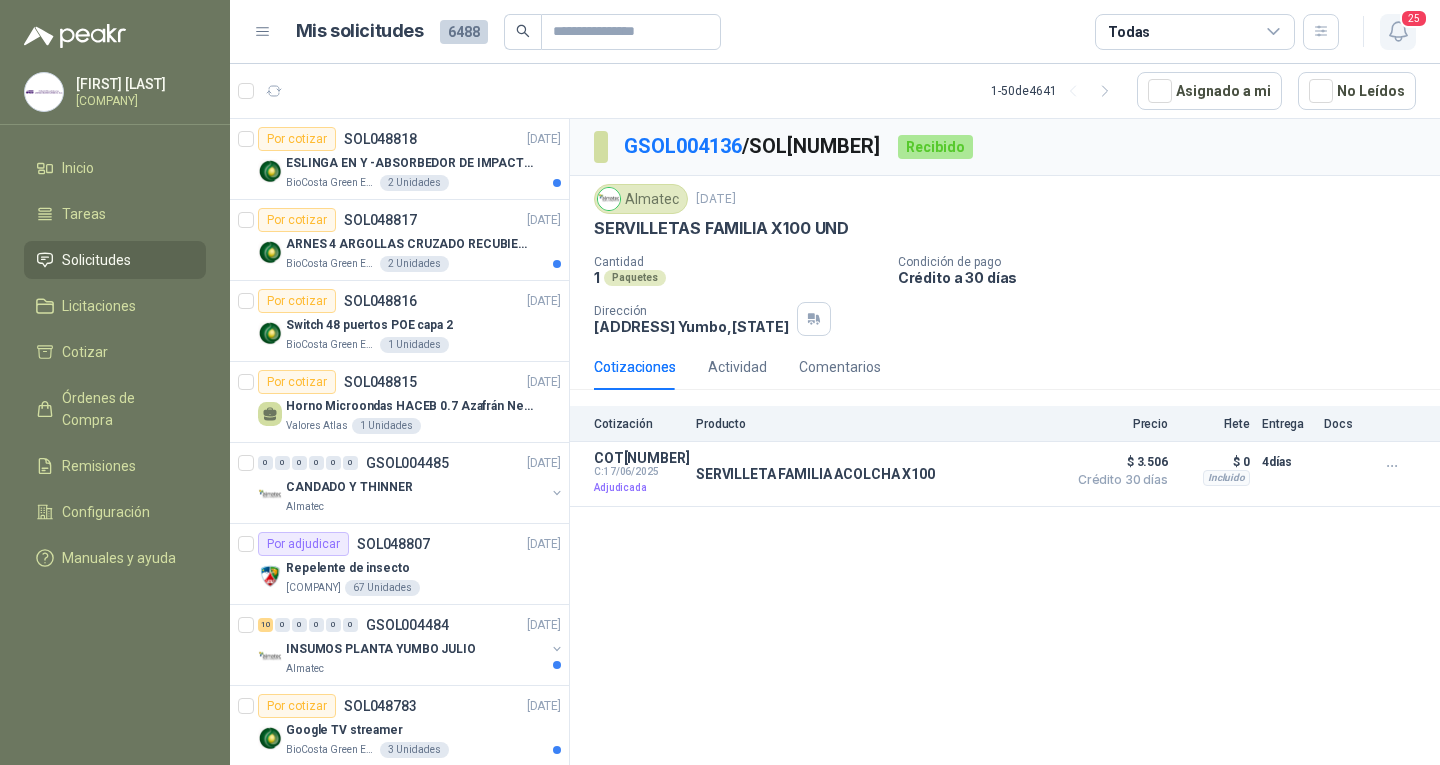 click 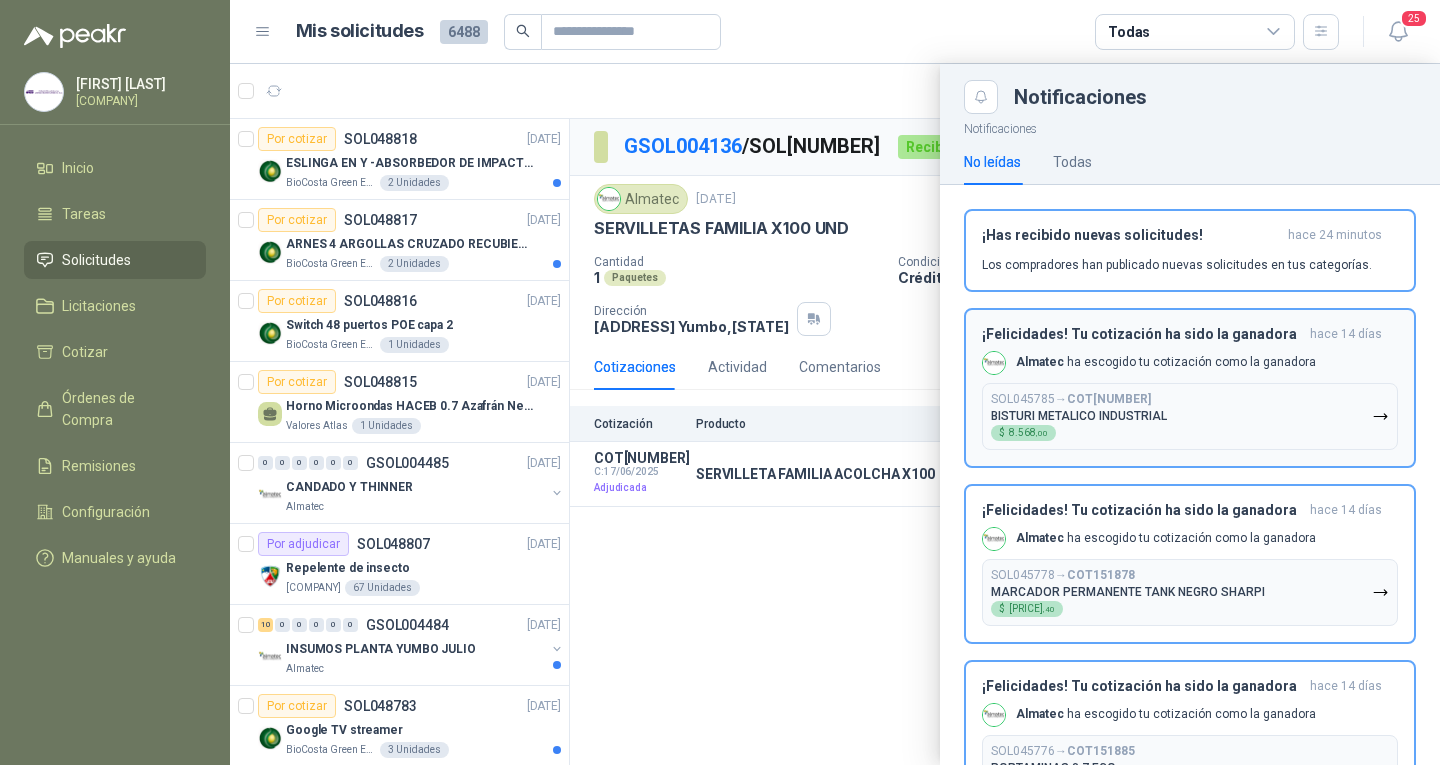 click on "[COMPANY]    ha escogido tu cotización como la ganadora" at bounding box center [1166, 362] 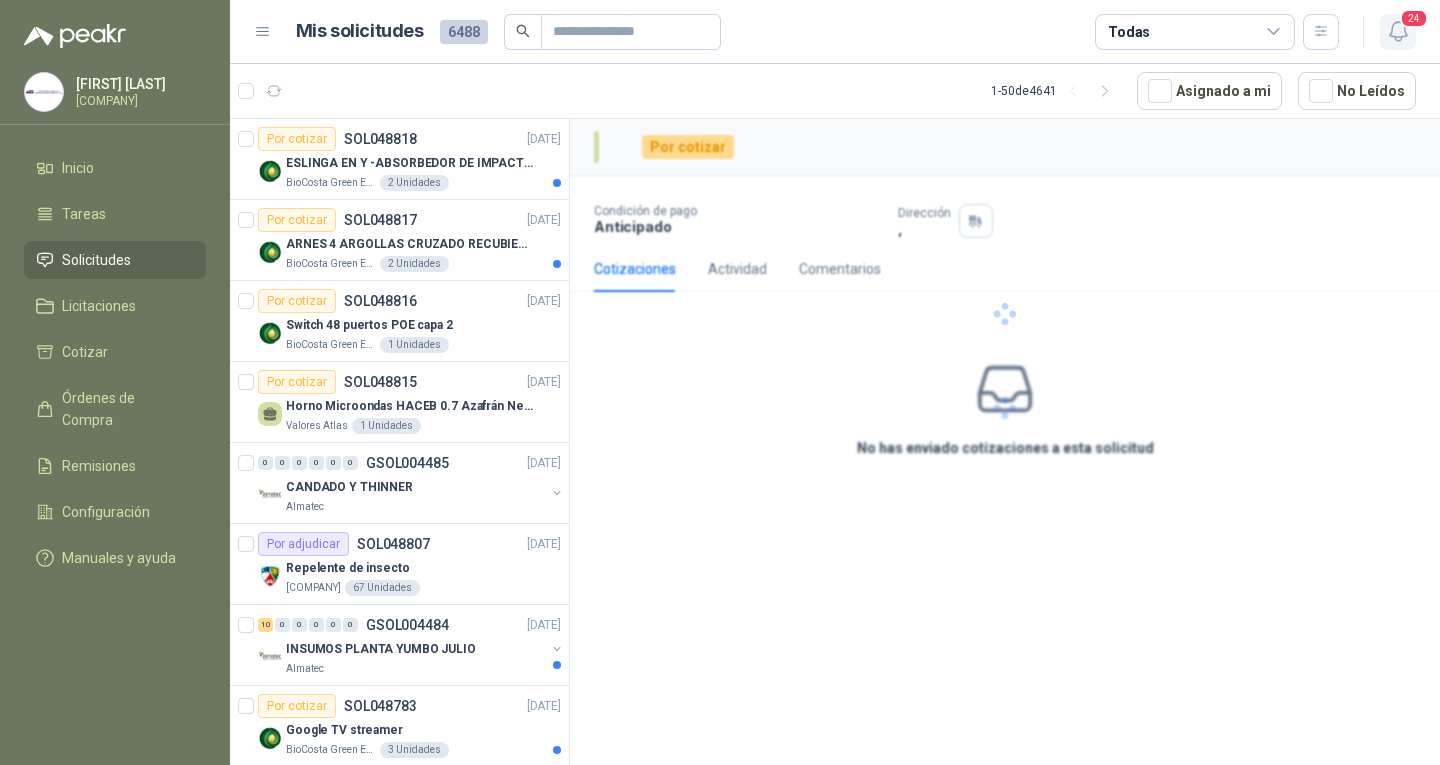 click 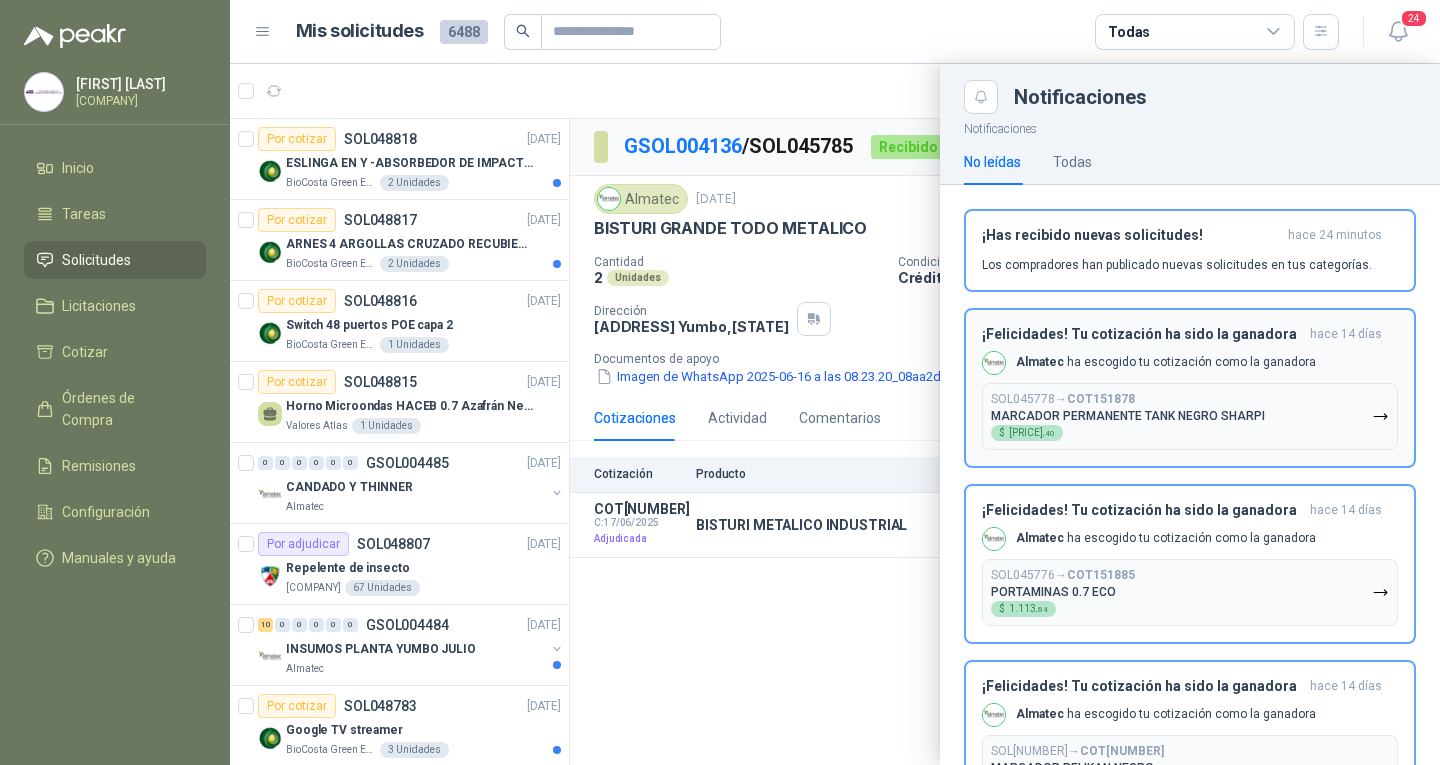 click on "[COMPANY]    ha escogido tu cotización como la ganadora" at bounding box center [1166, 362] 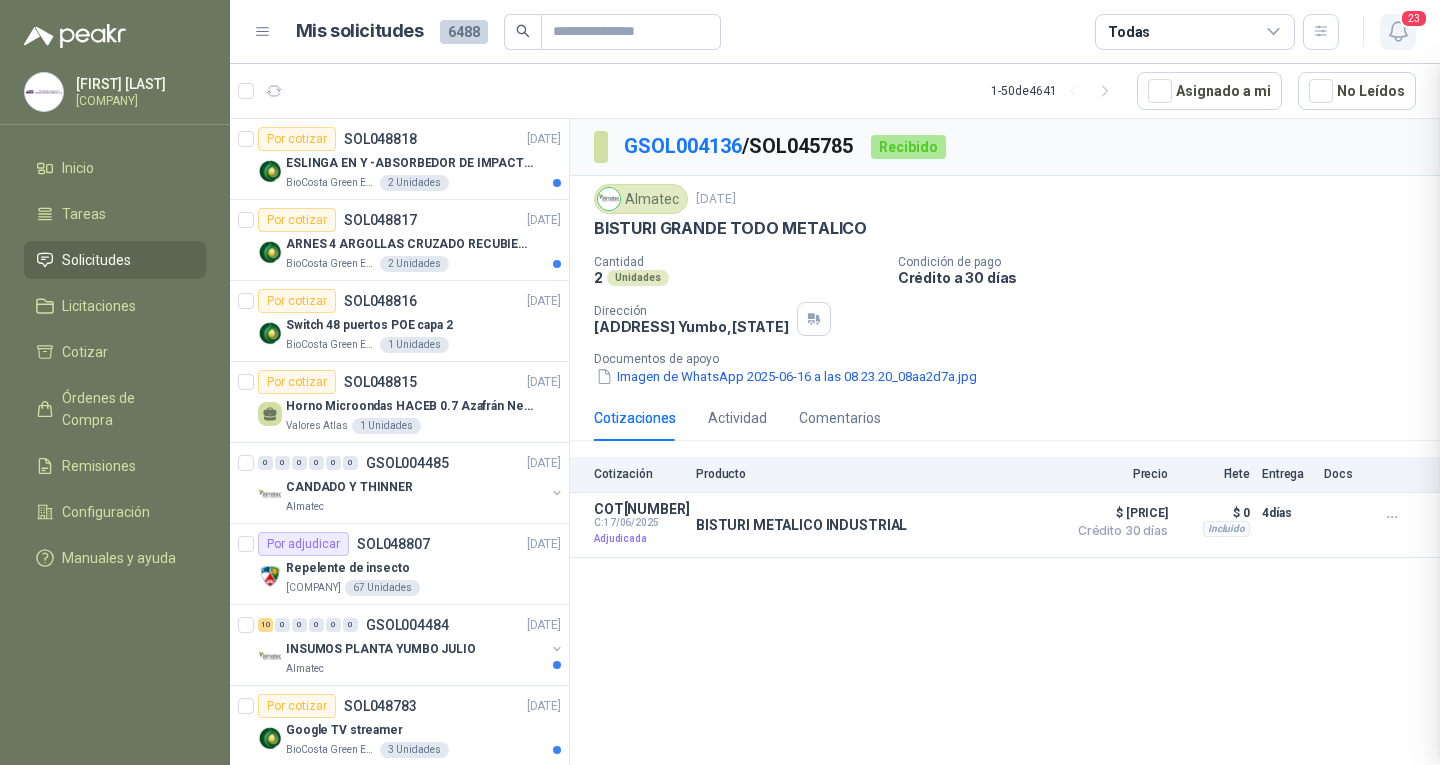 click 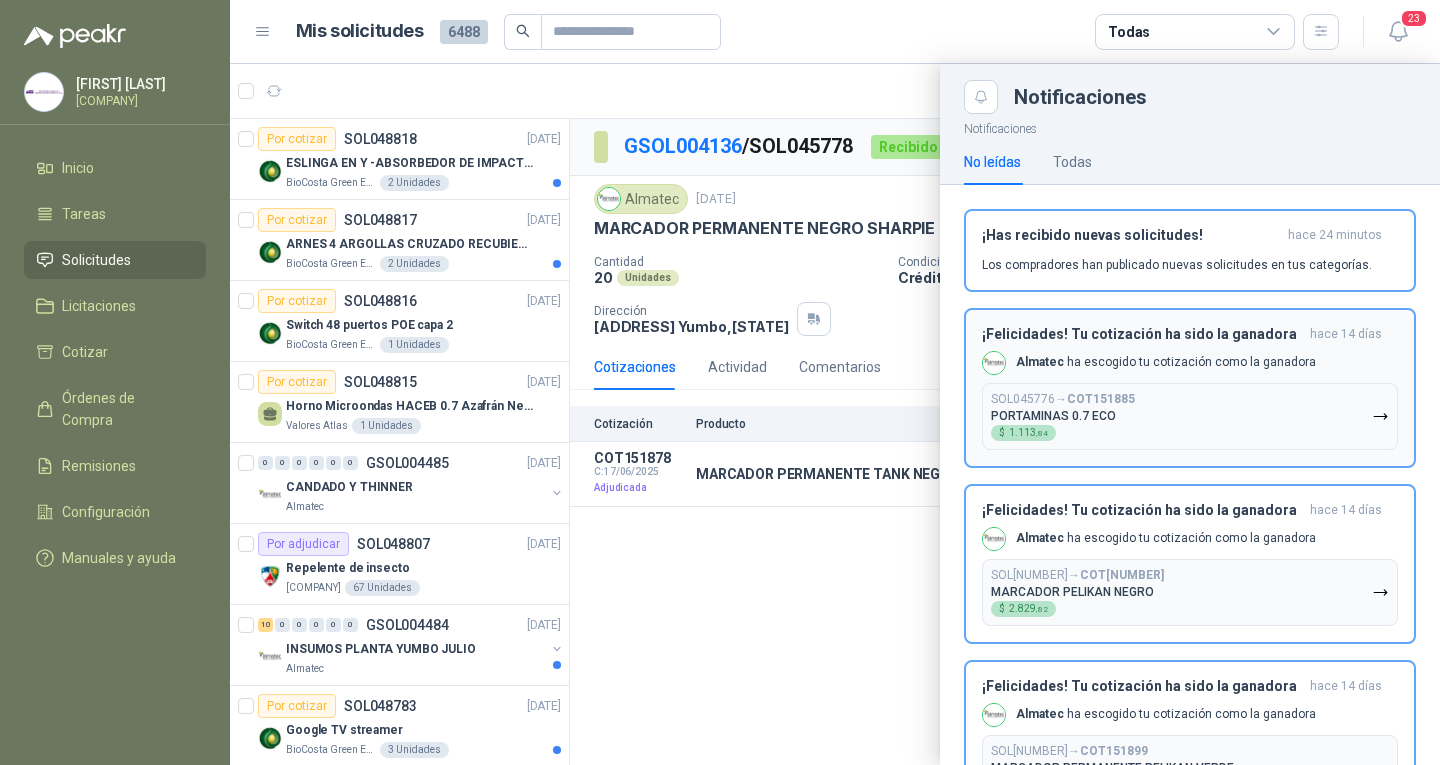 click on "¡Felicidades! Tu cotización ha sido la ganadora hace 14 días Almatec ha escogido tu cotización como la ganadora SOL045776 → COT151885 PORTAMINAS 0.7 ECO $ 1.113 ,84" at bounding box center [1190, 388] 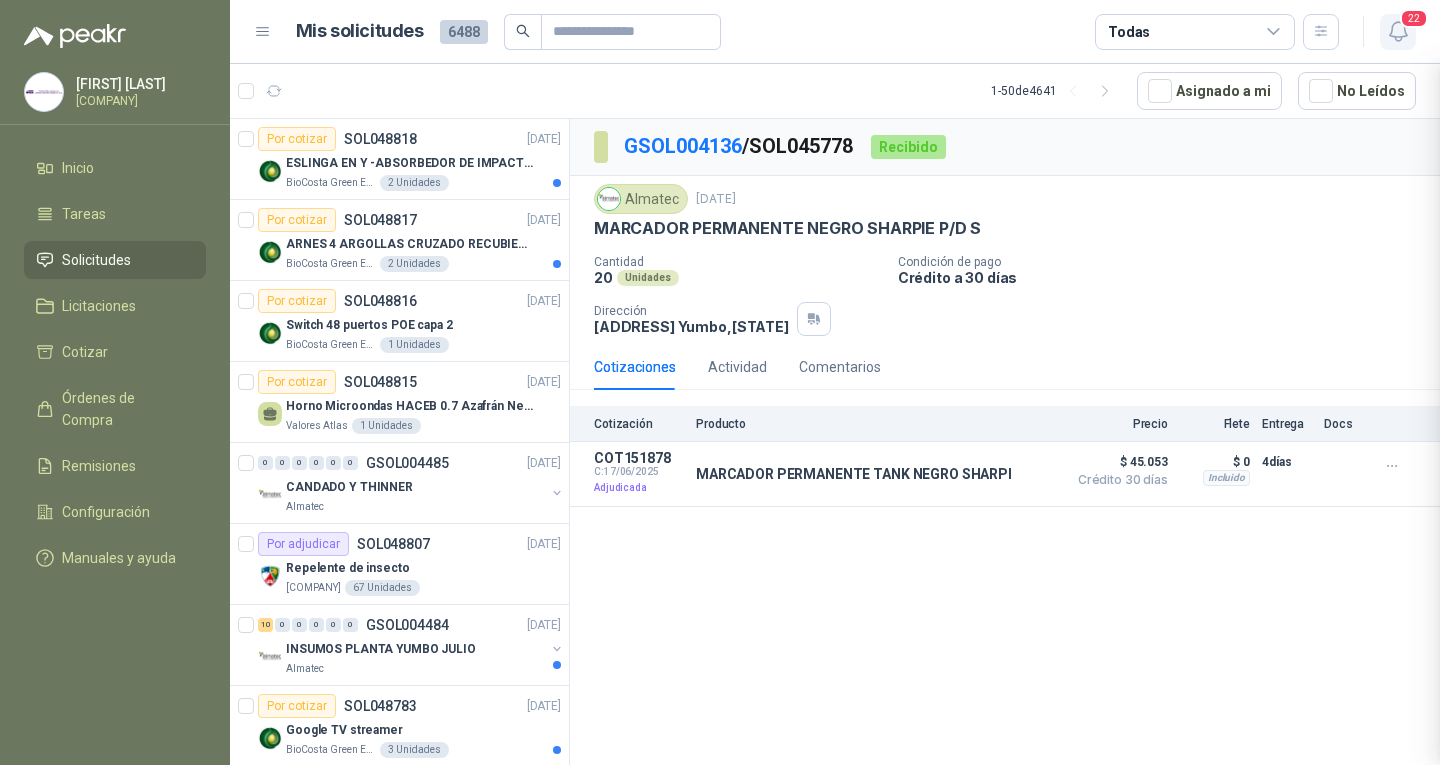 click on "Mis solicitudes [NUMBER] Todas [NUMBER]" at bounding box center (835, 32) 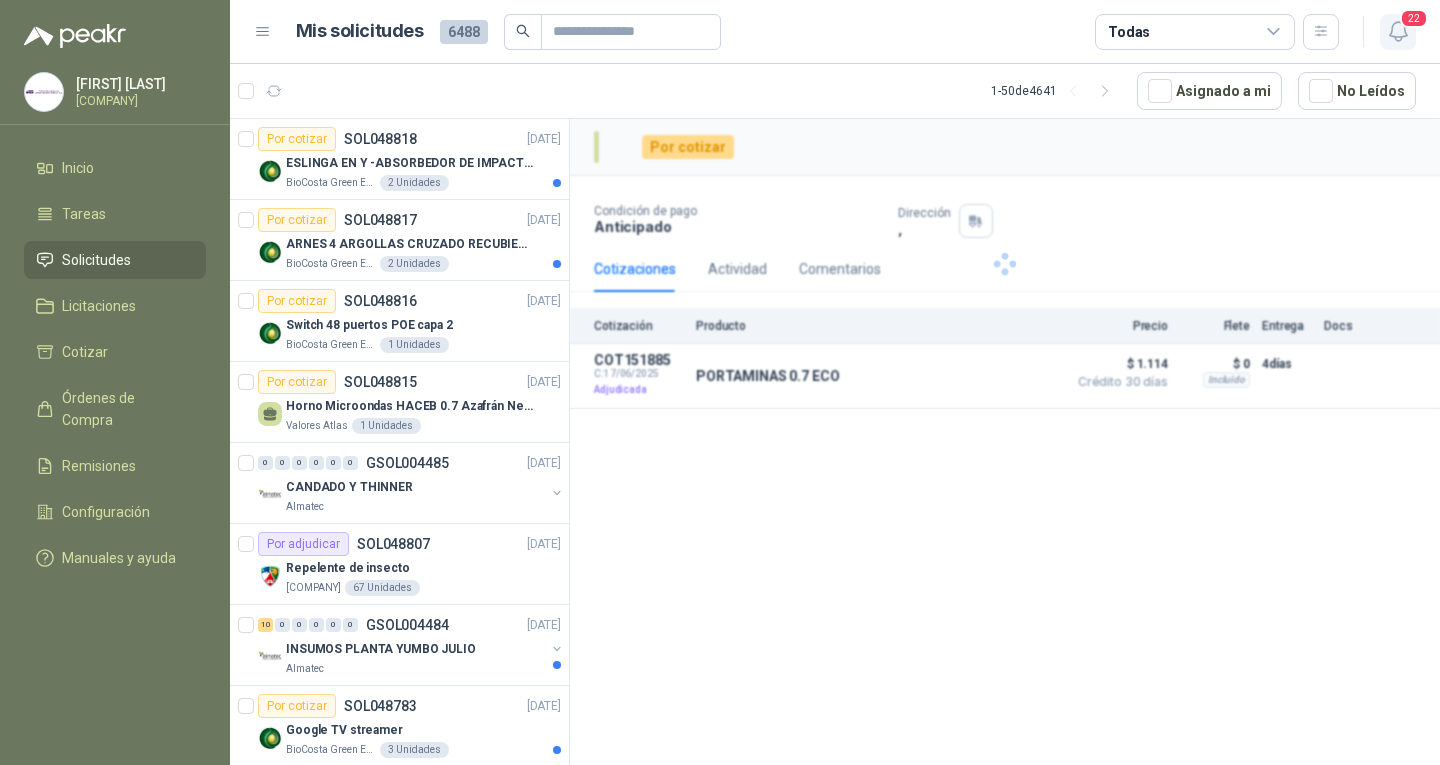 click on "22" at bounding box center (1398, 32) 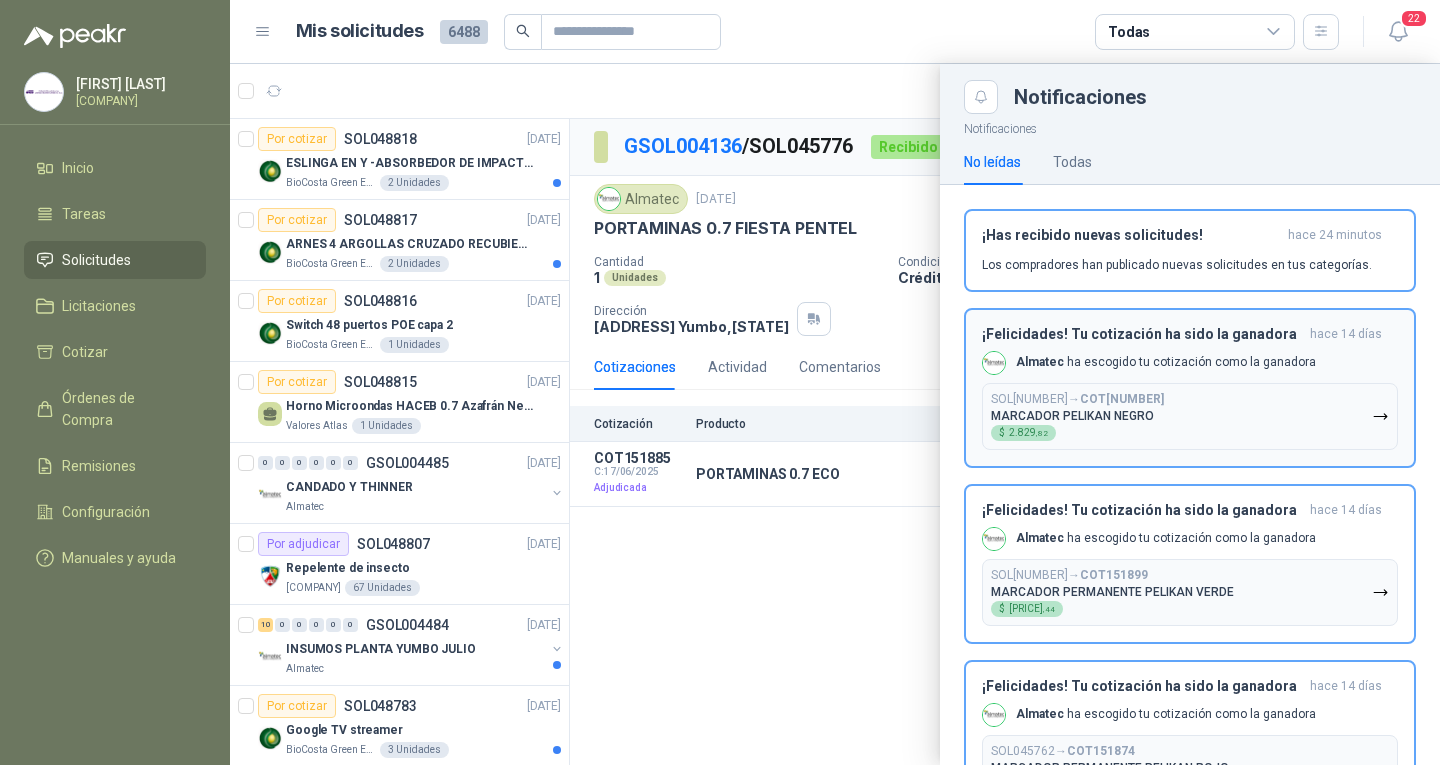 click on "[COMPANY]    ha escogido tu cotización como la ganadora" at bounding box center [1166, 362] 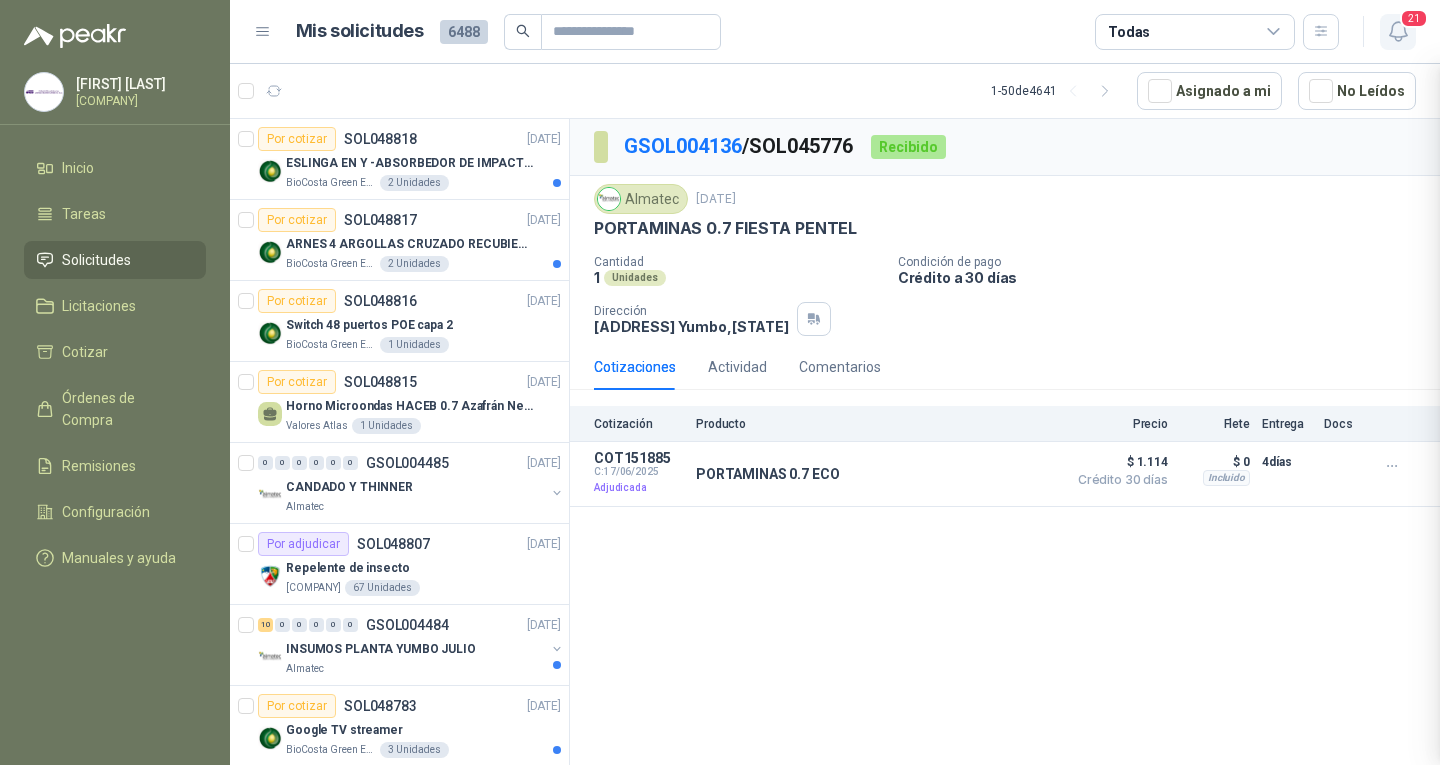 click 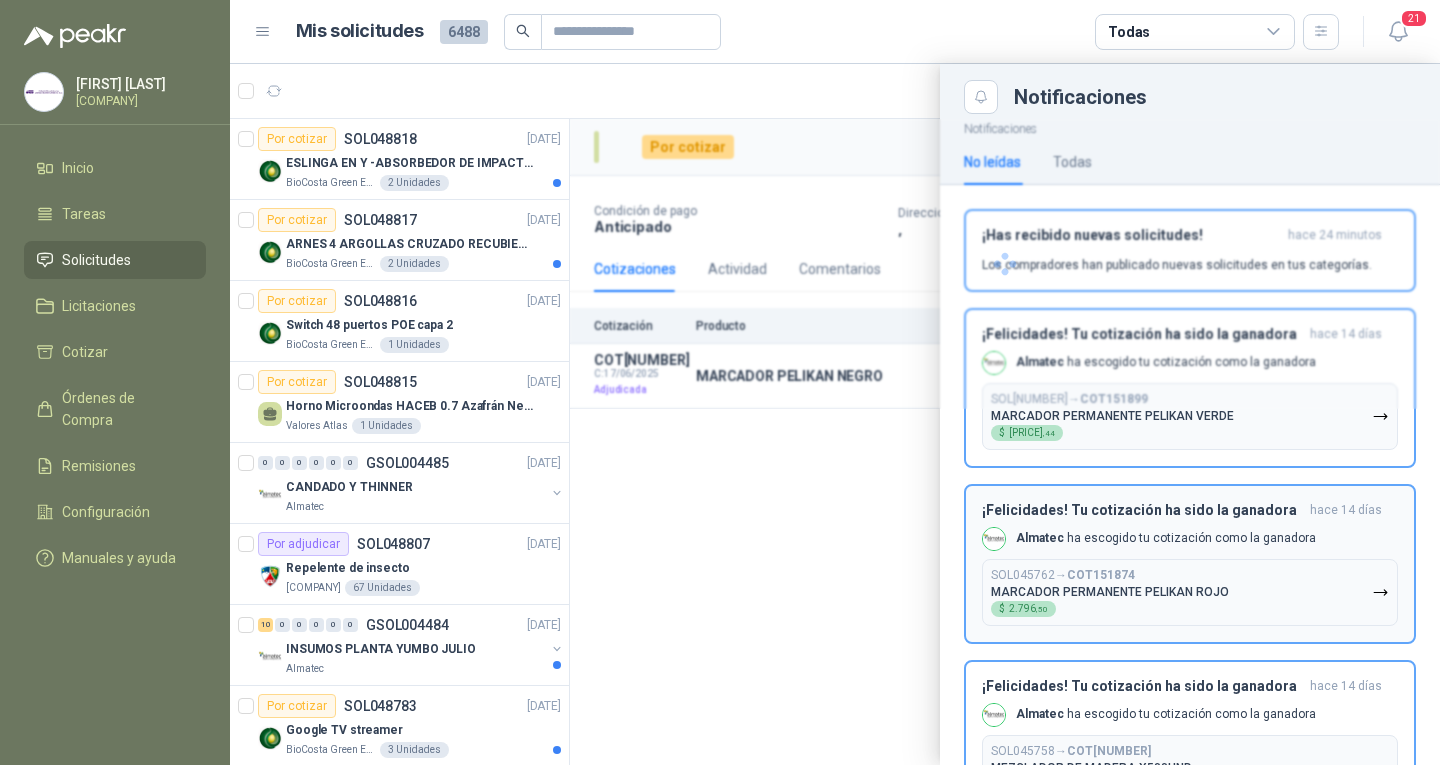 click on "[COMPANY]    ha escogido tu cotización como la ganadora" at bounding box center (1149, 715) 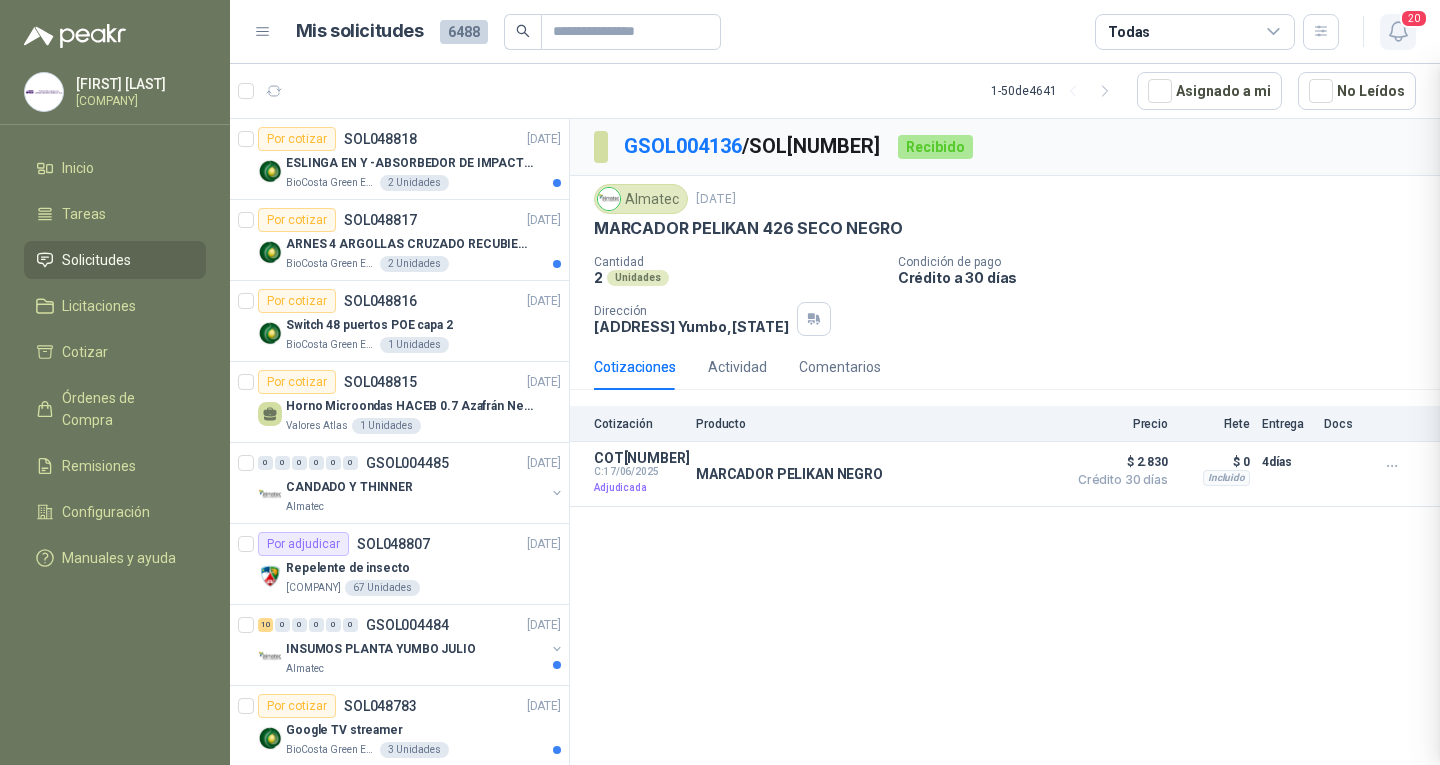 click on "20" at bounding box center (1414, 18) 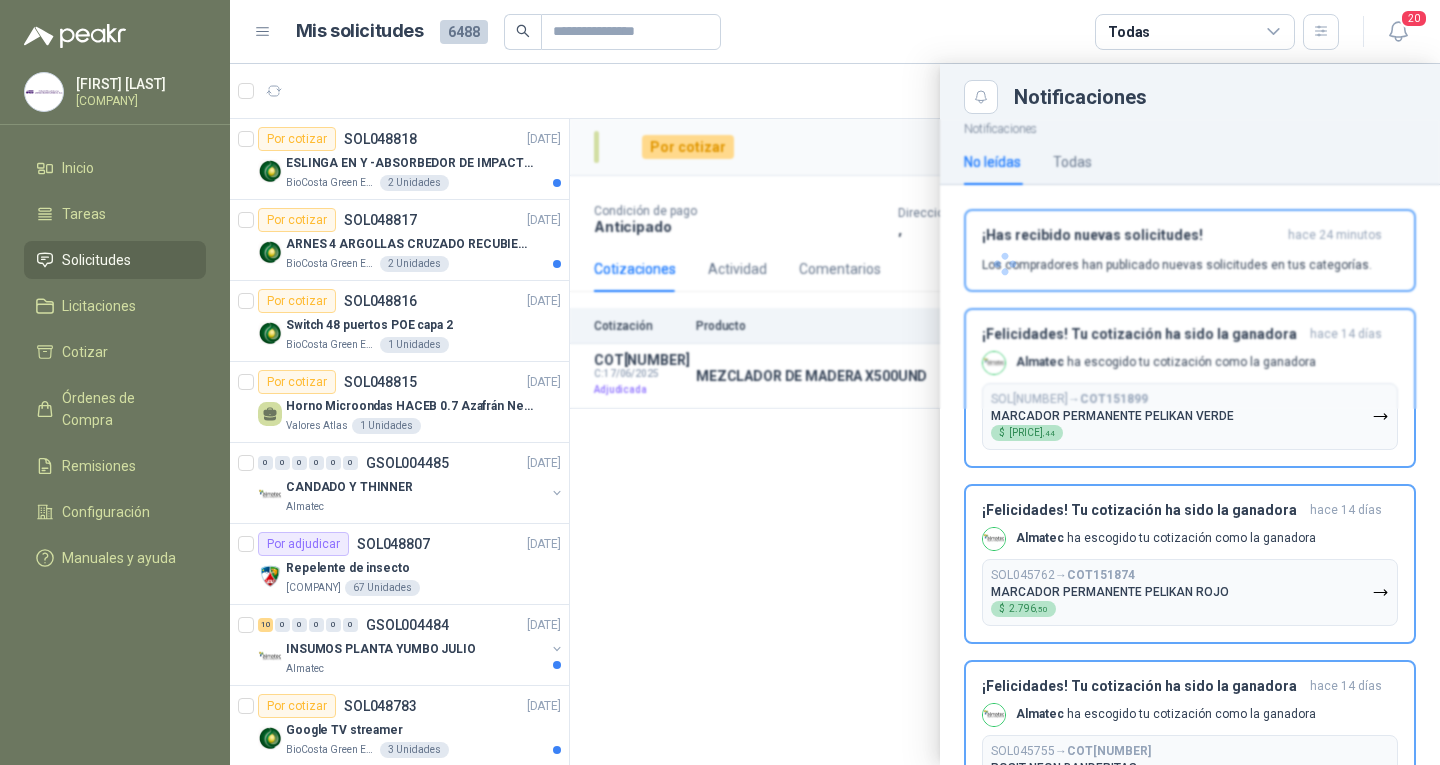 click on "¡Felicidades! Tu cotización ha sido la ganadora hace 14 días   Almatec    ha escogido tu cotización como la ganadora SOL[NUMBER]  →  COT[NUMBER] POSIT NEON BANDERITAS $  [PRICE] ,80" at bounding box center [1190, 740] 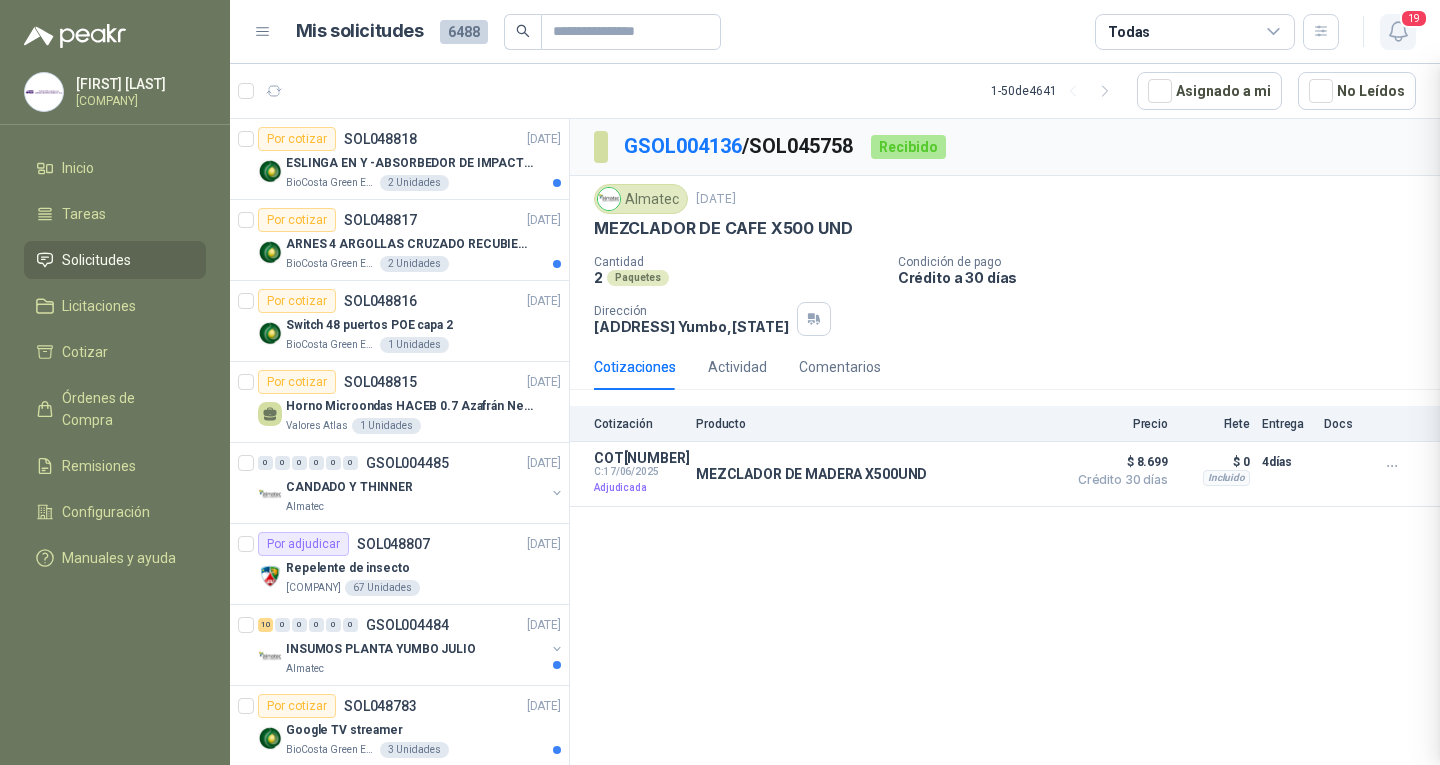 click on "19" at bounding box center (1414, 18) 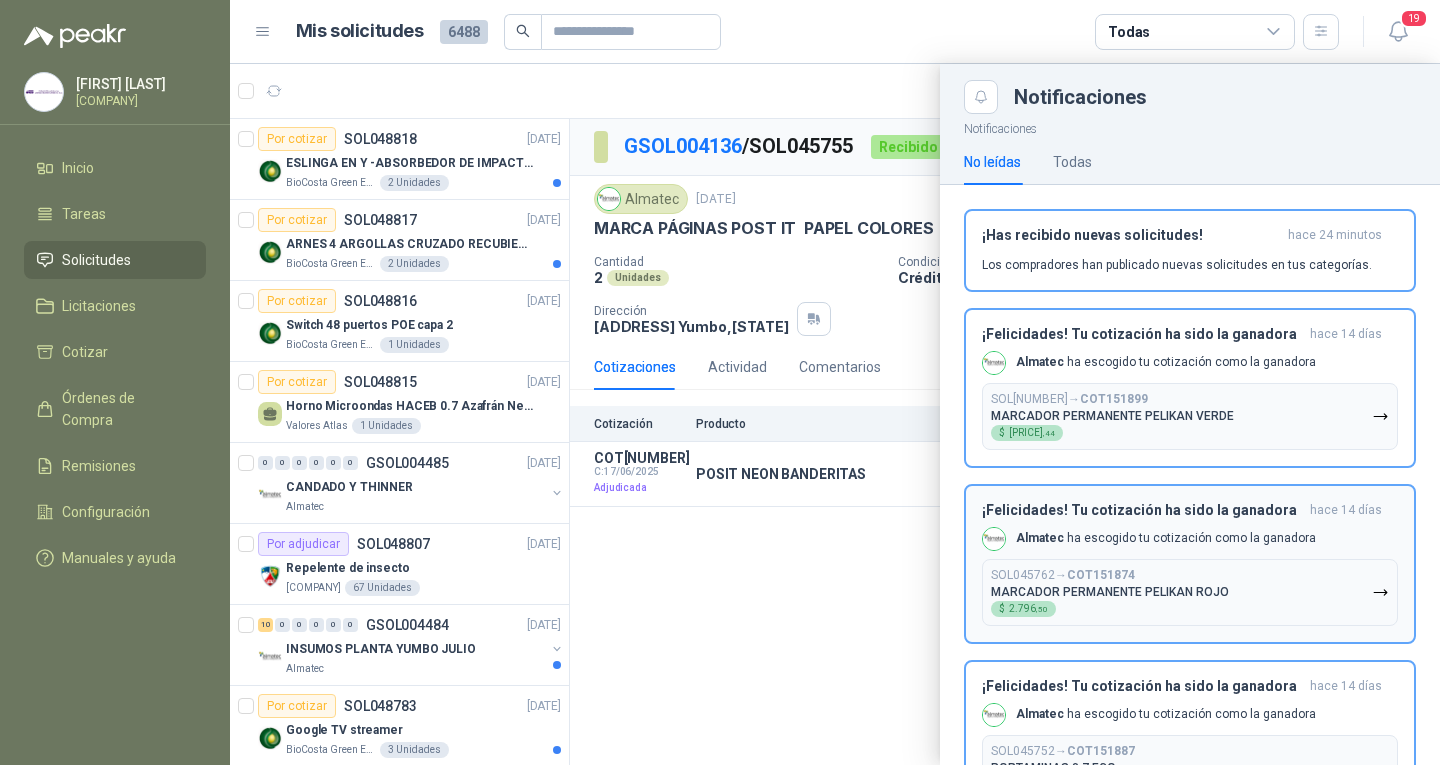 click on "SOL045762  →  COT151874 MARCADOR PERMANENTE PELIKAN ROJO $  [PRICE] ,50" at bounding box center [1190, 592] 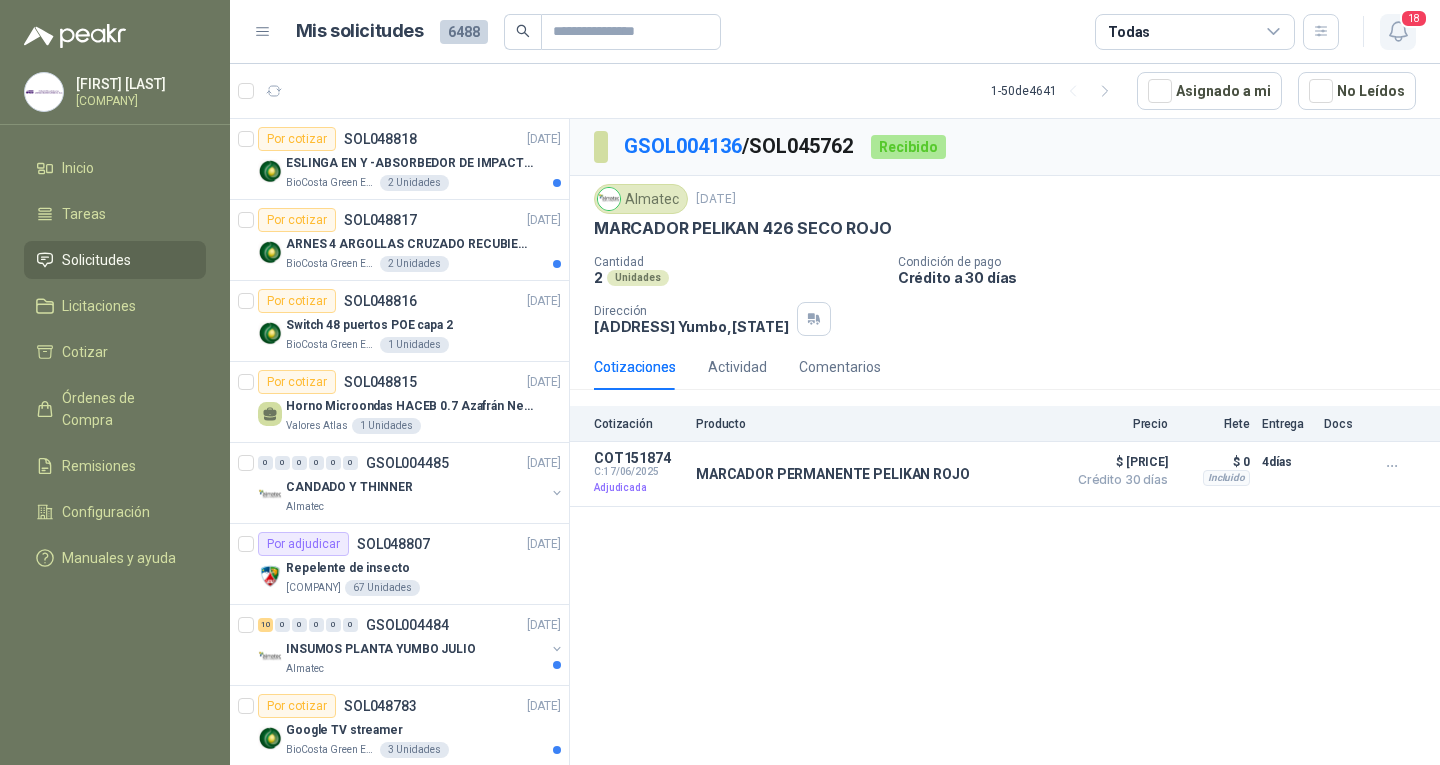 click 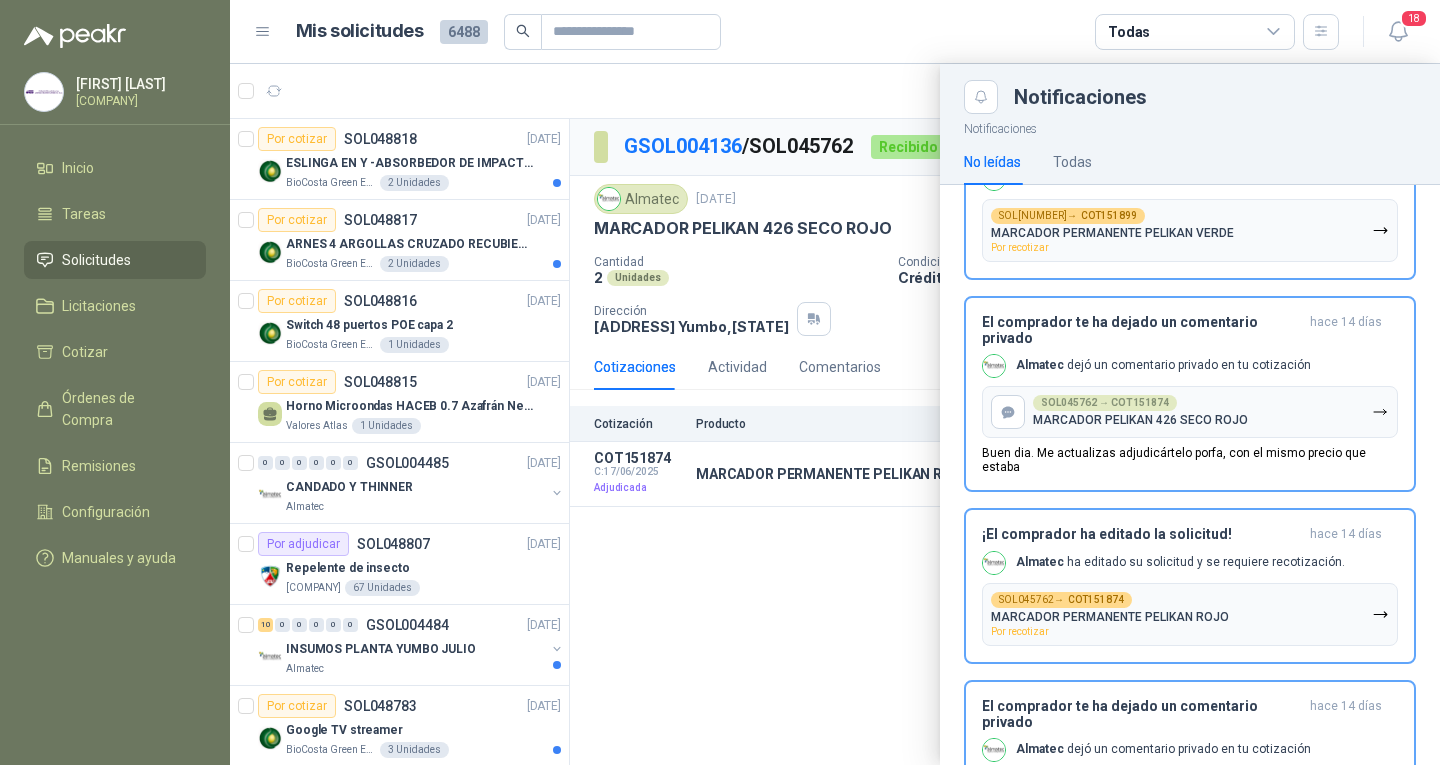 scroll, scrollTop: 1000, scrollLeft: 0, axis: vertical 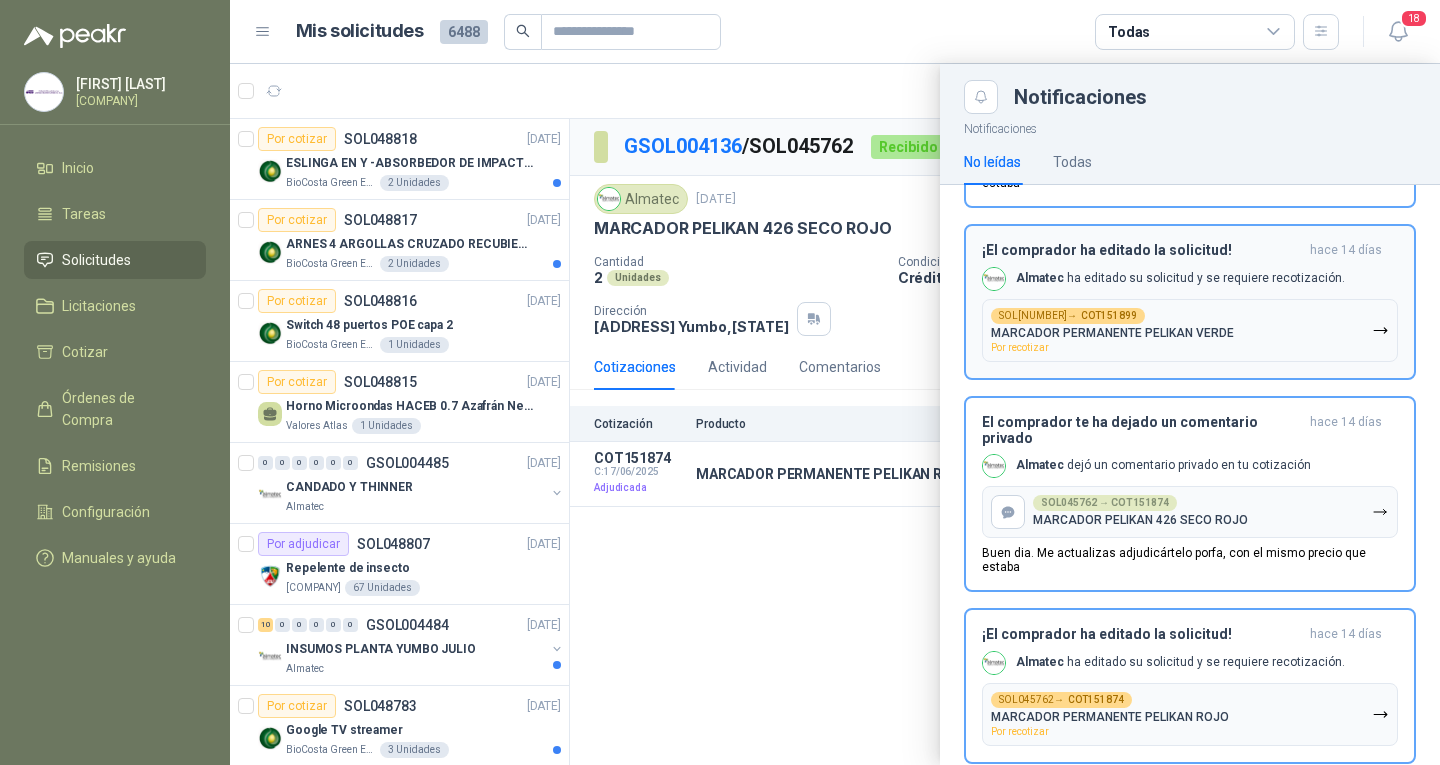click on "[COMPANY]    ha editado su solicitud y se requiere recotización." at bounding box center [1180, 278] 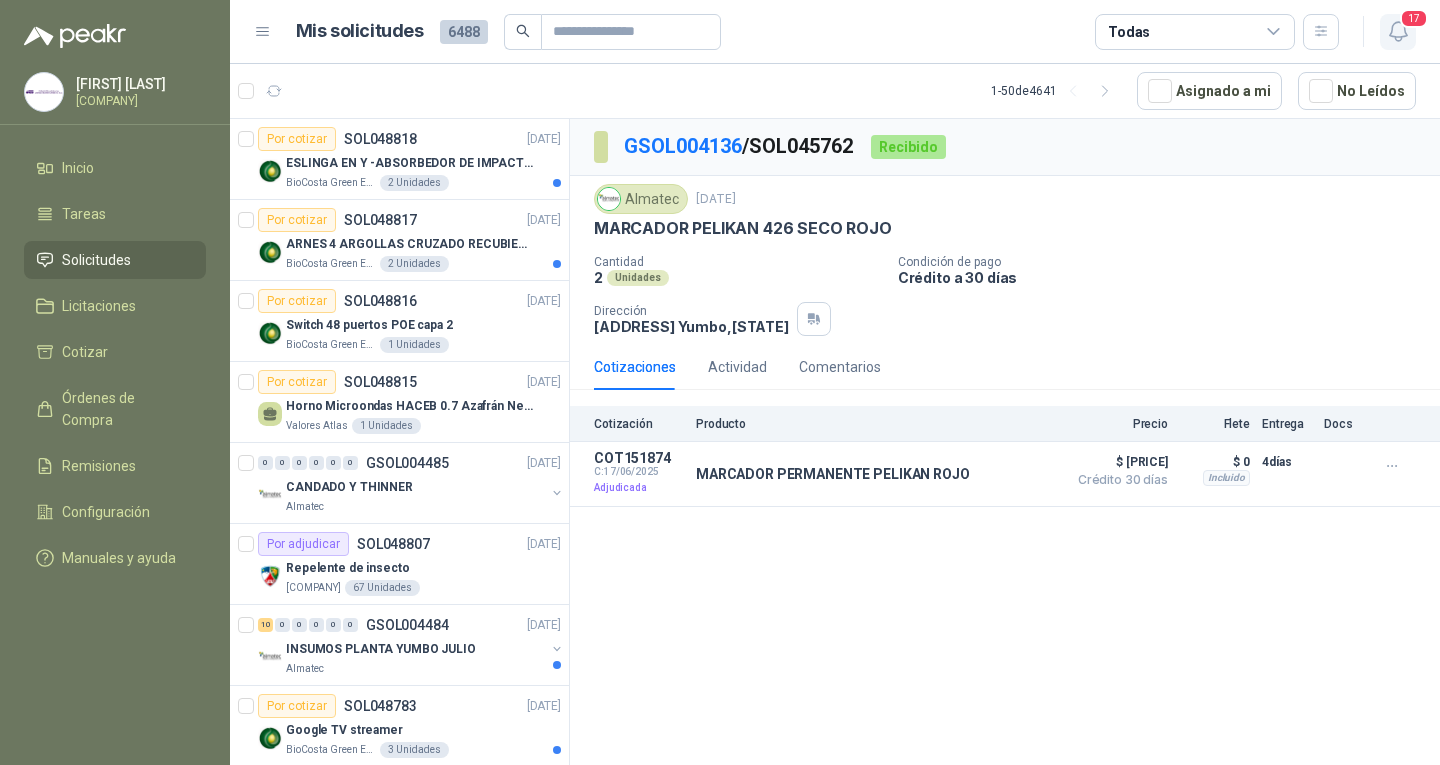 click 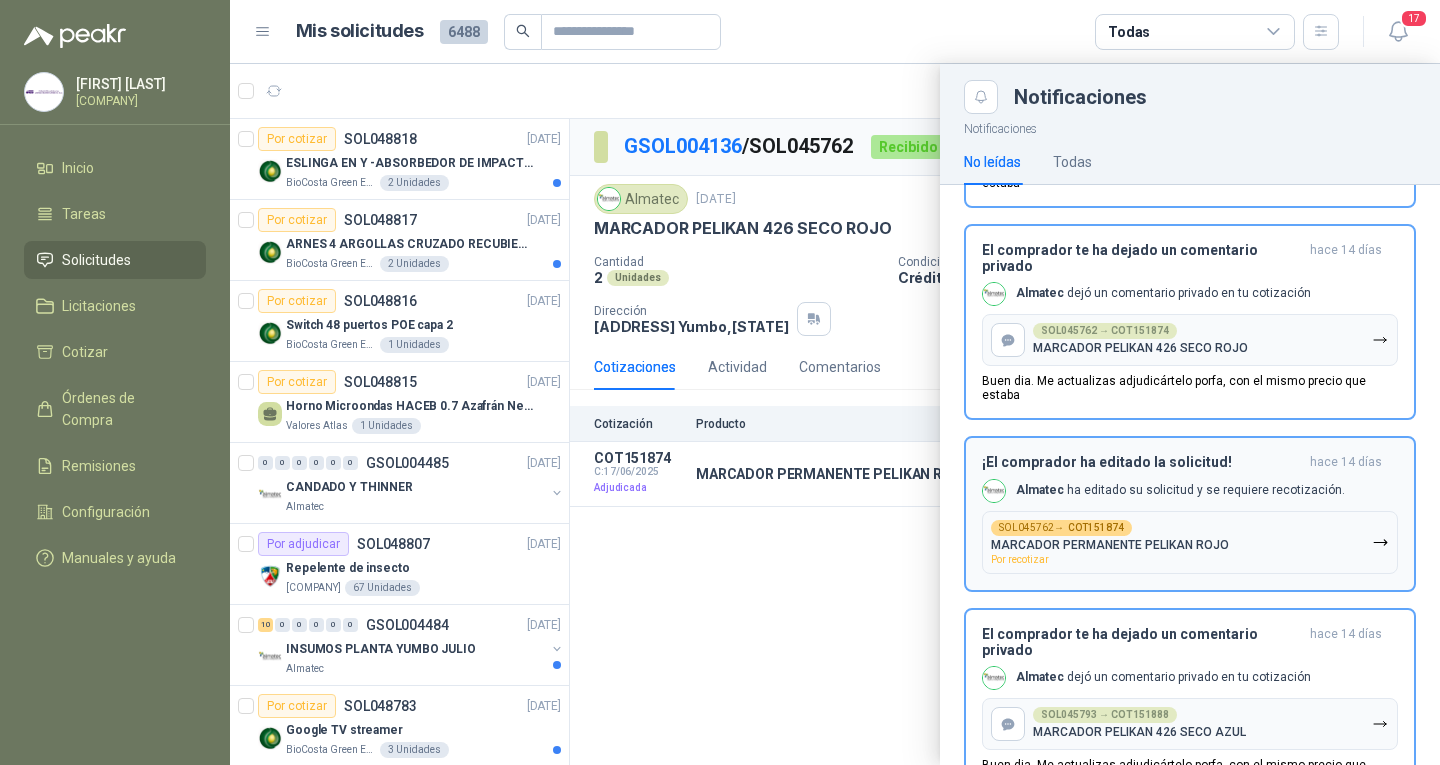 click on "¡El comprador ha editado la solicitud!" at bounding box center (1142, 462) 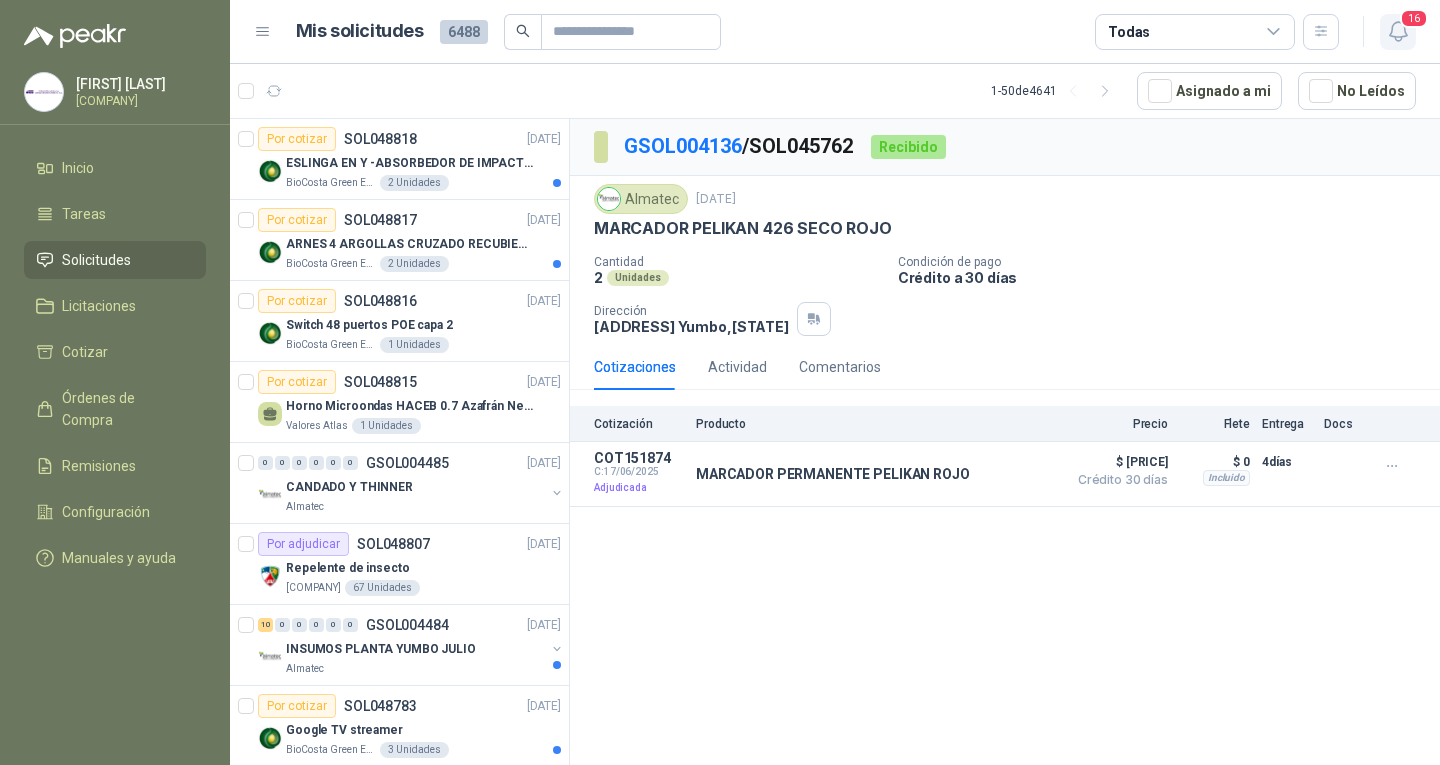 click 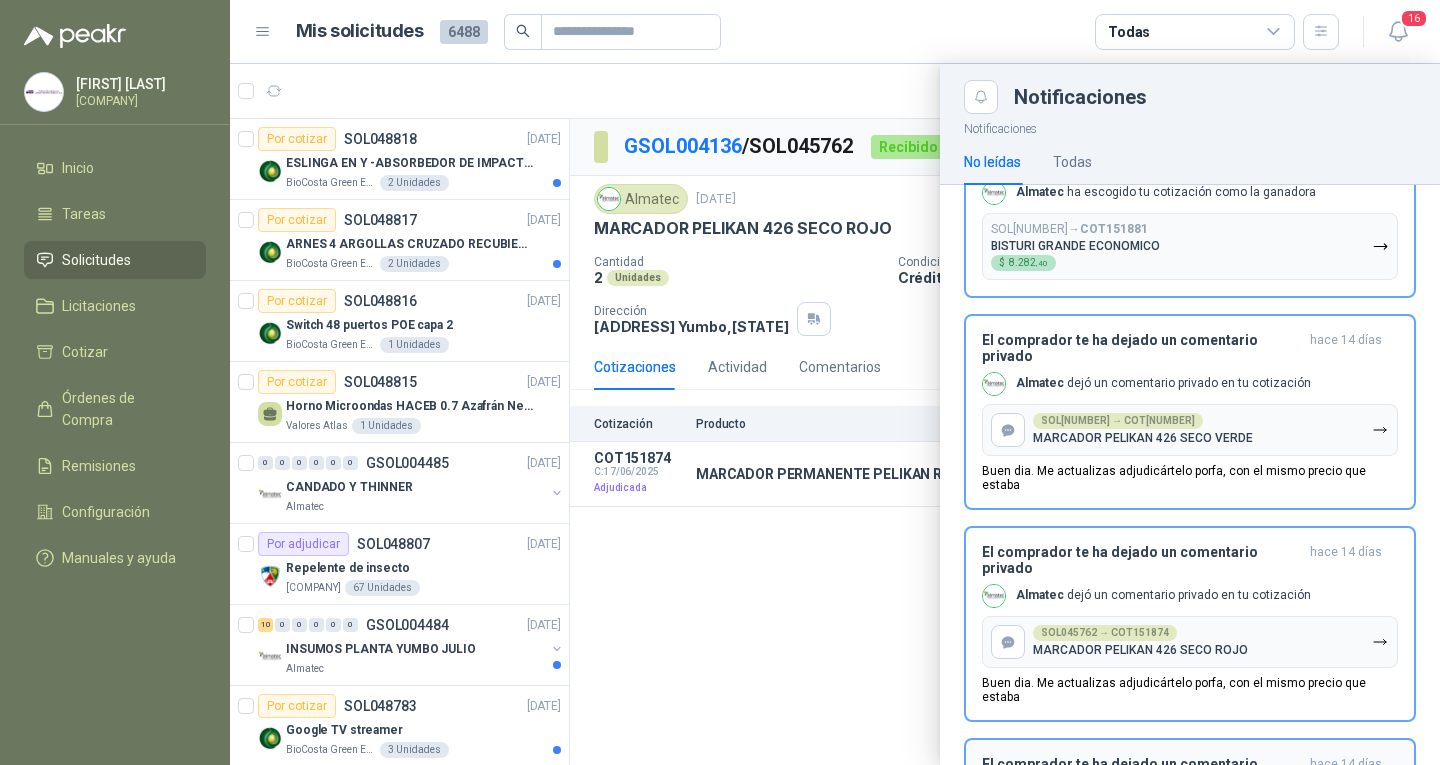 scroll, scrollTop: 800, scrollLeft: 0, axis: vertical 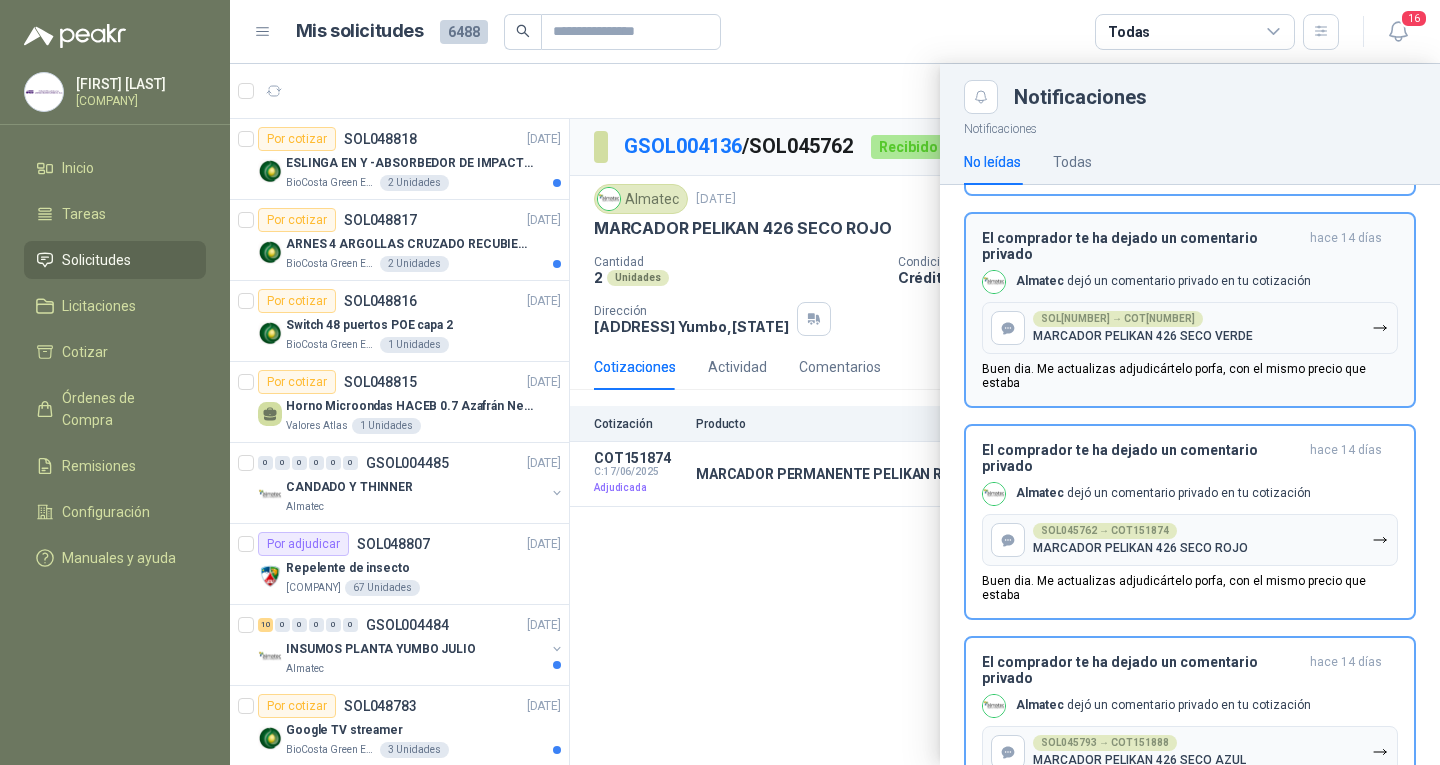 click on "El comprador te ha dejado un comentario privado hace 14 días   [COMPANY]    dejó un comentario privado en tu cotización SOL045764 → COT151899 MARCADOR PELIKAN 426 SECO VERDE Buen dia.
Me actualizas adjudicártelo porfa, con el mismo precio que estaba" at bounding box center (1190, 310) 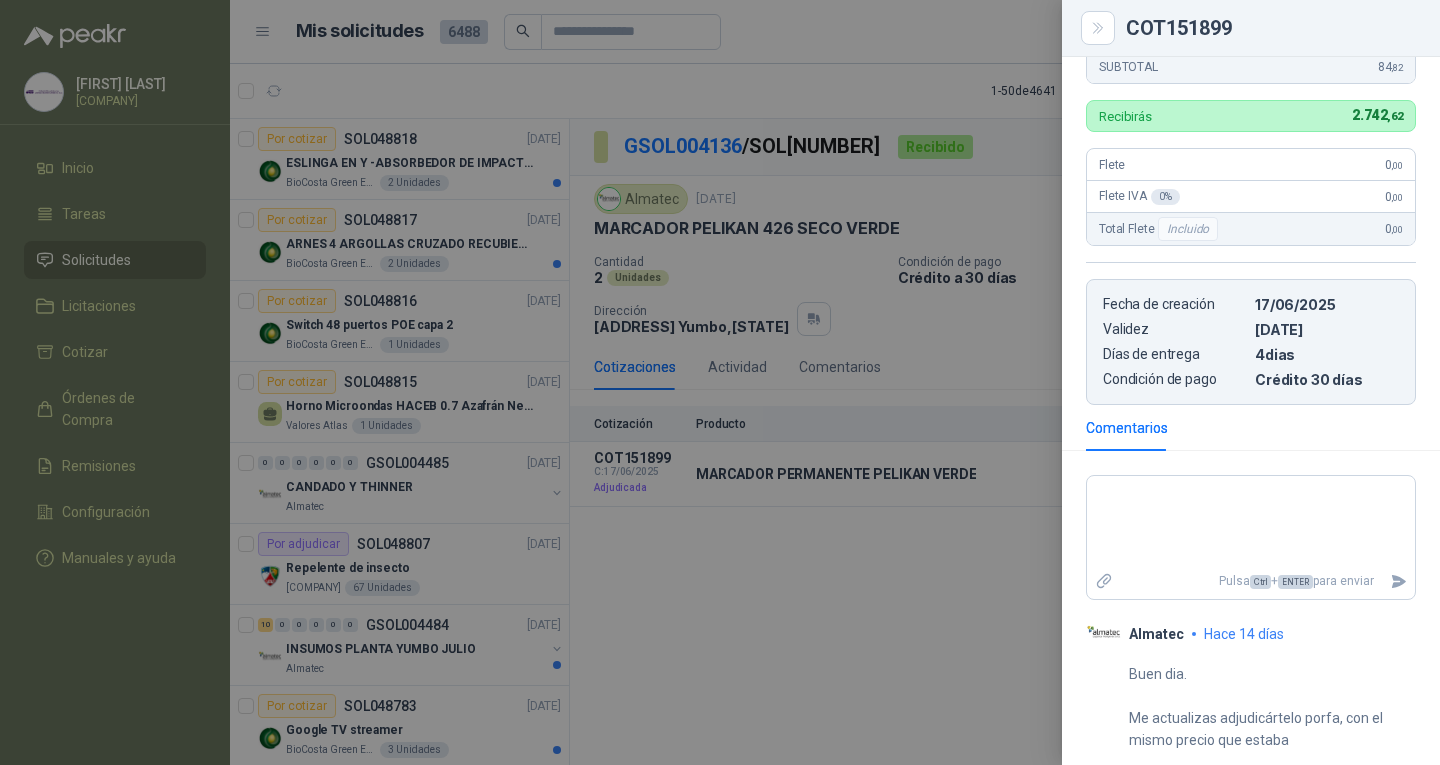 scroll, scrollTop: 452, scrollLeft: 0, axis: vertical 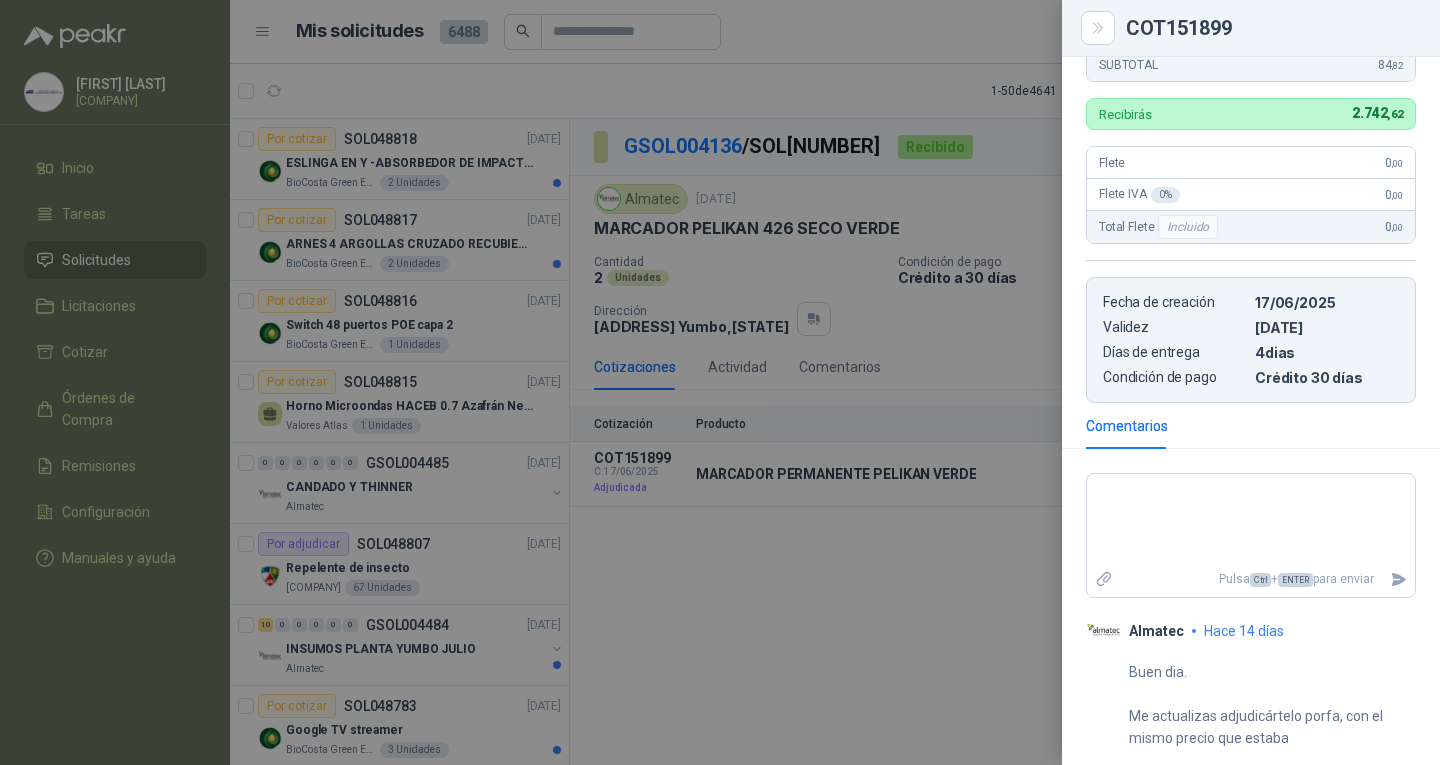 click at bounding box center (720, 382) 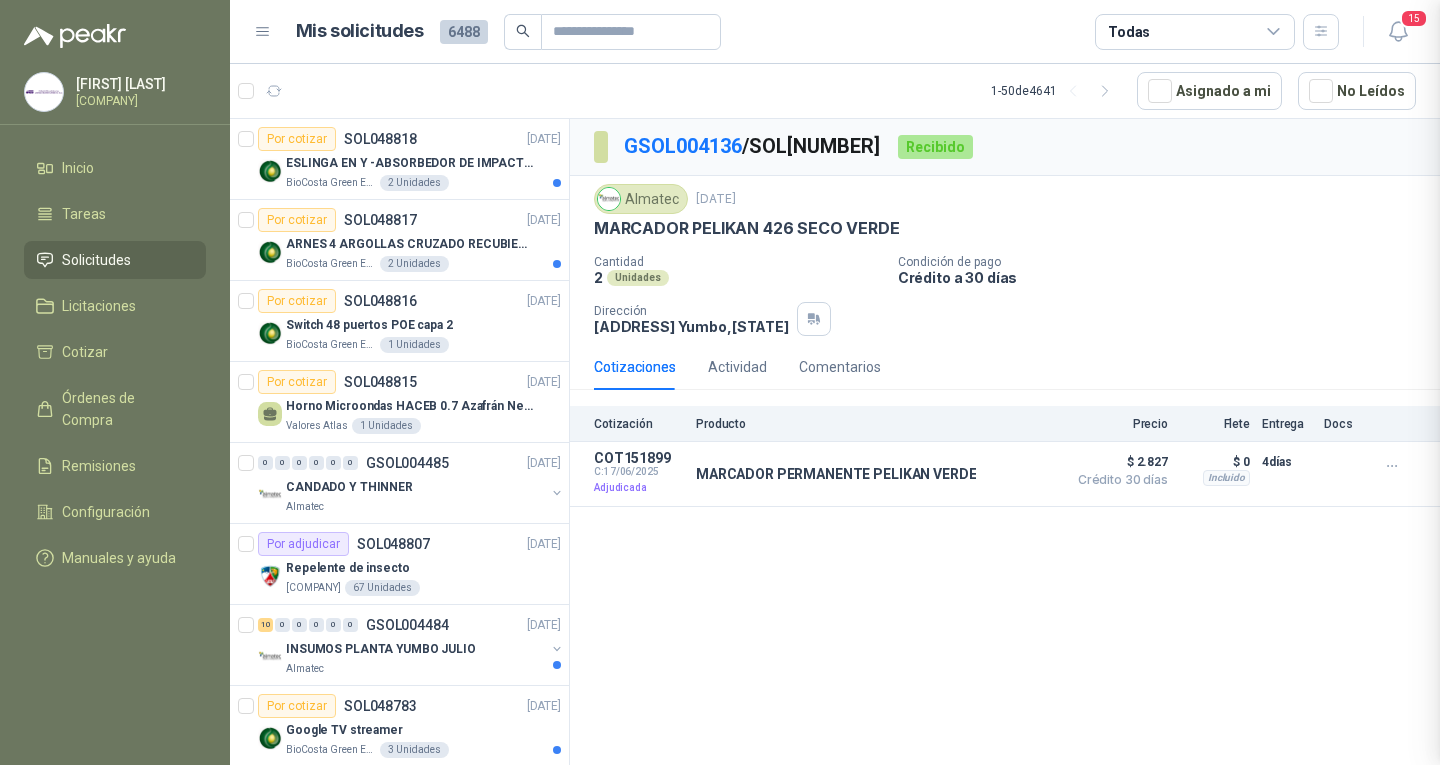 type 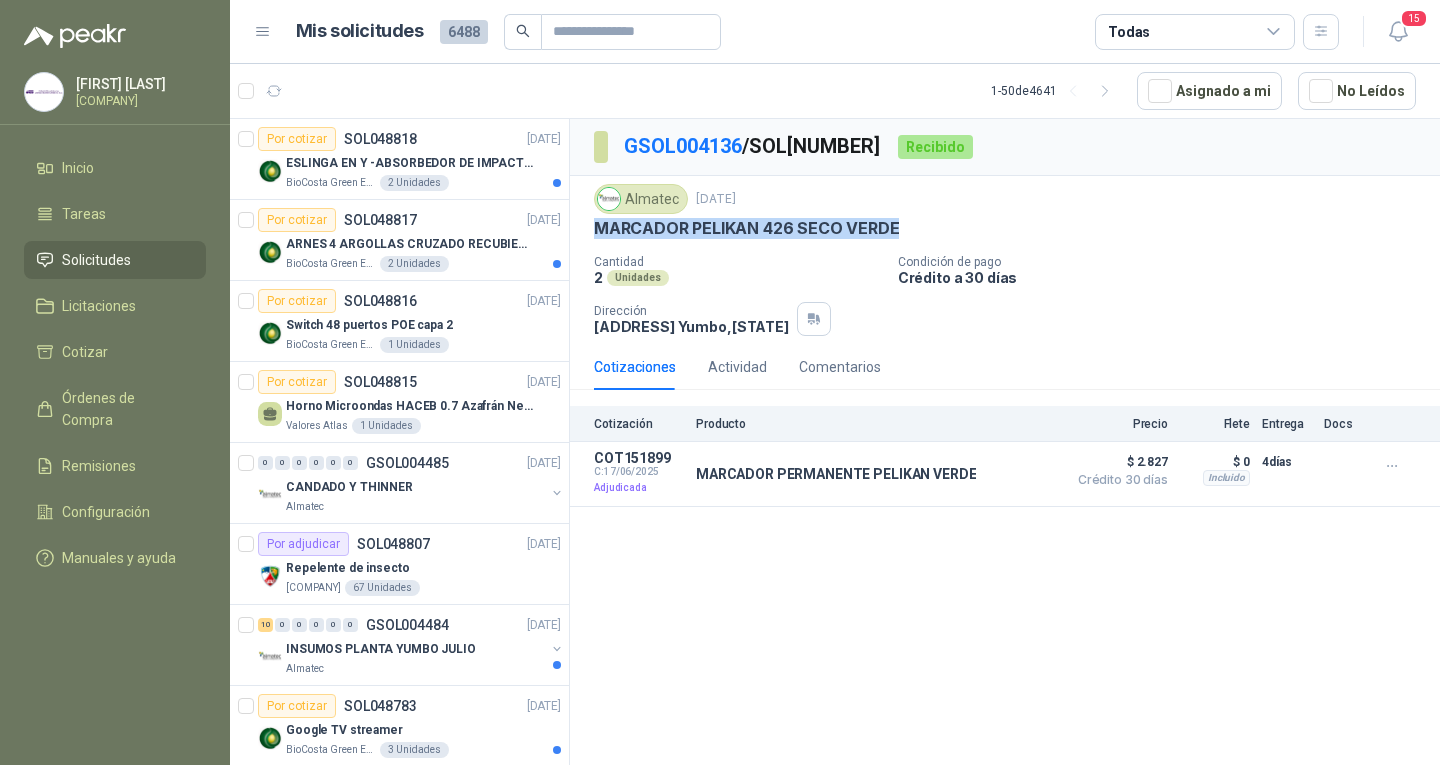 drag, startPoint x: 595, startPoint y: 228, endPoint x: 896, endPoint y: 235, distance: 301.0814 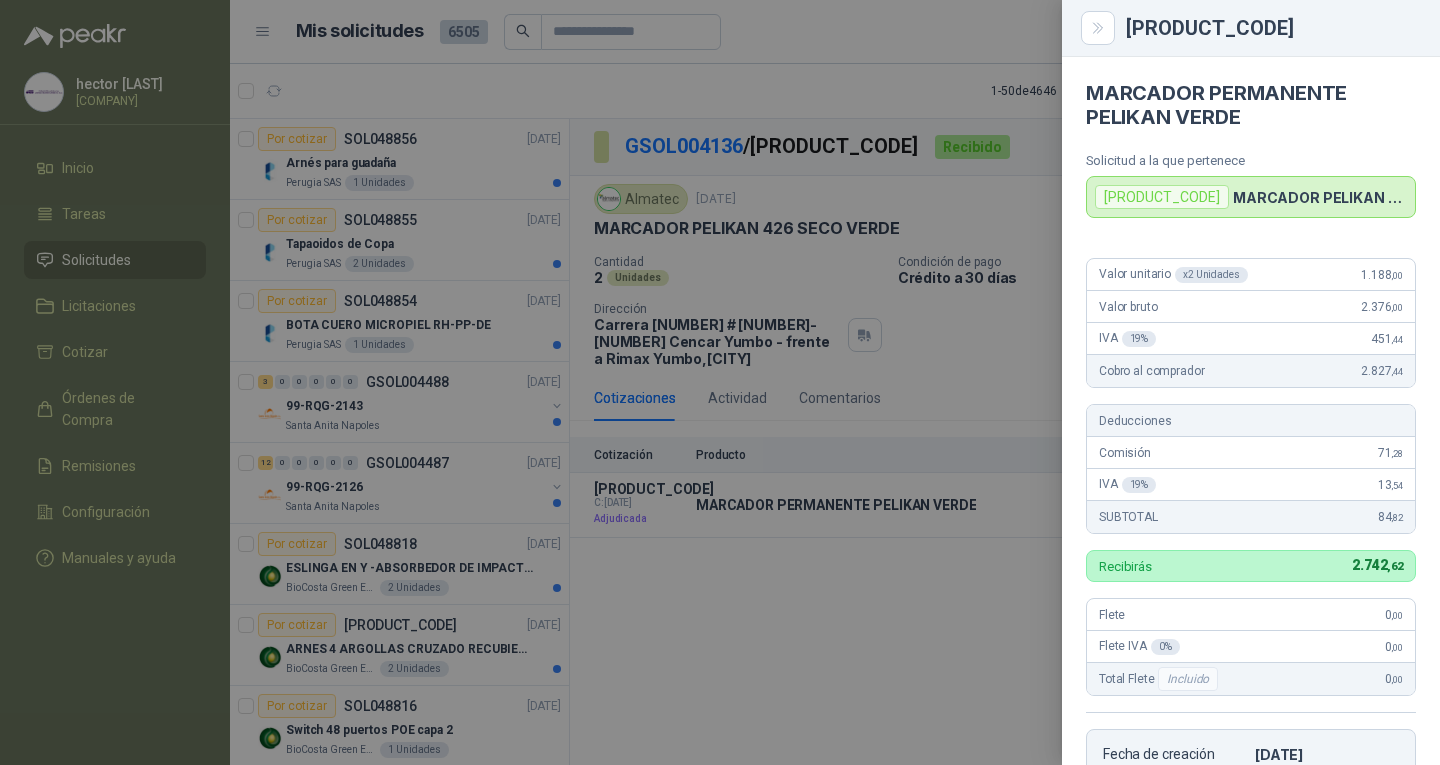 scroll, scrollTop: 0, scrollLeft: 0, axis: both 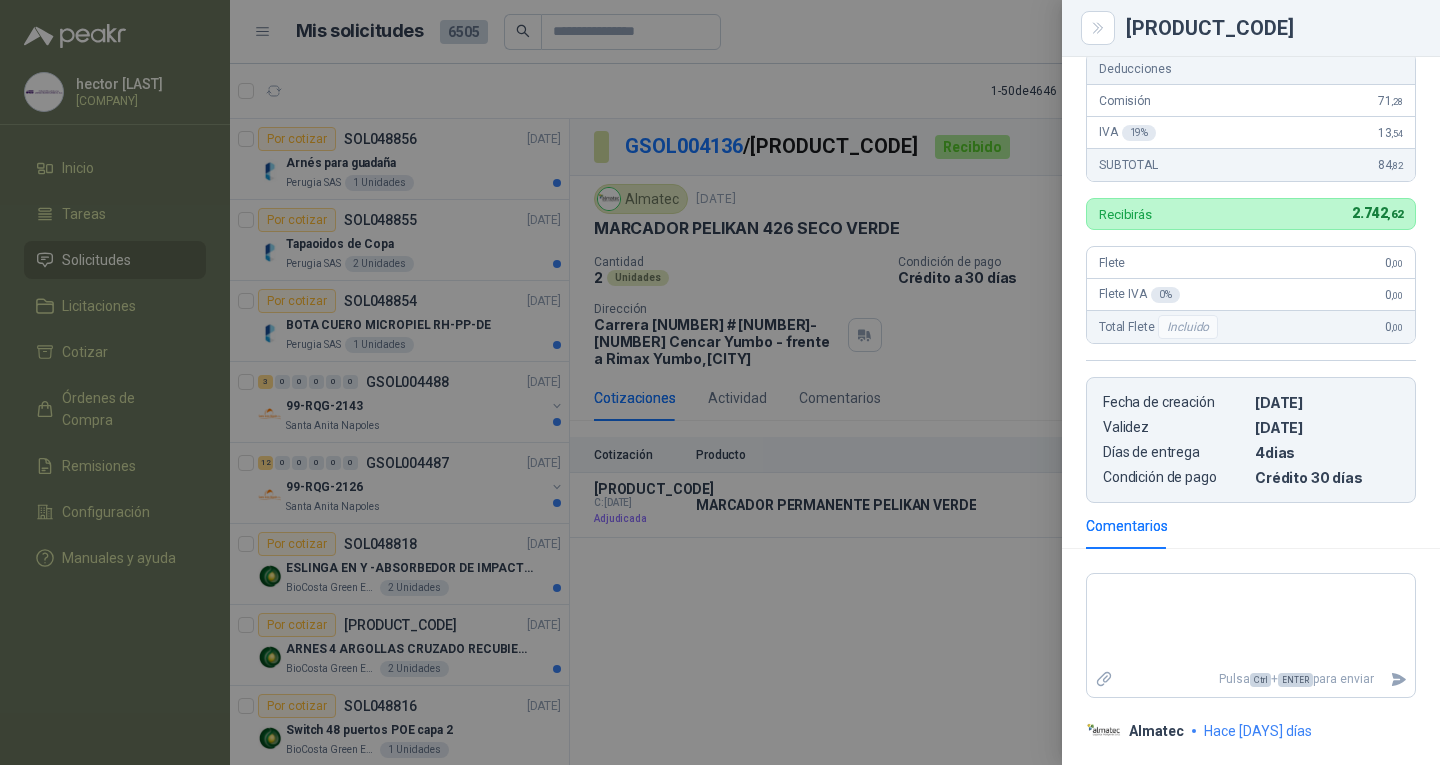click at bounding box center (720, 382) 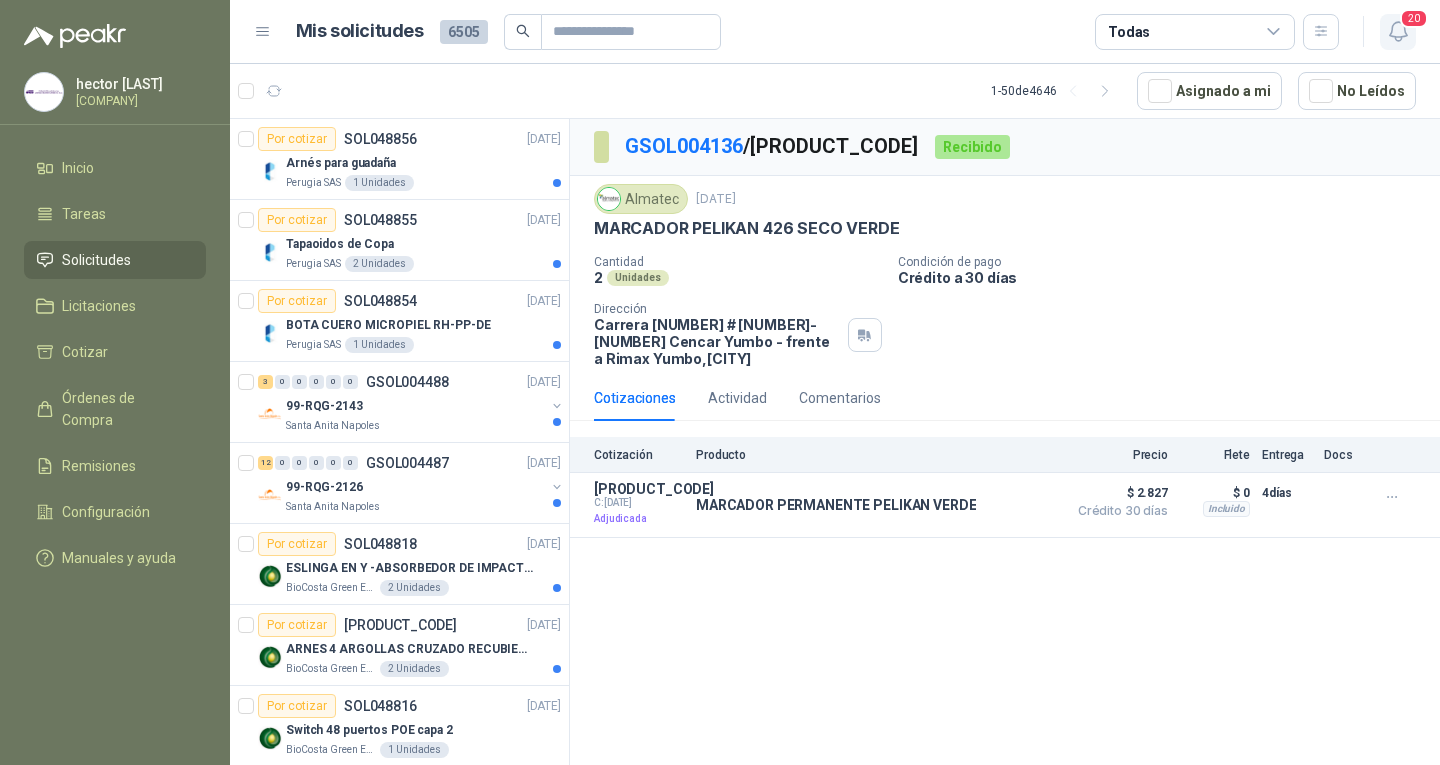 click on "20" at bounding box center [1414, 18] 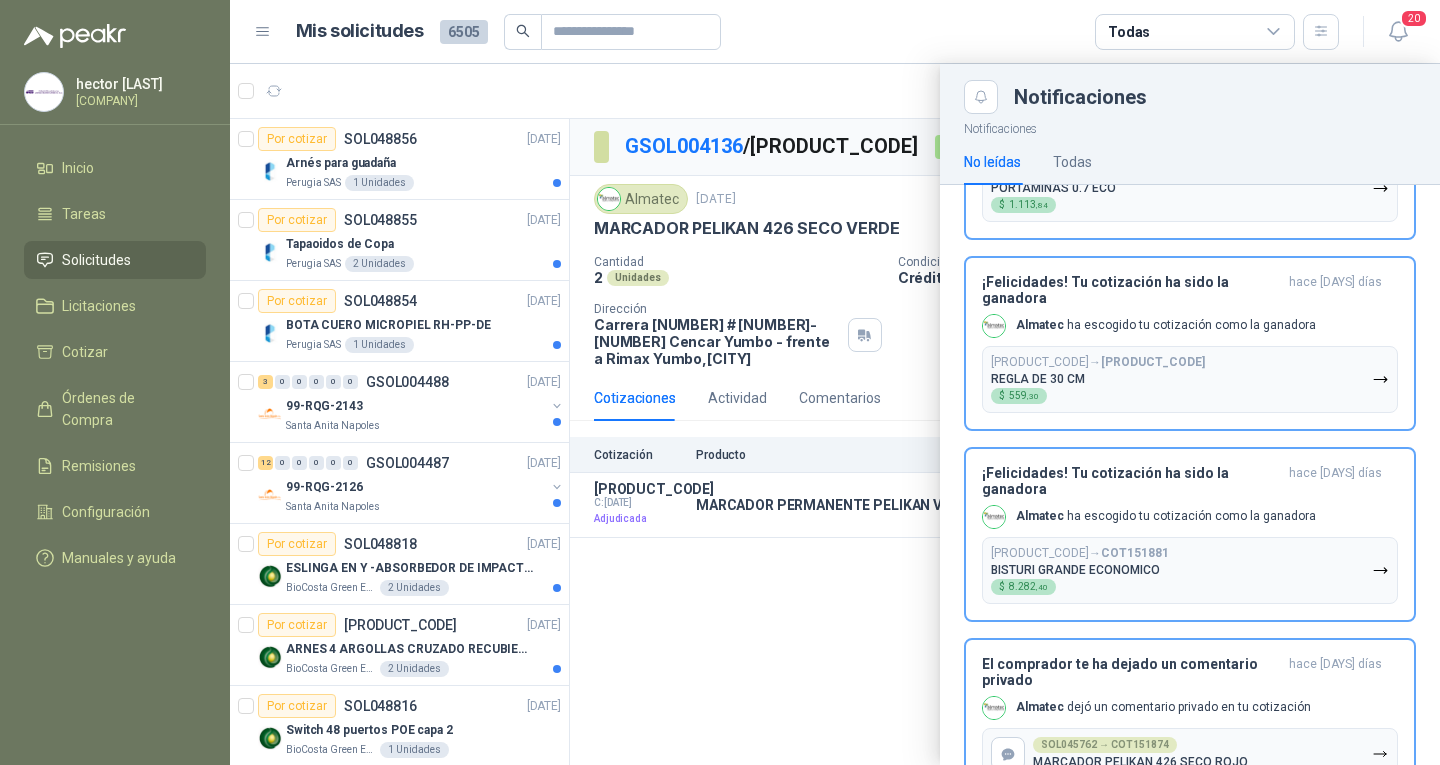 scroll, scrollTop: 500, scrollLeft: 0, axis: vertical 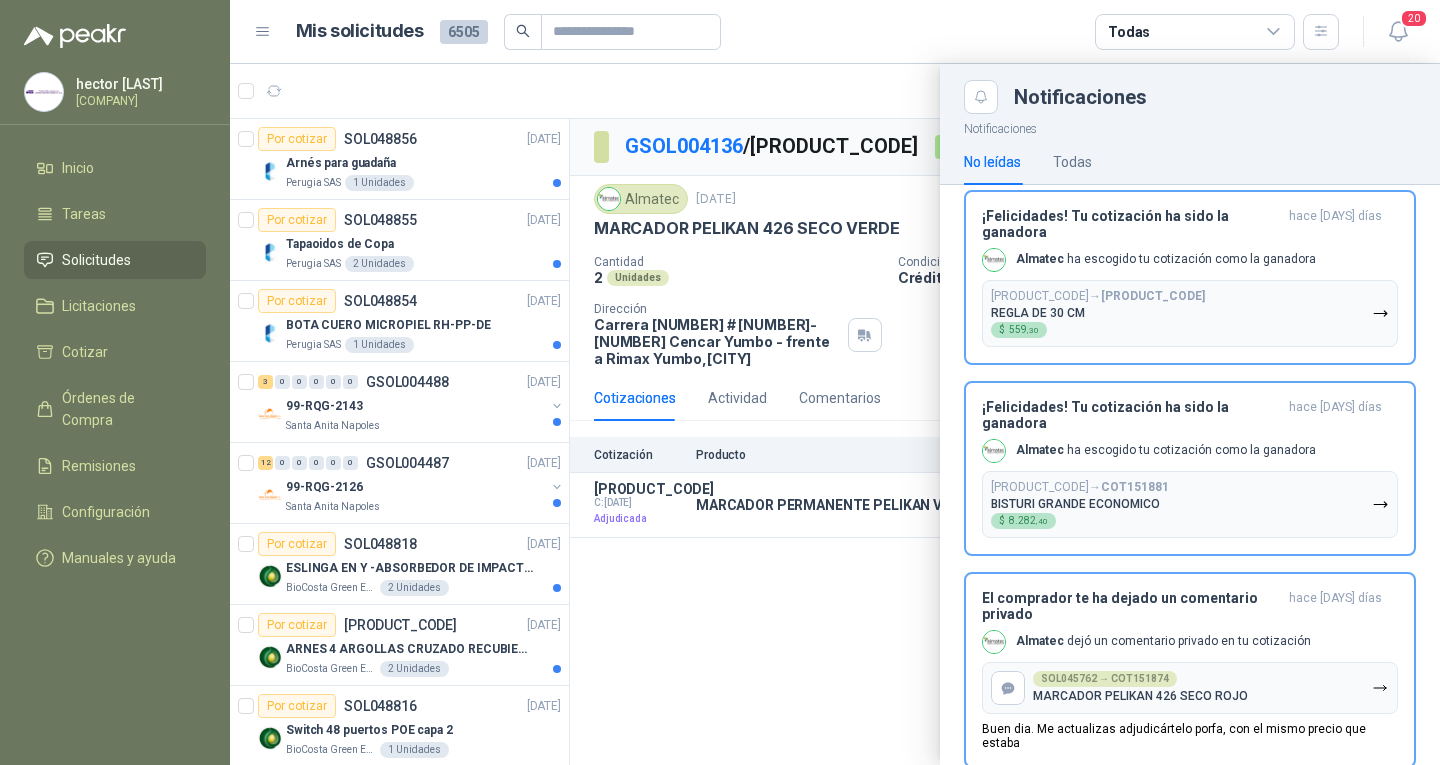 click at bounding box center (835, 414) 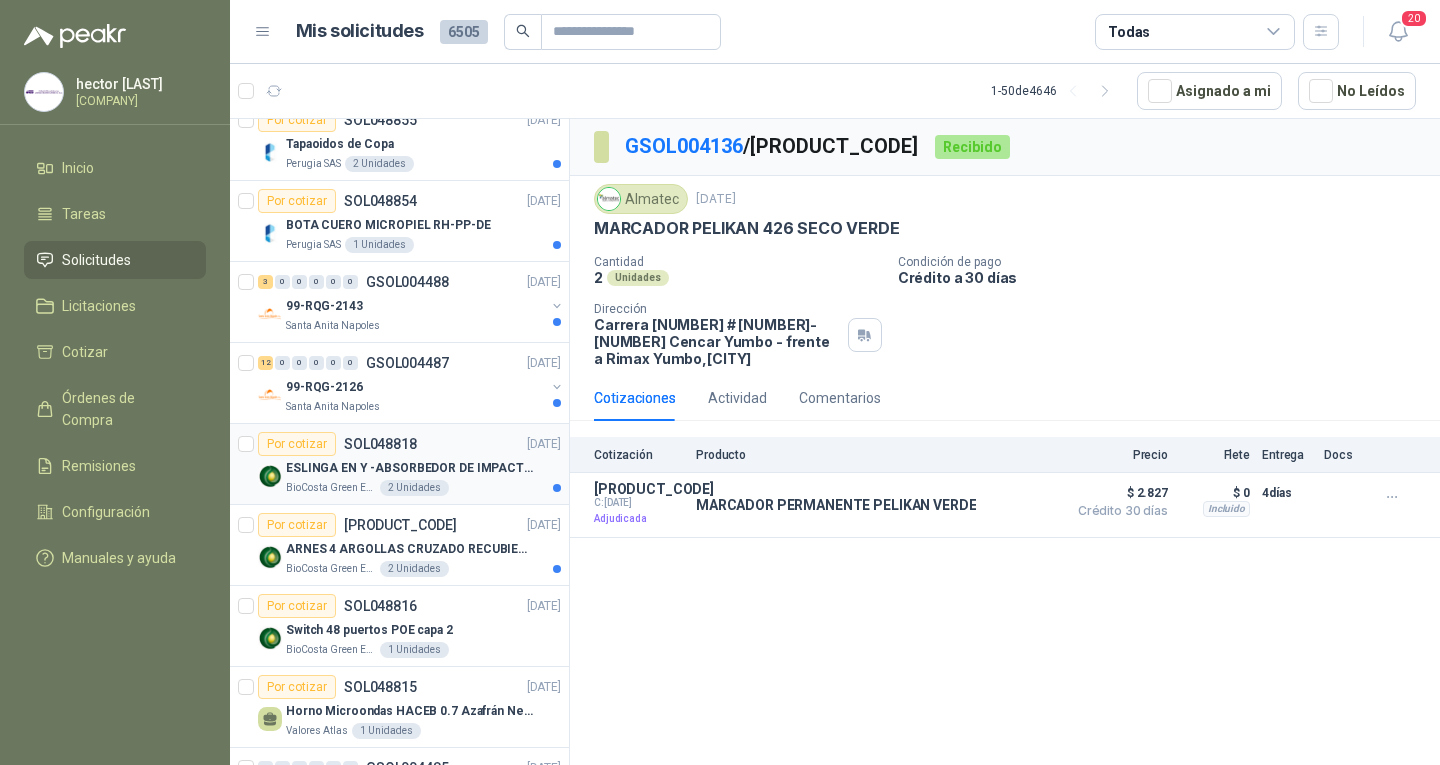 scroll, scrollTop: 0, scrollLeft: 0, axis: both 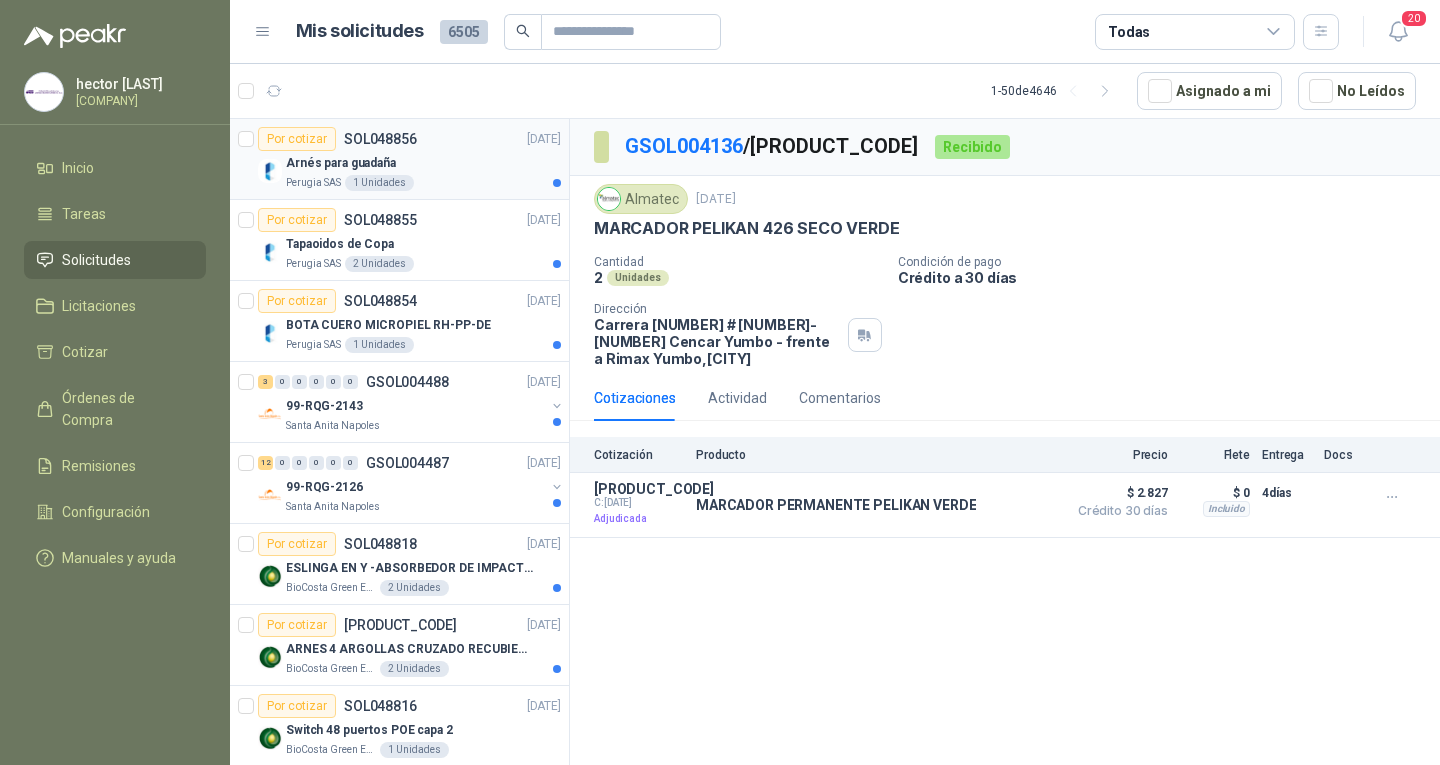 click on "Arnés para guadaña" at bounding box center (423, 163) 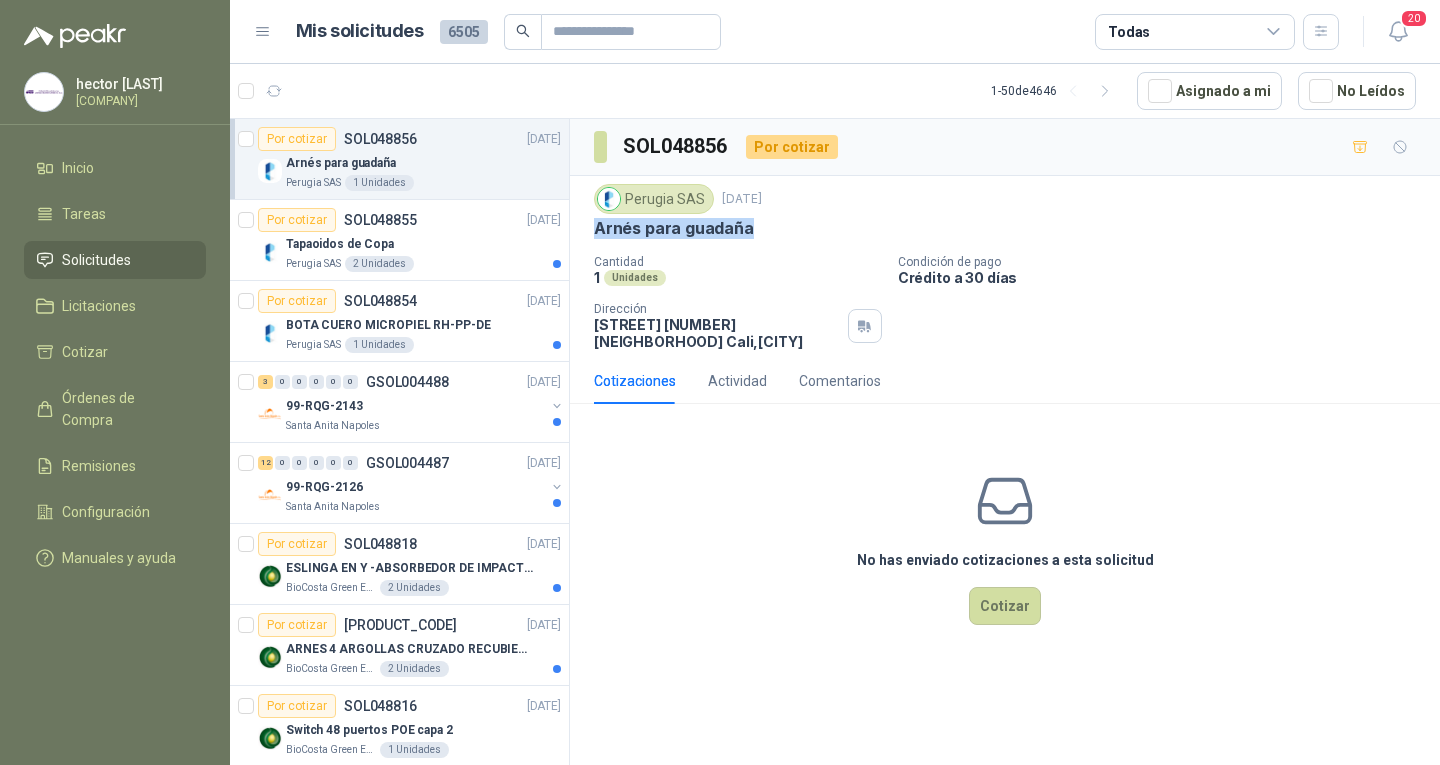 drag, startPoint x: 588, startPoint y: 232, endPoint x: 762, endPoint y: 232, distance: 174 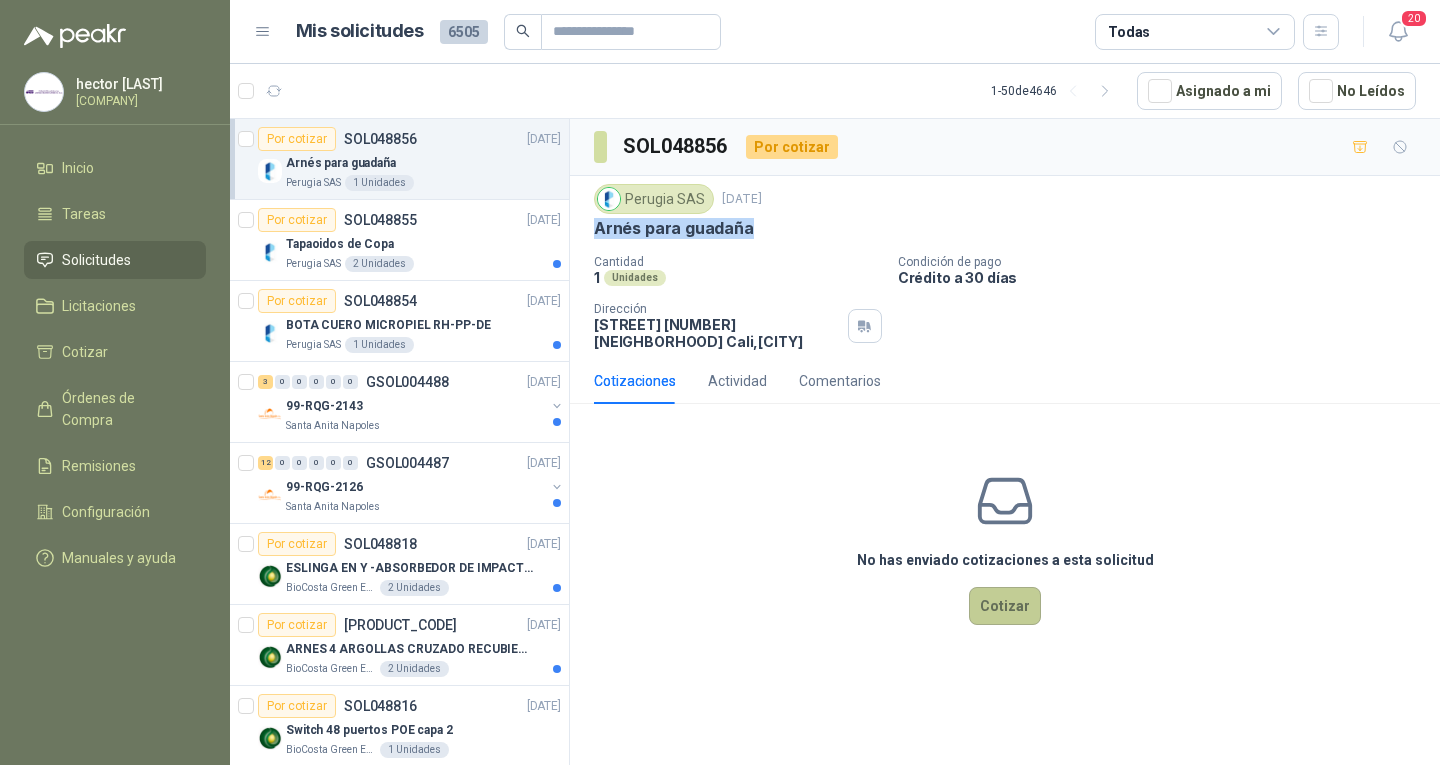 click on "Cotizar" at bounding box center (1005, 606) 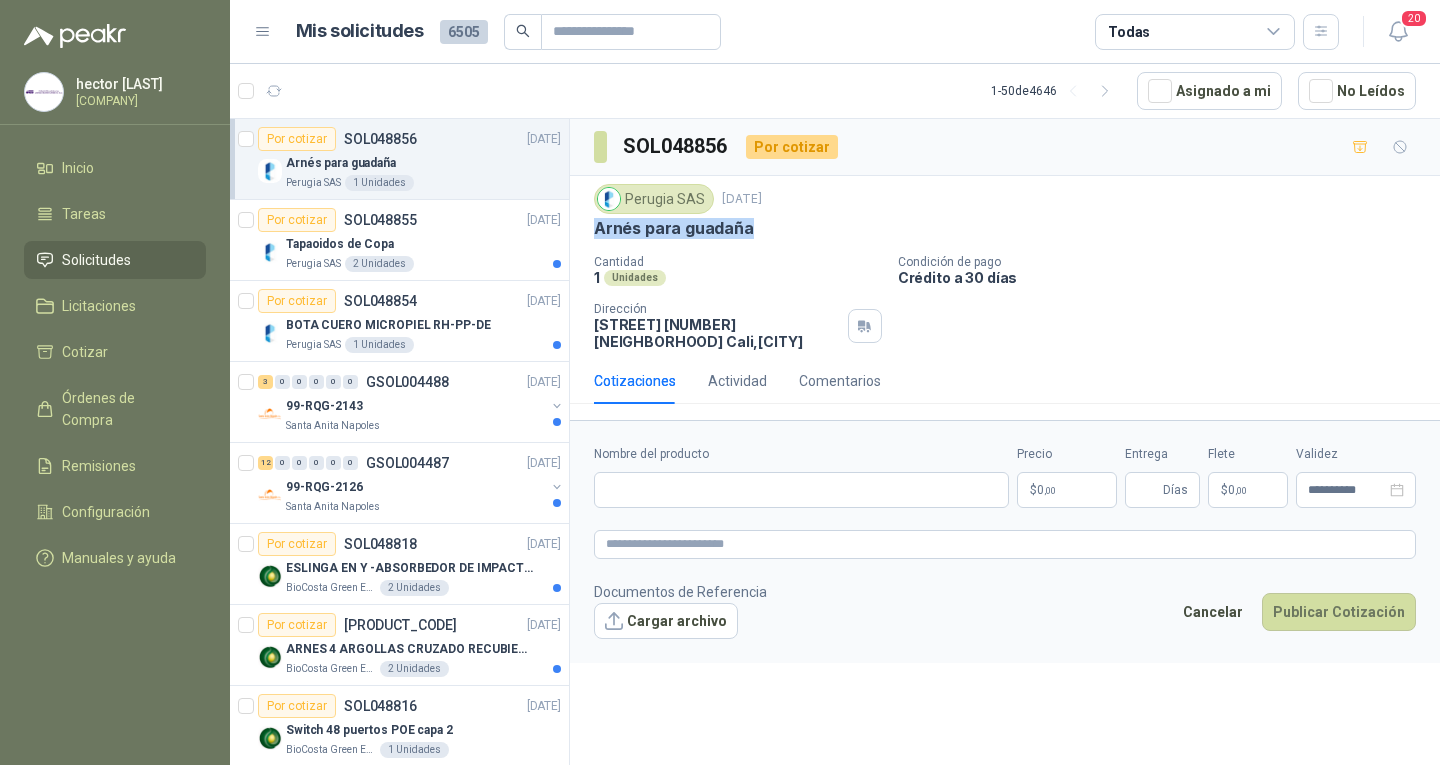 type 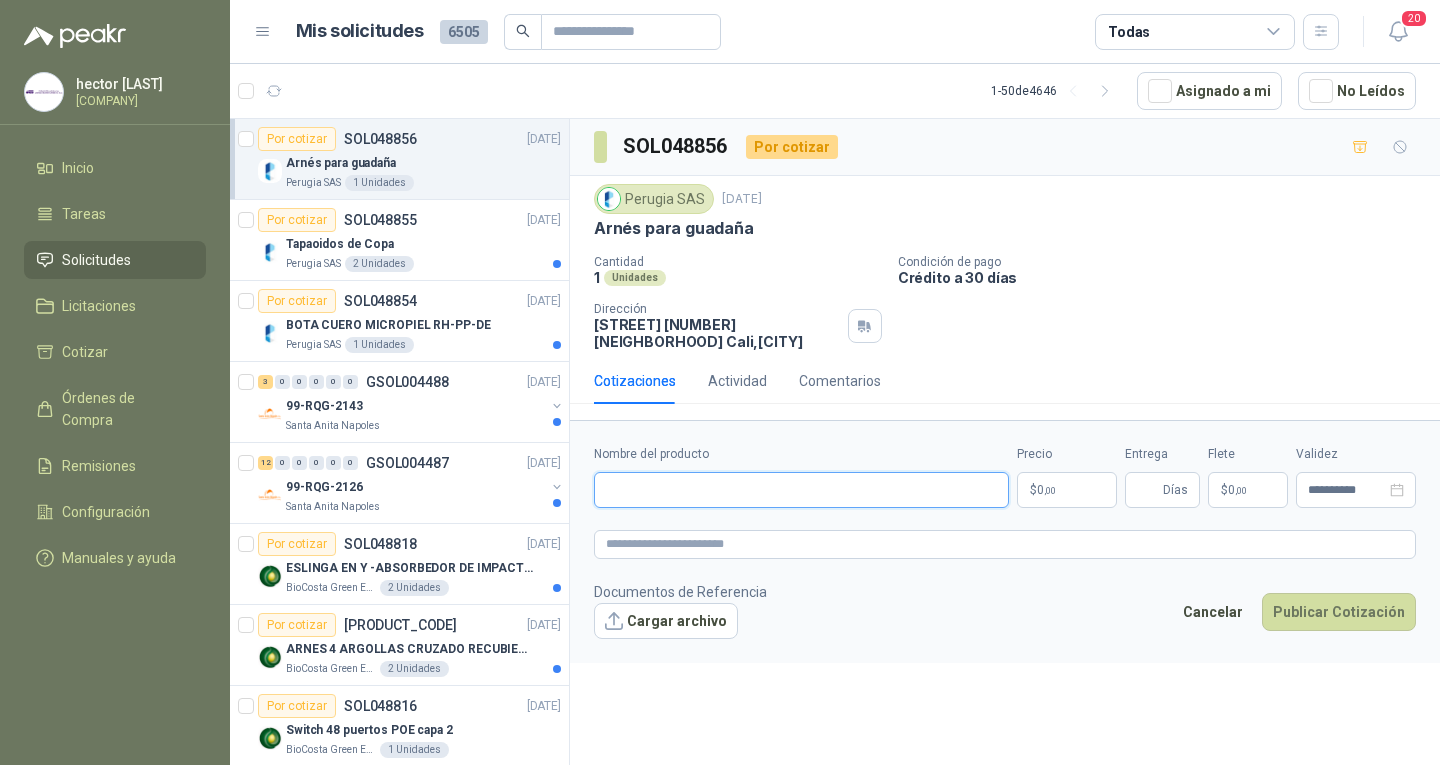 drag, startPoint x: 700, startPoint y: 477, endPoint x: 665, endPoint y: 484, distance: 35.69314 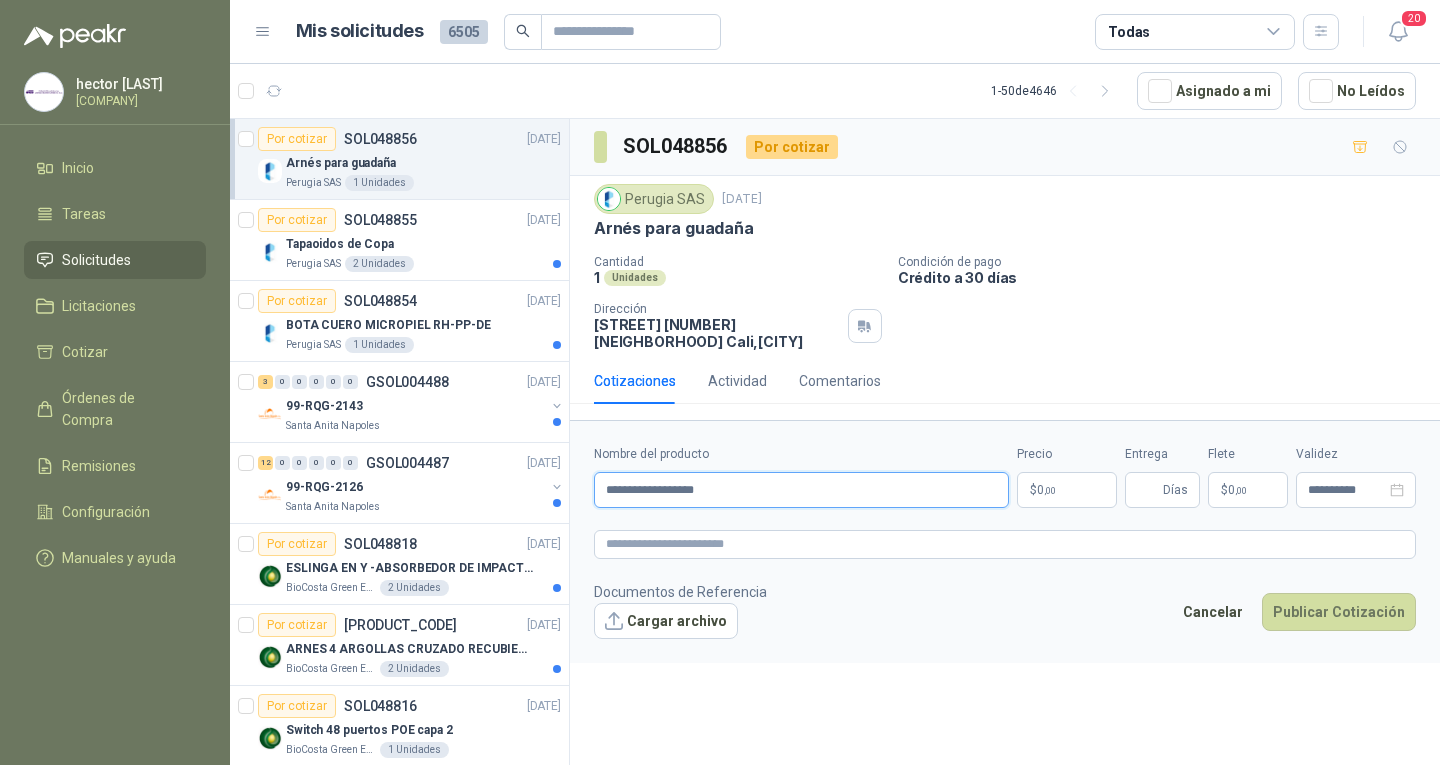type on "**********" 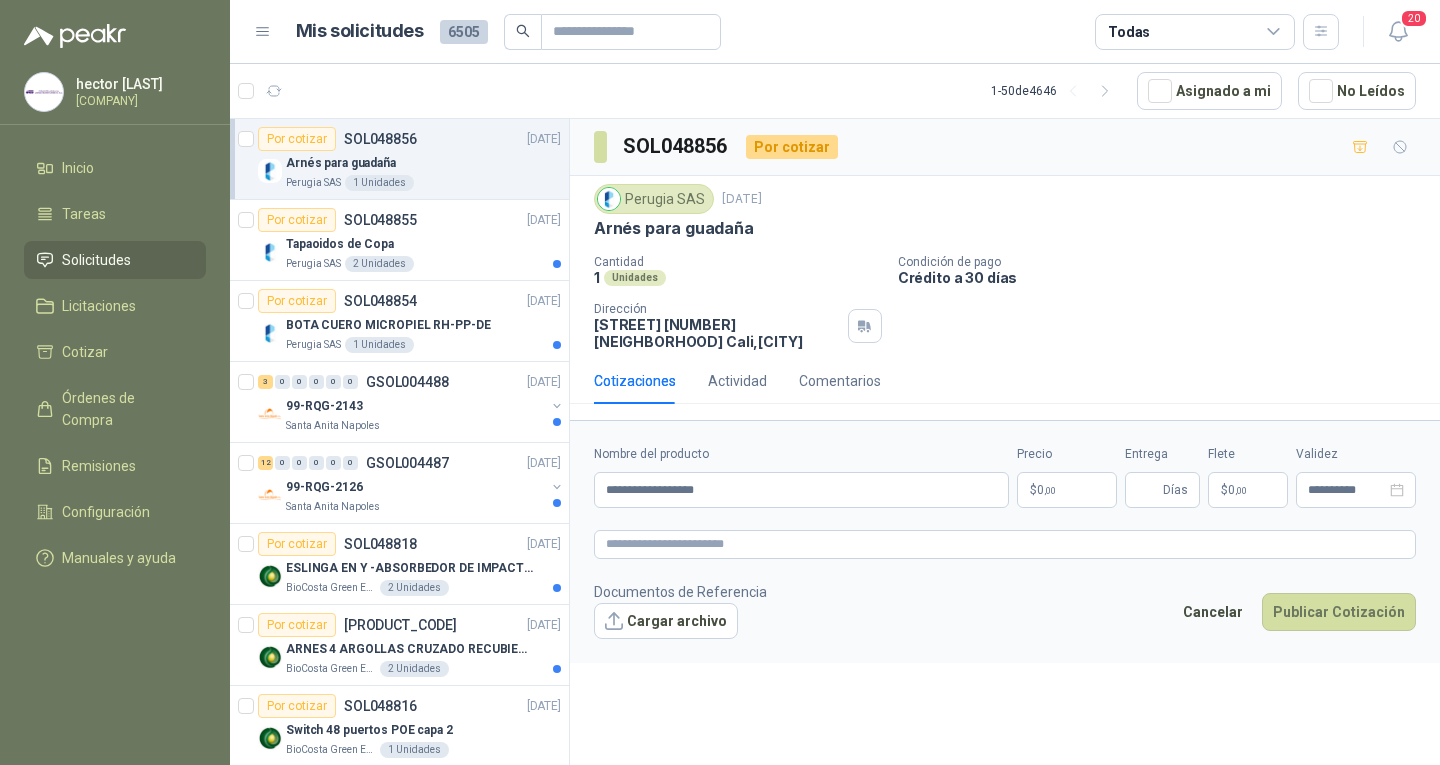 click on "hector   gonzalez DISTRIBUIDORA JORGE MARIO URIBE G S.A   Inicio   Tareas   Solicitudes   Licitaciones   Cotizar   Órdenes de Compra   Remisiones   Configuración   Manuales y ayuda Mis solicitudes 6505 Todas 20 1 - 50  de  4646 Asignado a mi No Leídos Por cotizar SOL048856 16/07/25   Arnés para guadaña Perugia SAS 1   Unidades Por cotizar SOL048855 16/07/25   Tapaoidos de Copa  Perugia SAS 2   Unidades Por cotizar SOL048854 16/07/25   BOTA CUERO MICROPIEL RH-PP-DE Perugia SAS 1   Unidades 3   0   0   0   0   0   GSOL004488 16/07/25   99-RQG-2143 Santa Anita Napoles   12   0   0   0   0   0   GSOL004487 16/07/25   99-RQG-2126 Santa Anita Napoles   Por cotizar SOL048818 15/07/25   ESLINGA EN Y -ABSORBEDOR DE IMPACTO marca 3m BioCosta Green Energy S.A.S 2   Unidades Por cotizar SOL048817 15/07/25   ARNES 4 ARGOLLAS CRUZADO RECUBIERTO PVC Marca 3m  BioCosta Green Energy S.A.S 2   Unidades Por cotizar SOL048816 15/07/25   Switch 48 puertos POE capa 2 BioCosta Green Energy S.A.S 1   Unidades Por cotizar   1" at bounding box center [720, 382] 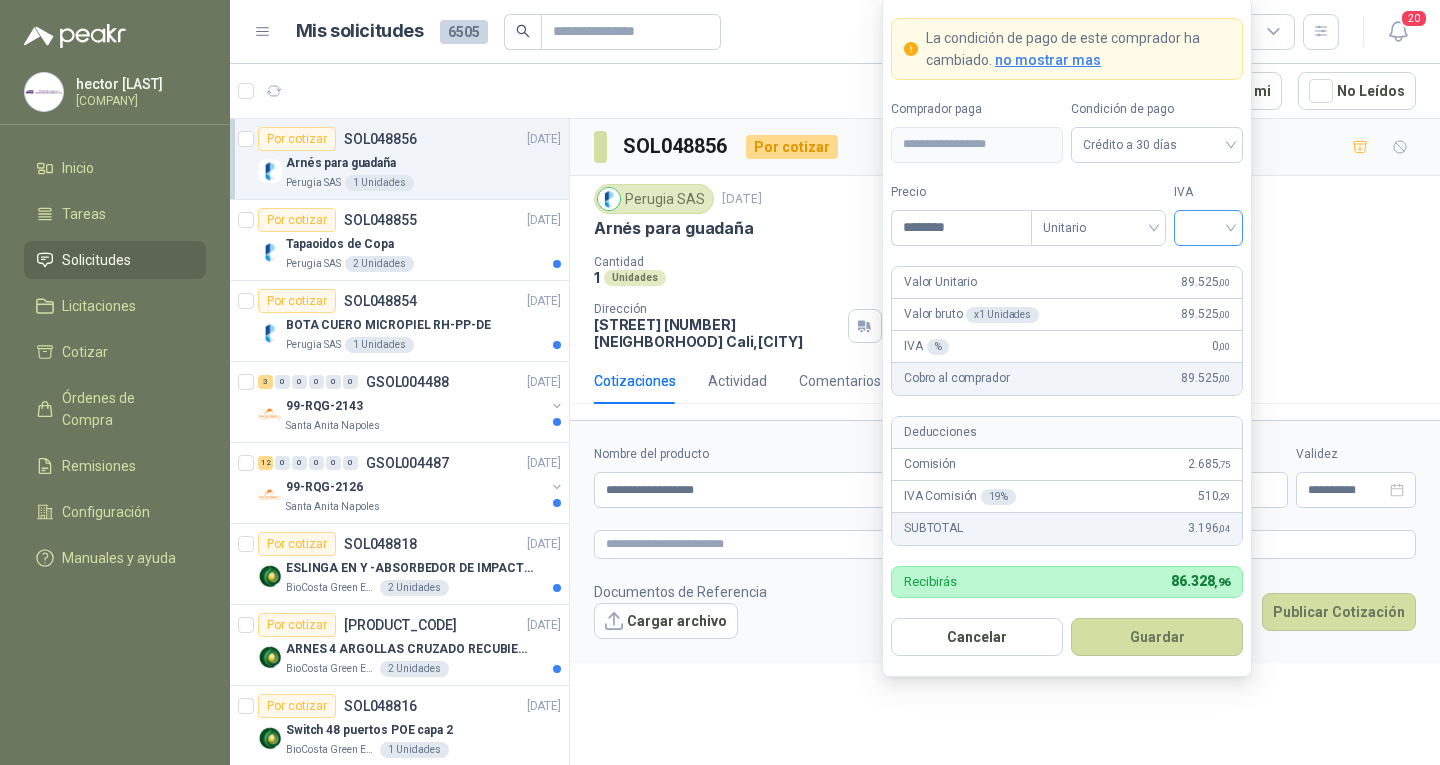 type on "********" 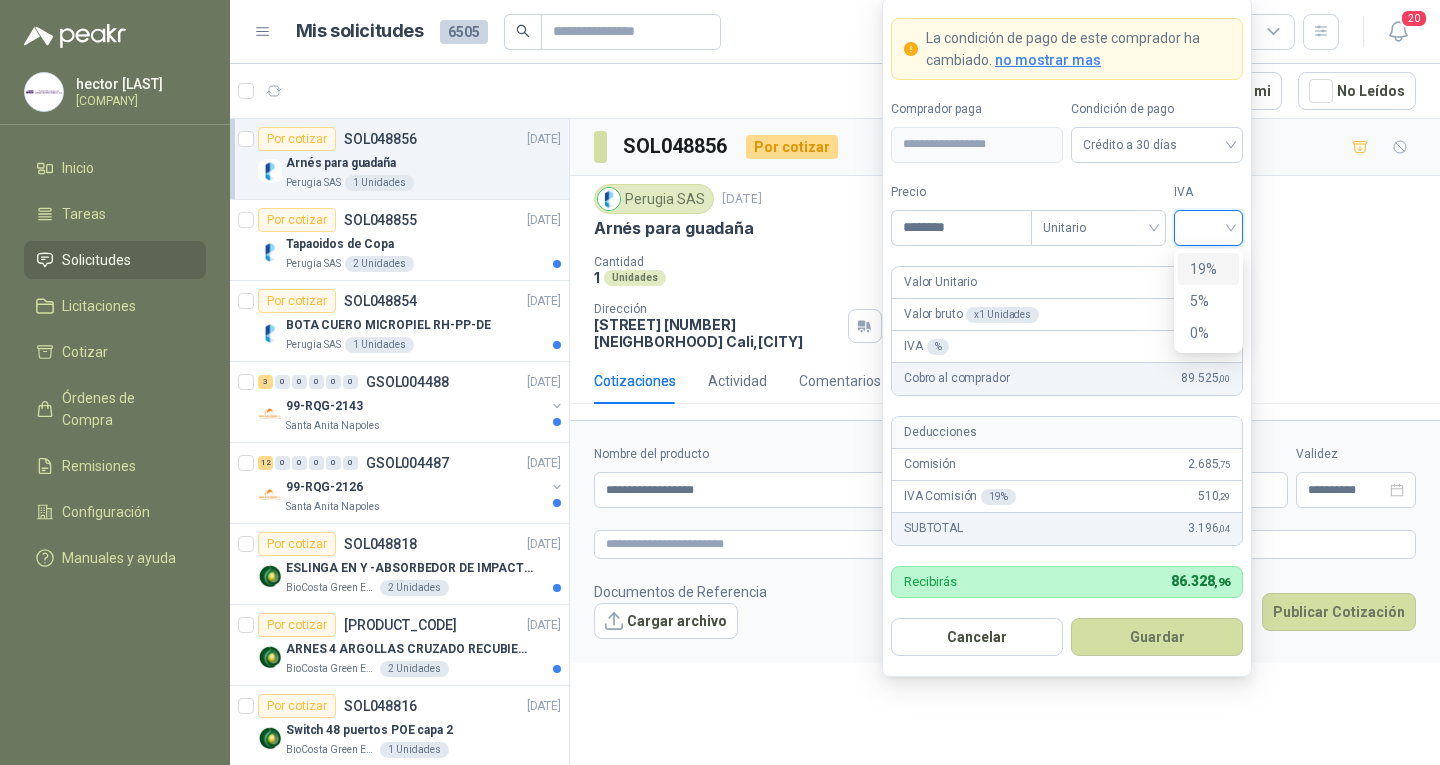 click on "19%" at bounding box center (1208, 269) 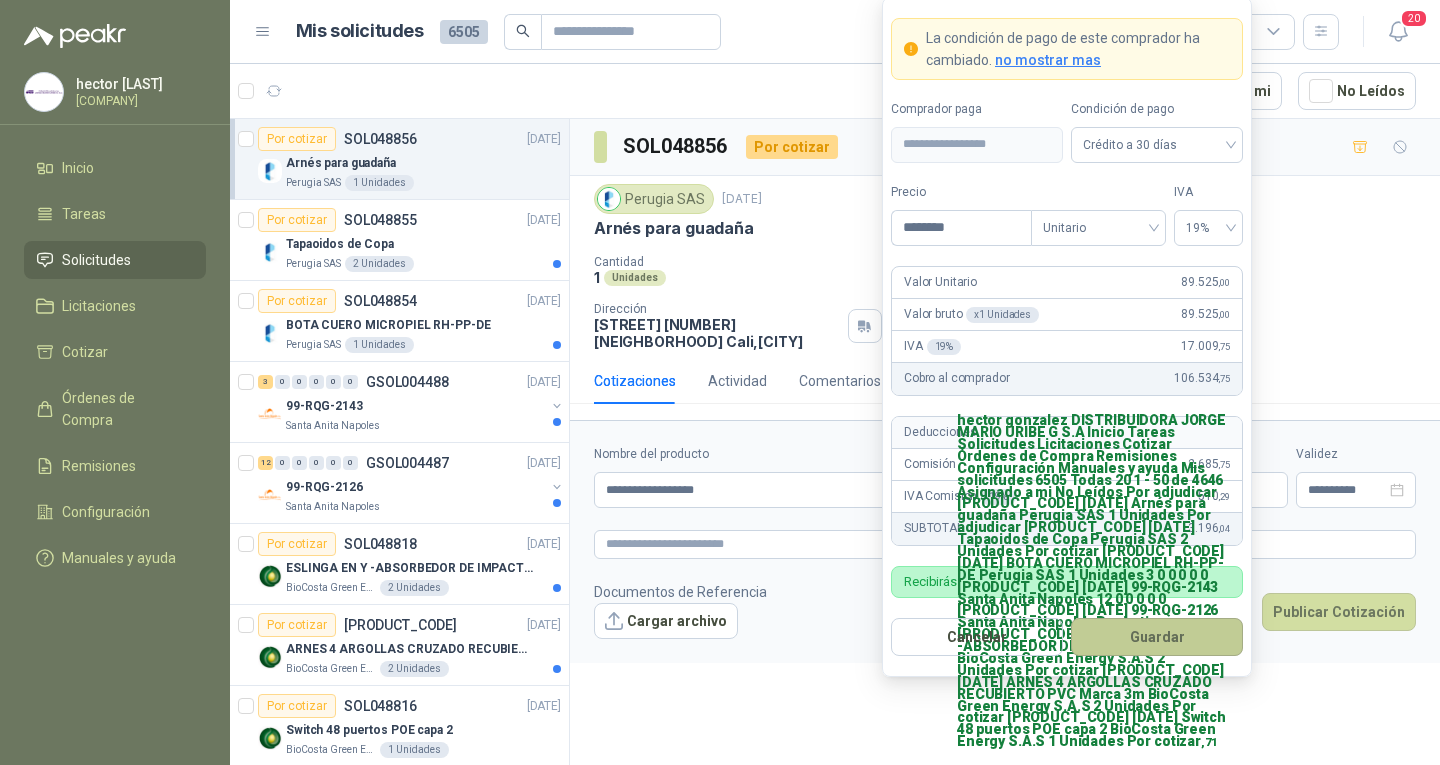 click on "Guardar" at bounding box center [1157, 637] 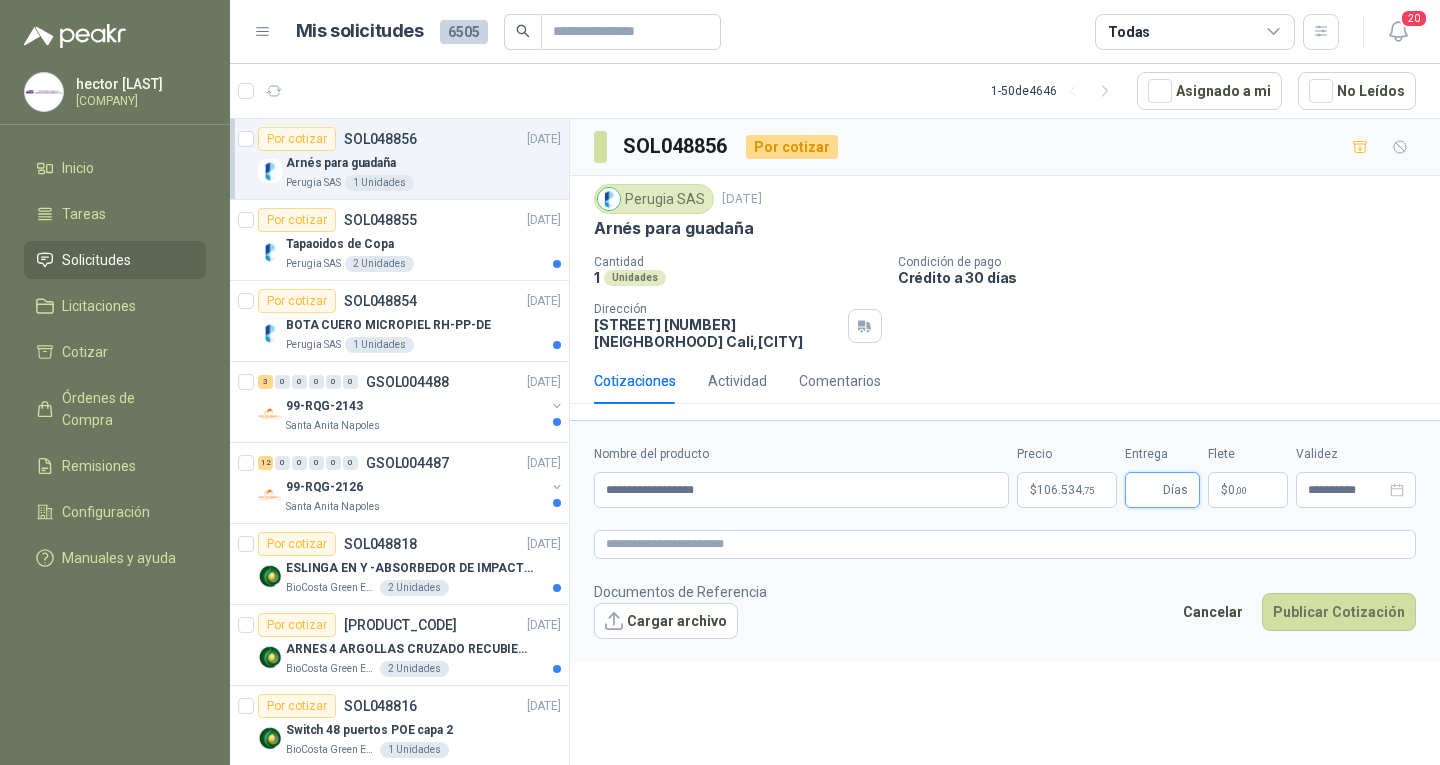 click on "Entrega" at bounding box center (1148, 490) 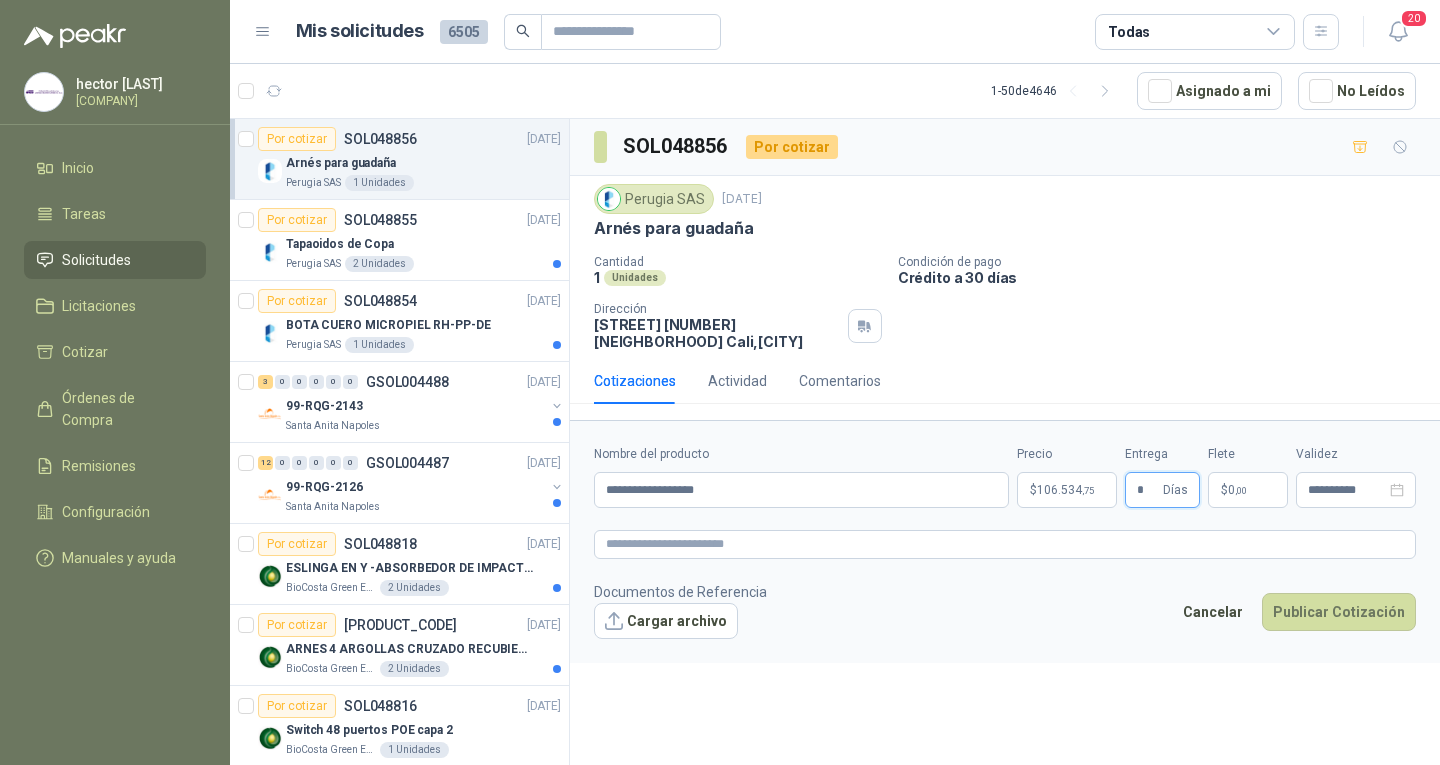 type on "*" 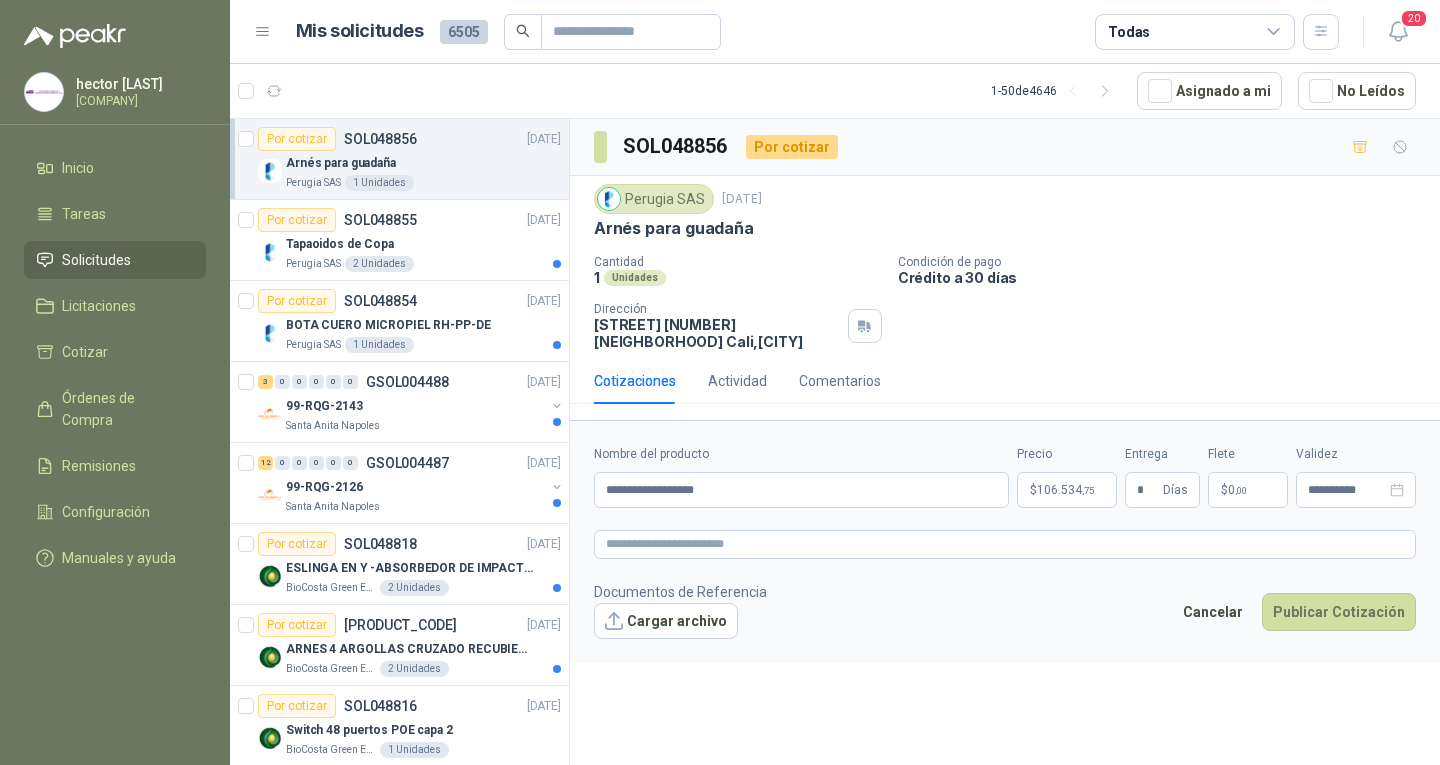click on "$" at bounding box center [1224, 490] 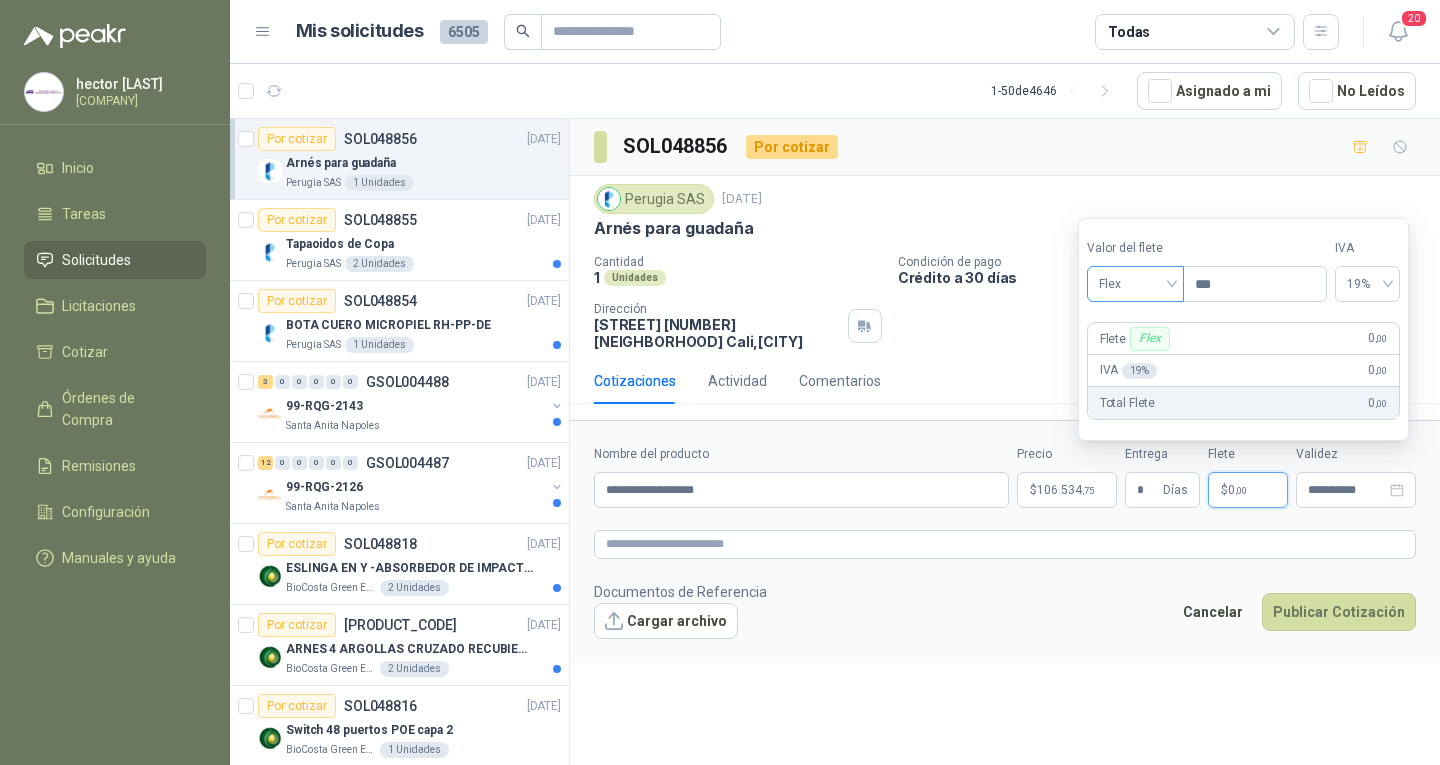 click on "Flex" at bounding box center [1135, 284] 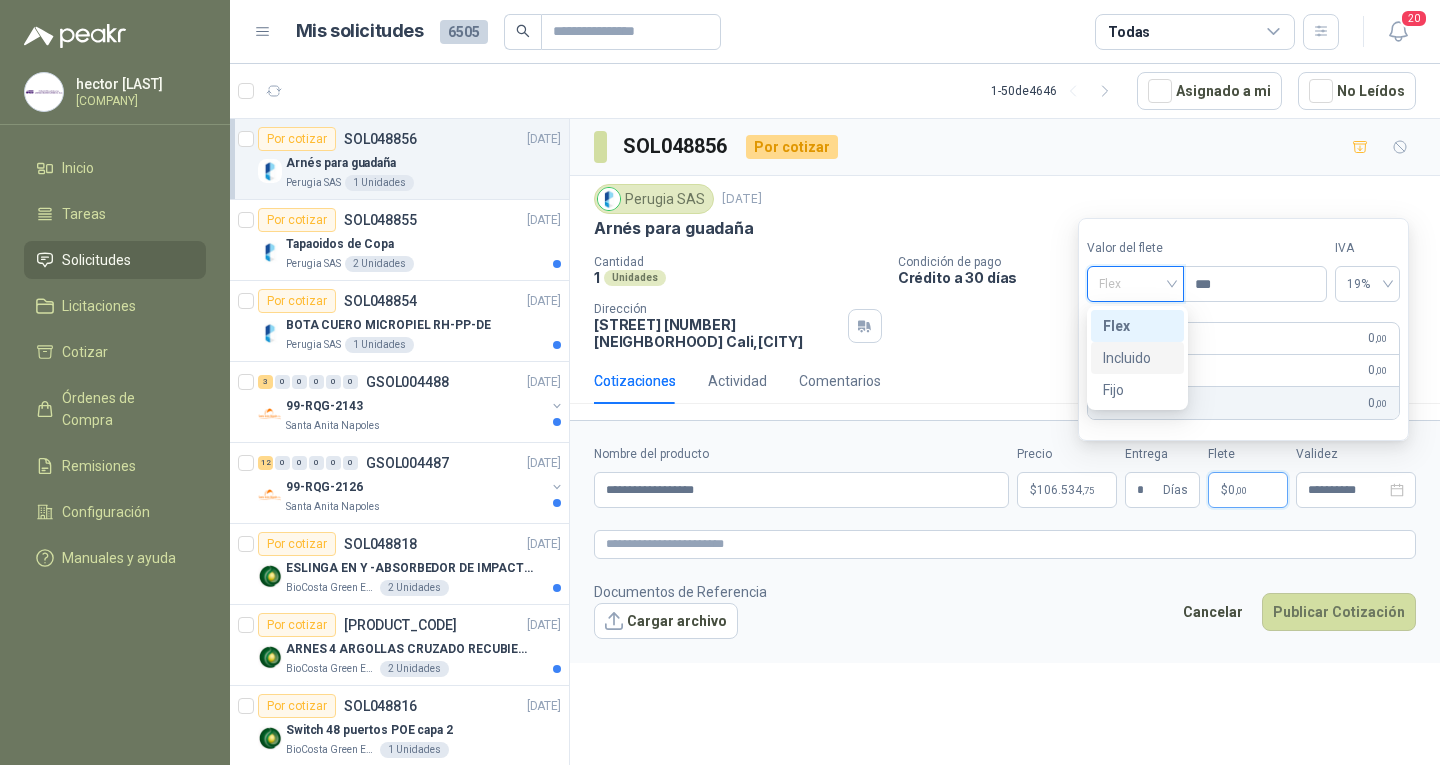 click on "Incluido" at bounding box center (1137, 358) 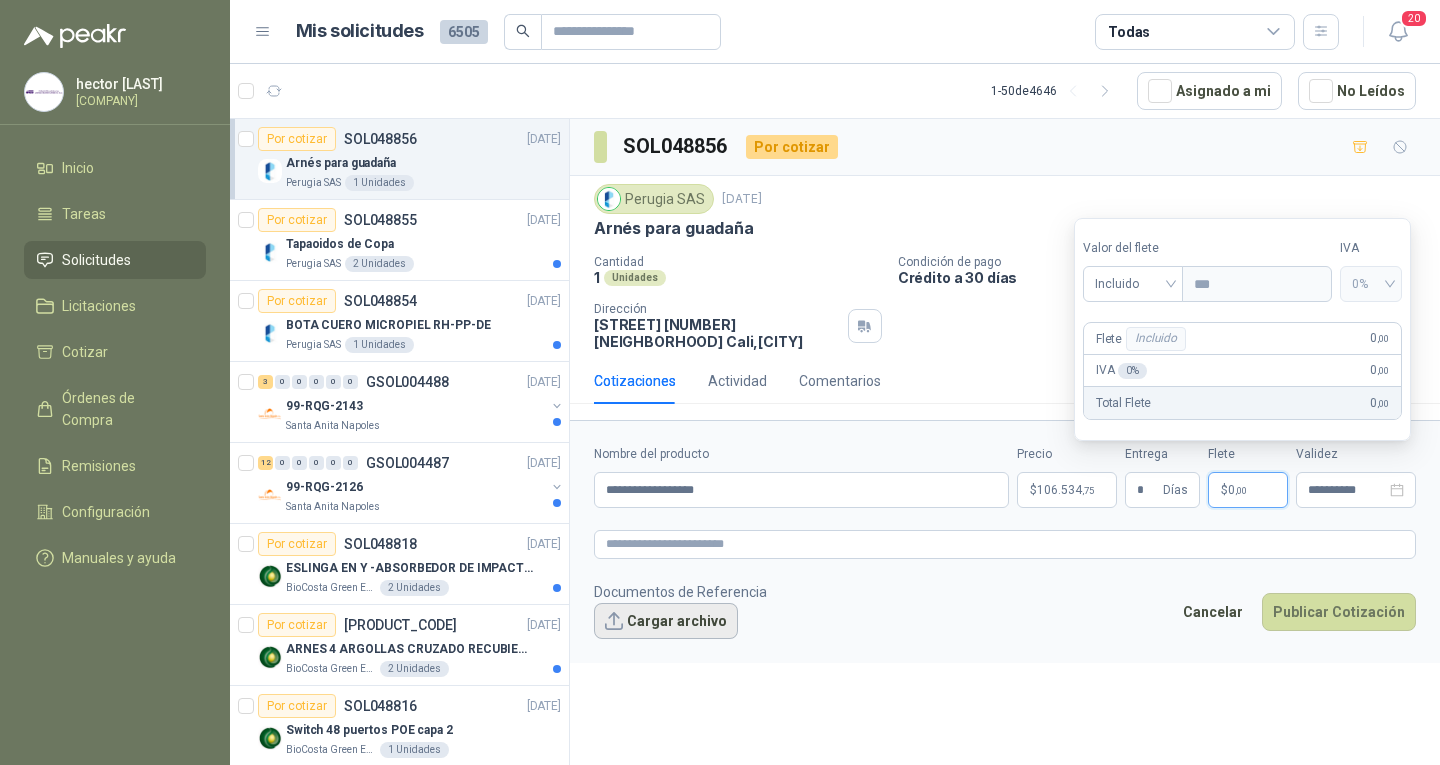 click on "Cargar archivo" at bounding box center (666, 621) 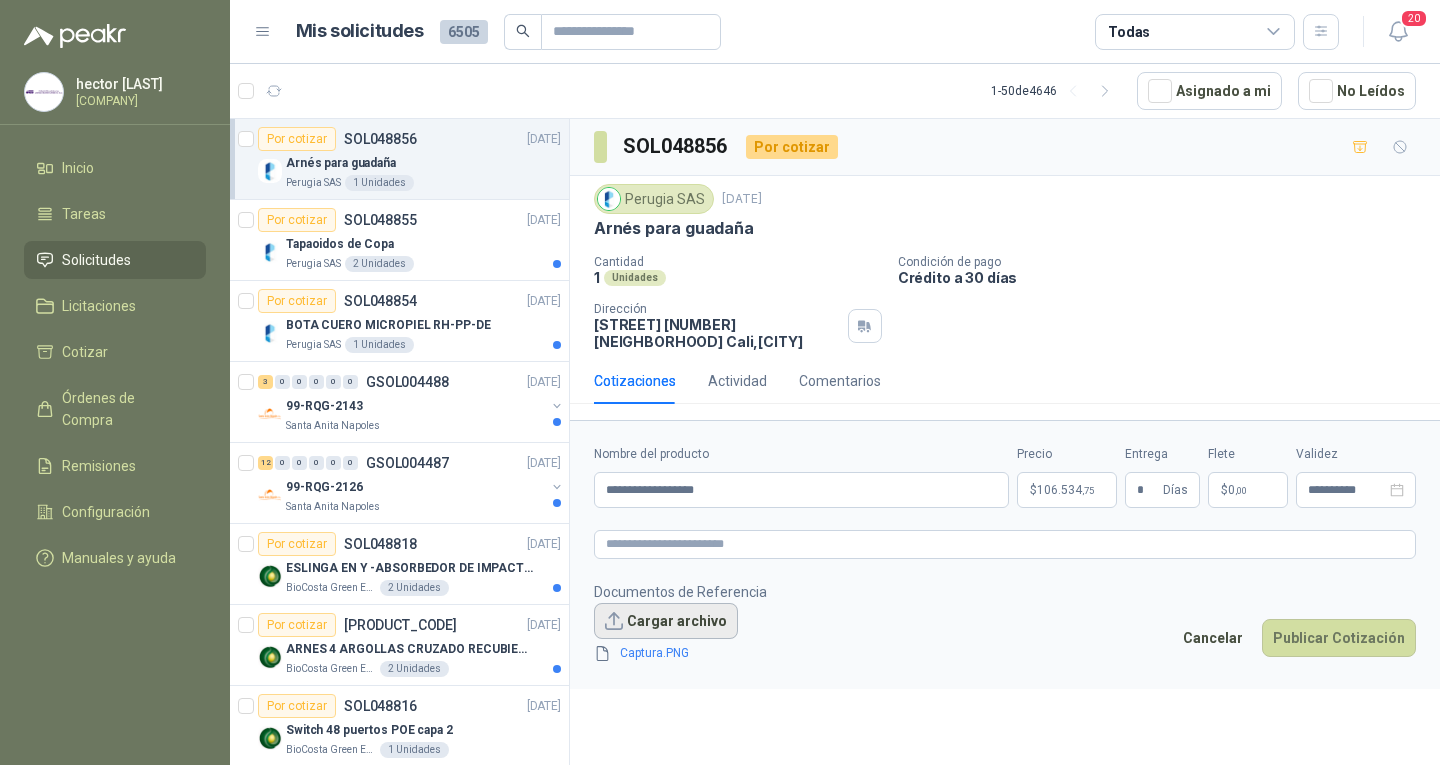 click on "Cargar archivo" at bounding box center [666, 621] 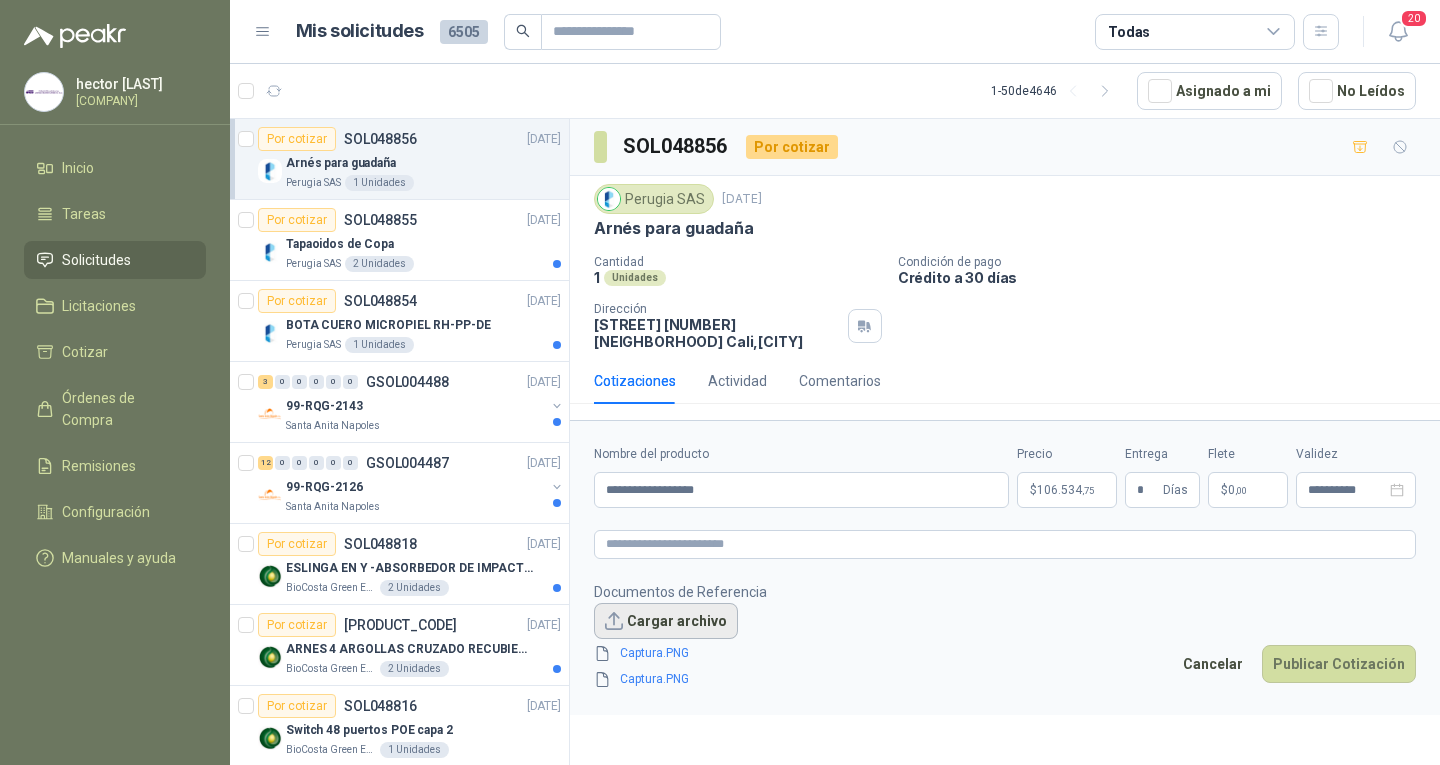 click on "Cargar archivo" at bounding box center [666, 621] 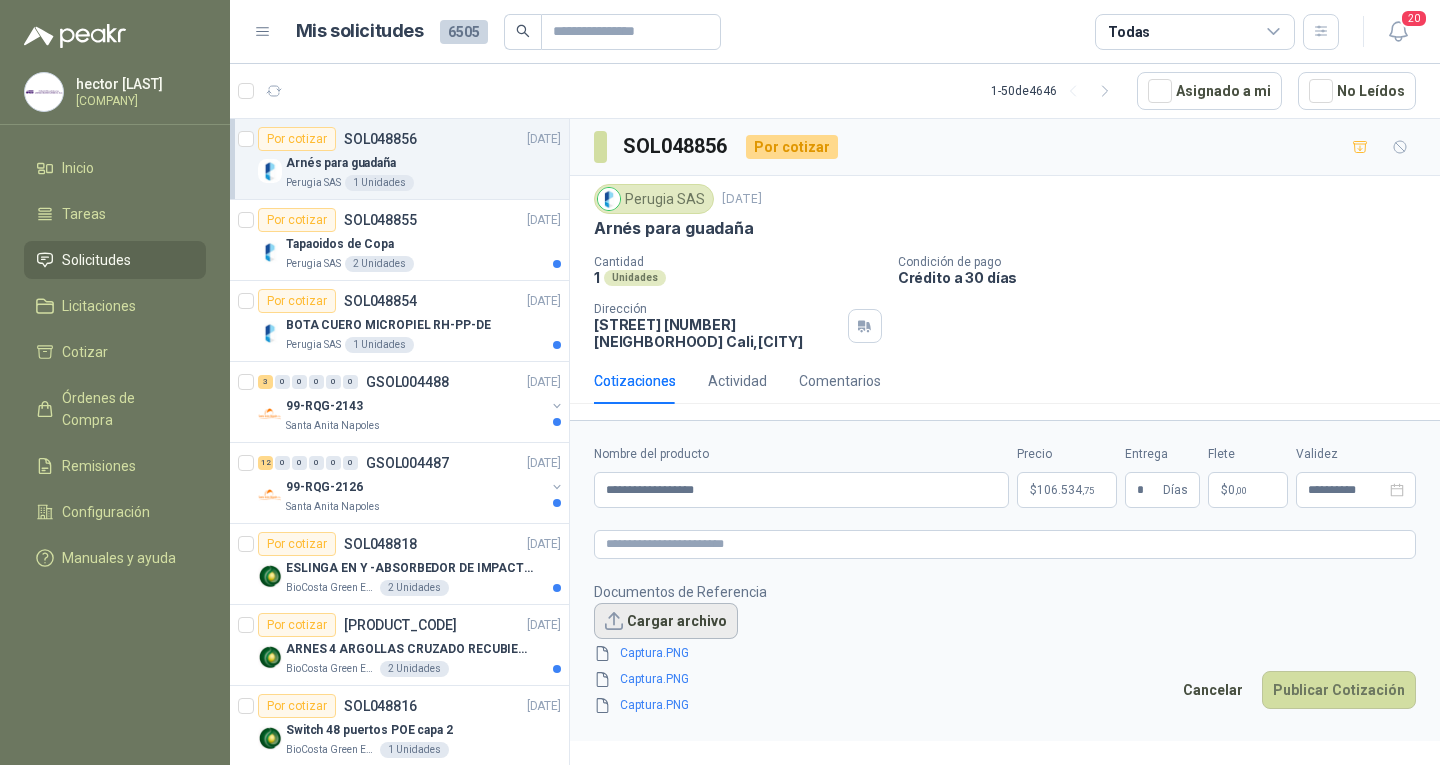click on "Cargar archivo" at bounding box center (666, 621) 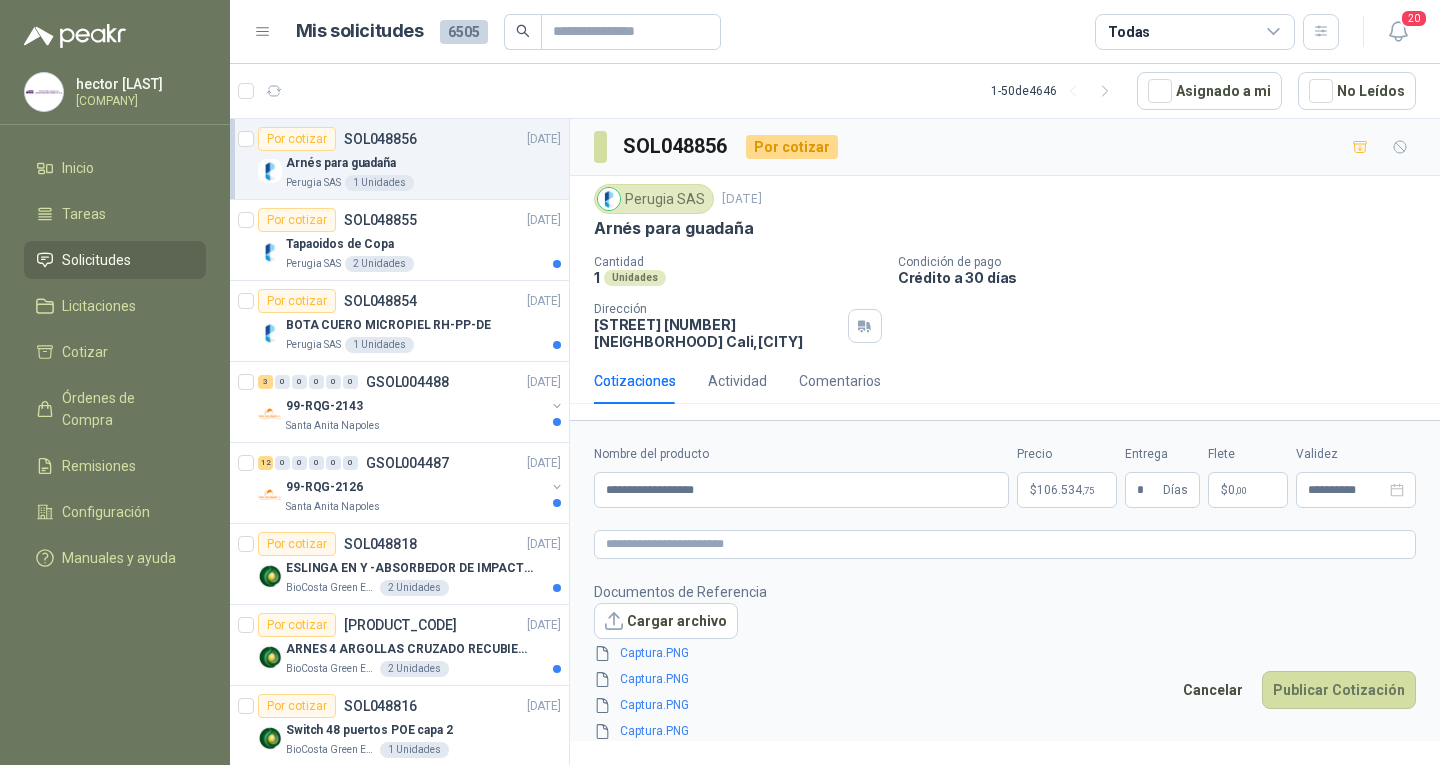 click on "Documentos de Referencia Cargar archivo Captura.PNG Captura.PNG Captura.PNG Captura.PNG Captura.PNG Cancelar Publicar Cotización" at bounding box center (1005, 649) 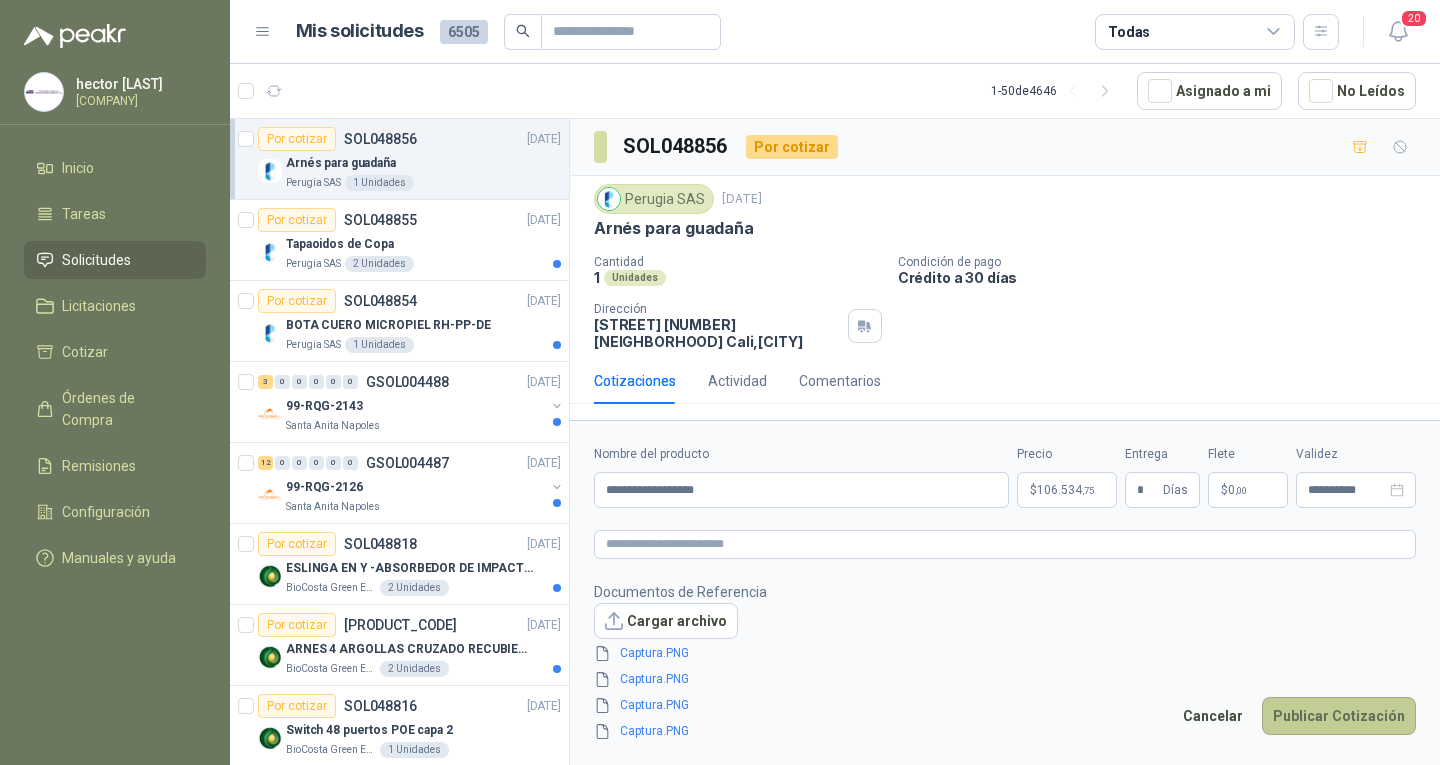 click on "Publicar Cotización" at bounding box center [1339, 716] 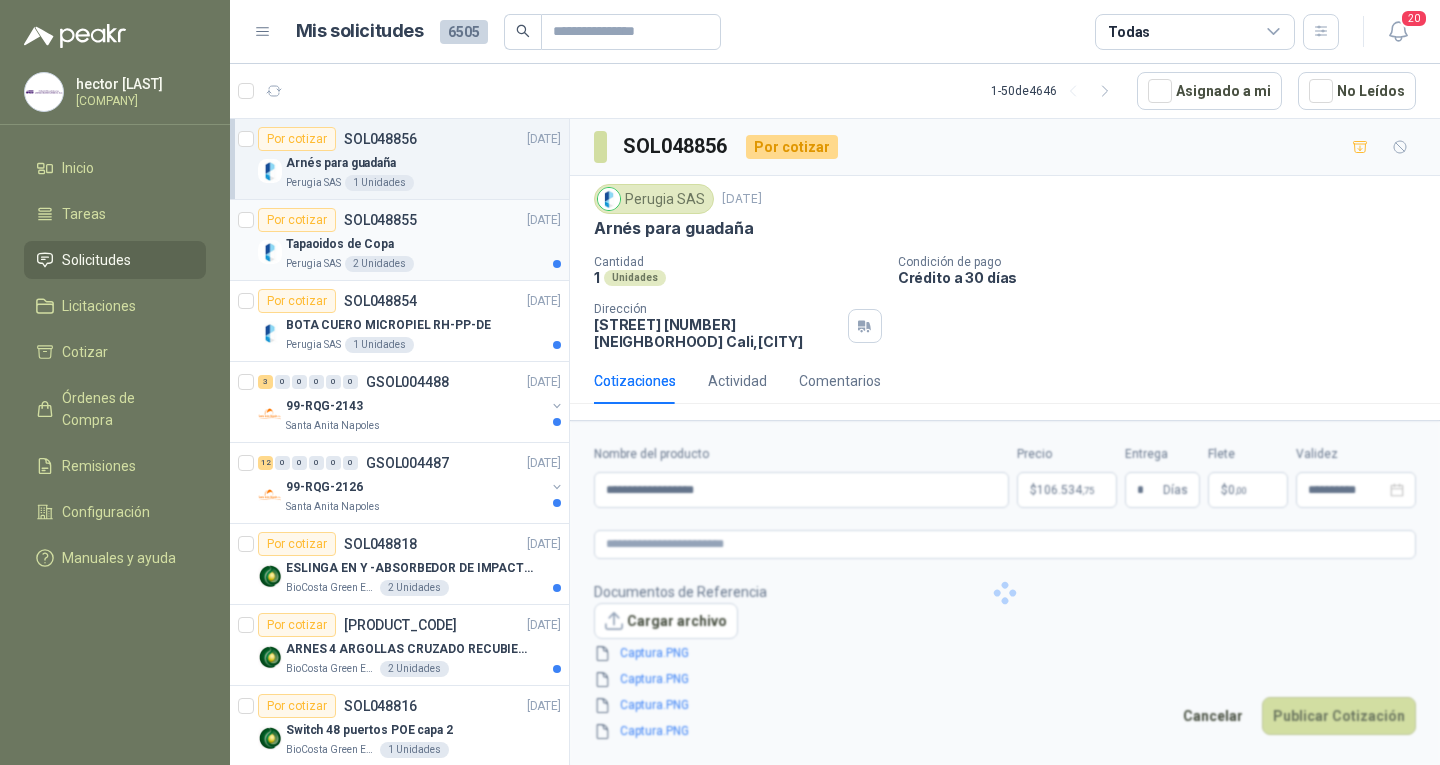 click on "Tapaoidos de Copa" at bounding box center [423, 244] 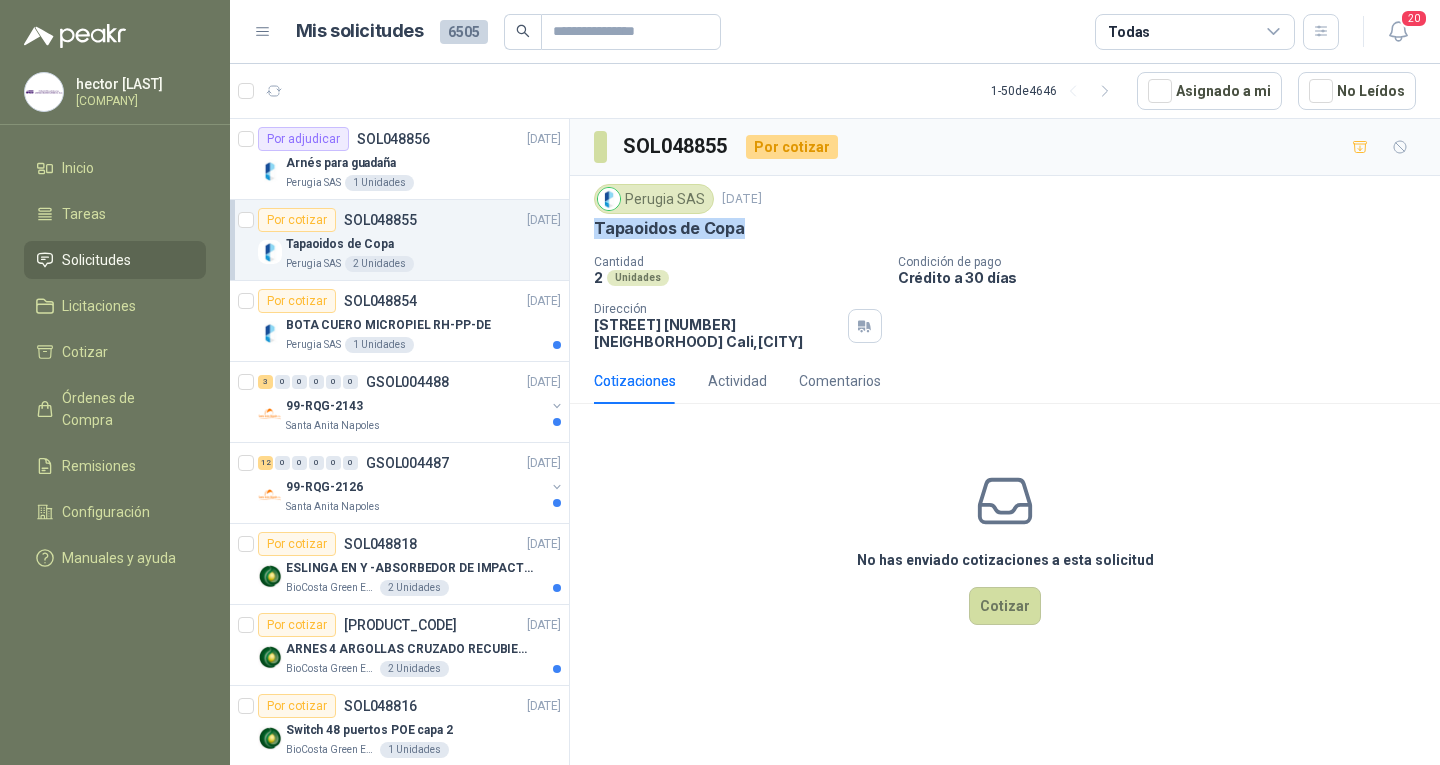 drag, startPoint x: 747, startPoint y: 221, endPoint x: 591, endPoint y: 226, distance: 156.08011 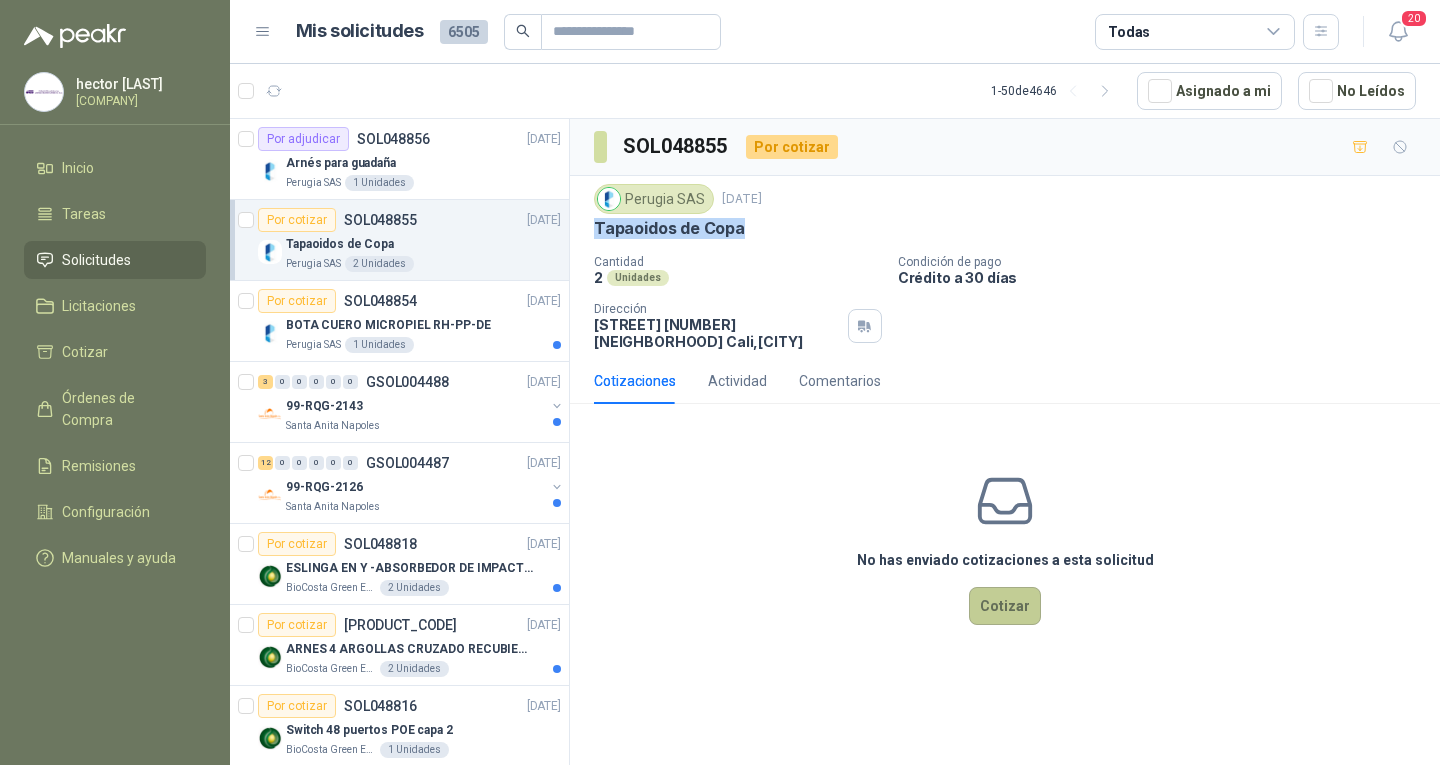 click on "Cotizar" at bounding box center [1005, 606] 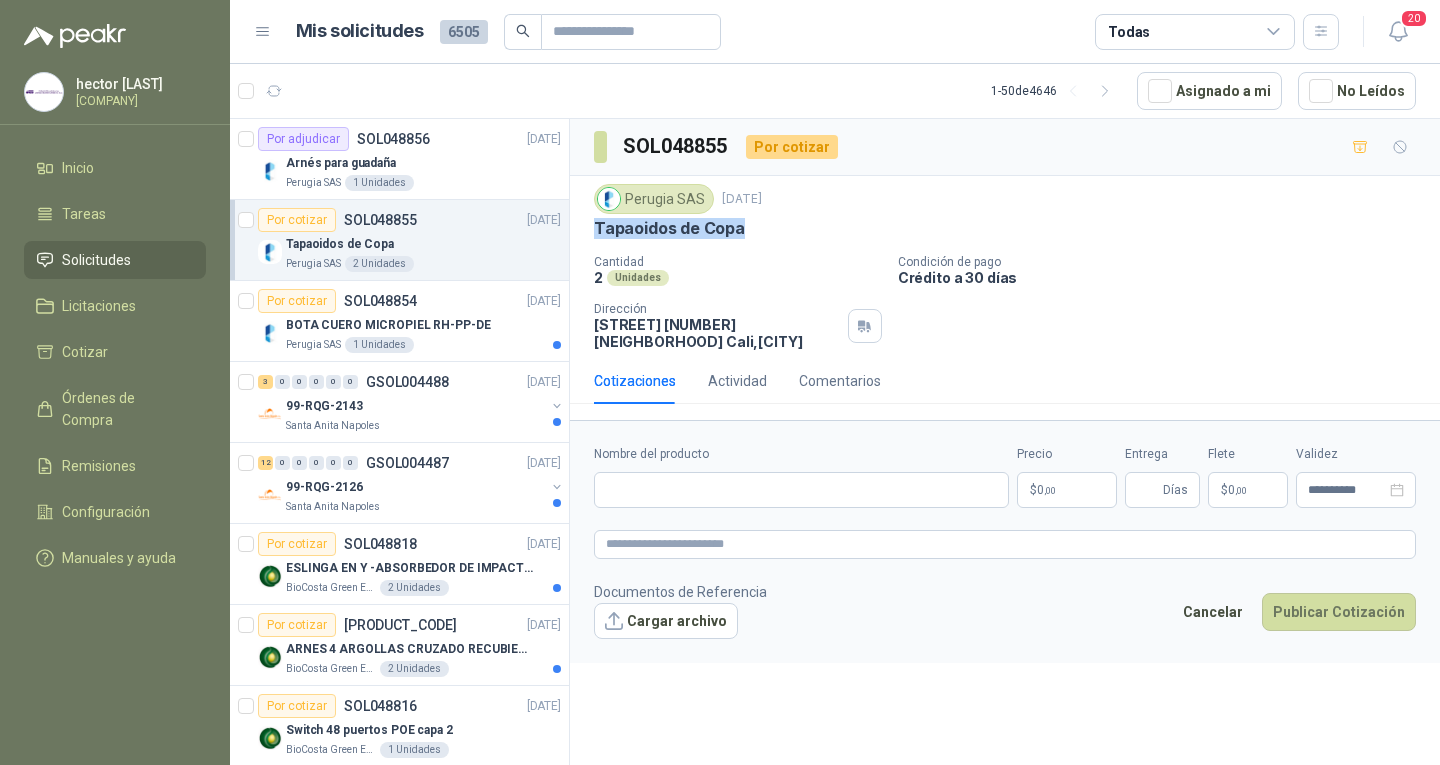 type 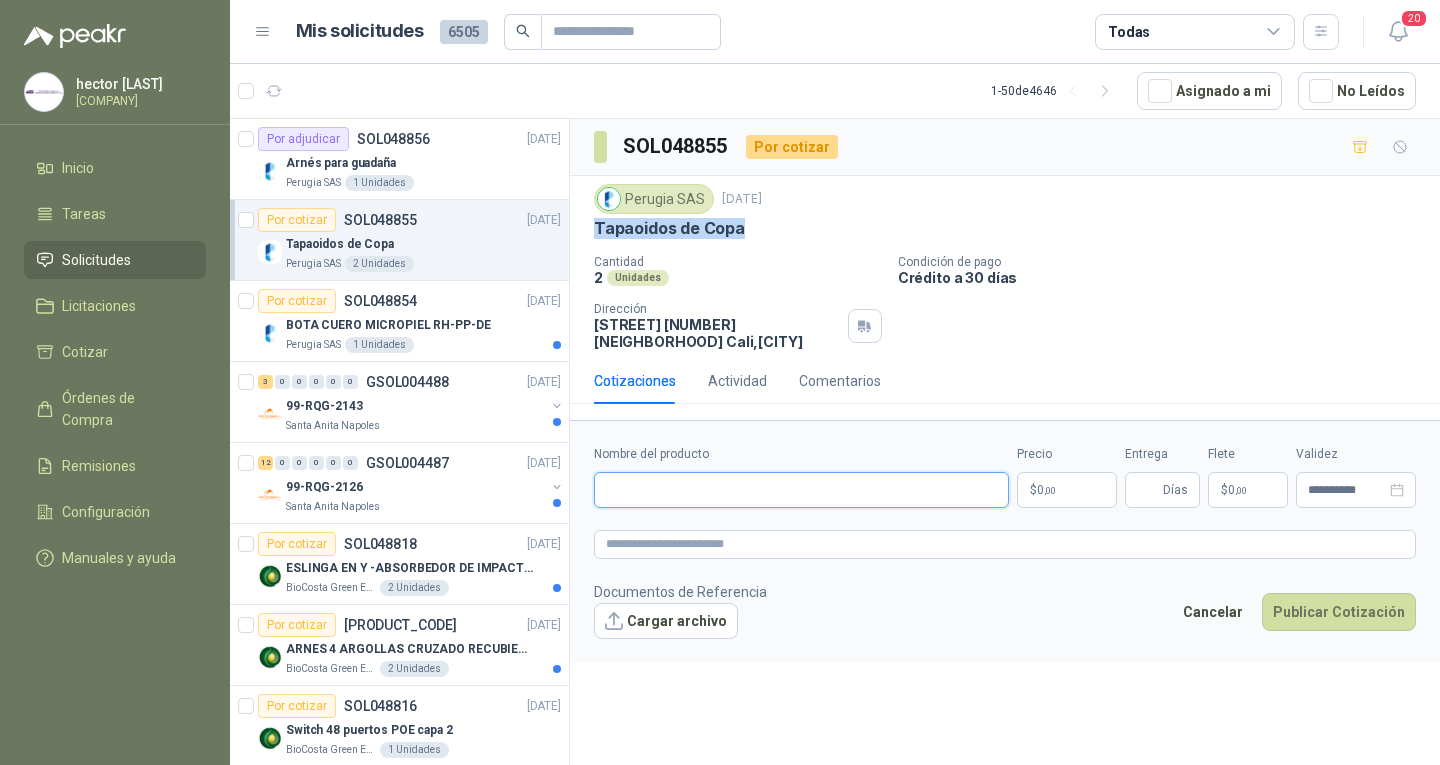 click on "Nombre del producto" at bounding box center [801, 490] 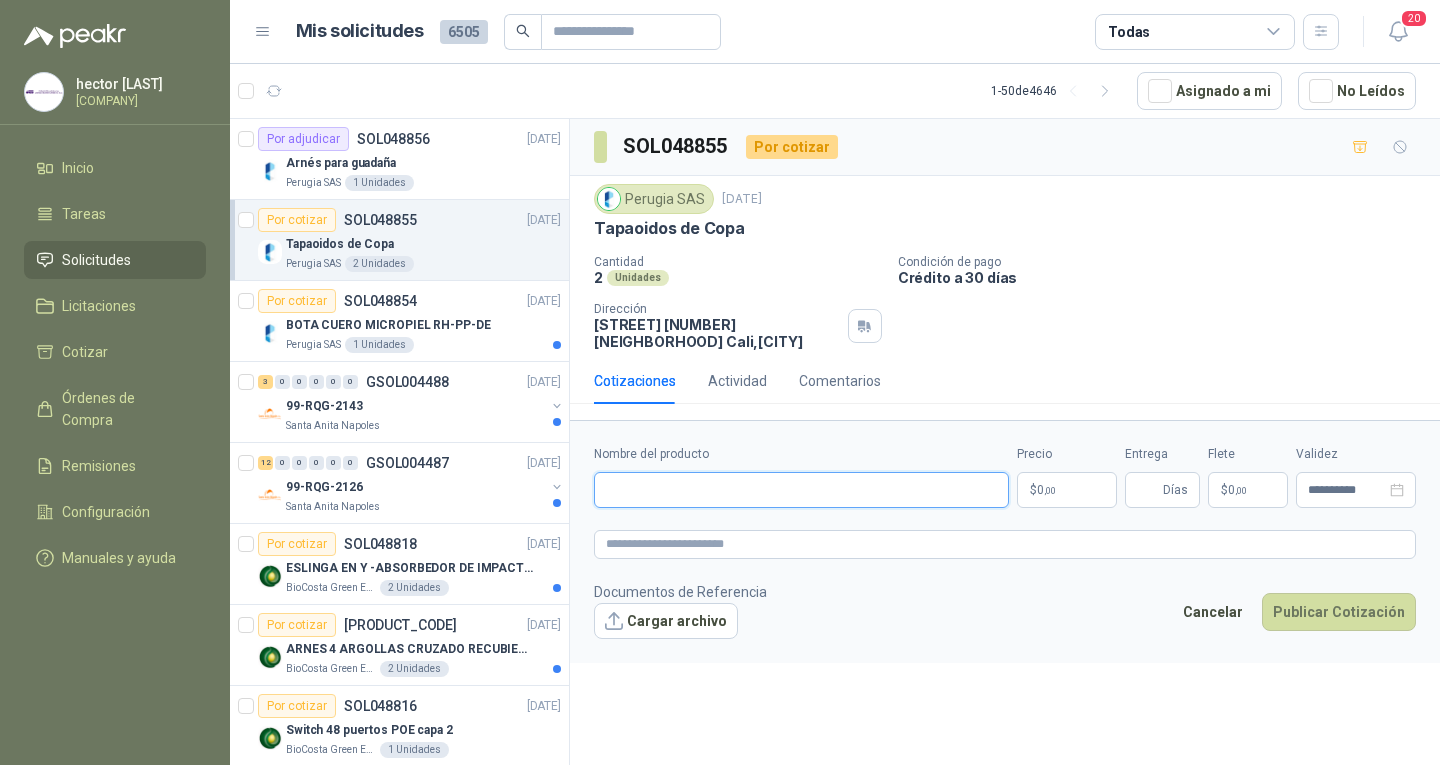 paste on "**********" 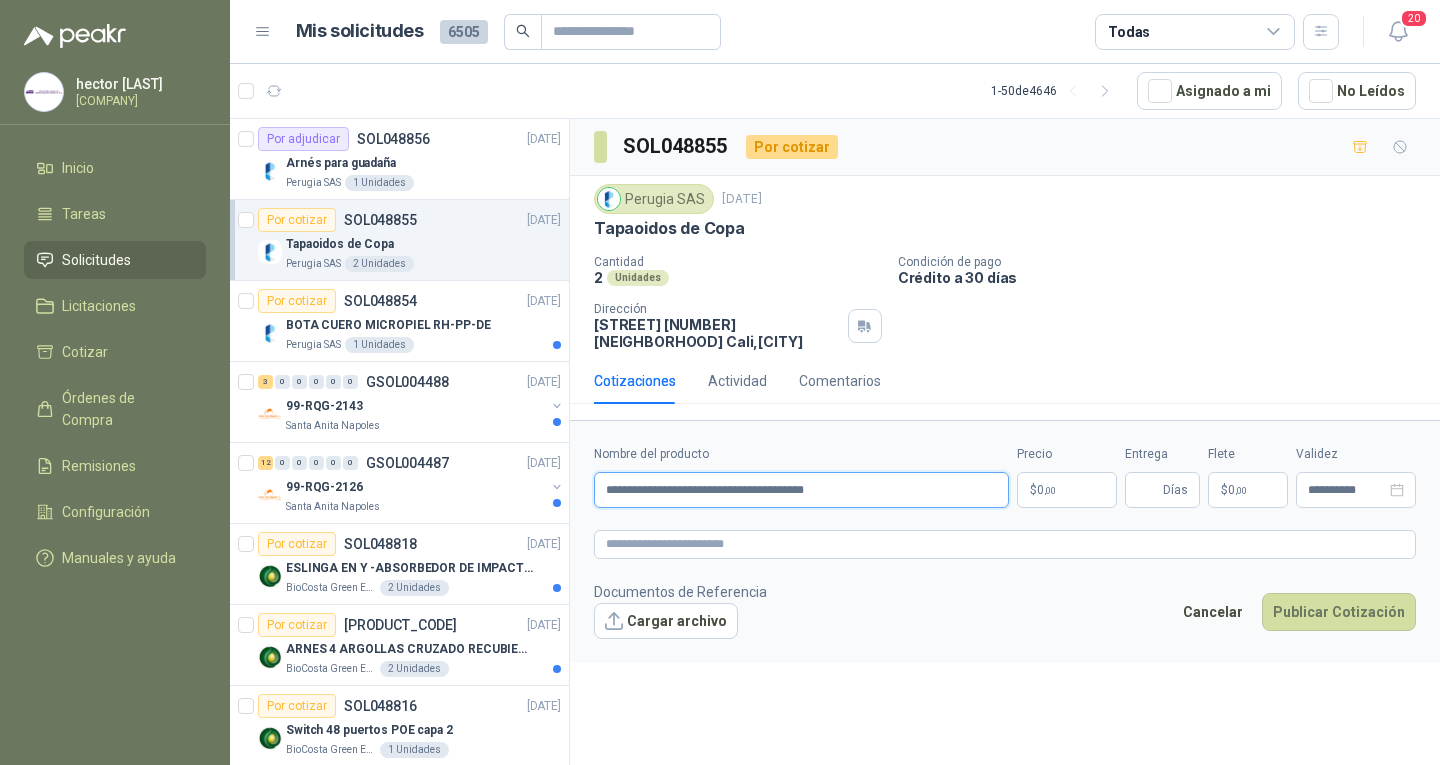 type on "**********" 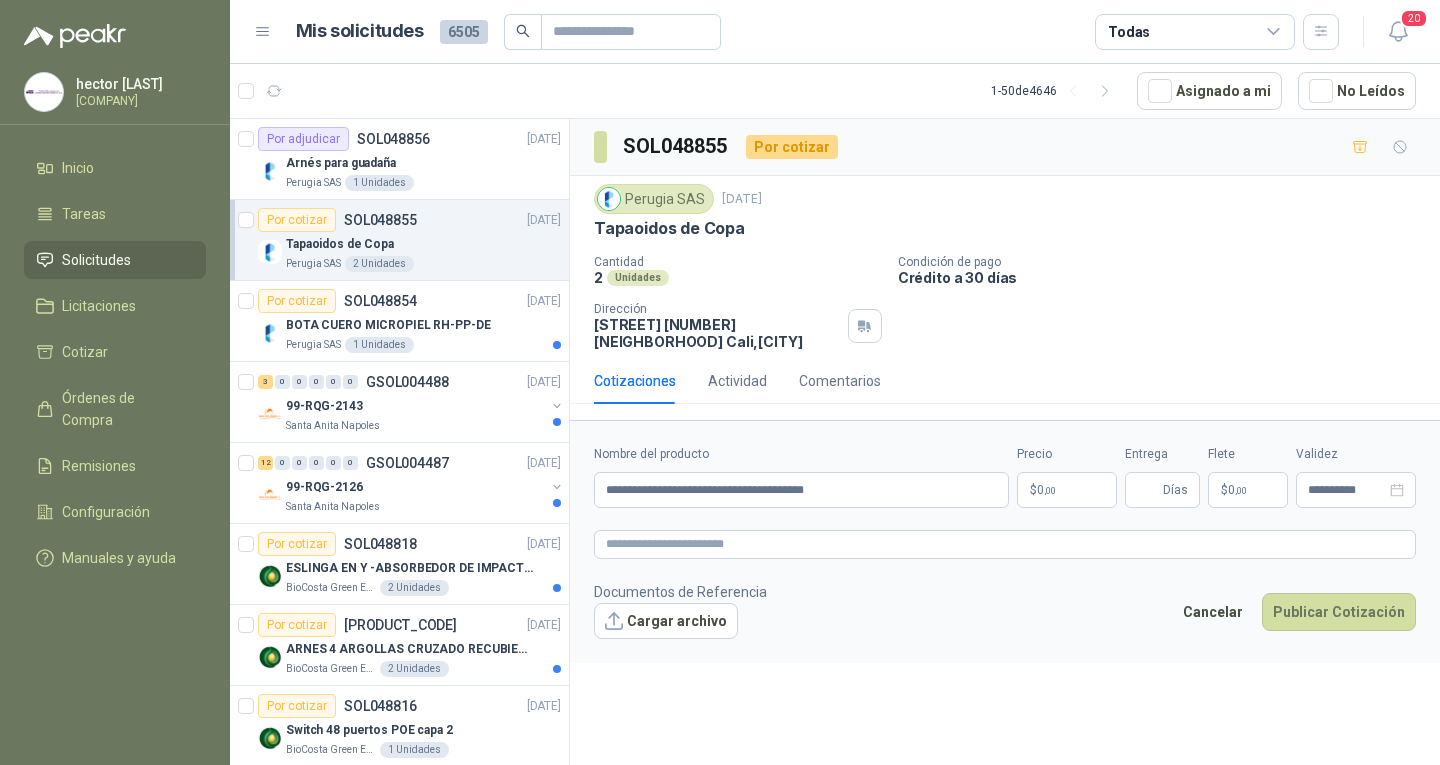 click on "hector   gonzalez DISTRIBUIDORA JORGE MARIO URIBE G S.A   Inicio   Tareas   Solicitudes   Licitaciones   Cotizar   Órdenes de Compra   Remisiones   Configuración   Manuales y ayuda Mis solicitudes 6505 Todas 20 1 - 50  de  4646 Asignado a mi No Leídos Por adjudicar SOL048856 16/07/25   Arnés para guadaña Perugia SAS 1   Unidades Por cotizar SOL048855 16/07/25   Tapaoidos de Copa  Perugia SAS 2   Unidades Por cotizar SOL048854 16/07/25   BOTA CUERO MICROPIEL RH-PP-DE Perugia SAS 1   Unidades 3   0   0   0   0   0   GSOL004488 16/07/25   99-RQG-2143 Santa Anita Napoles   12   0   0   0   0   0   GSOL004487 16/07/25   99-RQG-2126 Santa Anita Napoles   Por cotizar SOL048818 15/07/25   ESLINGA EN Y -ABSORBEDOR DE IMPACTO marca 3m BioCosta Green Energy S.A.S 2   Unidades Por cotizar SOL048817 15/07/25   ARNES 4 ARGOLLAS CRUZADO RECUBIERTO PVC Marca 3m  BioCosta Green Energy S.A.S 2   Unidades Por cotizar SOL048816 15/07/25   Switch 48 puertos POE capa 2 BioCosta Green Energy S.A.S 1   Unidades Por cotizar   1" at bounding box center [720, 382] 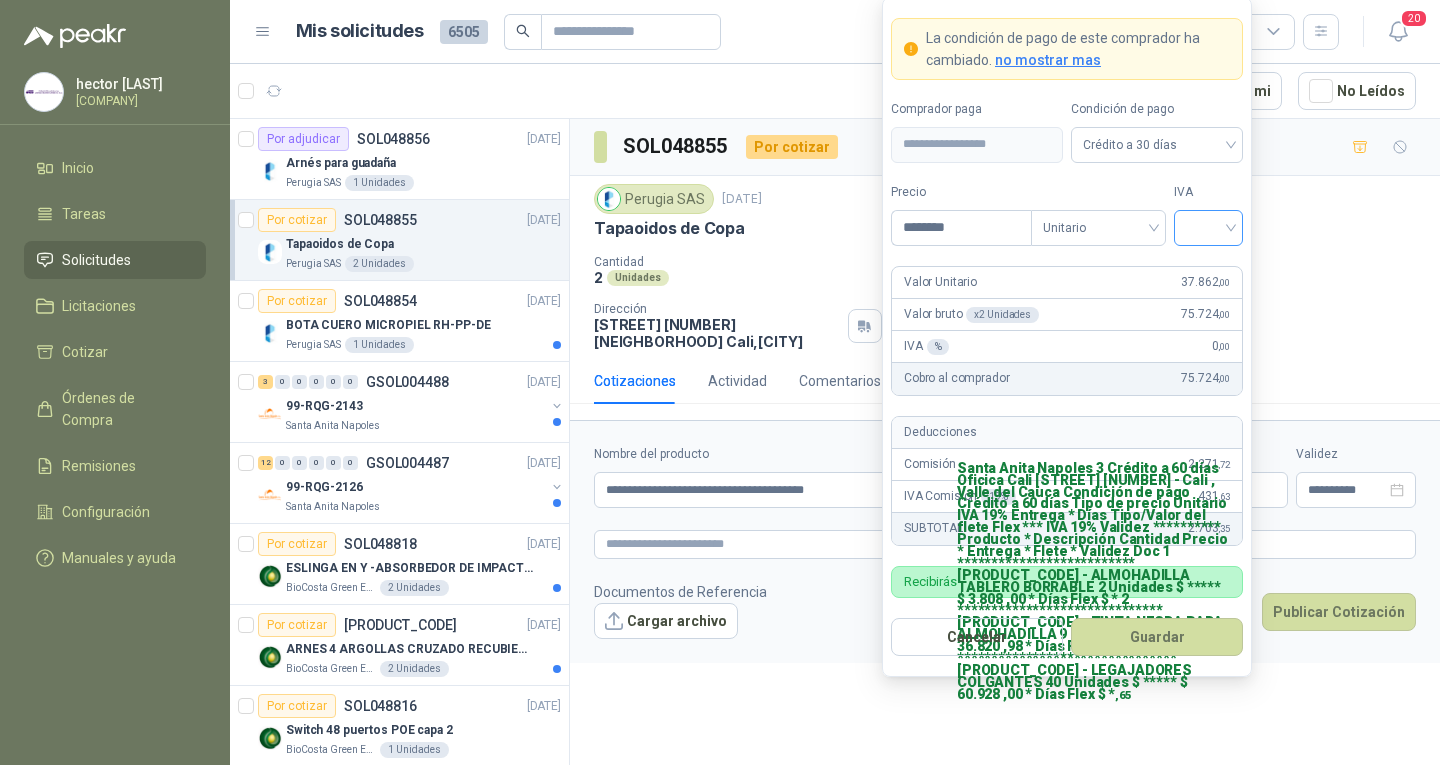type on "********" 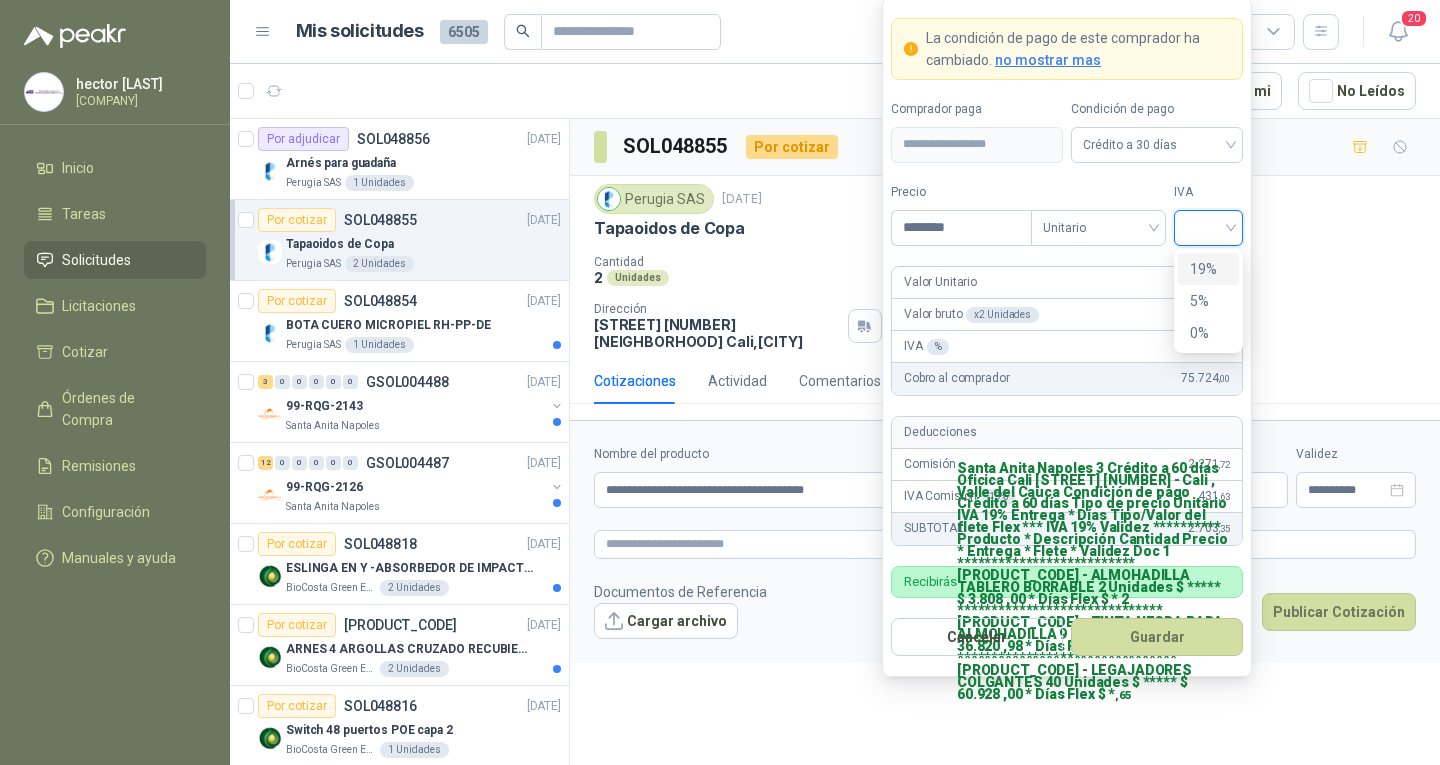 click on "19%" at bounding box center (1208, 269) 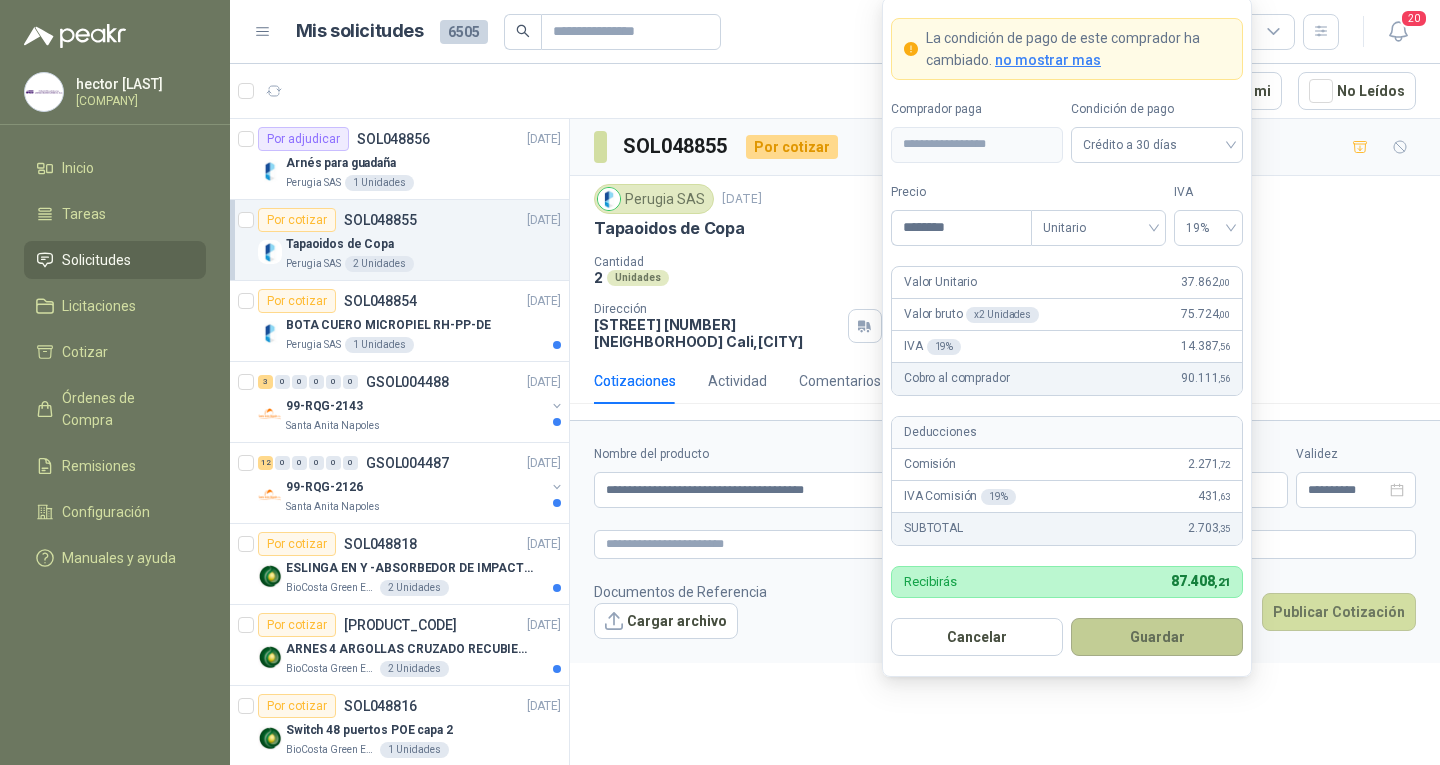 click on "Guardar" at bounding box center (1157, 637) 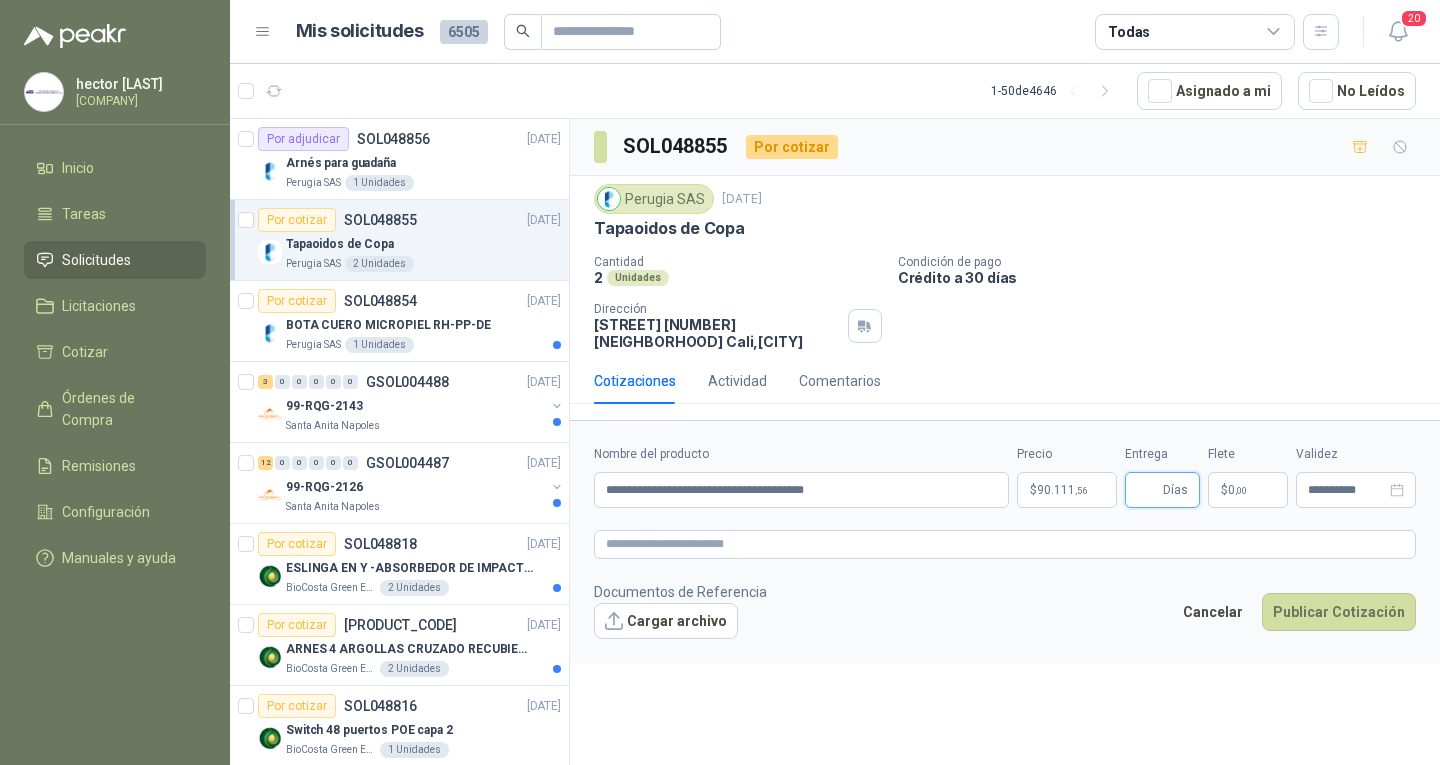 click on "Entrega" at bounding box center [1148, 490] 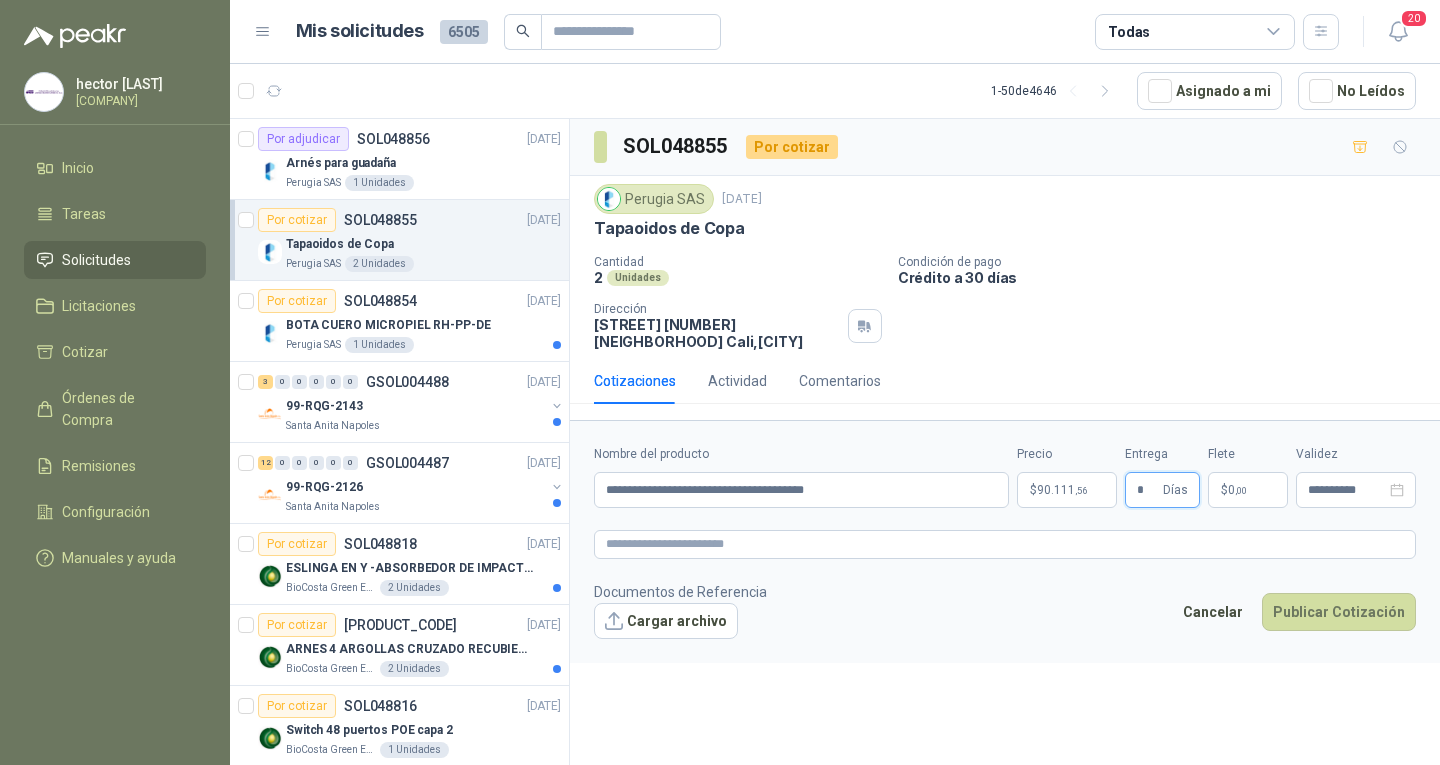 type on "*" 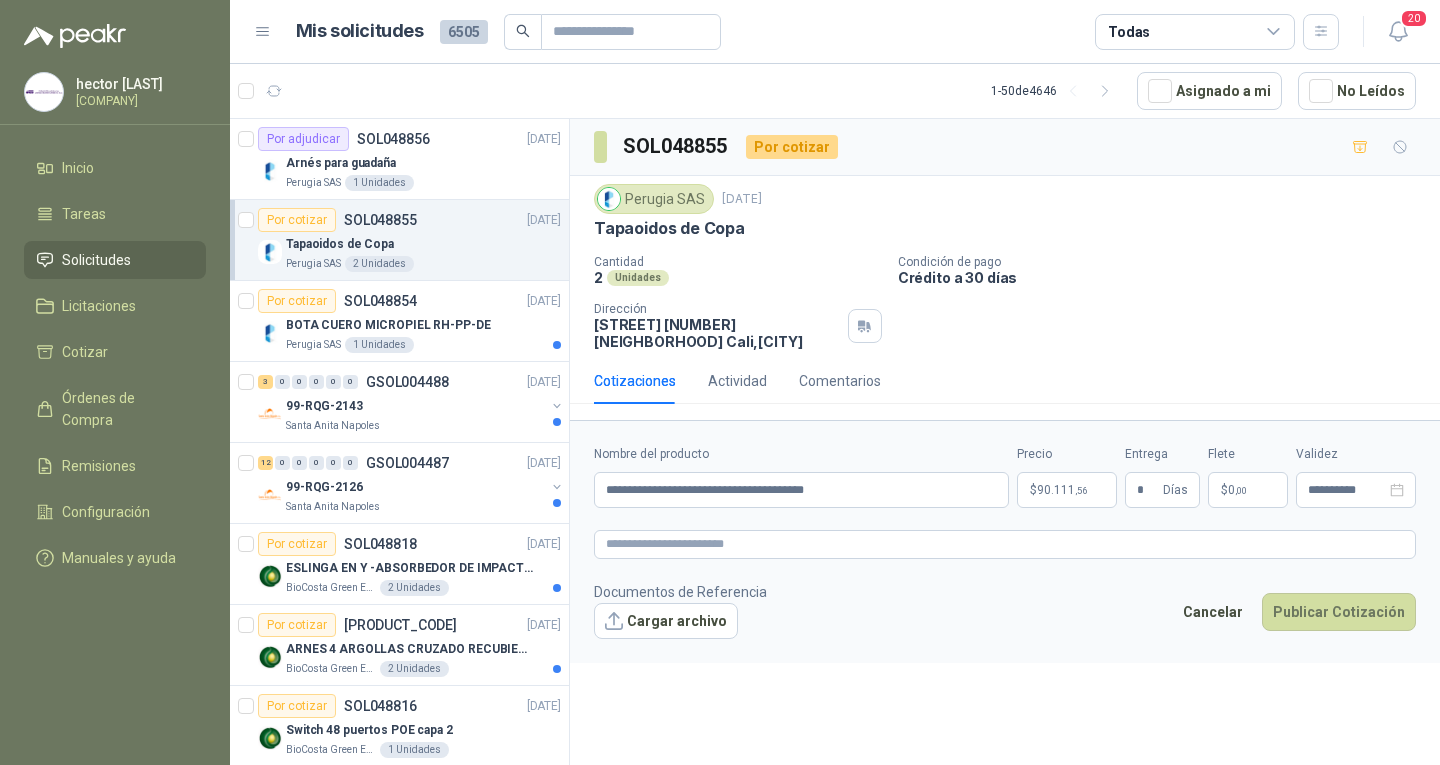 click on "$    0 ,00" at bounding box center (1248, 490) 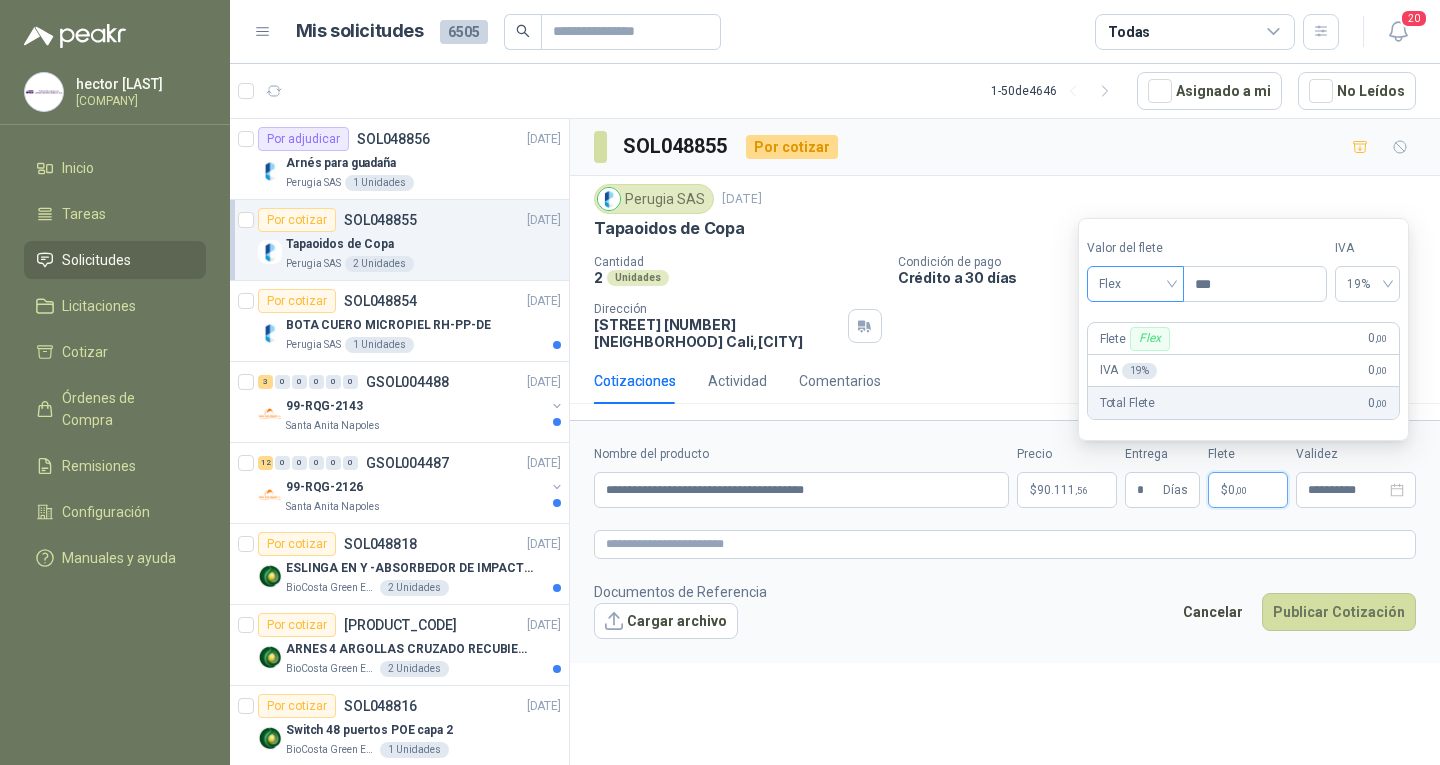 click on "Flex" at bounding box center [1135, 284] 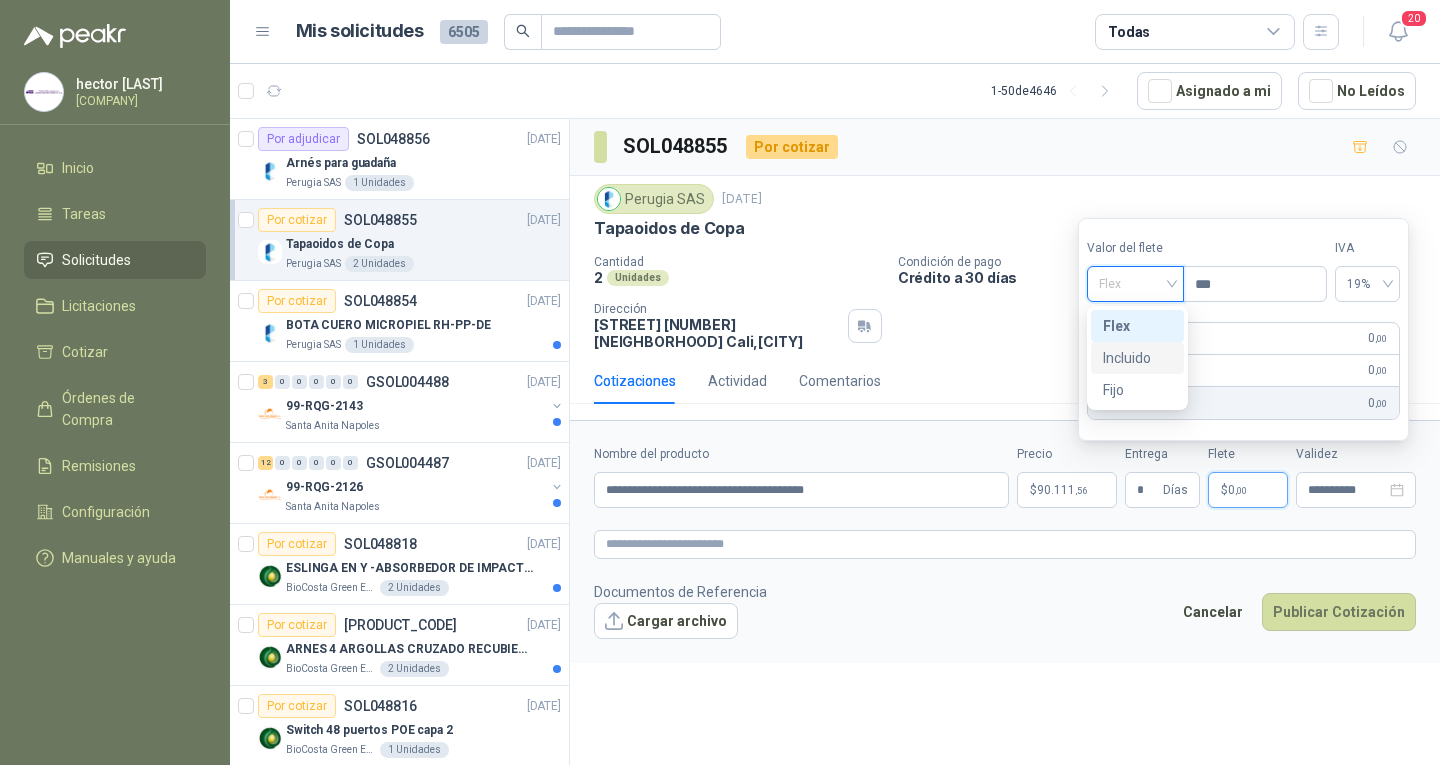 click on "Incluido" at bounding box center (1137, 358) 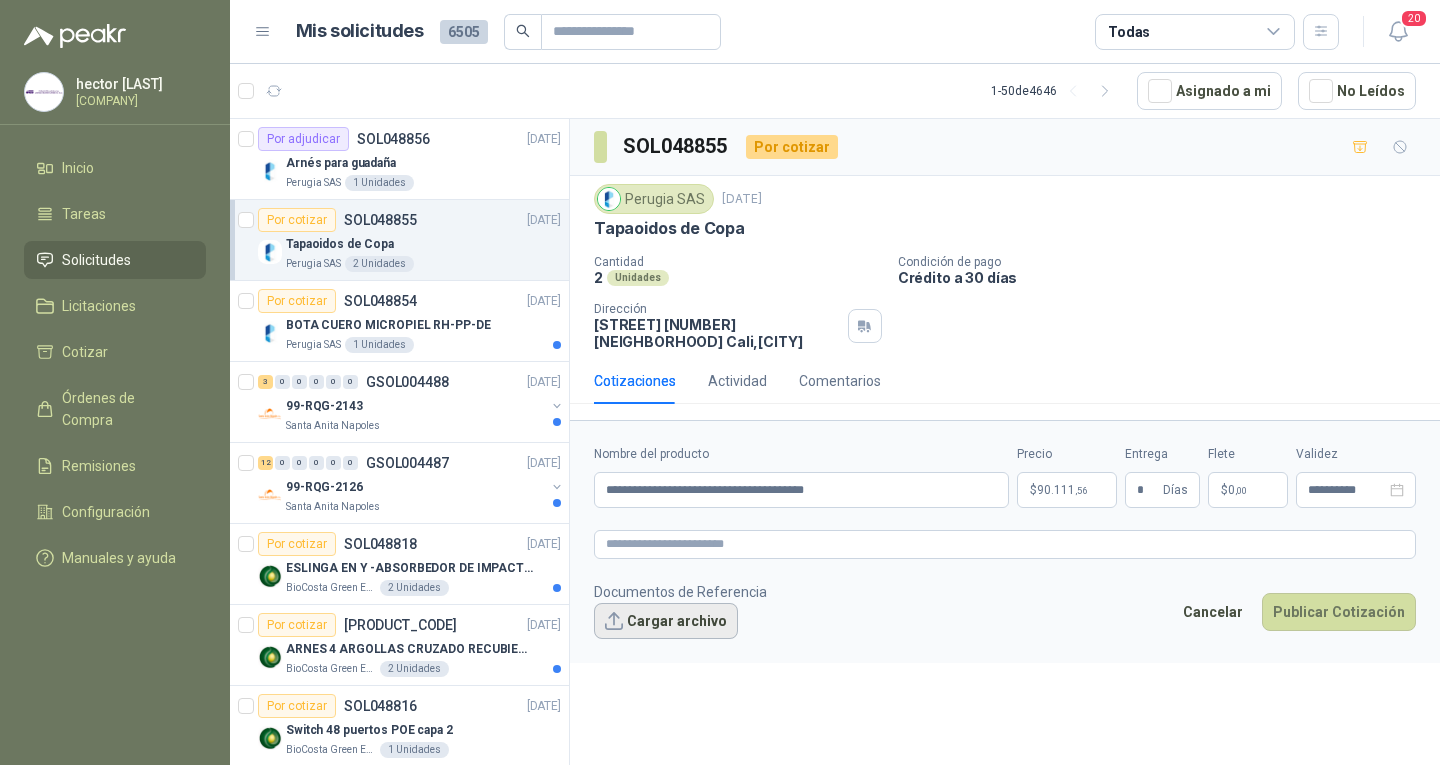 click on "Cargar archivo" at bounding box center [666, 621] 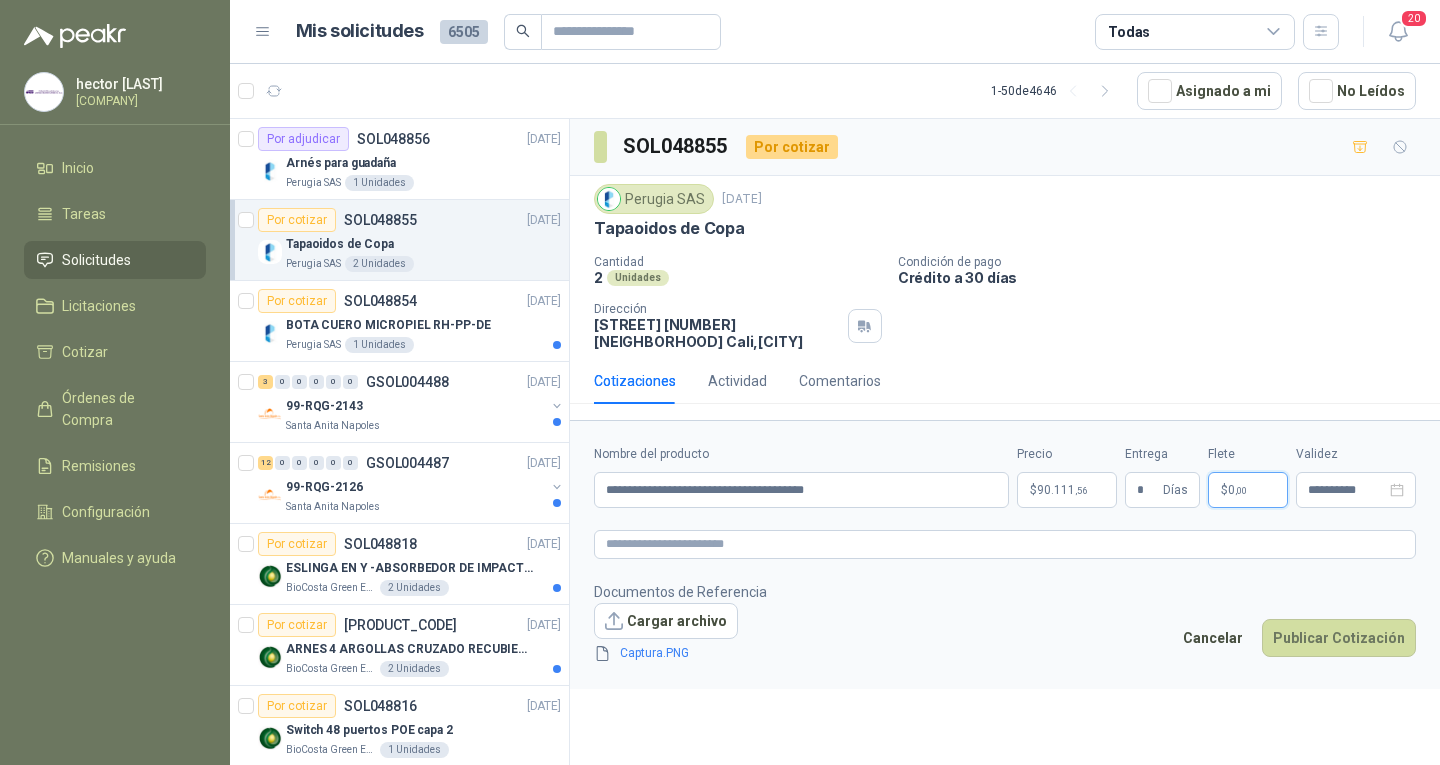 click on "$    0 ,00" at bounding box center (1248, 490) 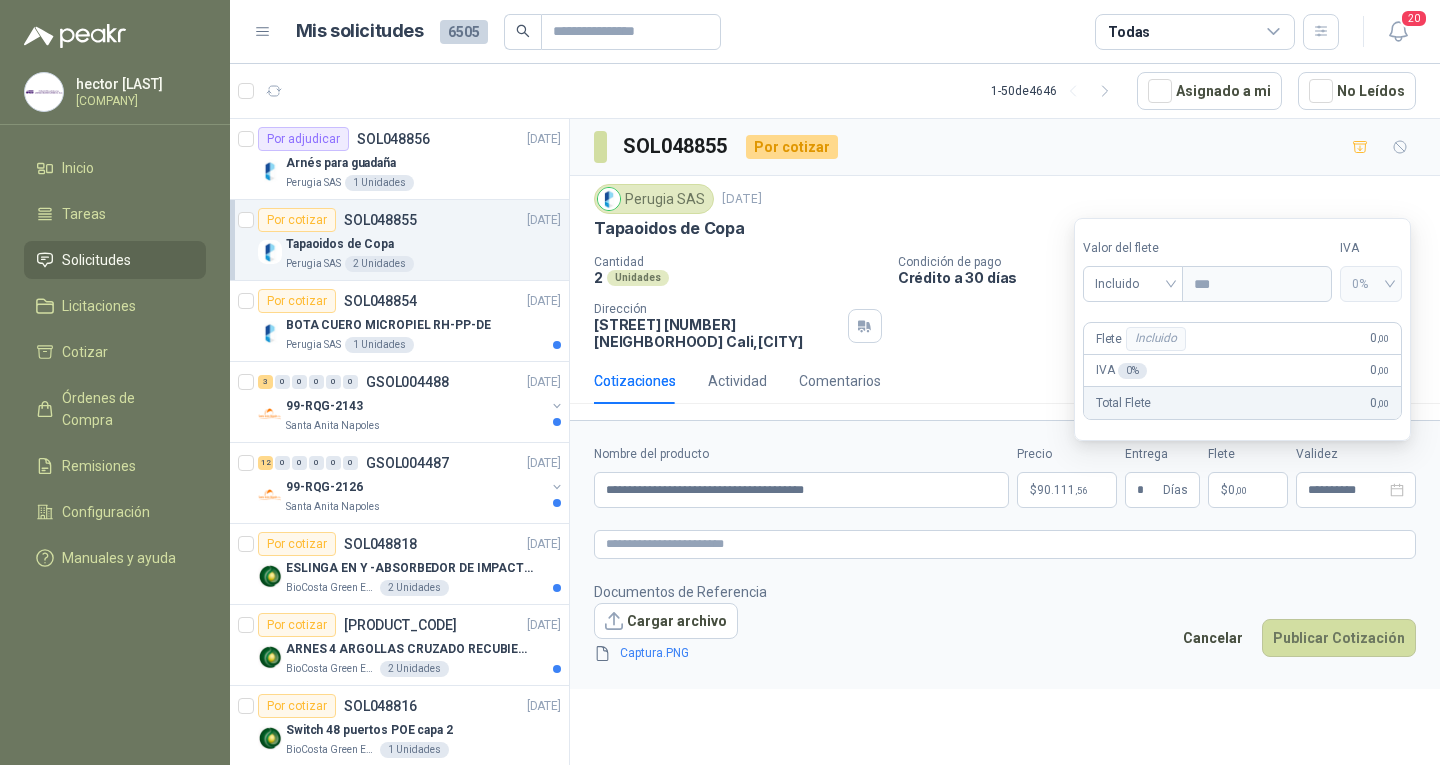 click on "Documentos de Referencia Cargar archivo Captura.PNG Cancelar Publicar Cotización" at bounding box center [1005, 623] 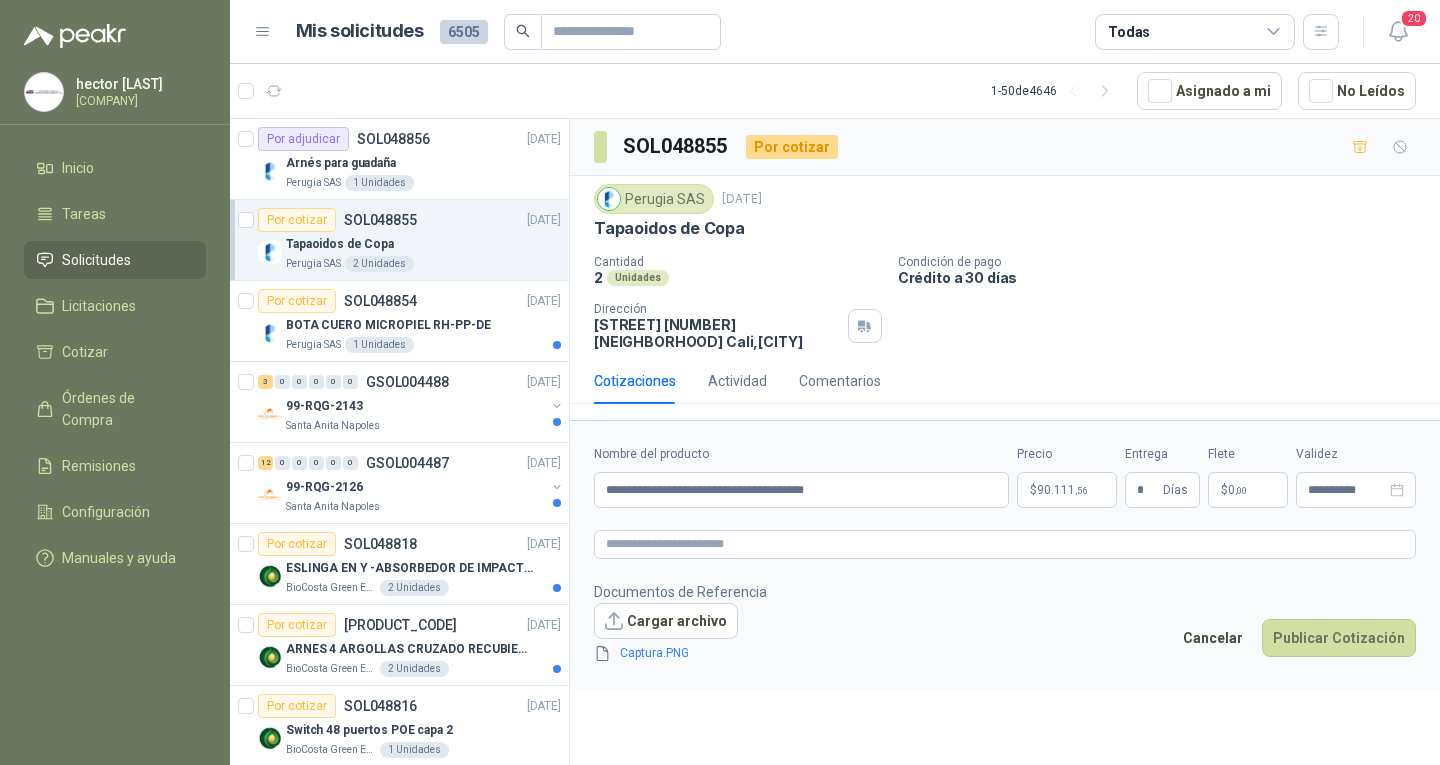 click on "Entrega * Días" at bounding box center (1162, 476) 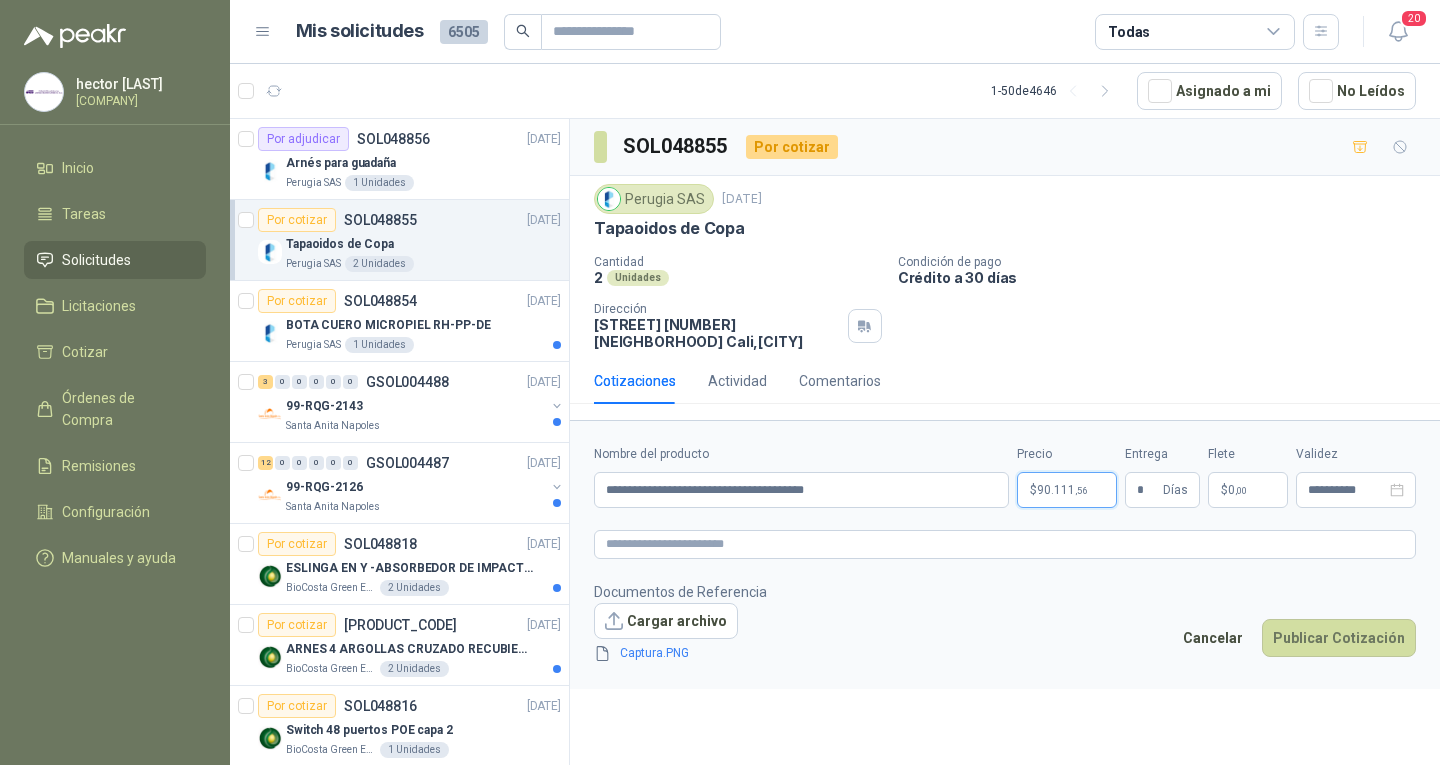 click on ",56" at bounding box center [1081, 490] 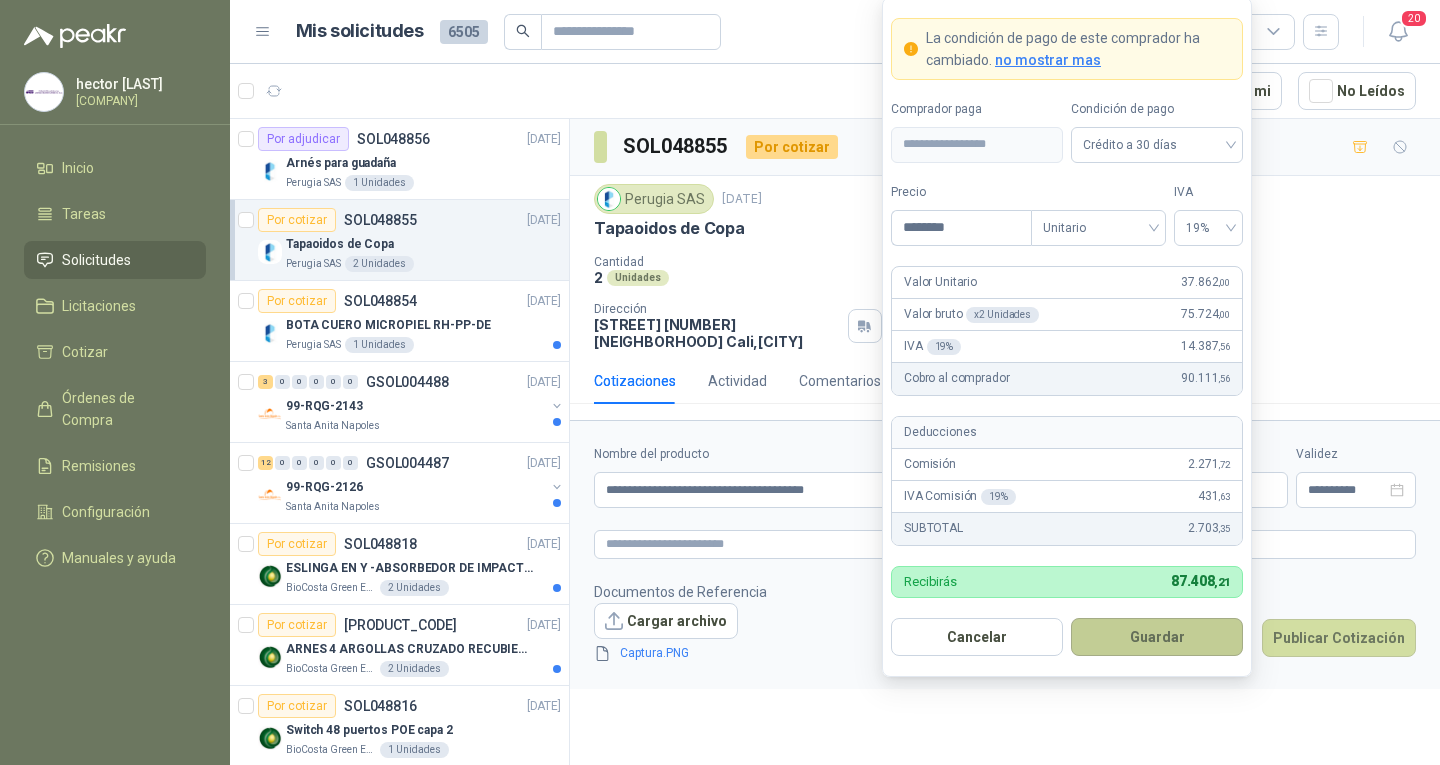 click on "Guardar" at bounding box center (1157, 637) 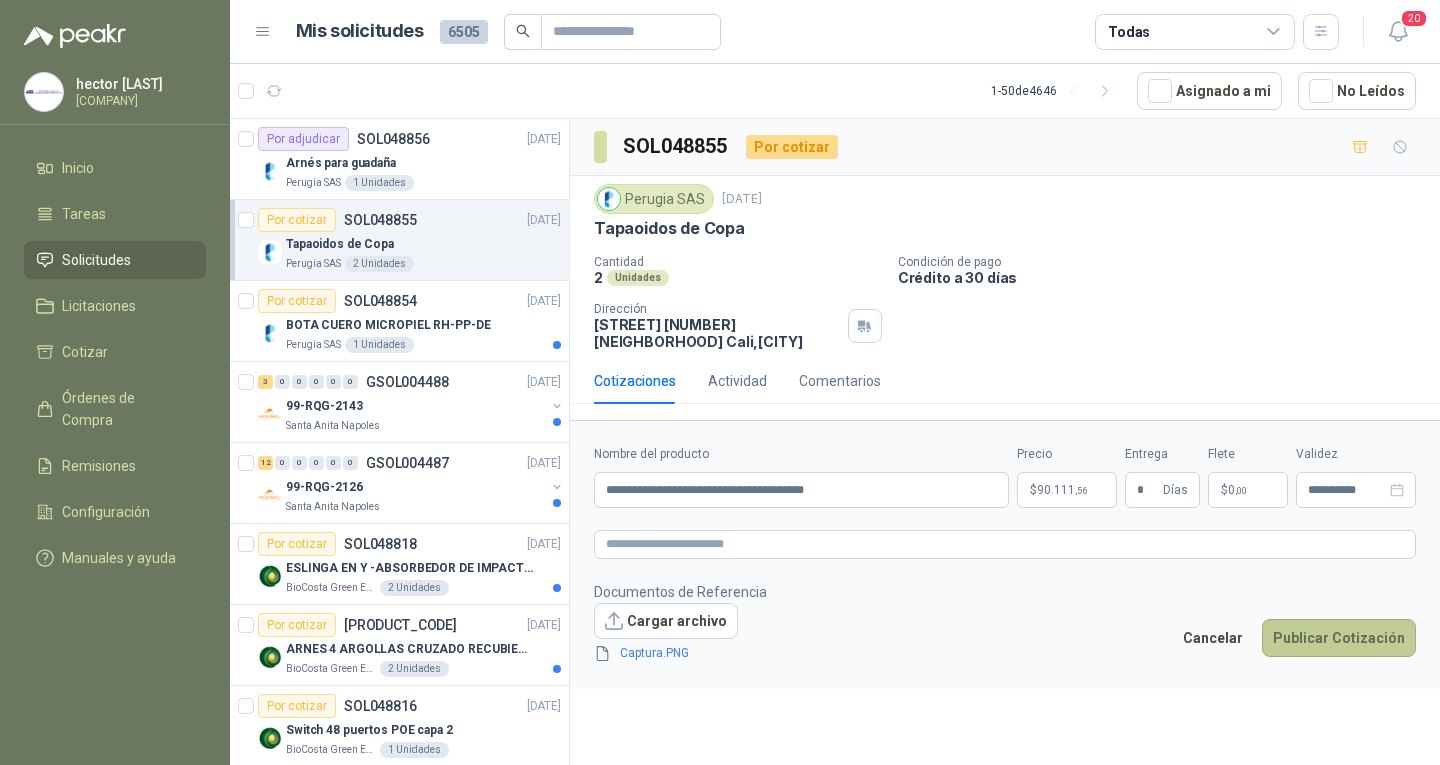 click on "Publicar Cotización" at bounding box center [1339, 638] 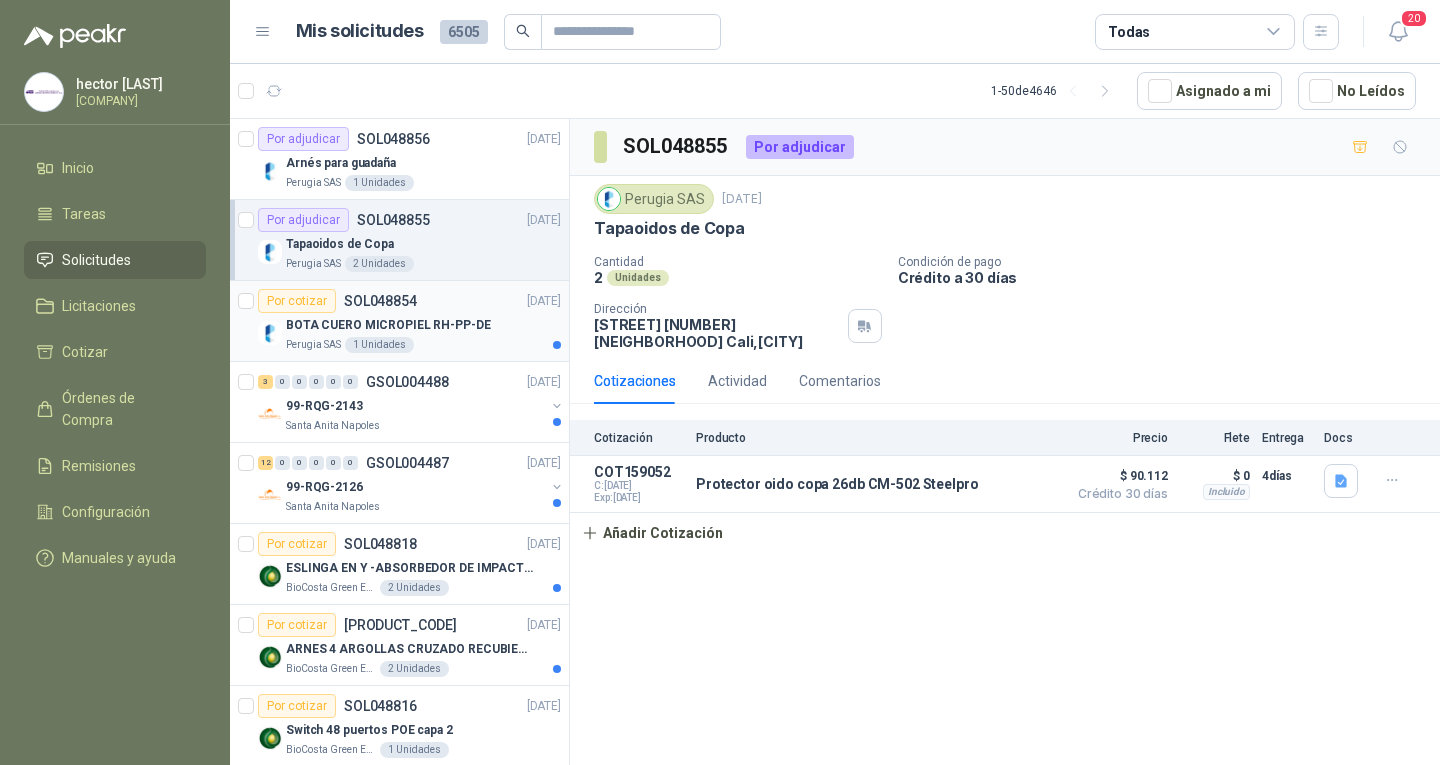 click on "Perugia SAS 1   Unidades" at bounding box center [423, 345] 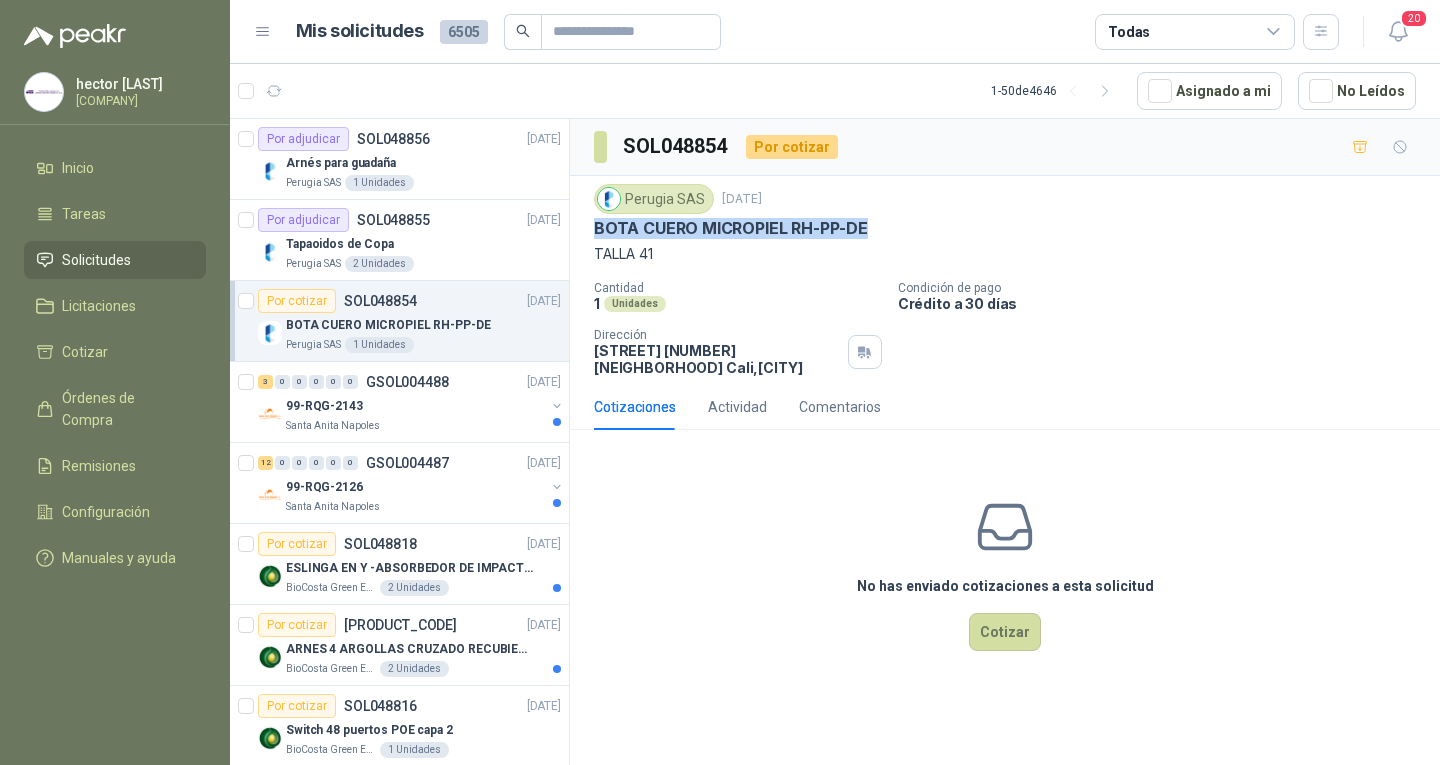 drag, startPoint x: 589, startPoint y: 228, endPoint x: 872, endPoint y: 228, distance: 283 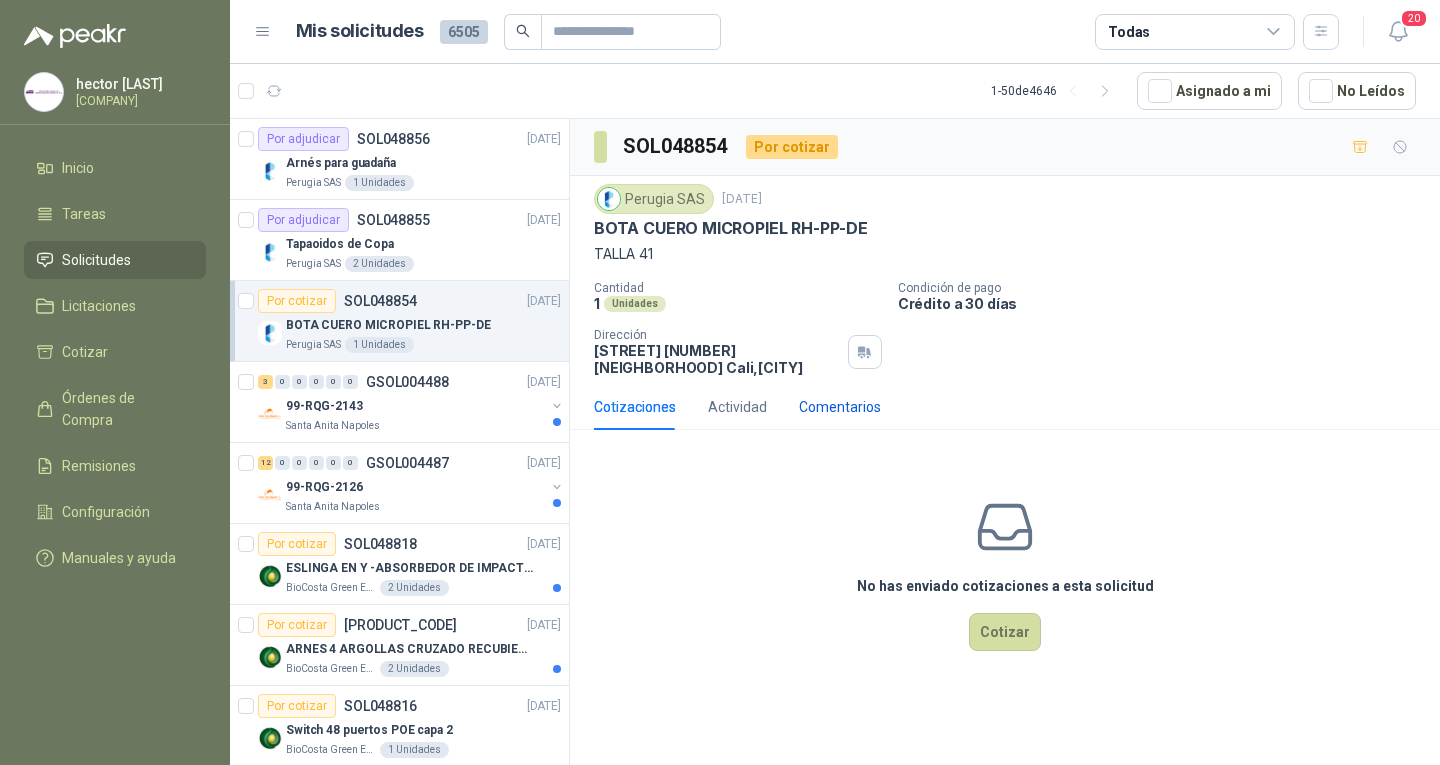 click on "Comentarios" at bounding box center (840, 407) 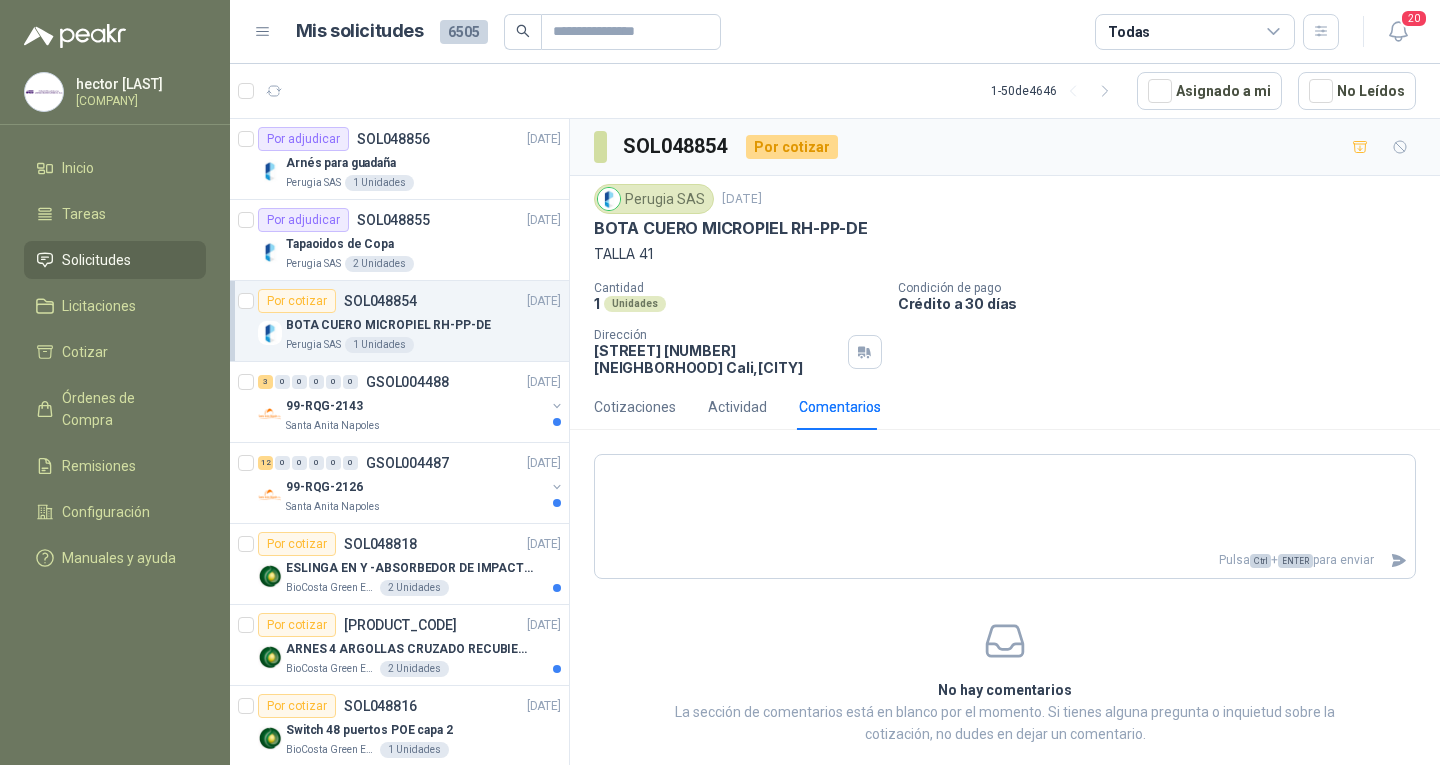 scroll, scrollTop: 29, scrollLeft: 0, axis: vertical 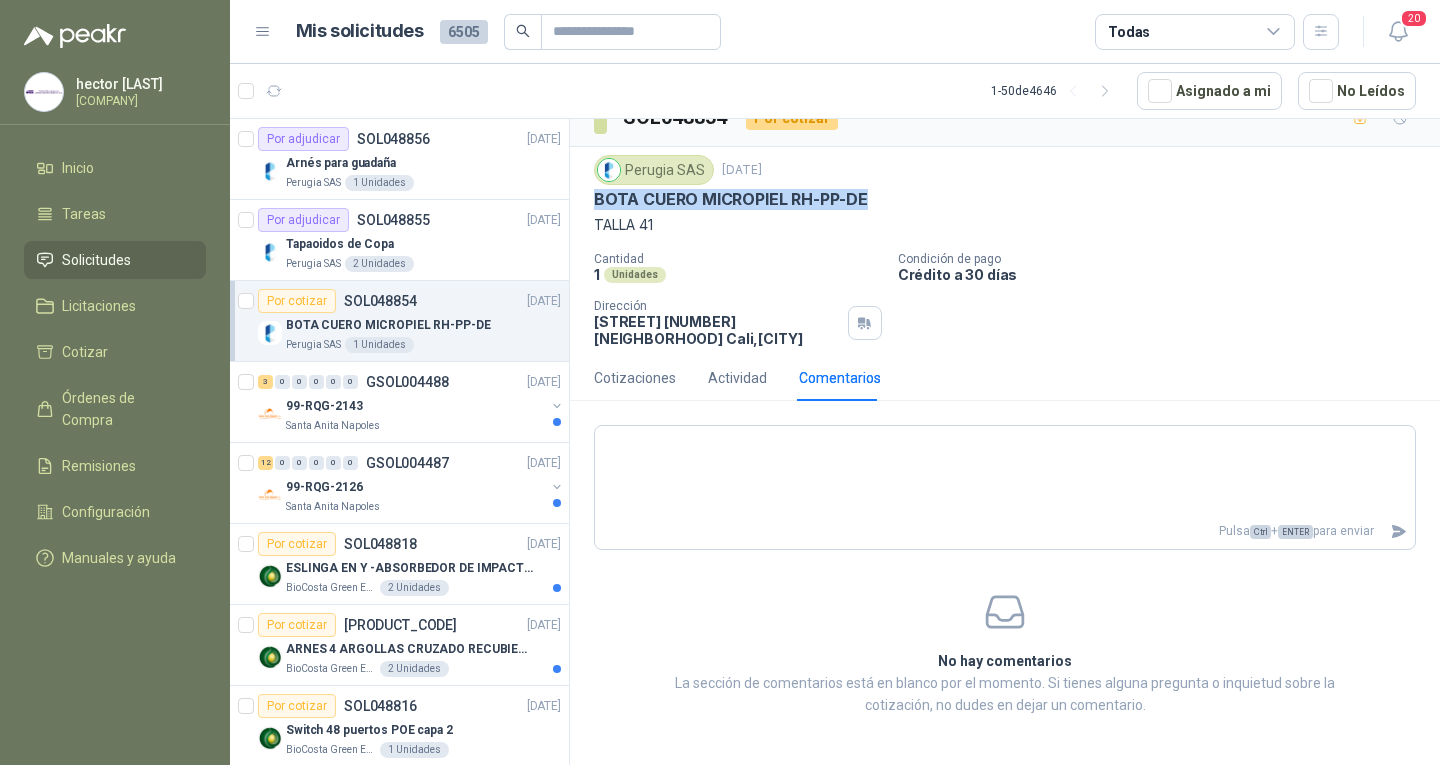 drag, startPoint x: 587, startPoint y: 207, endPoint x: 863, endPoint y: 206, distance: 276.0018 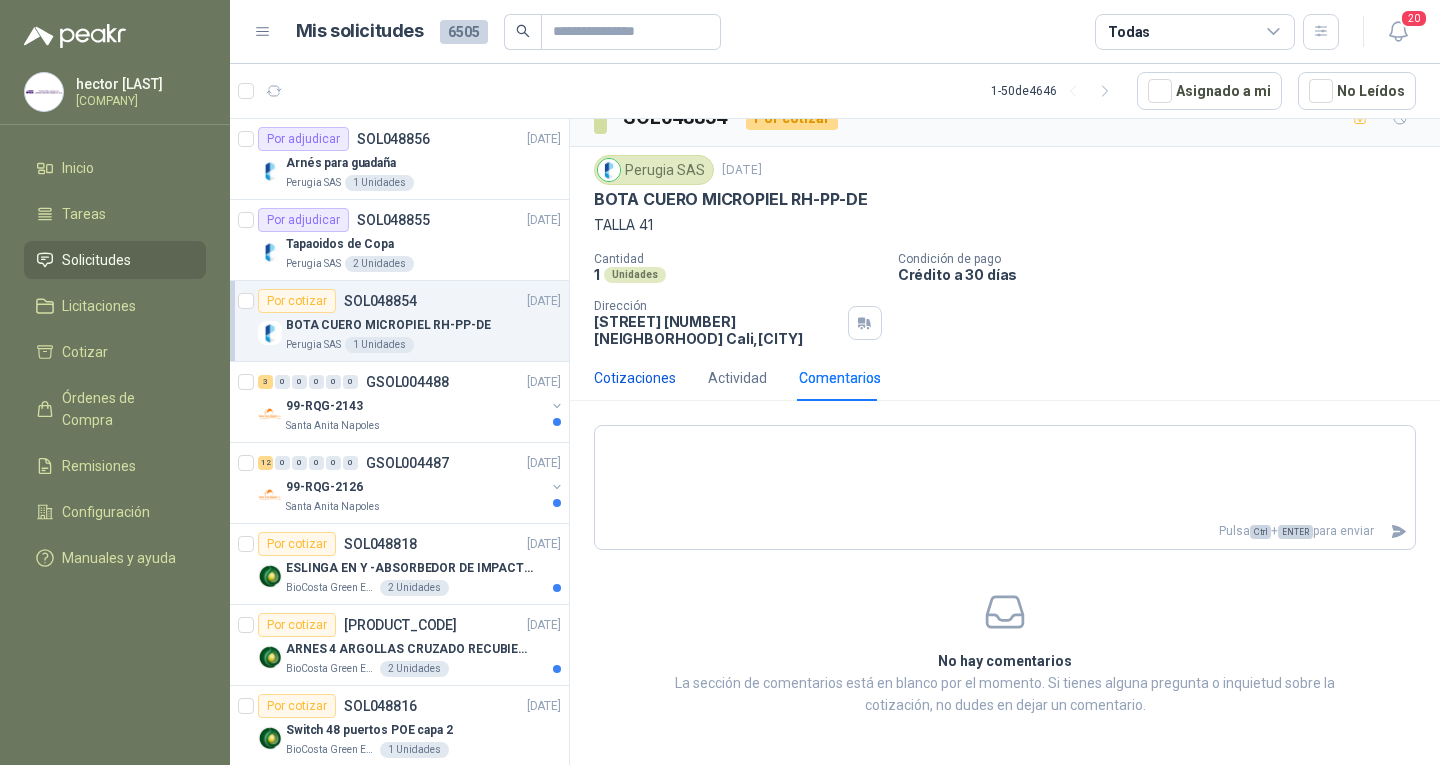 click on "Cotizaciones" at bounding box center (635, 378) 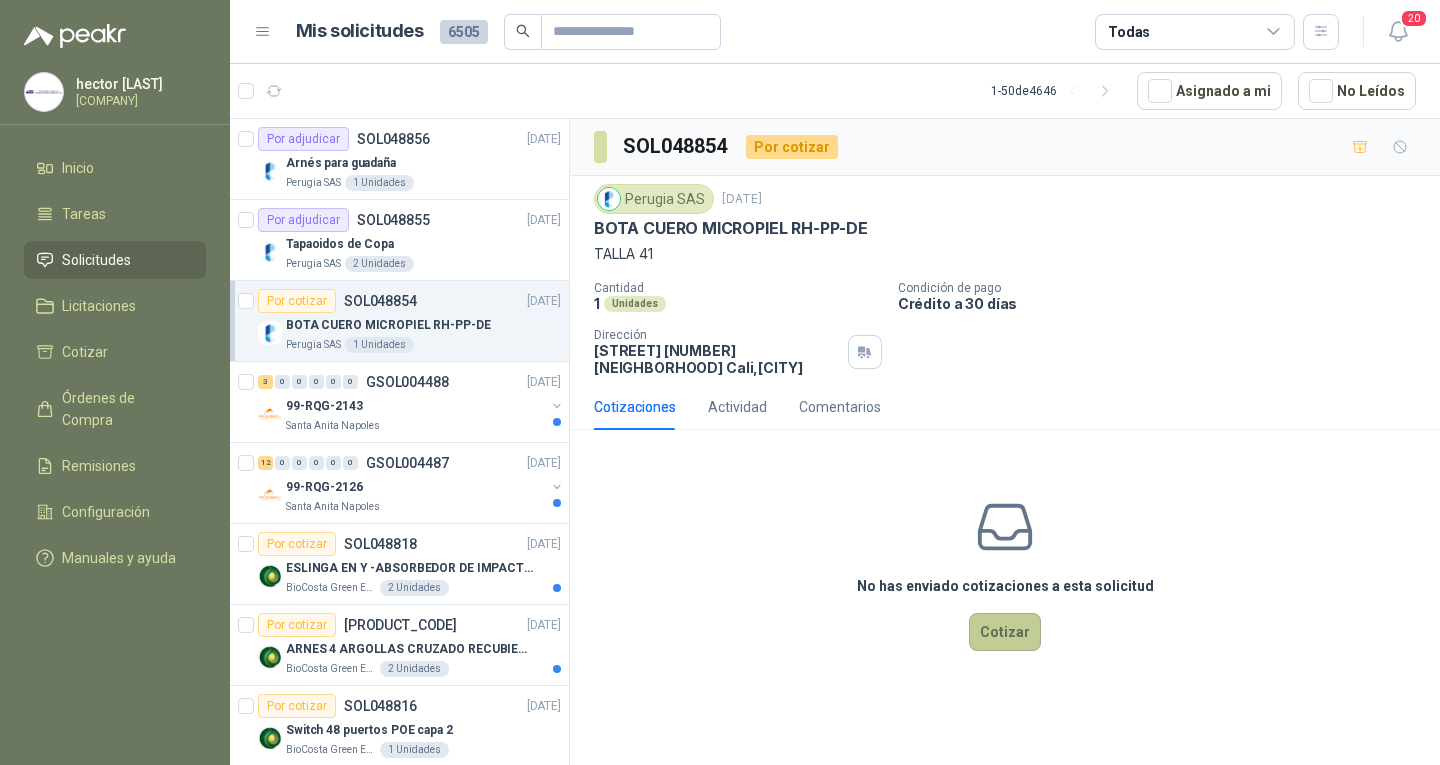 click on "Cotizar" at bounding box center (1005, 632) 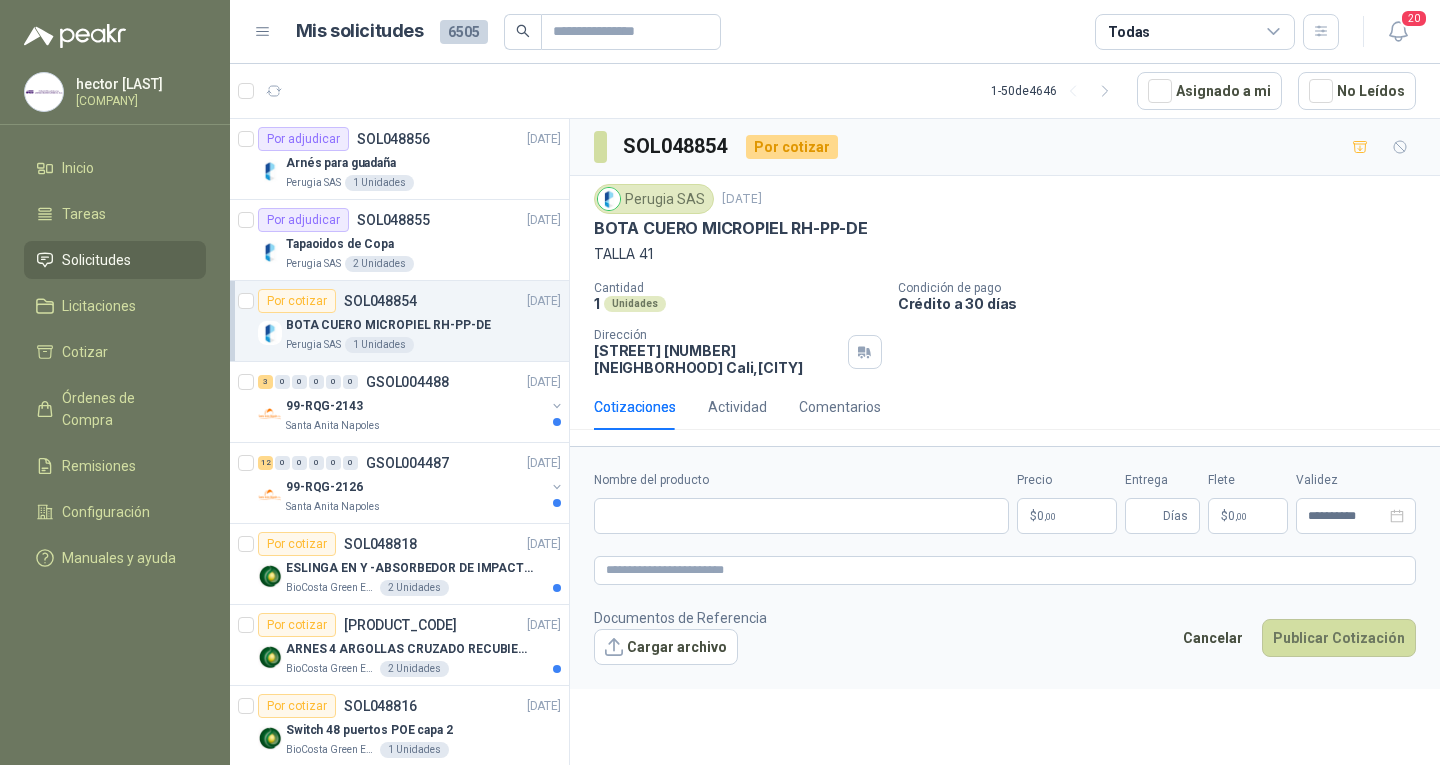 type 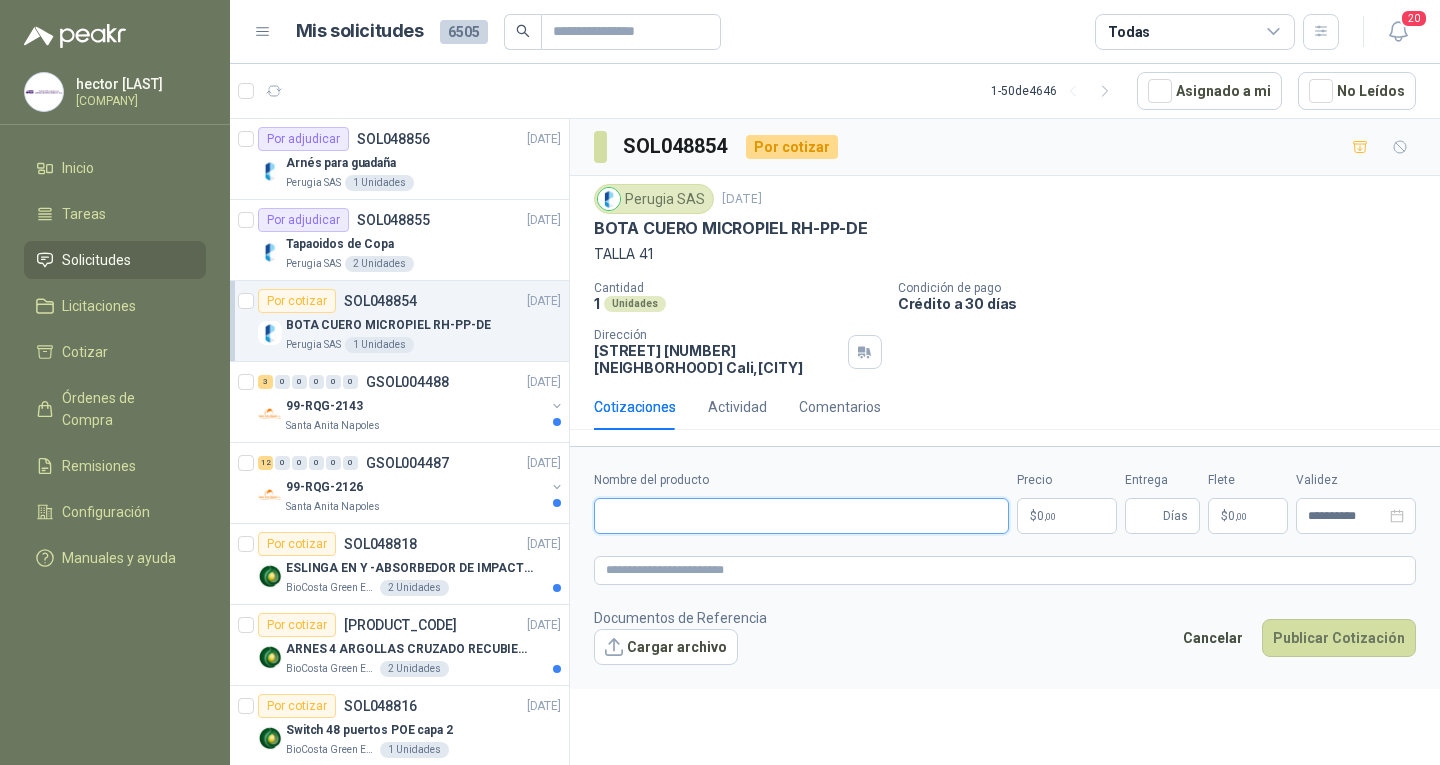 click on "Nombre del producto" at bounding box center (801, 516) 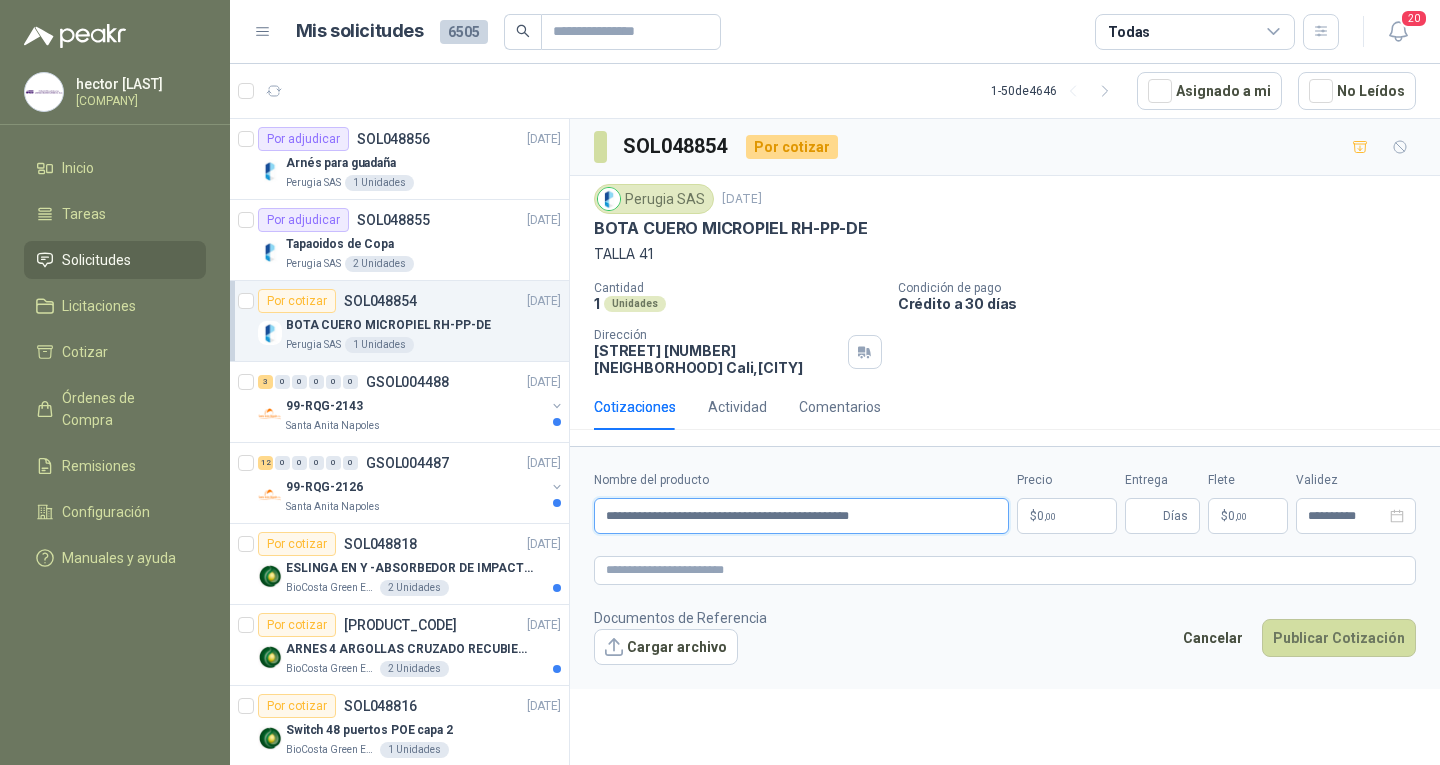 type on "**********" 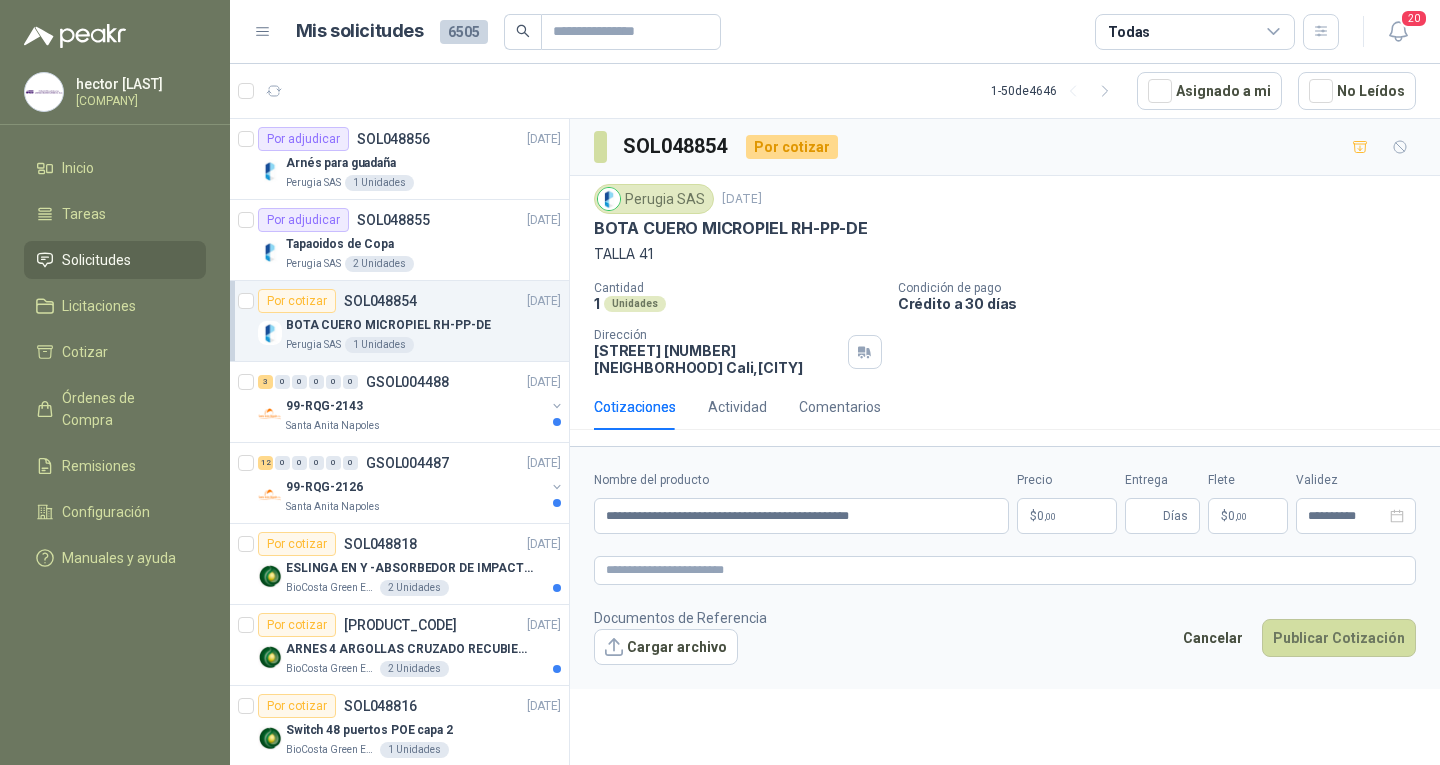 click on "hector   gonzalez DISTRIBUIDORA JORGE MARIO URIBE G S.A   Inicio   Tareas   Solicitudes   Licitaciones   Cotizar   Órdenes de Compra   Remisiones   Configuración   Manuales y ayuda Mis solicitudes 6505 Todas 20 1 - 50  de  4646 Asignado a mi No Leídos Por adjudicar SOL048856 16/07/25   Arnés para guadaña Perugia SAS 1   Unidades Por adjudicar SOL048855 16/07/25   Tapaoidos de Copa  Perugia SAS 2   Unidades Por cotizar SOL048854 16/07/25   BOTA CUERO MICROPIEL RH-PP-DE Perugia SAS 1   Unidades 3   0   0   0   0   0   GSOL004488 16/07/25   99-RQG-2143 Santa Anita Napoles   12   0   0   0   0   0   GSOL004487 16/07/25   99-RQG-2126 Santa Anita Napoles   Por cotizar SOL048818 15/07/25   ESLINGA EN Y -ABSORBEDOR DE IMPACTO marca 3m BioCosta Green Energy S.A.S 2   Unidades Por cotizar SOL048817 15/07/25   ARNES 4 ARGOLLAS CRUZADO RECUBIERTO PVC Marca 3m  BioCosta Green Energy S.A.S 2   Unidades Por cotizar SOL048816 15/07/25   Switch 48 puertos POE capa 2 BioCosta Green Energy S.A.S 1   Unidades Por cotizar" at bounding box center [720, 382] 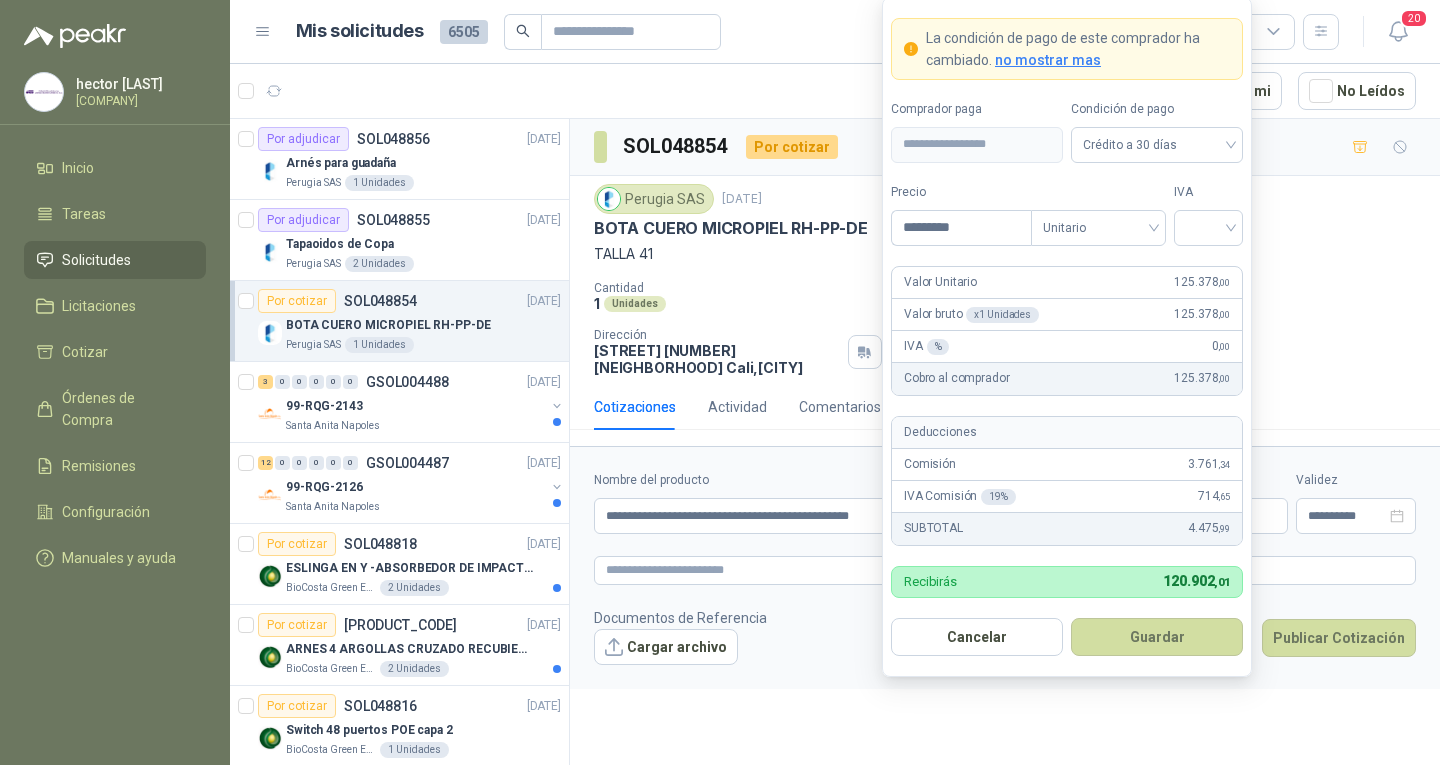 type on "*********" 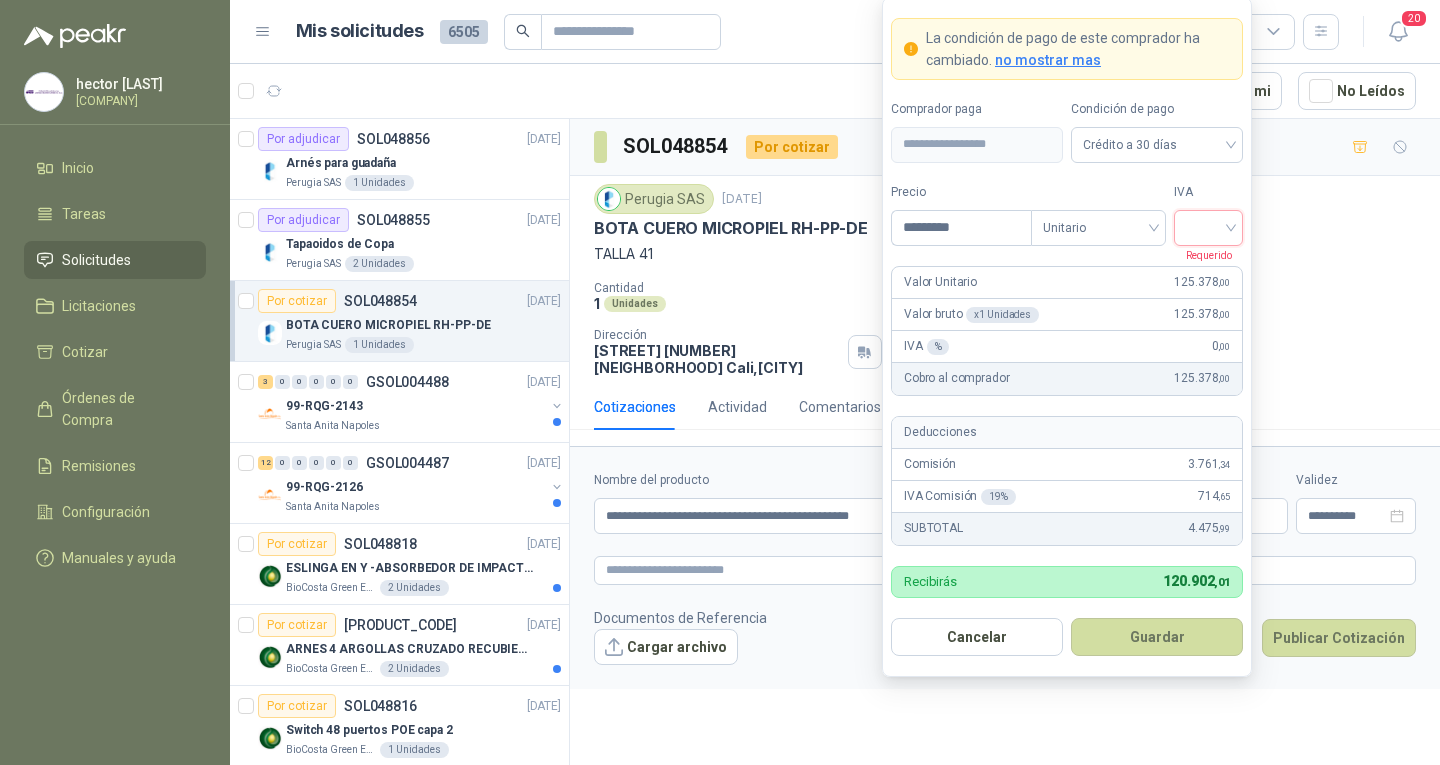 click at bounding box center [1208, 226] 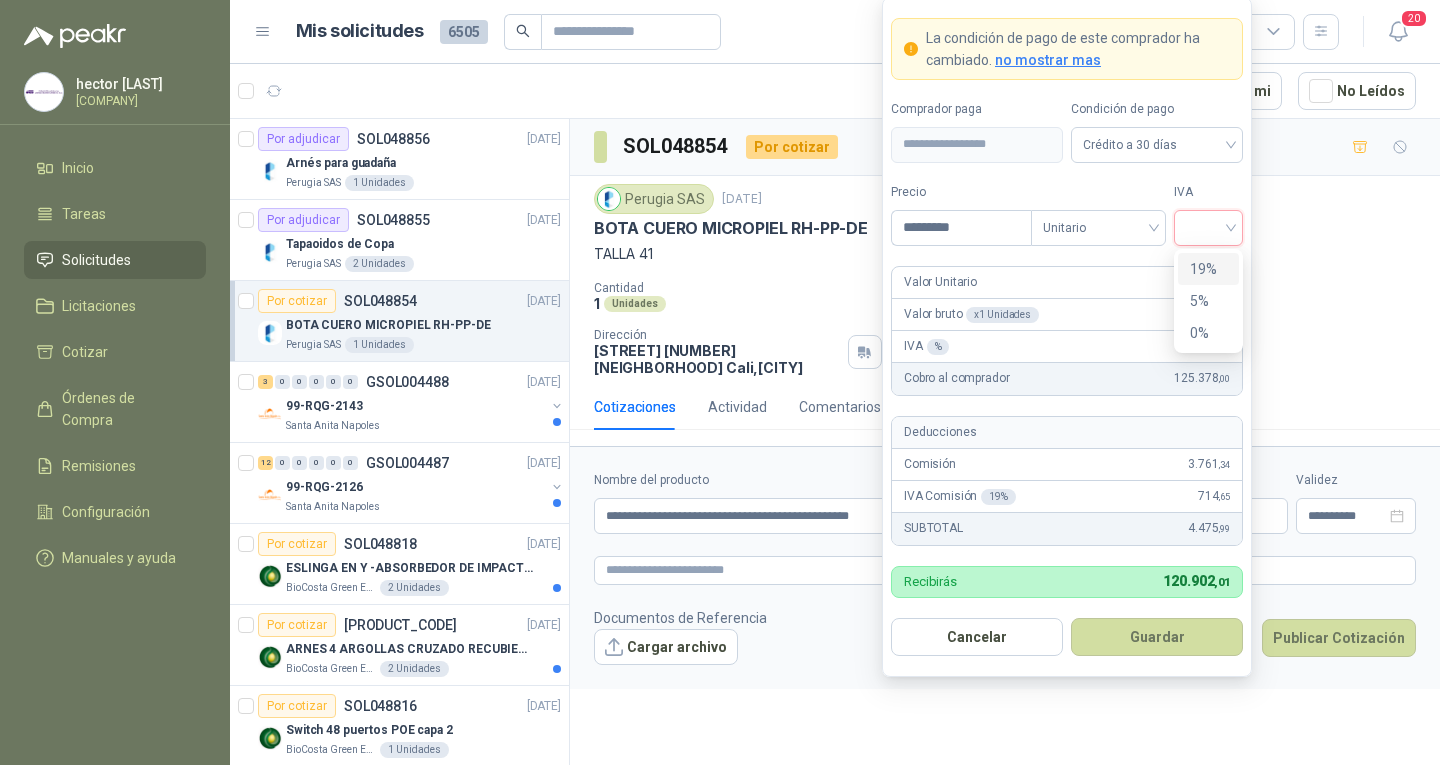 click on "19%" at bounding box center (1208, 269) 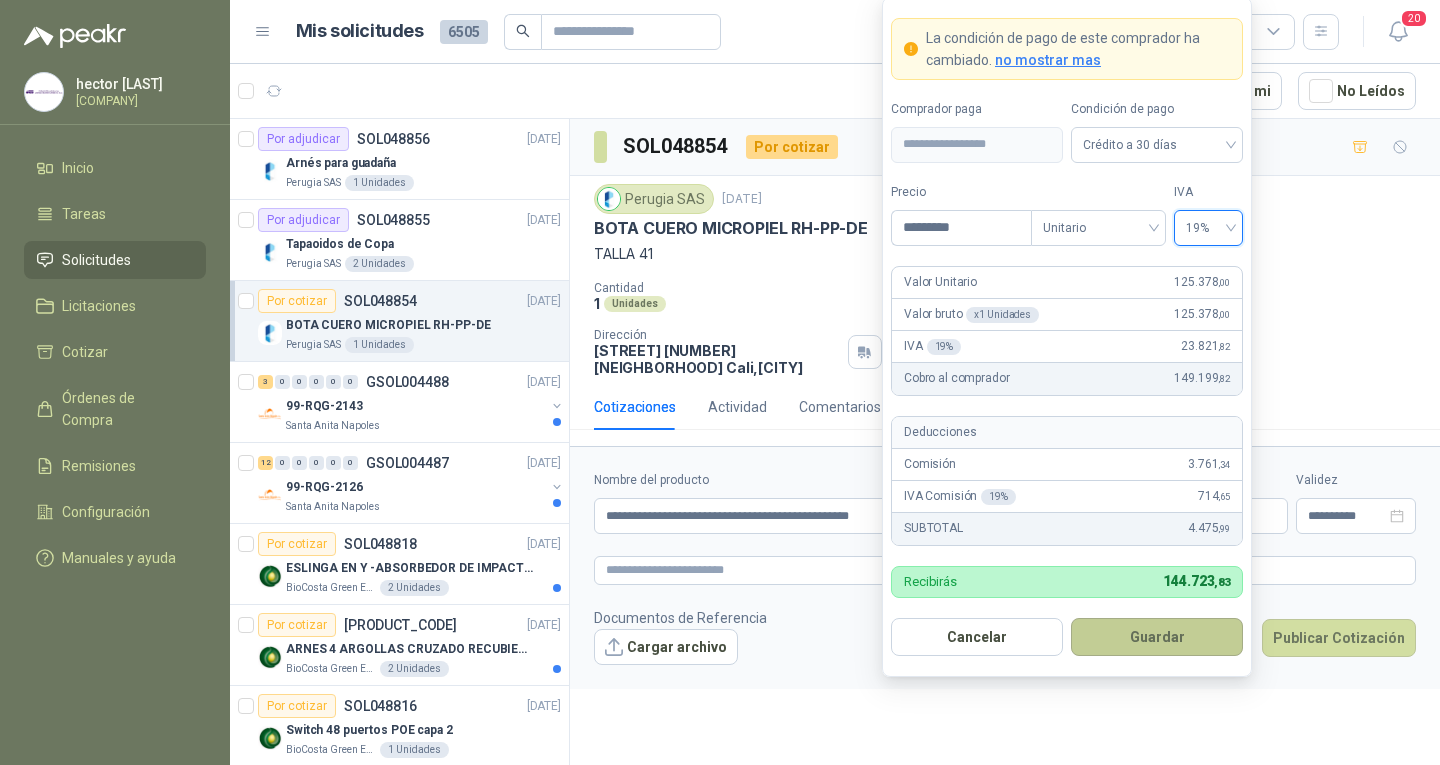 click on "Guardar" at bounding box center (1157, 637) 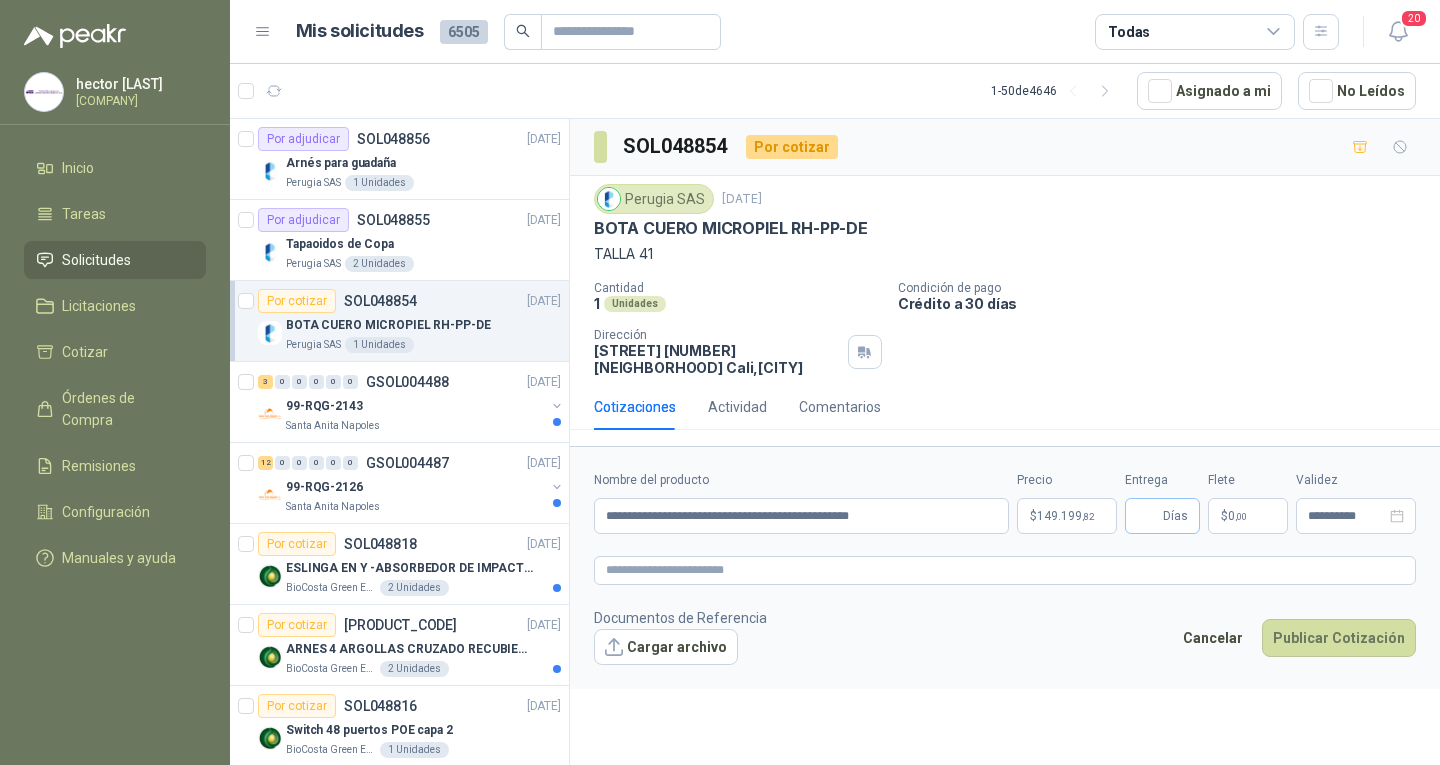 click on "Días" at bounding box center (1162, 516) 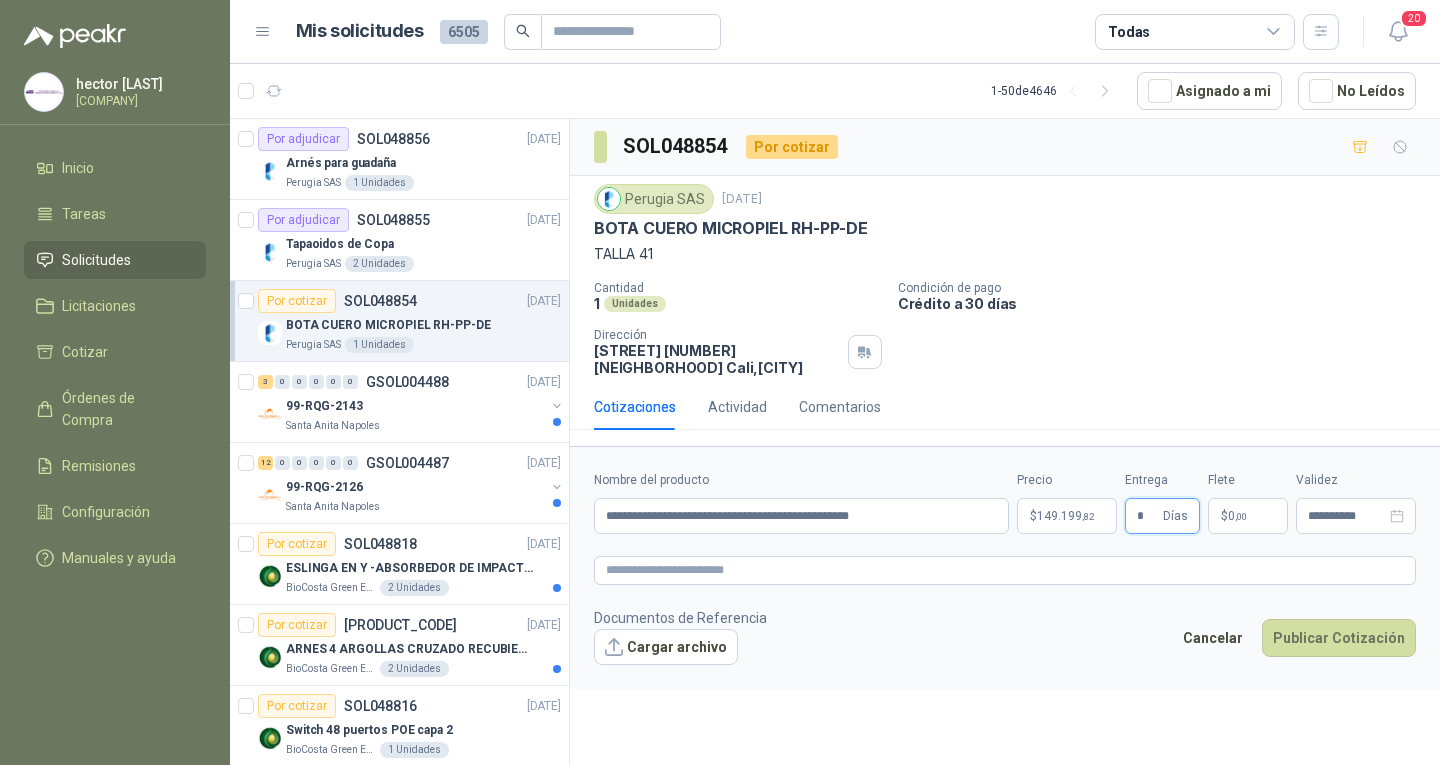 type on "*" 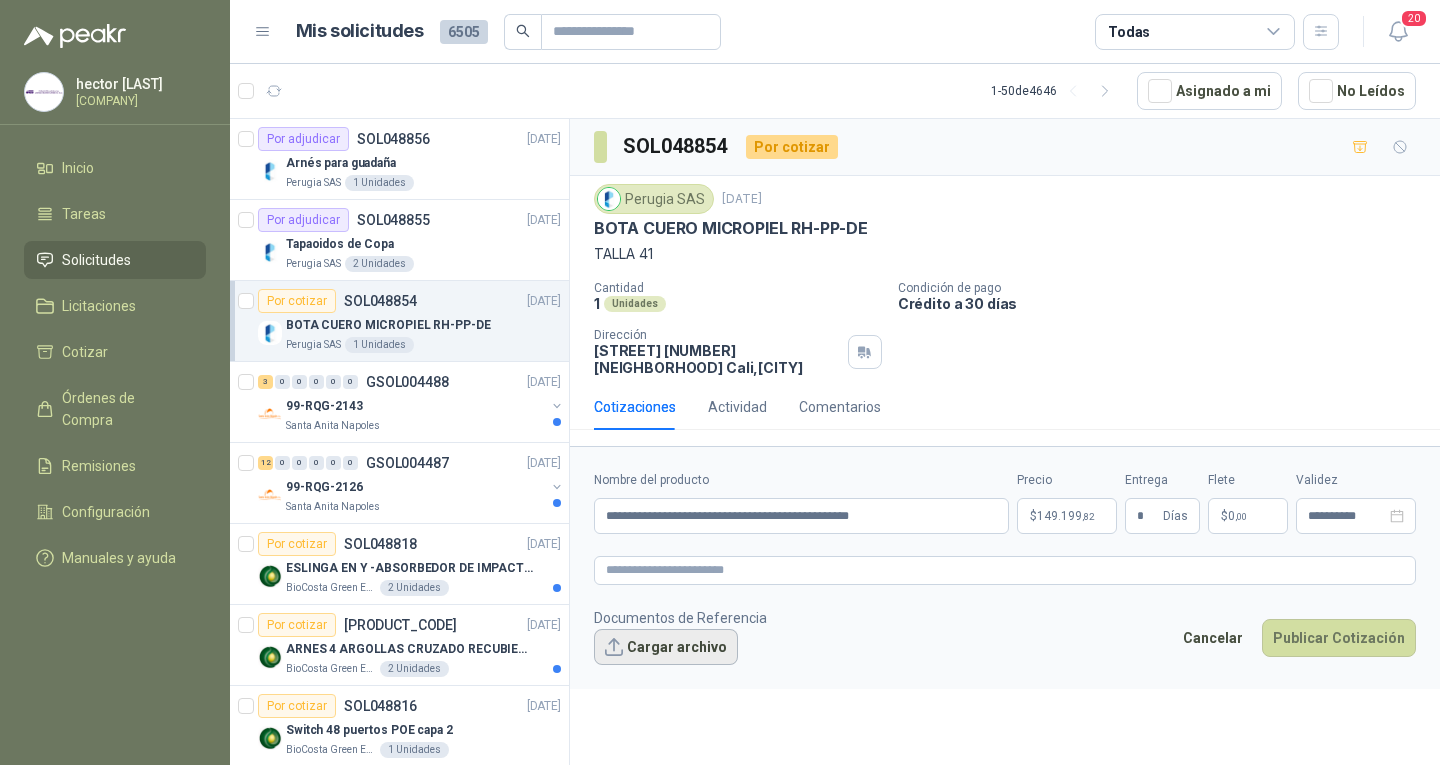click on "Cargar archivo" at bounding box center (666, 647) 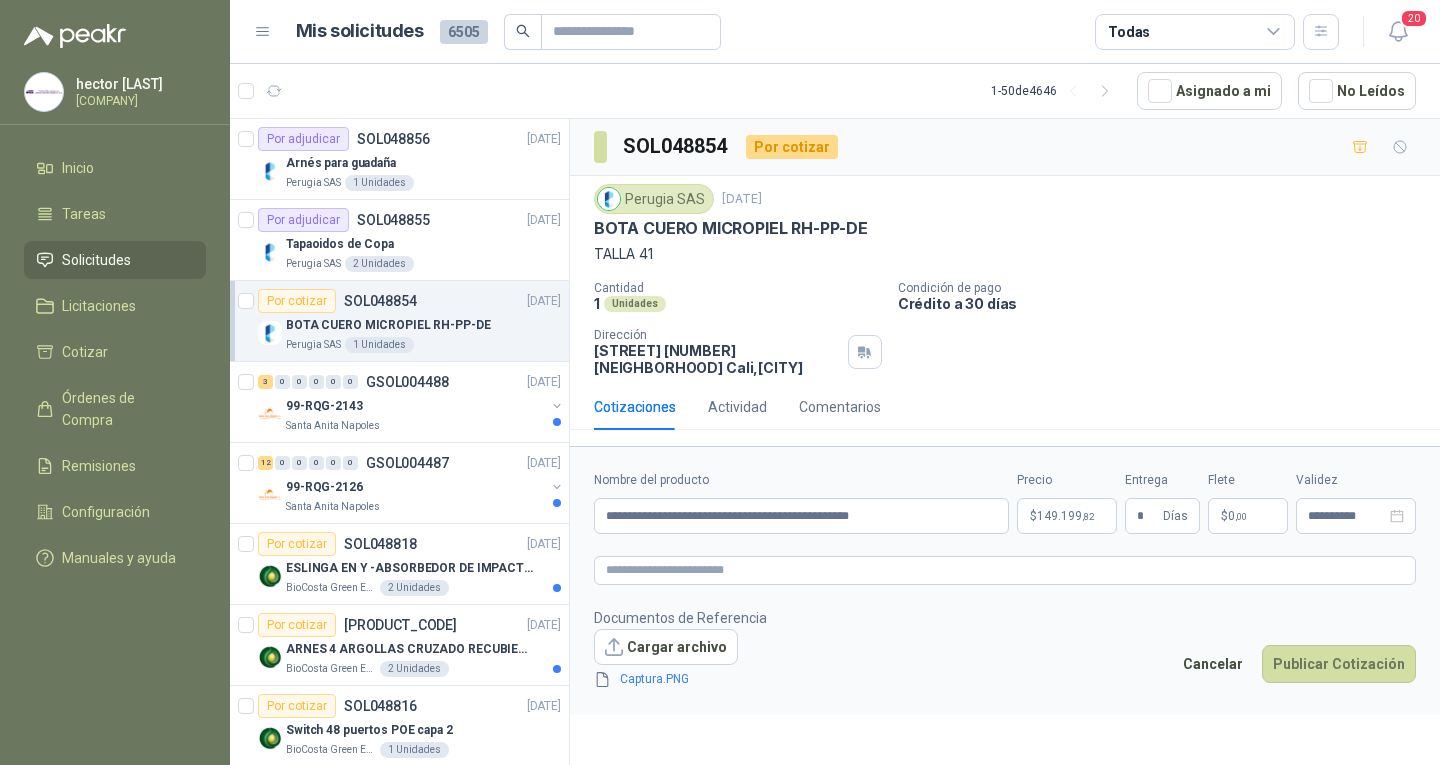 click on ",00" at bounding box center [1241, 516] 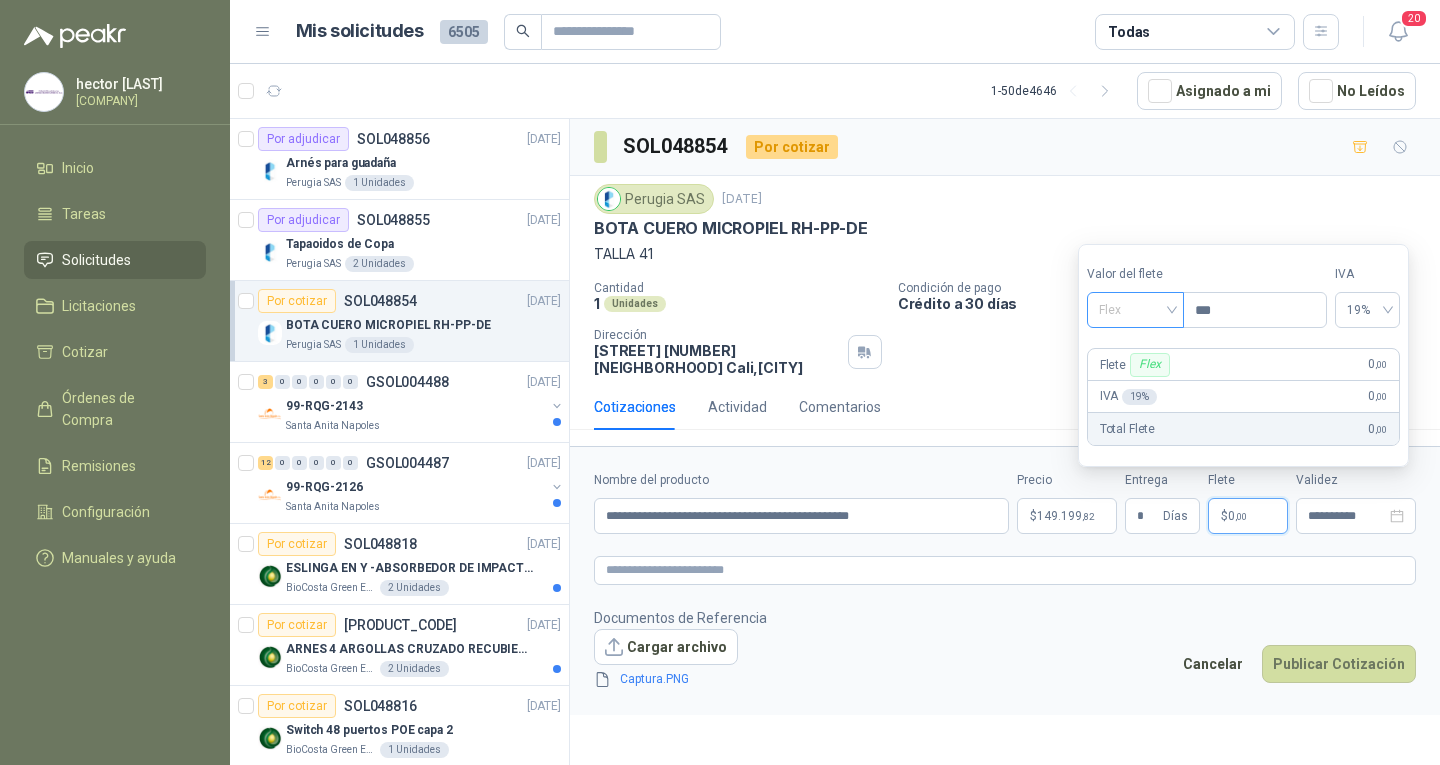 click on "Flex" at bounding box center [1135, 310] 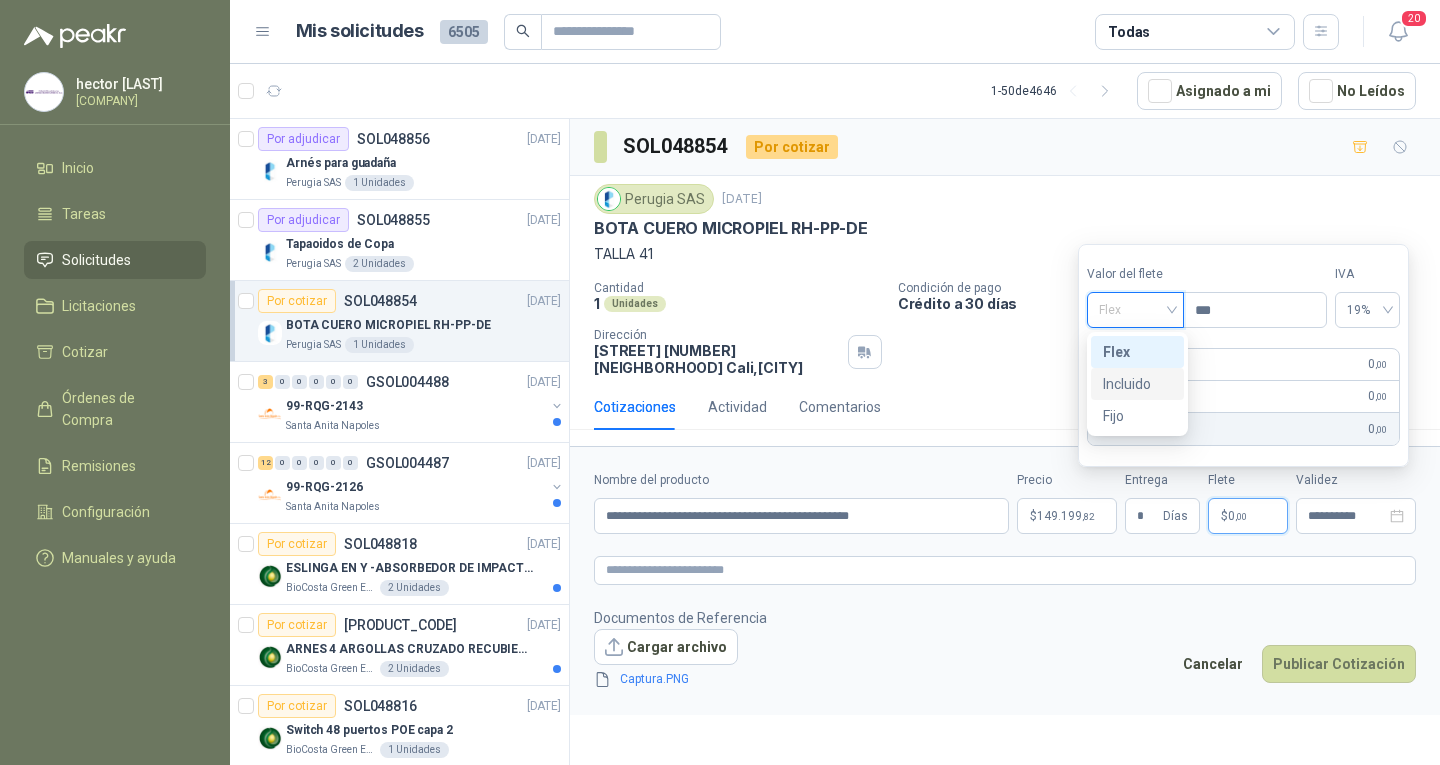 click on "Incluido" at bounding box center (1137, 384) 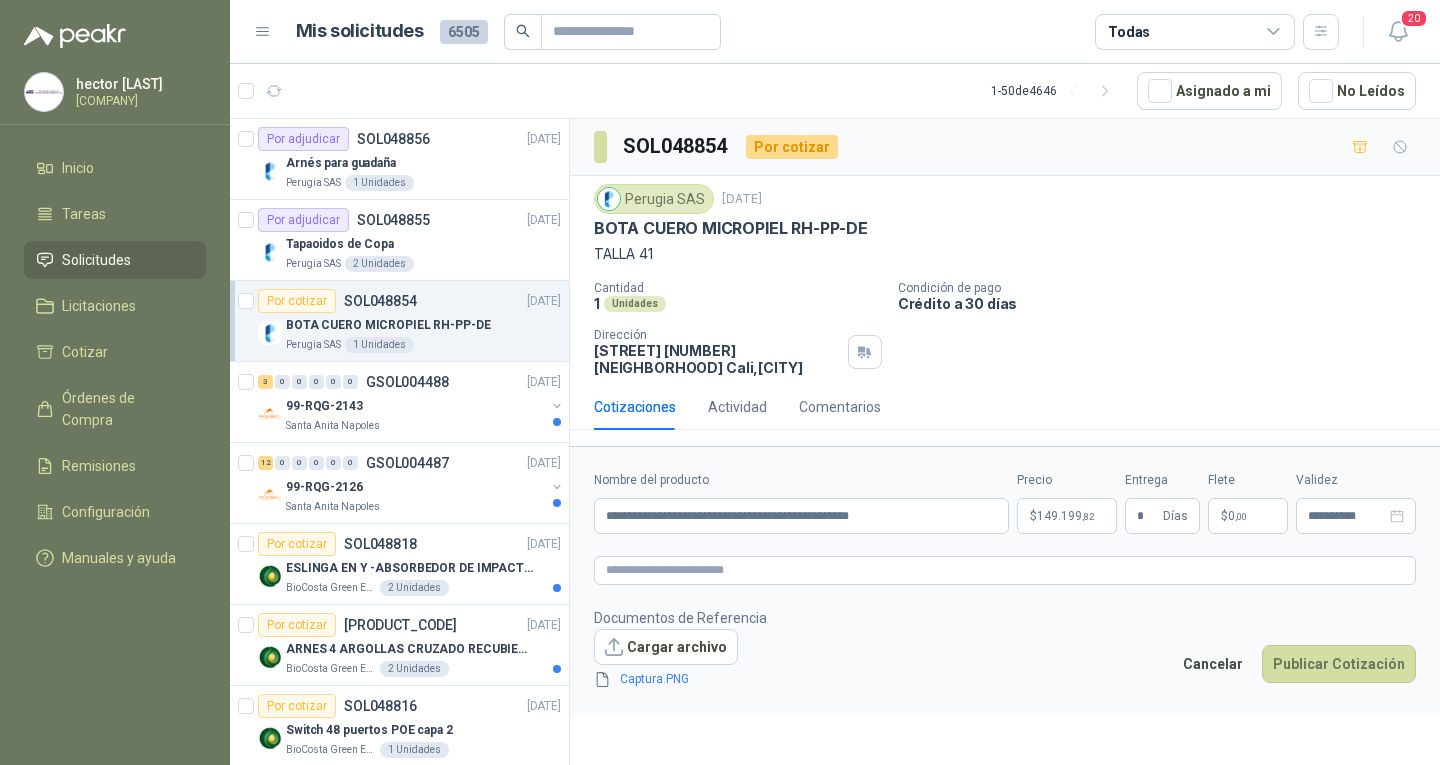 click on "Documentos de Referencia Cargar archivo Captura.PNG Cancelar Publicar Cotización" at bounding box center [1005, 649] 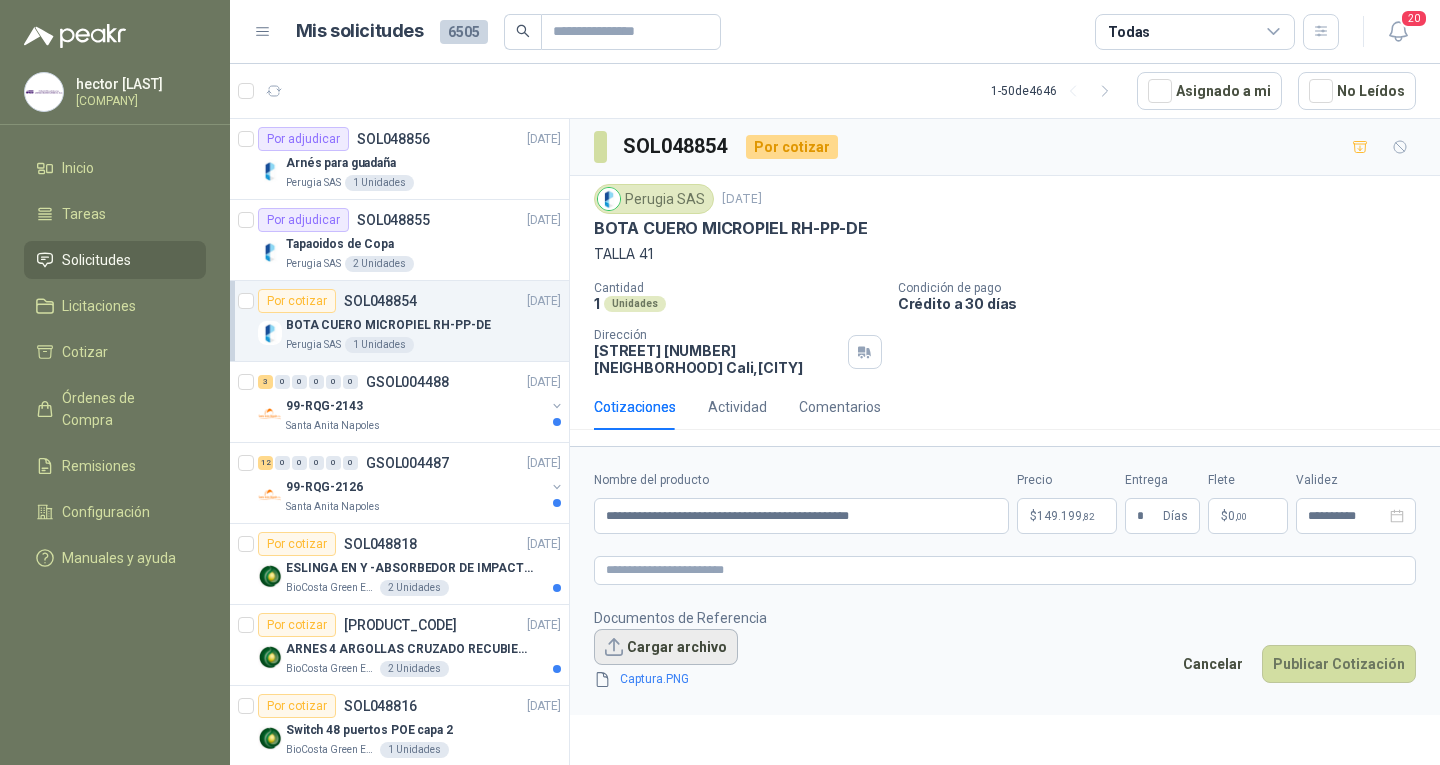 click on "Cargar archivo" at bounding box center [666, 647] 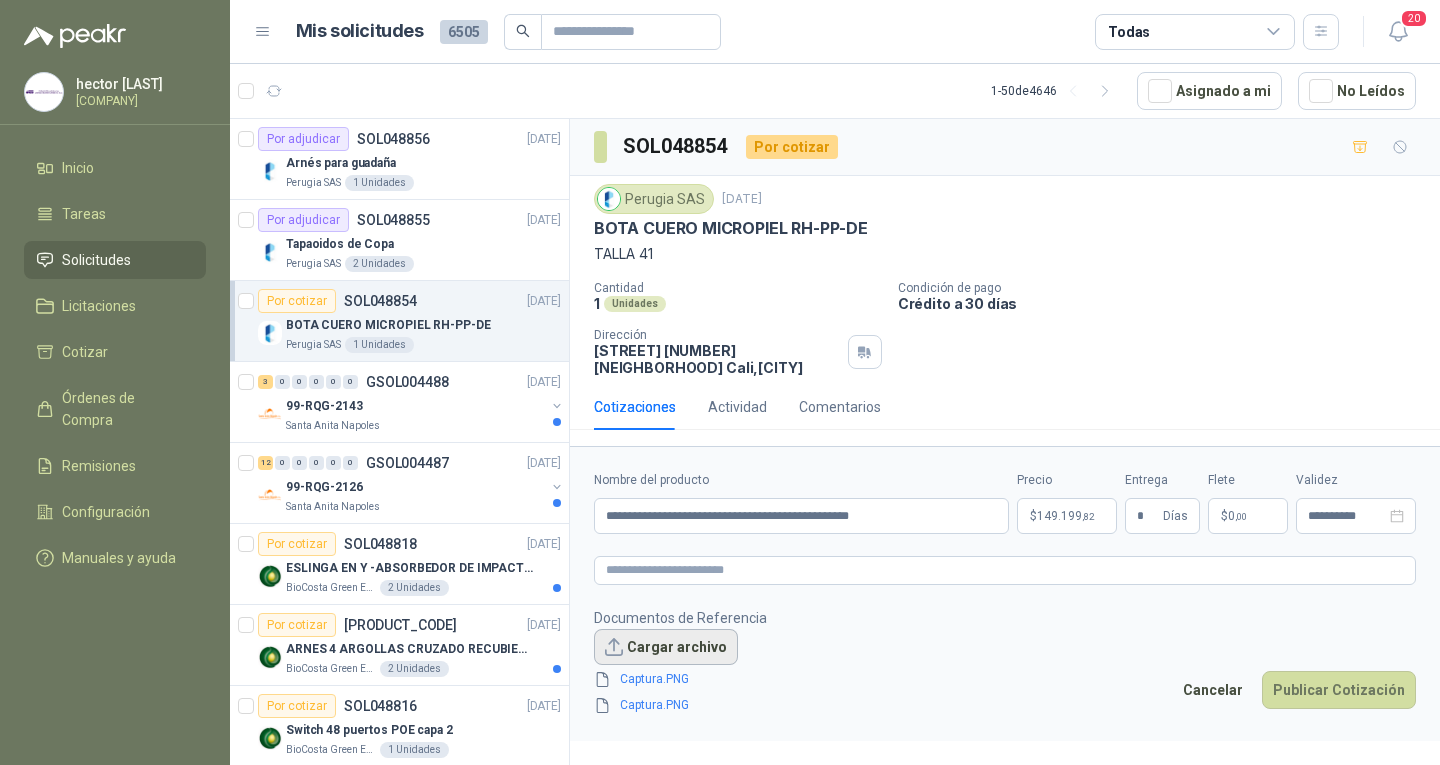 click on "Cargar archivo" at bounding box center [666, 647] 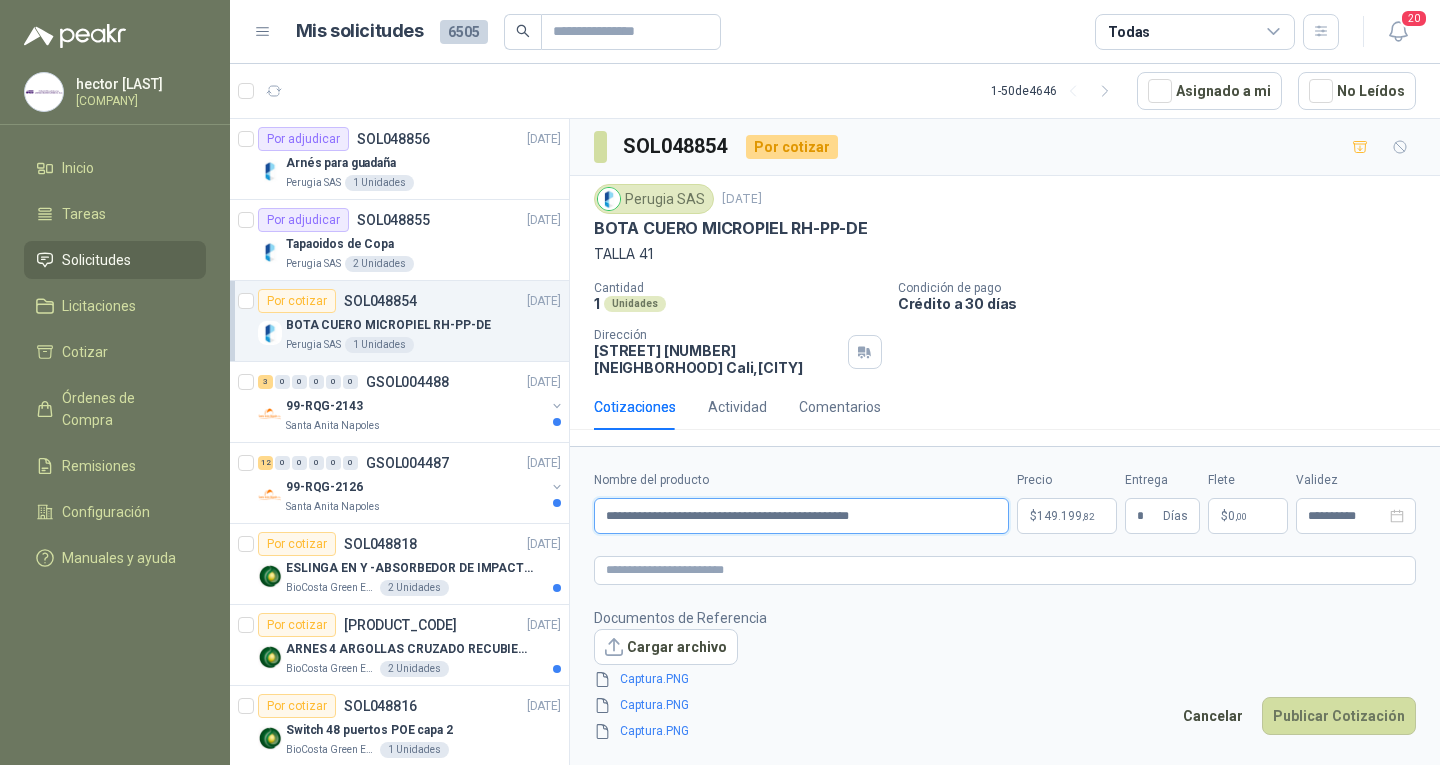 click on "**********" at bounding box center [801, 516] 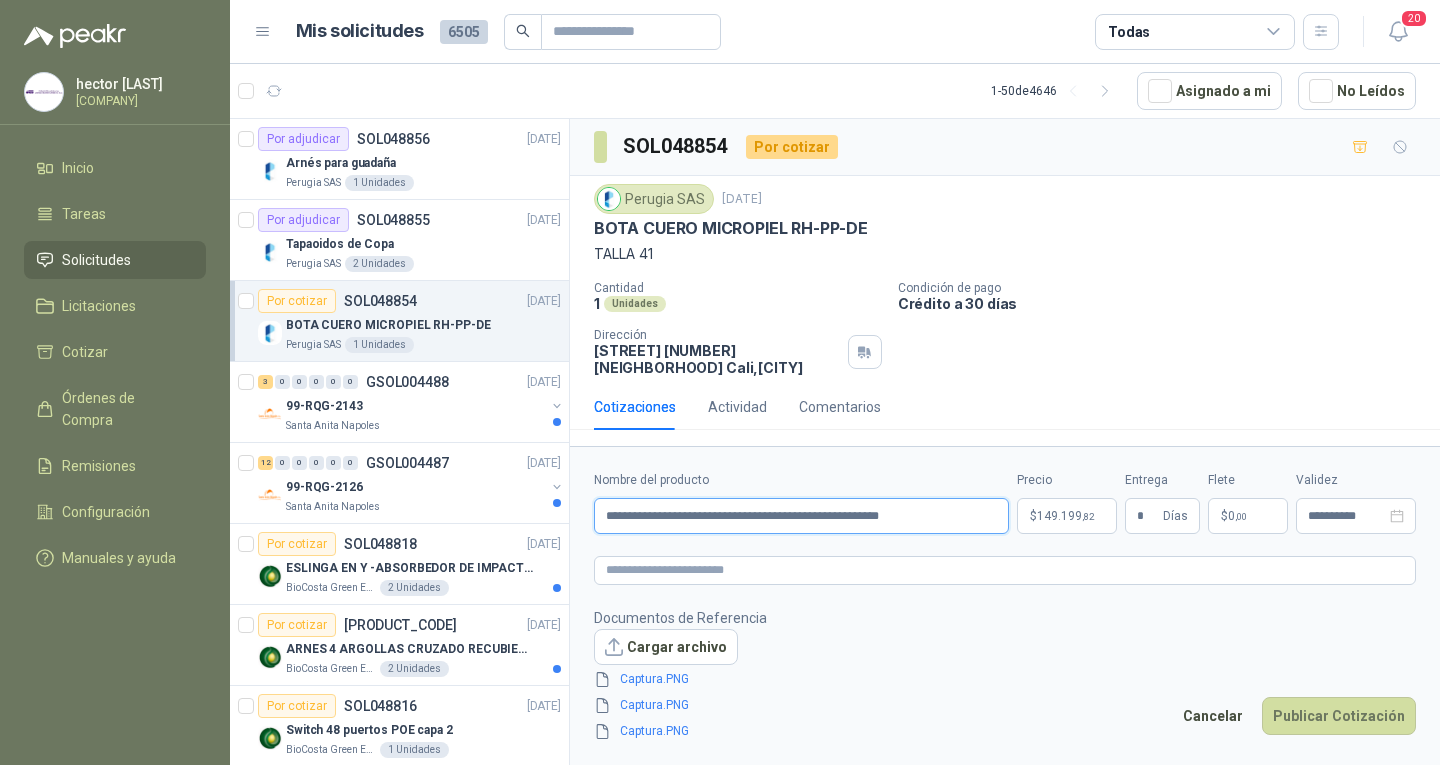 type on "**********" 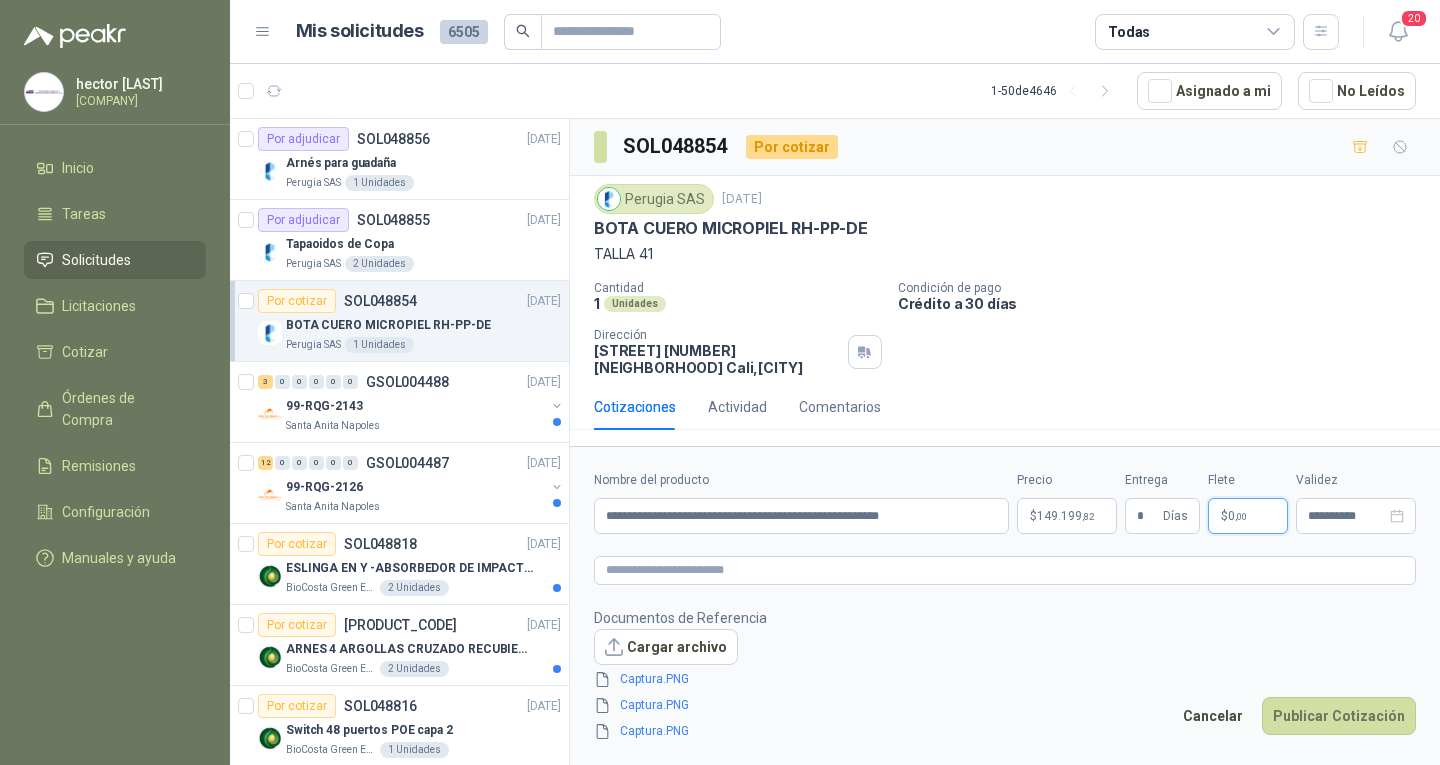 click on ",00" at bounding box center (1241, 516) 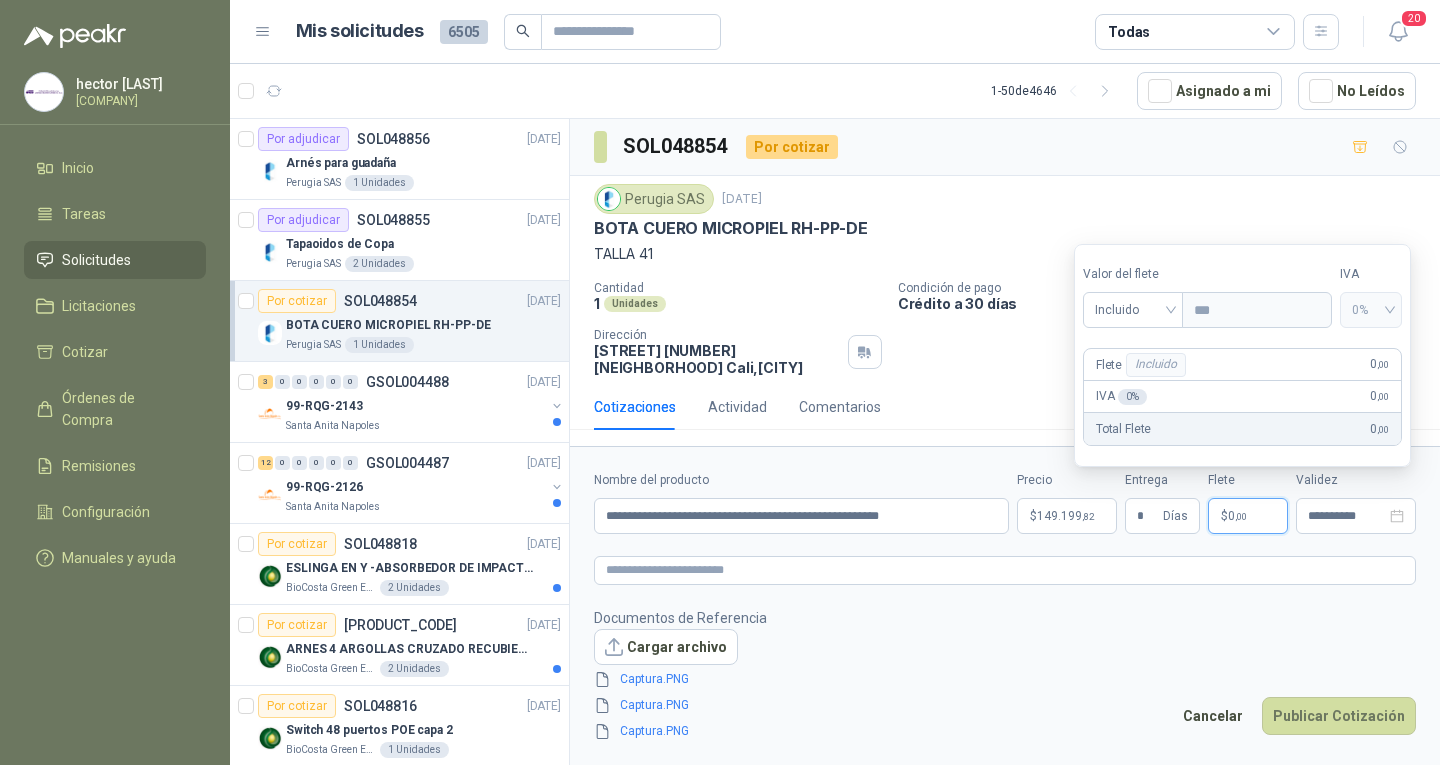 click on "Documentos de Referencia Cargar archivo Captura.PNG Captura.PNG Captura.PNG Cancelar Publicar Cotización" at bounding box center (1005, 675) 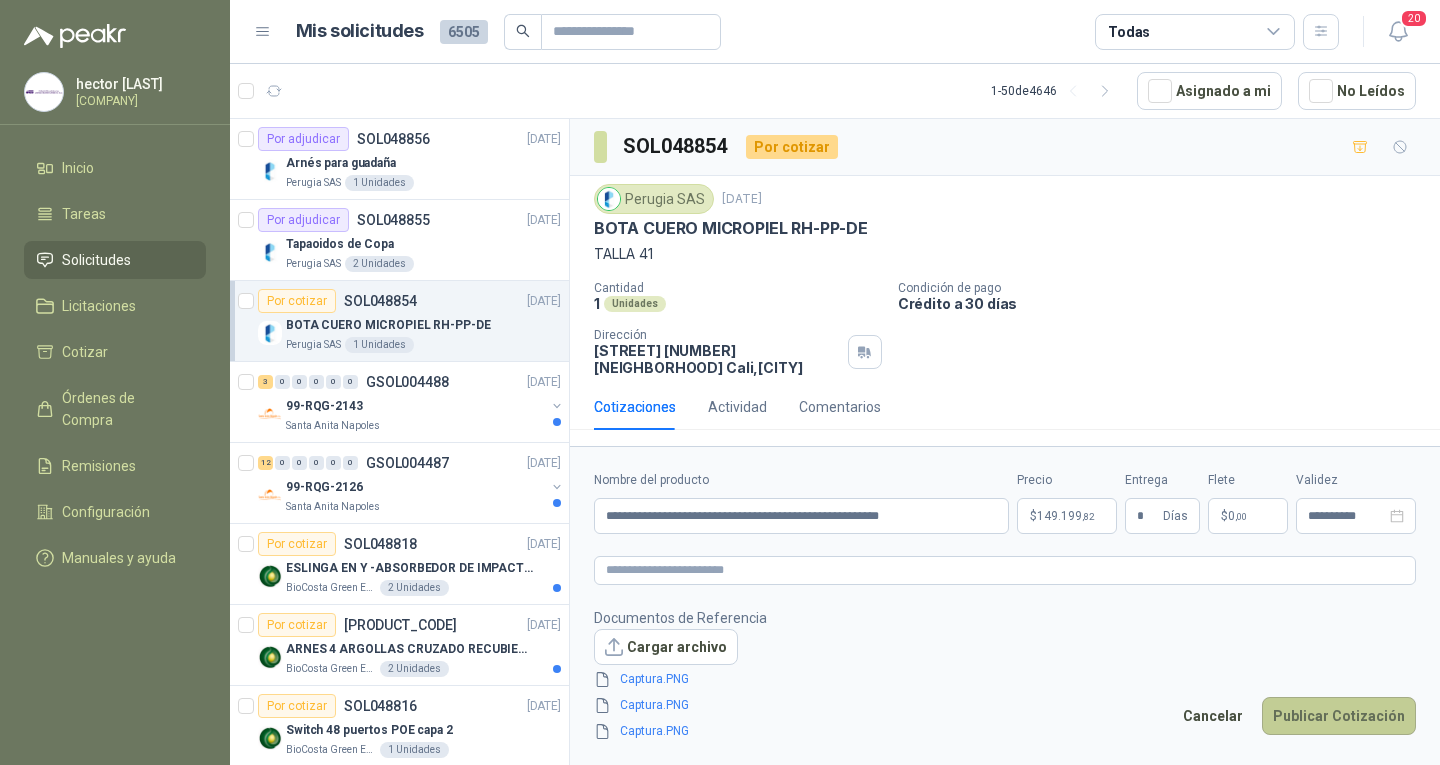 click on "Publicar Cotización" at bounding box center (1339, 716) 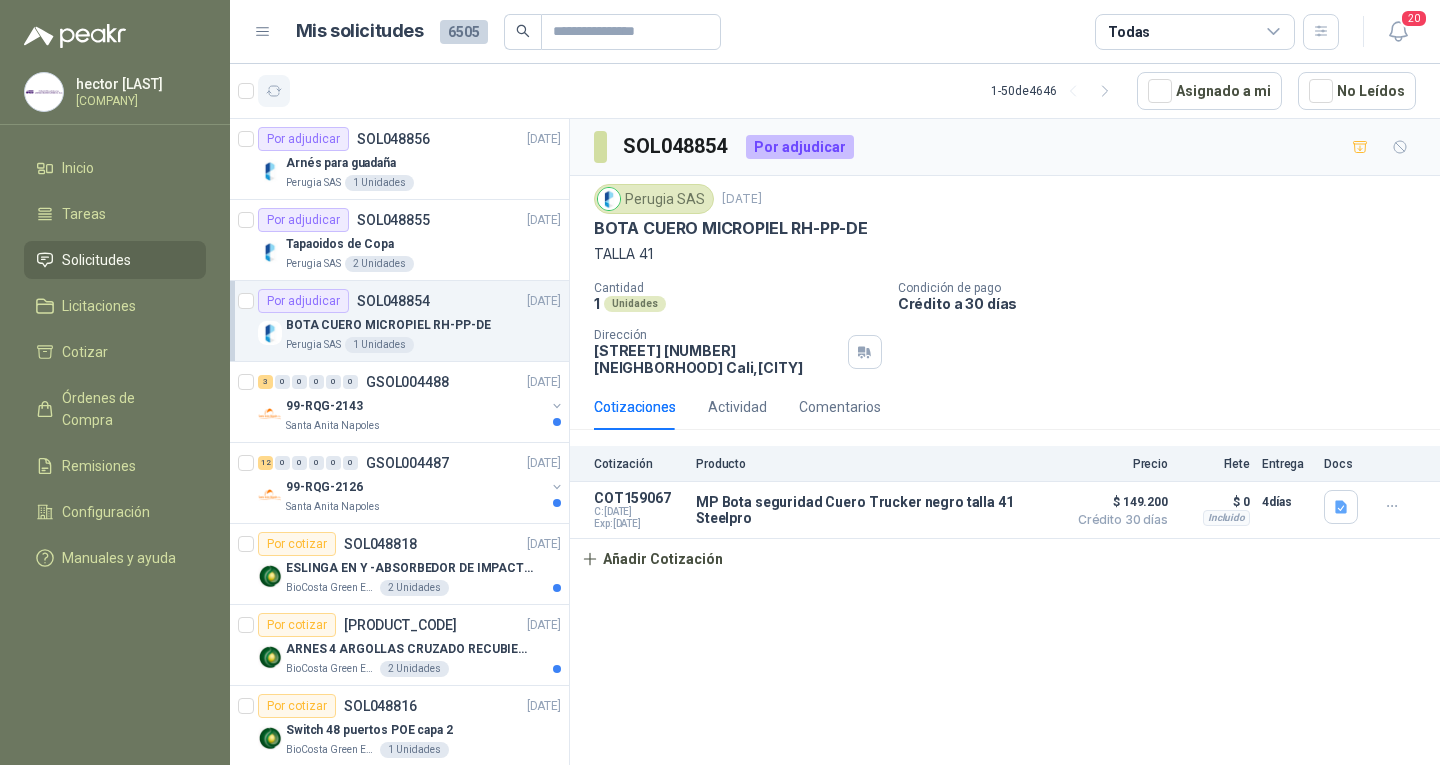 click 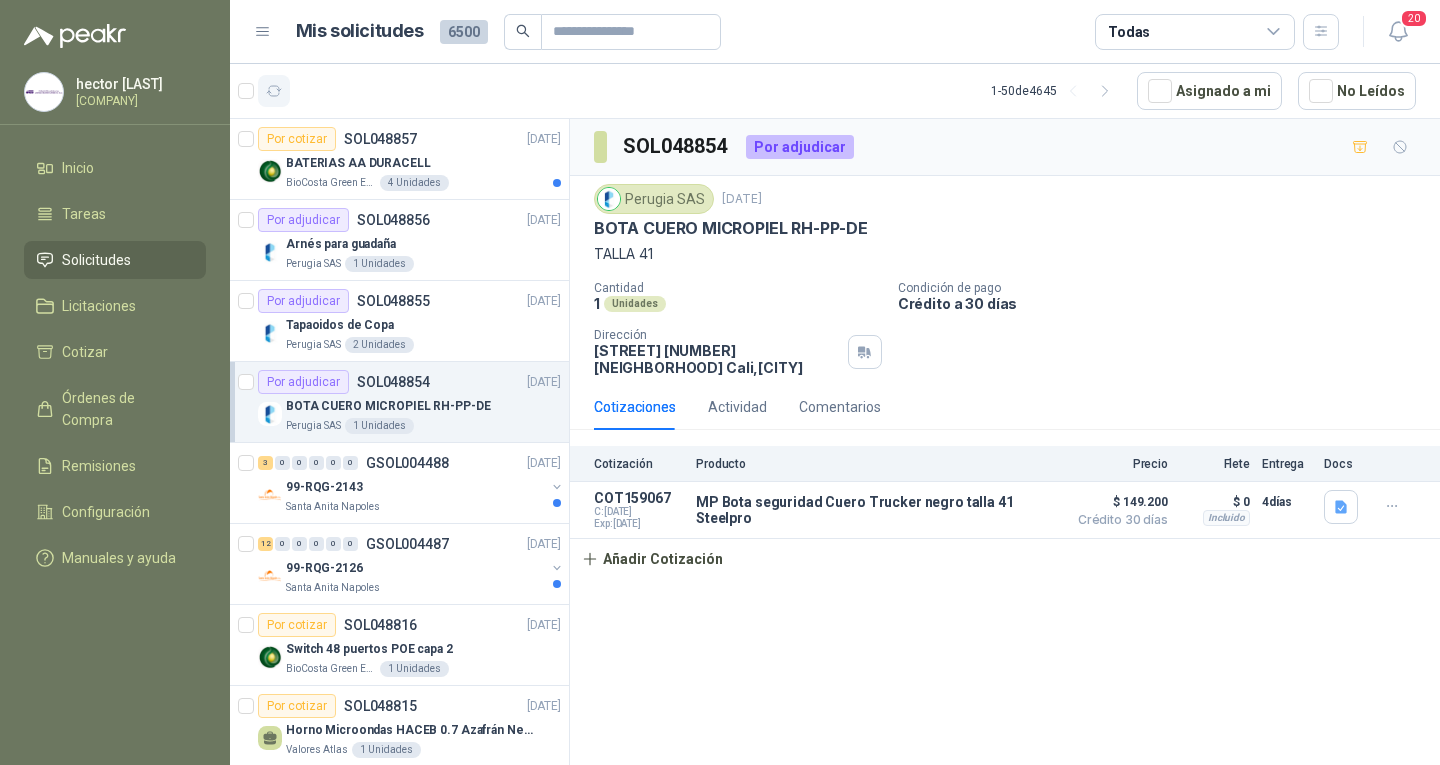 click 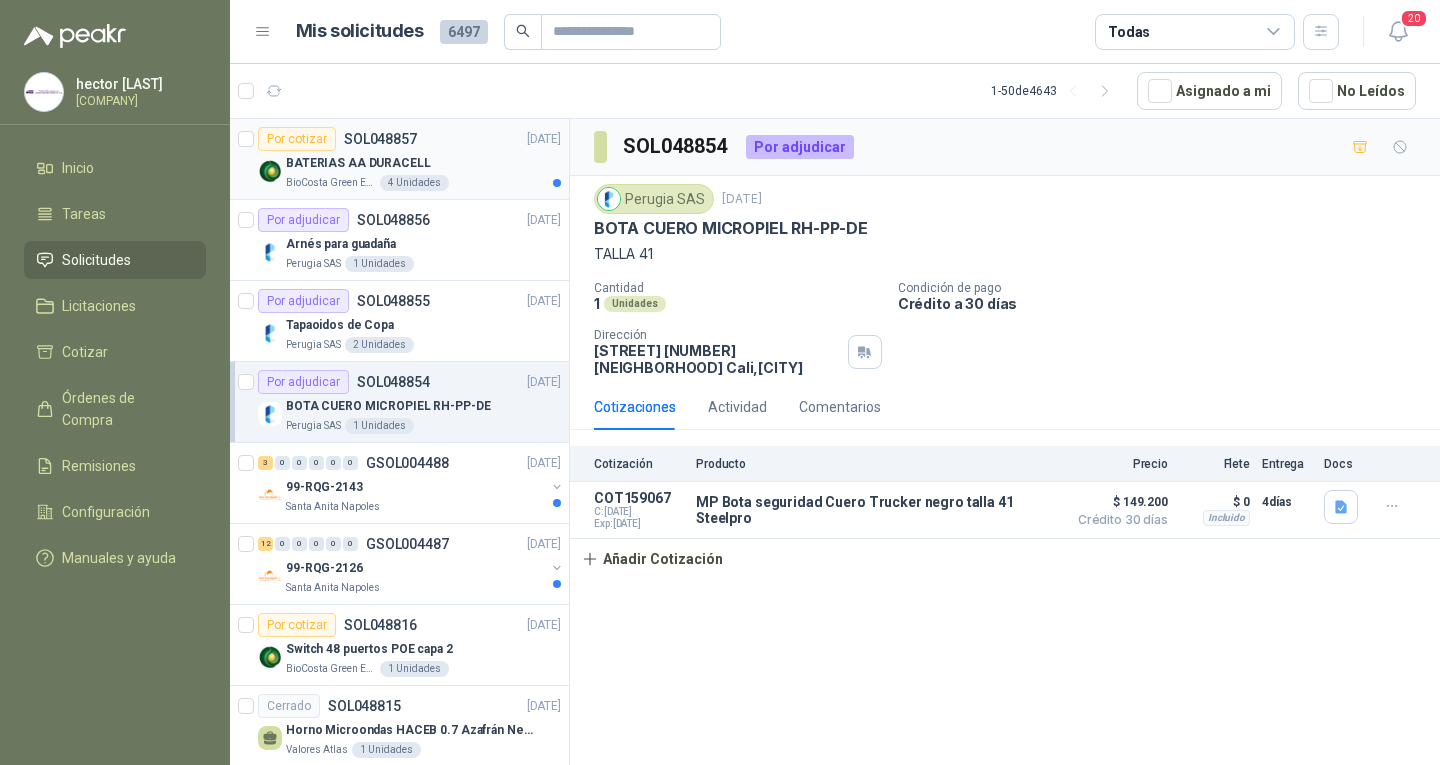 click on "BATERIAS AA DURACELL" at bounding box center [423, 163] 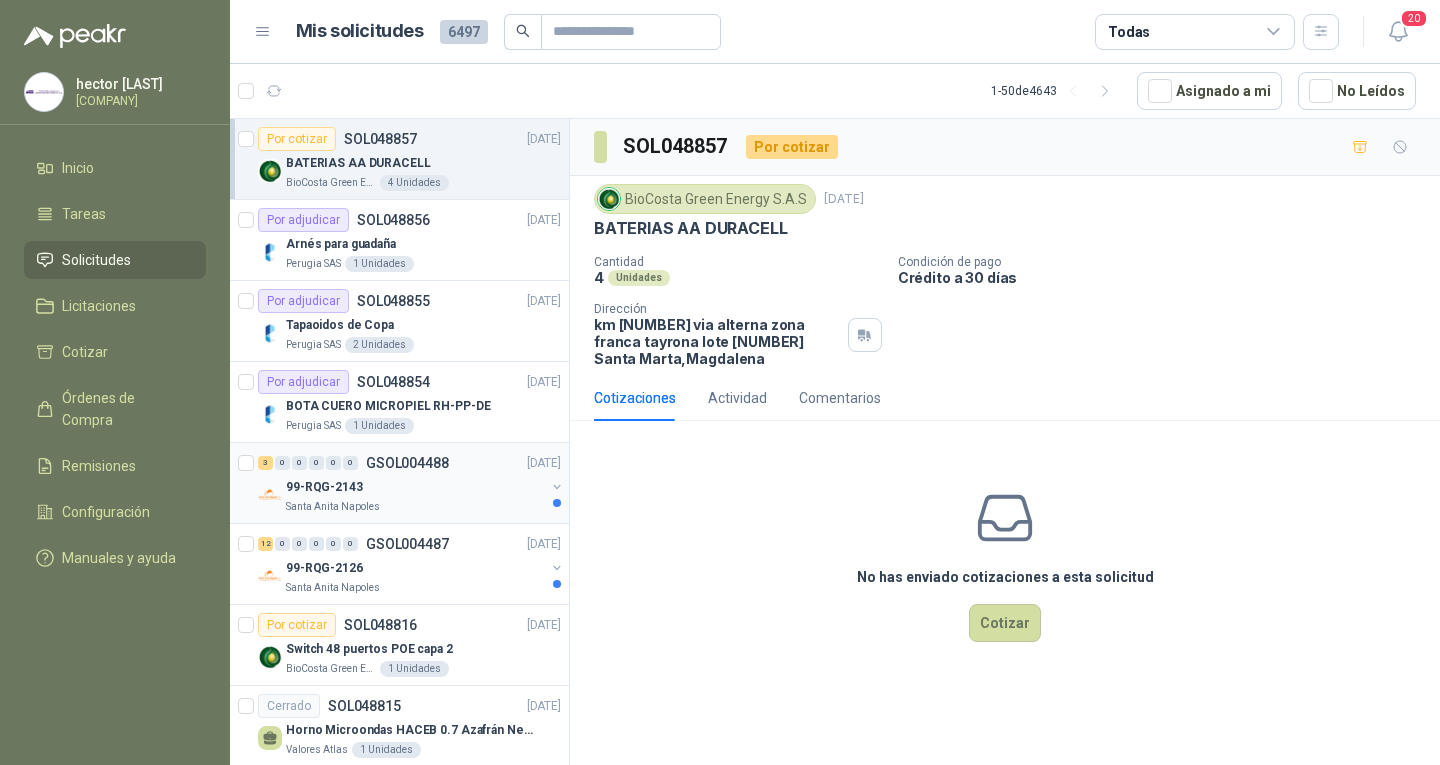 click on "[LOCATION]" at bounding box center [415, 507] 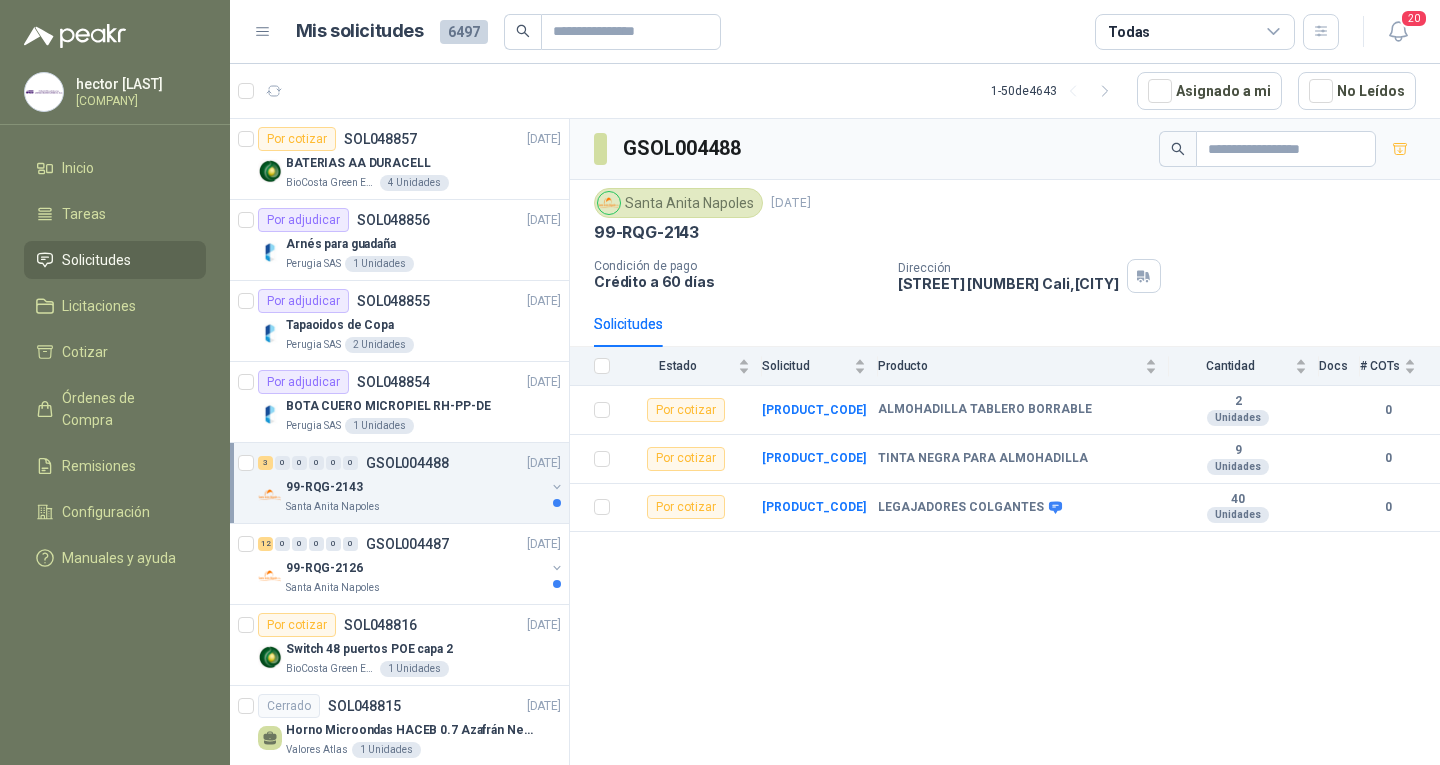 click on "GSOL004488   Santa Anita Napoles 16 jul, 2025   99-RQG-2143 Condición de pago Crédito a 60 días Dirección Calle 70 norte n°3cn 275   Cali ,  Valle del Cauca Solicitudes Estado Solicitud Producto Cantidad Docs # COTs Por cotizar SOL048839 ALMOHADILLA TABLERO BORRABLE 2 Unidades 0 Por cotizar SOL048840 TINTA NEGRA PARA ALMOHADILLA 9 Unidades 0 Por cotizar SOL048841 LEGAJADORES COLGANTES 40 Unidades 0" at bounding box center [1005, 445] 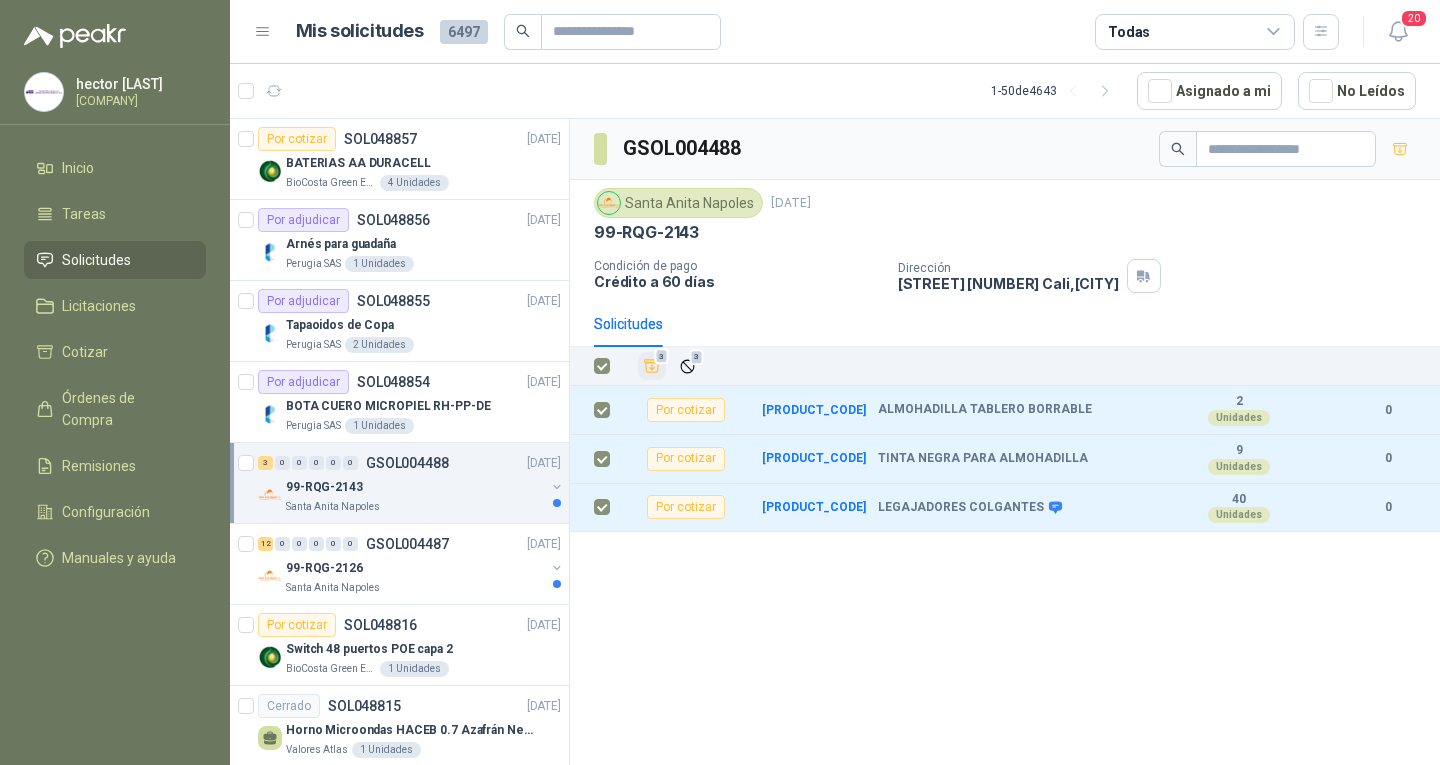 click 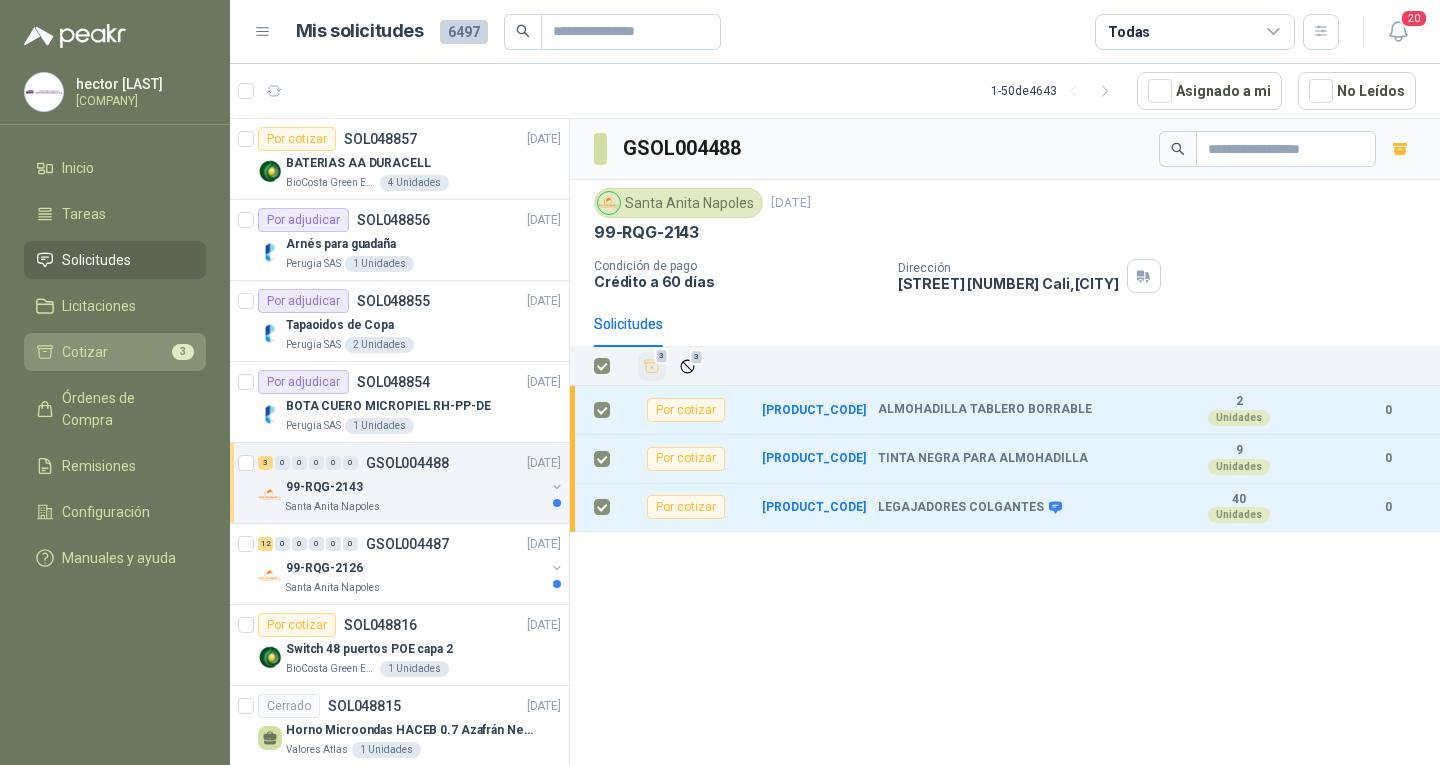 click on "Cotizar 3" at bounding box center (115, 352) 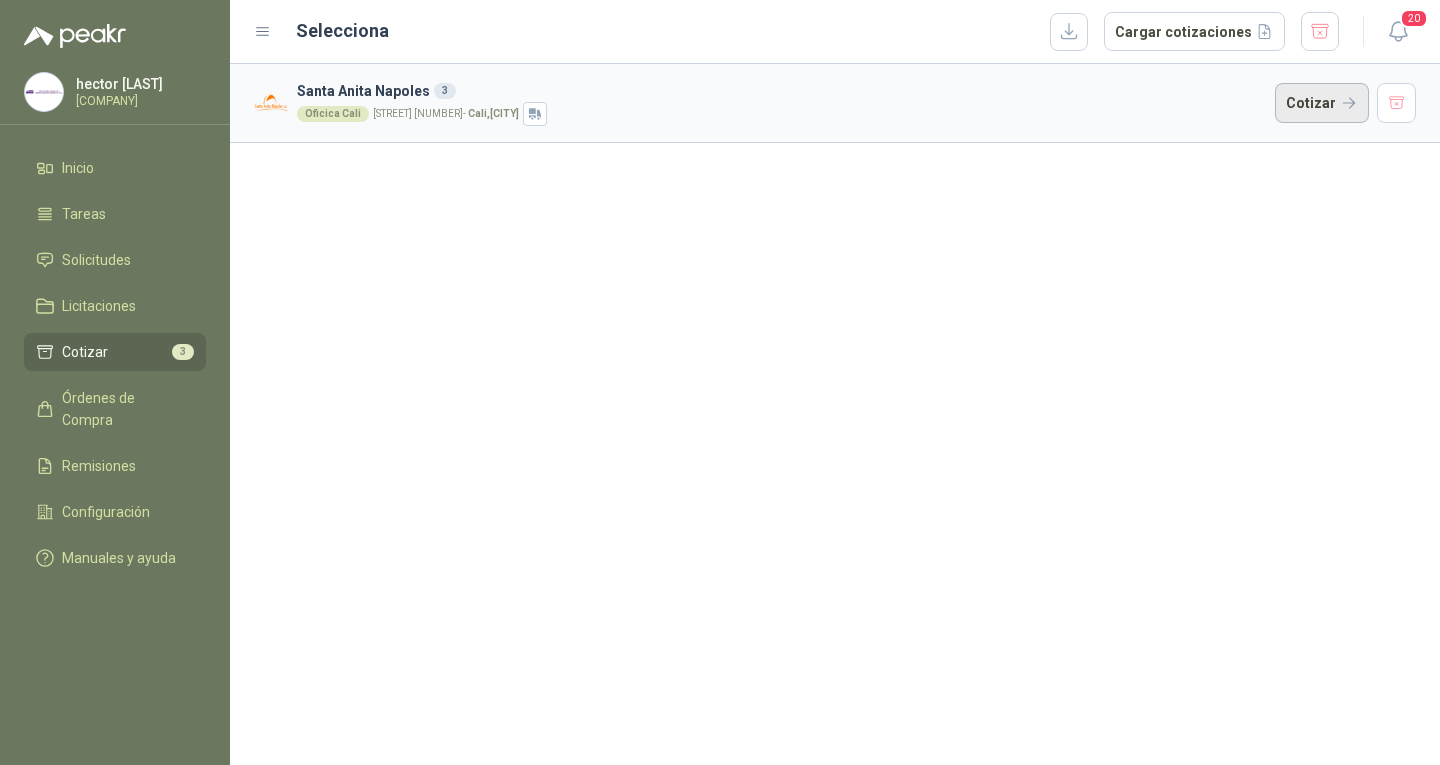 click on "Cotizar" at bounding box center [1322, 103] 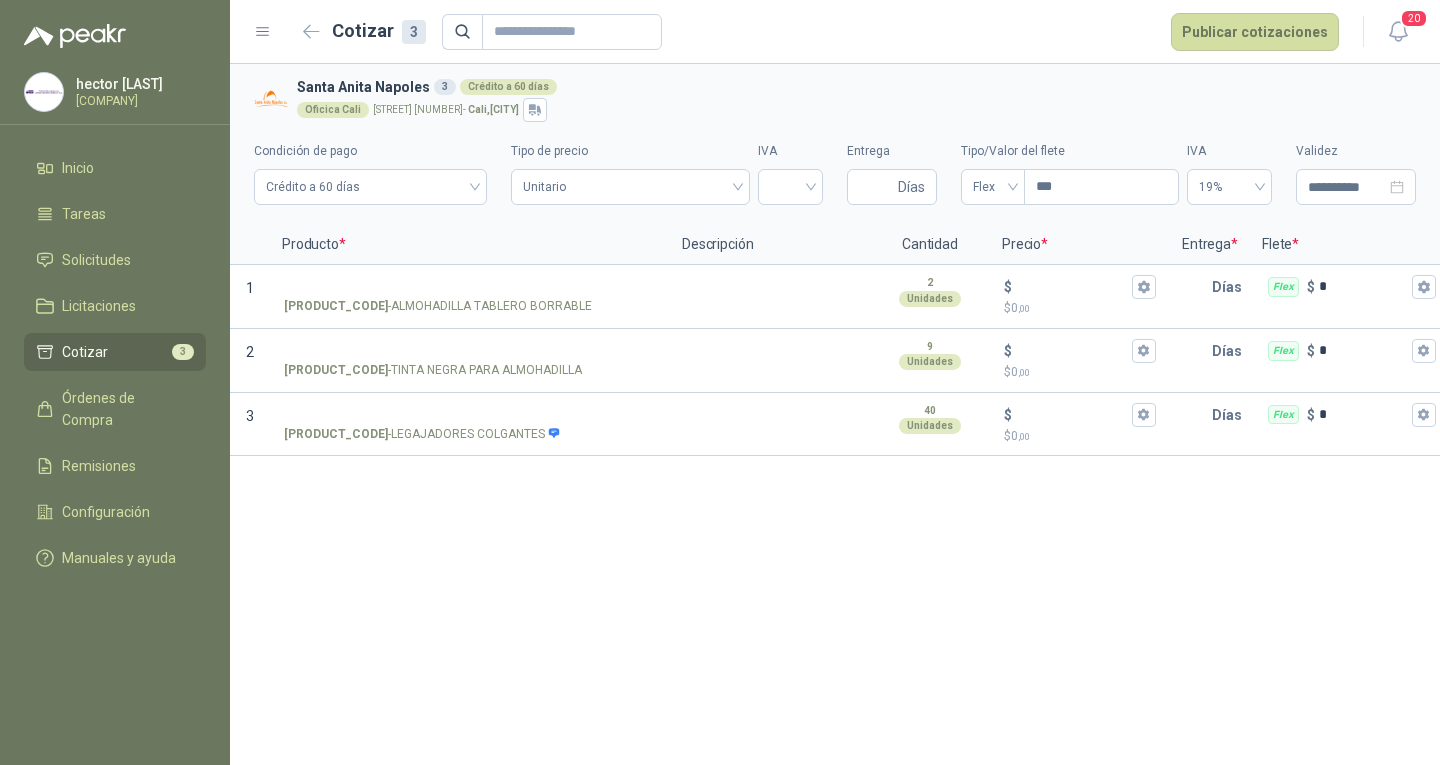 type 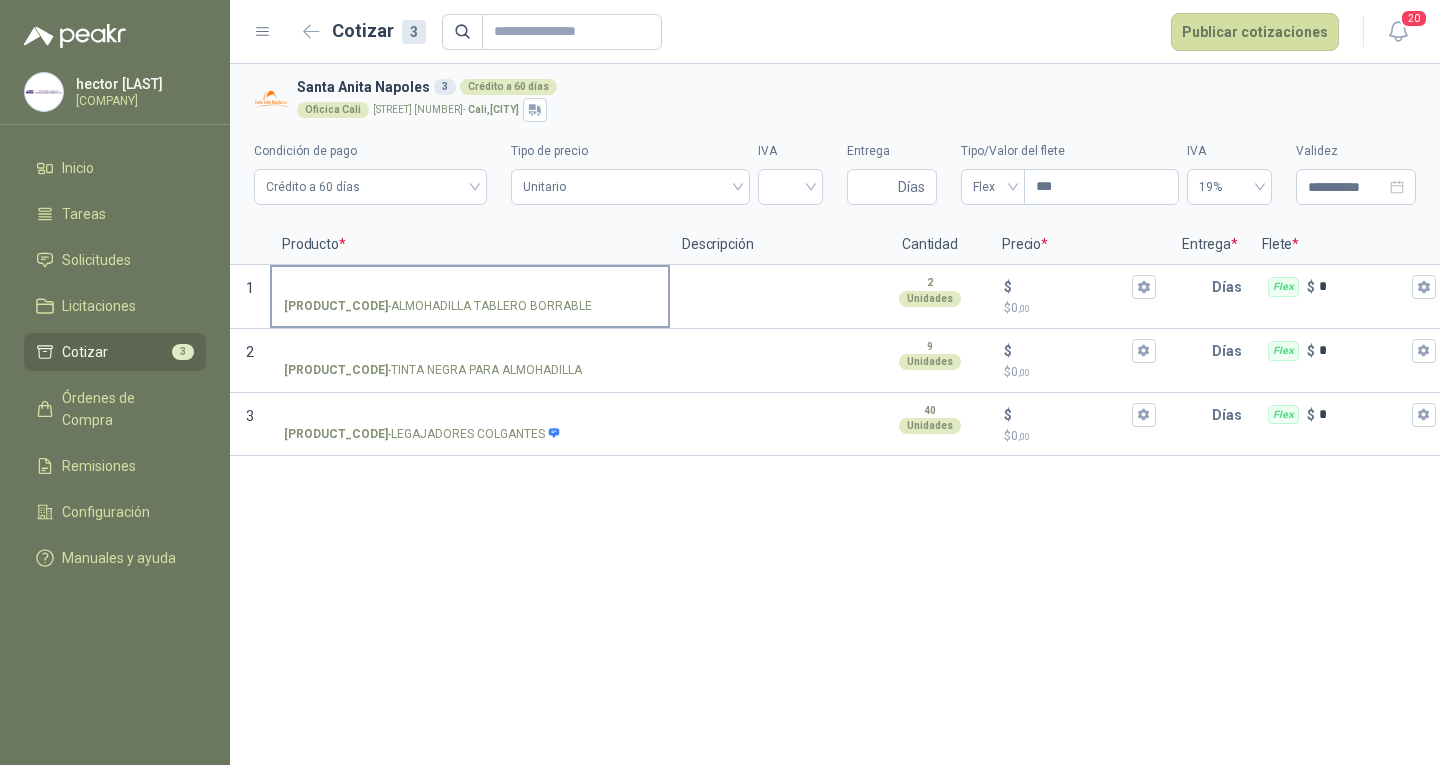 click on "SOL048839  -  ALMOHADILLA TABLERO BORRABLE" at bounding box center [470, 287] 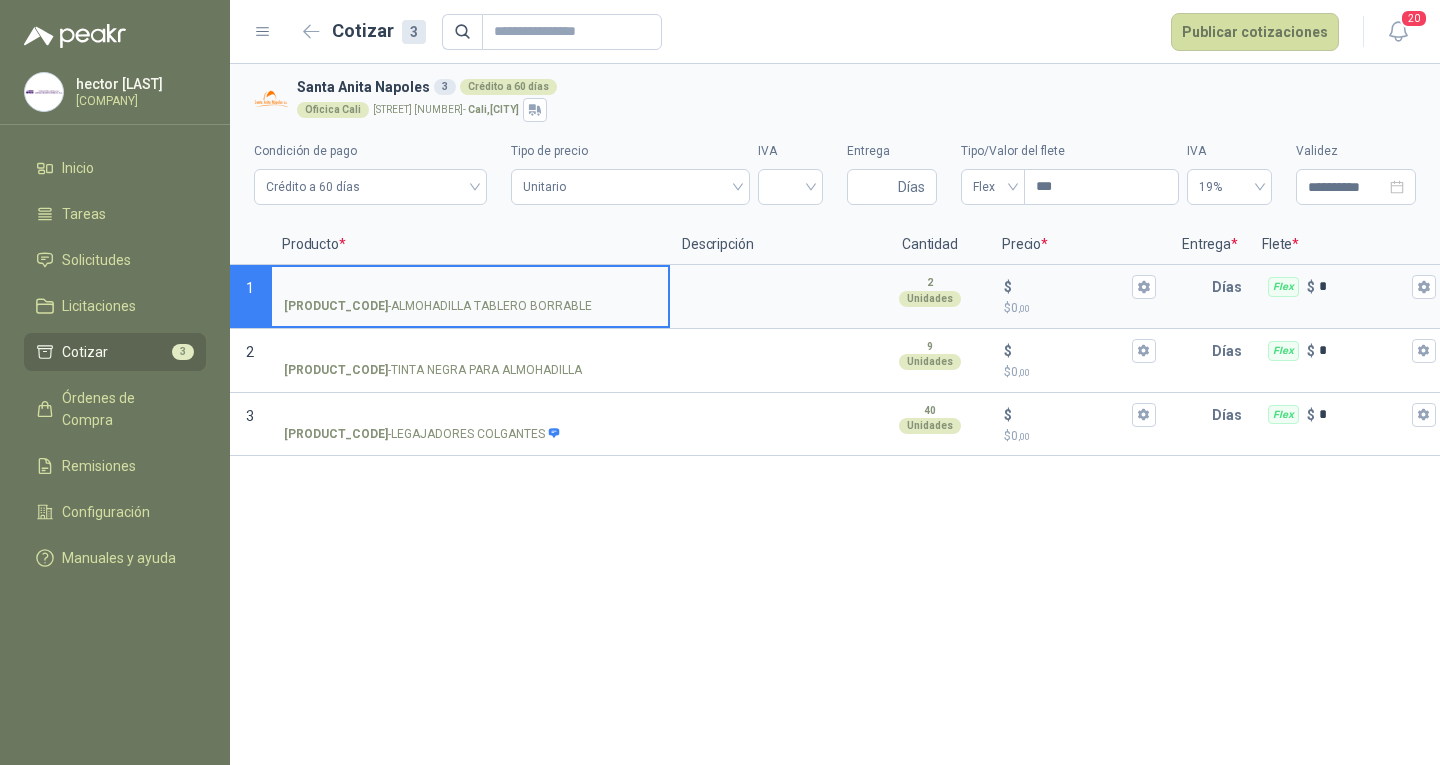 type on "*" 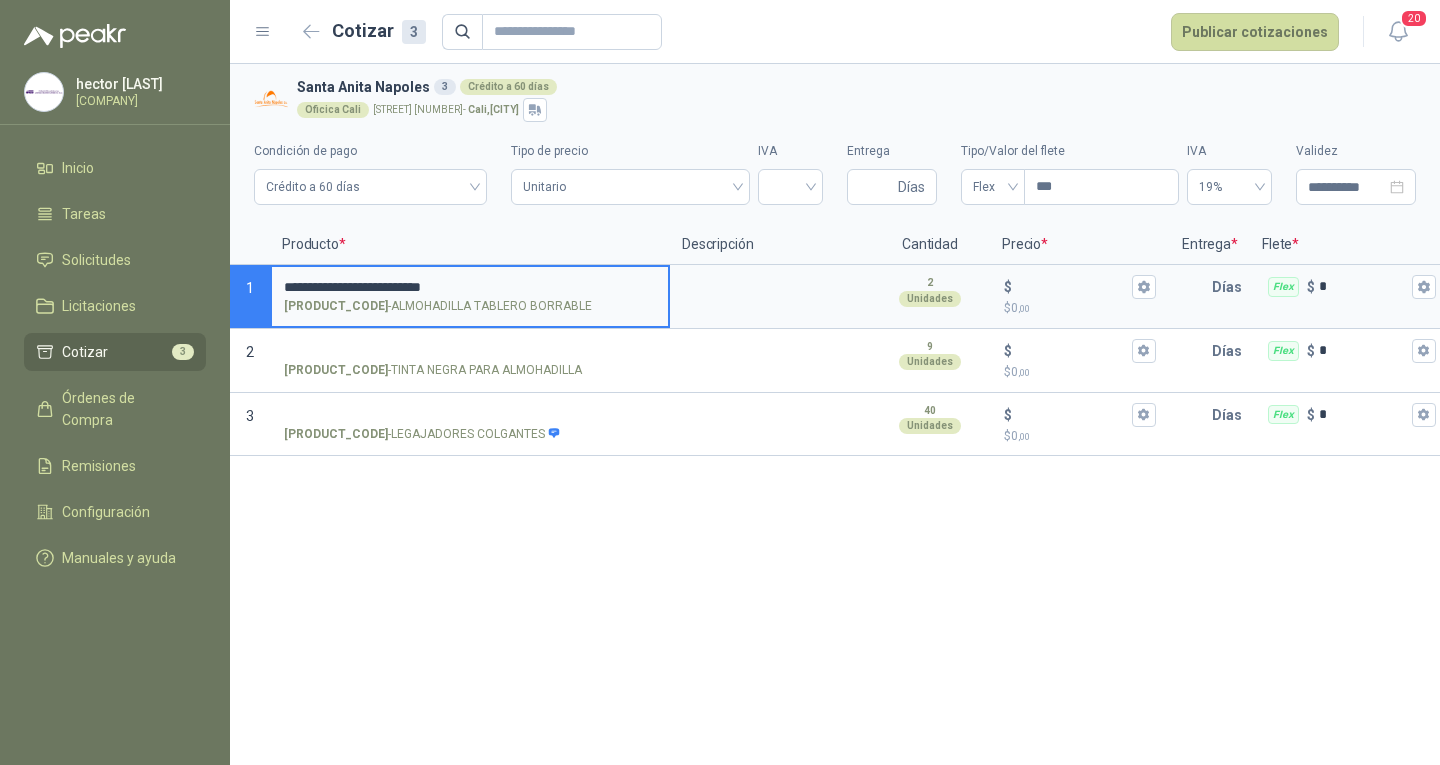 type on "**********" 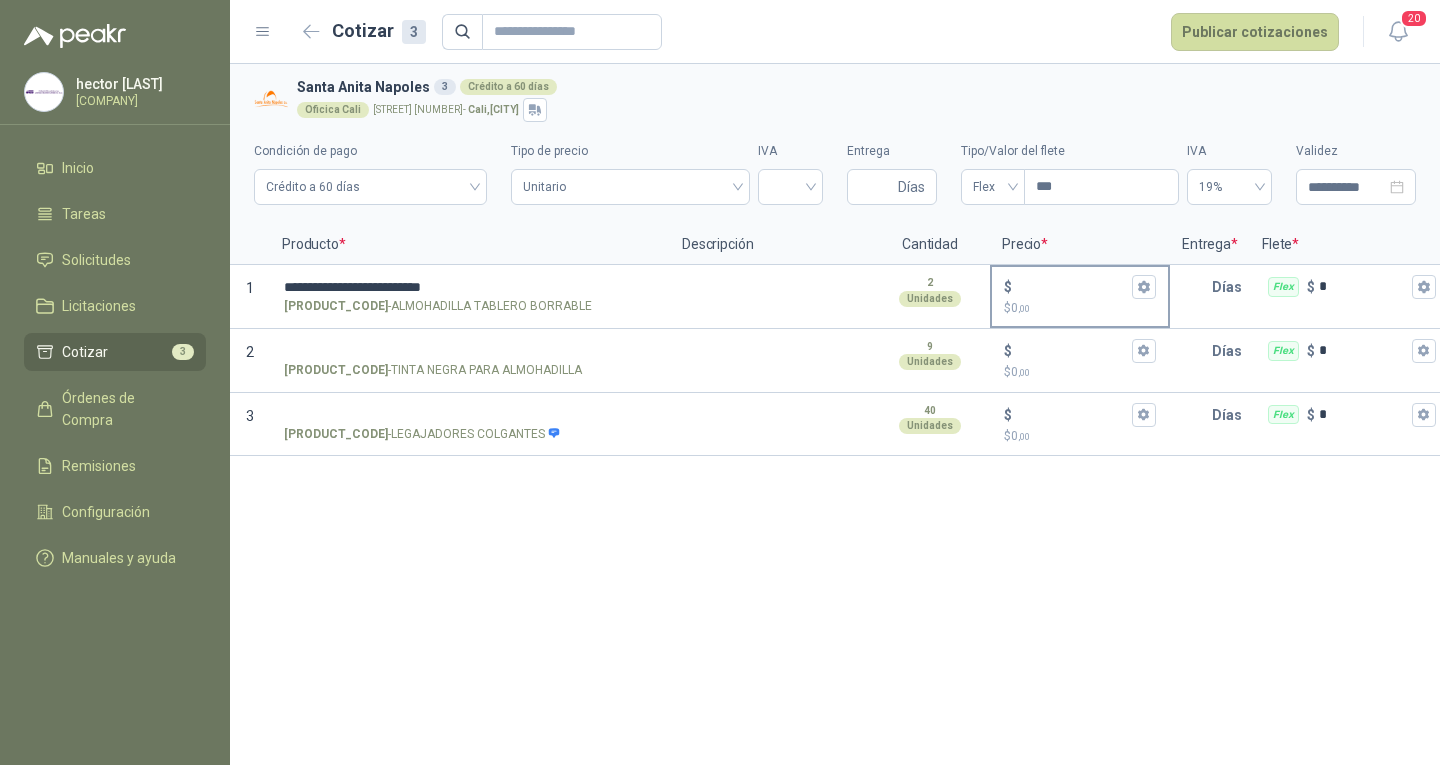 drag, startPoint x: 857, startPoint y: 758, endPoint x: 1035, endPoint y: 268, distance: 521.32904 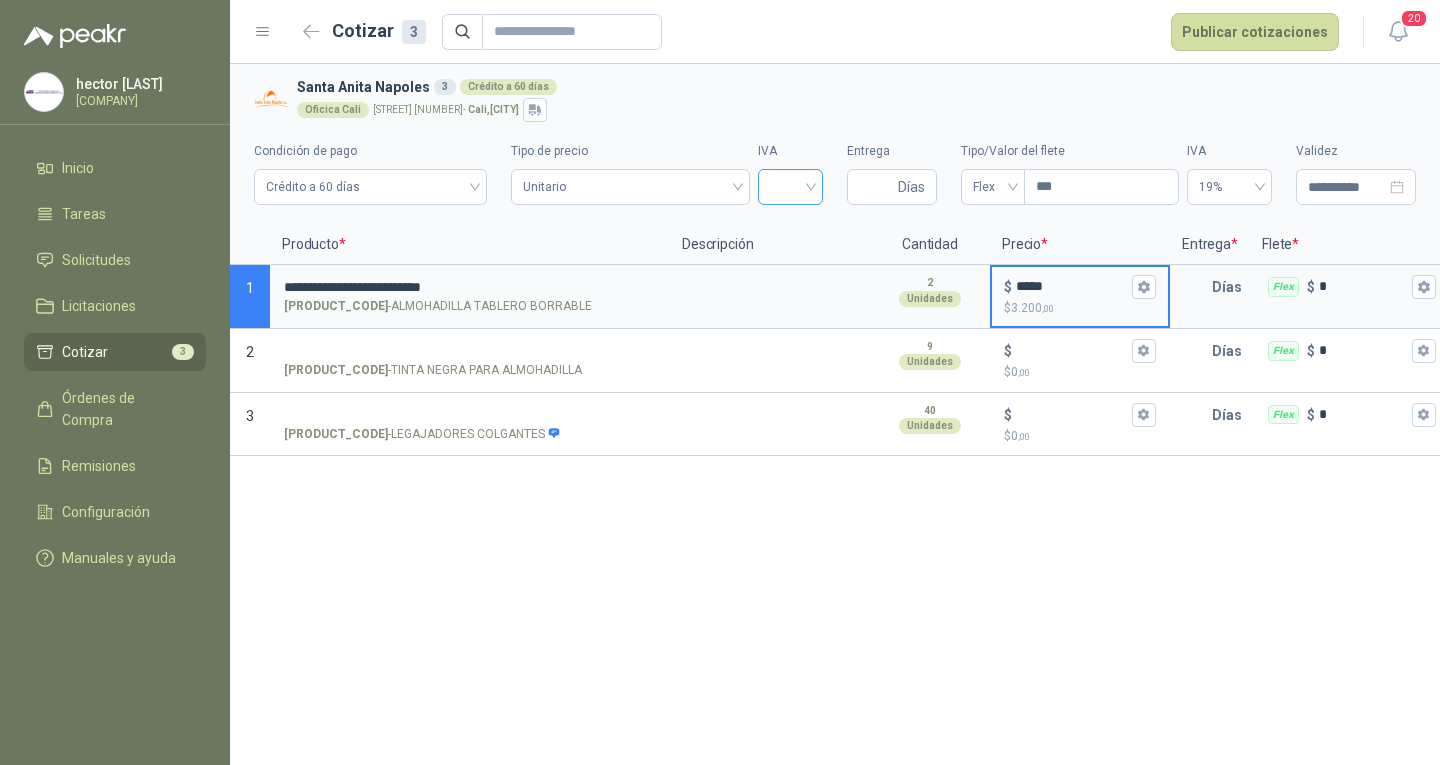 click at bounding box center [790, 187] 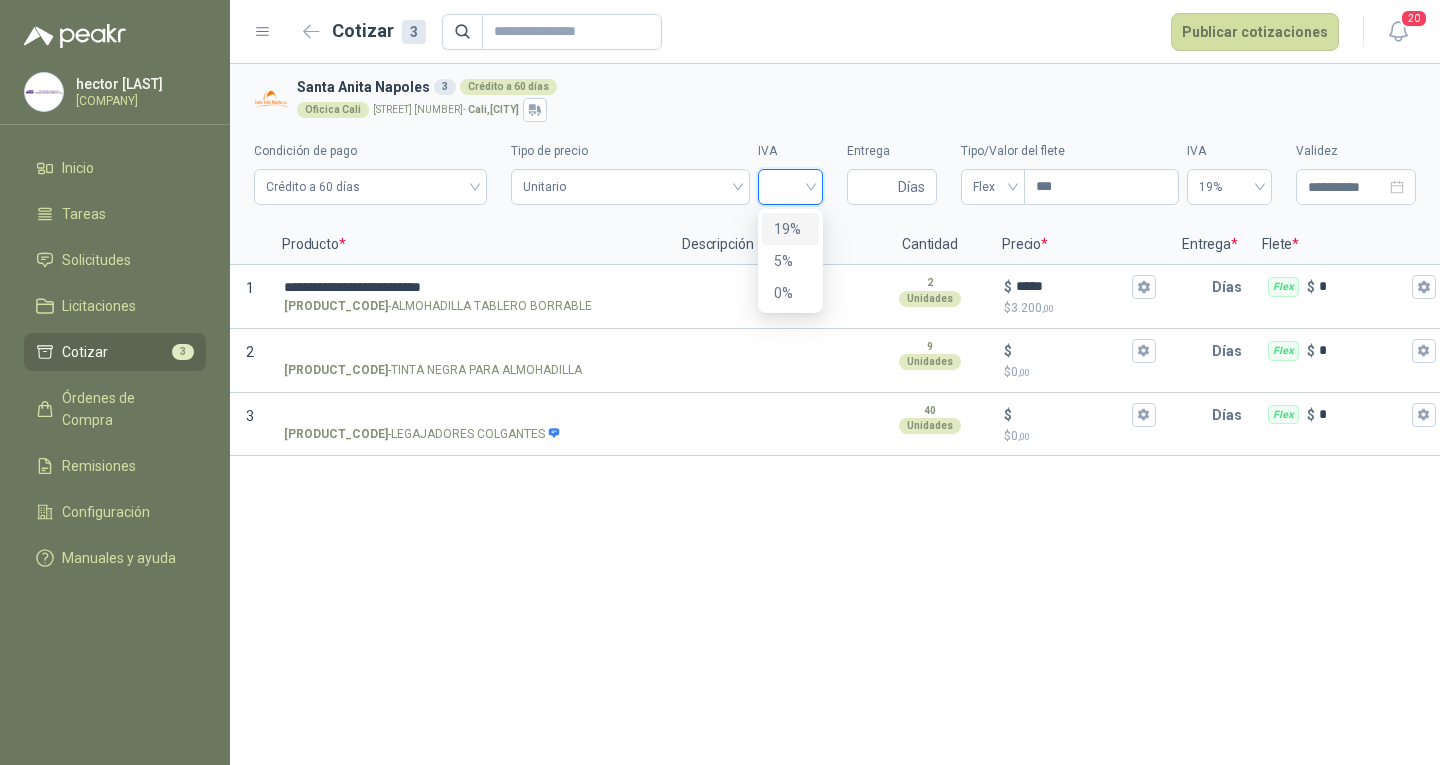 click on "19%" at bounding box center [790, 229] 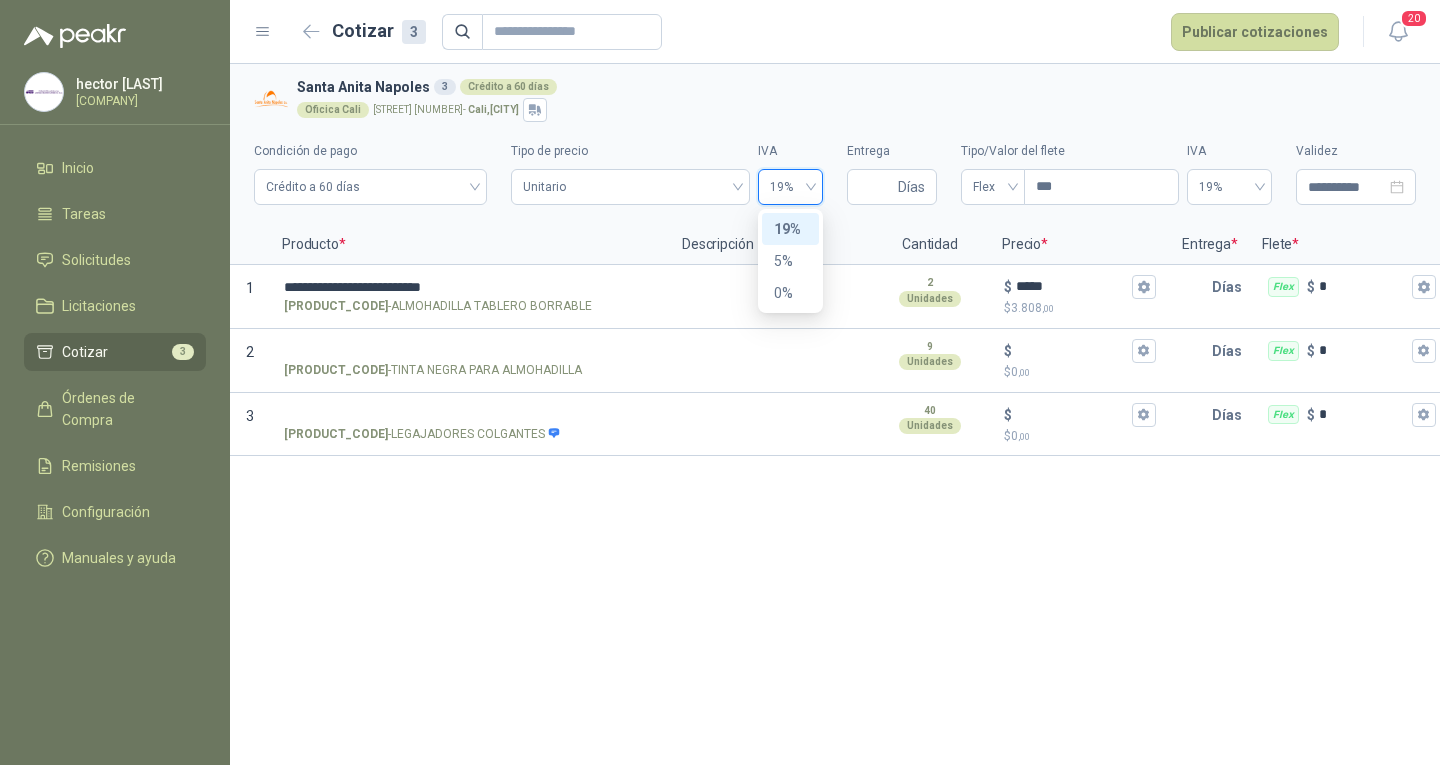 type 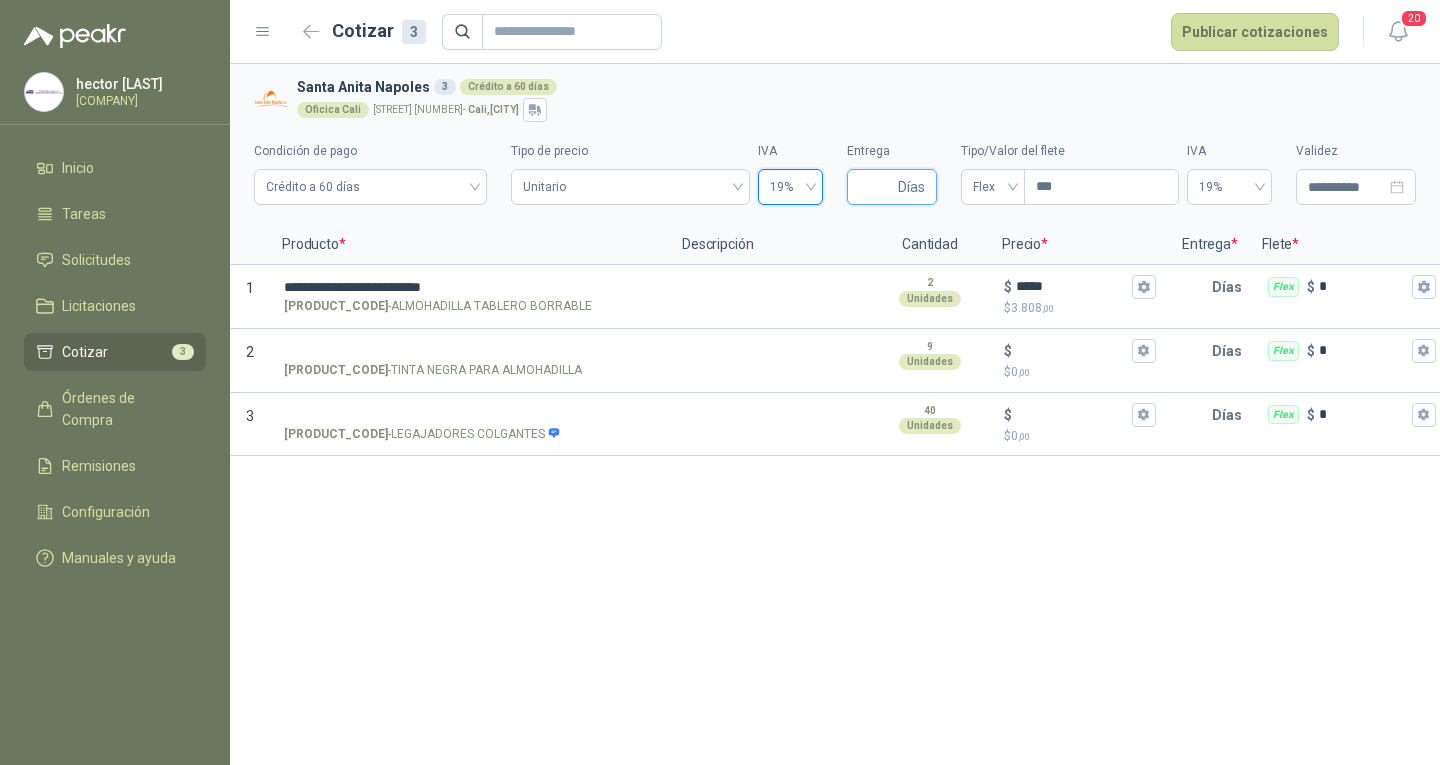 click on "Entrega" at bounding box center [876, 187] 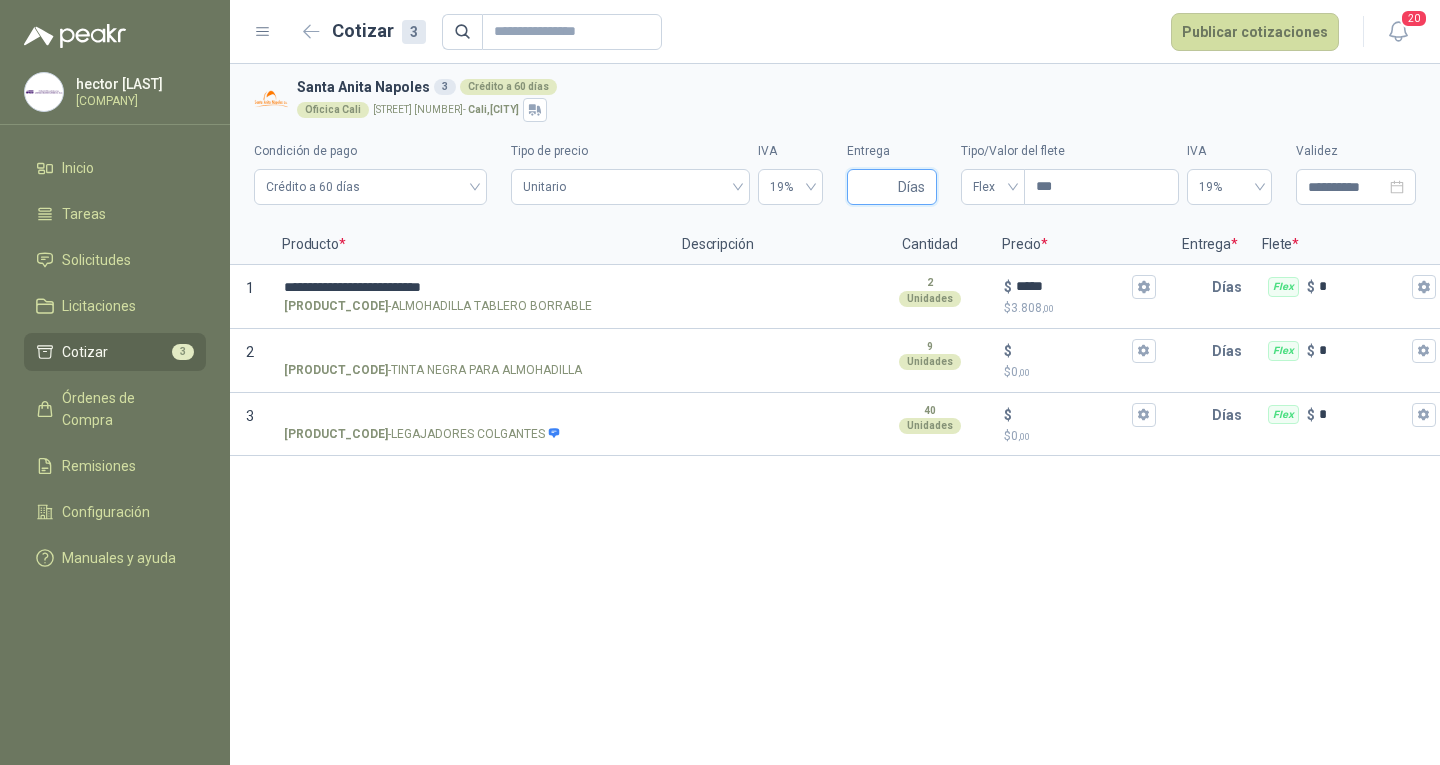 type on "*" 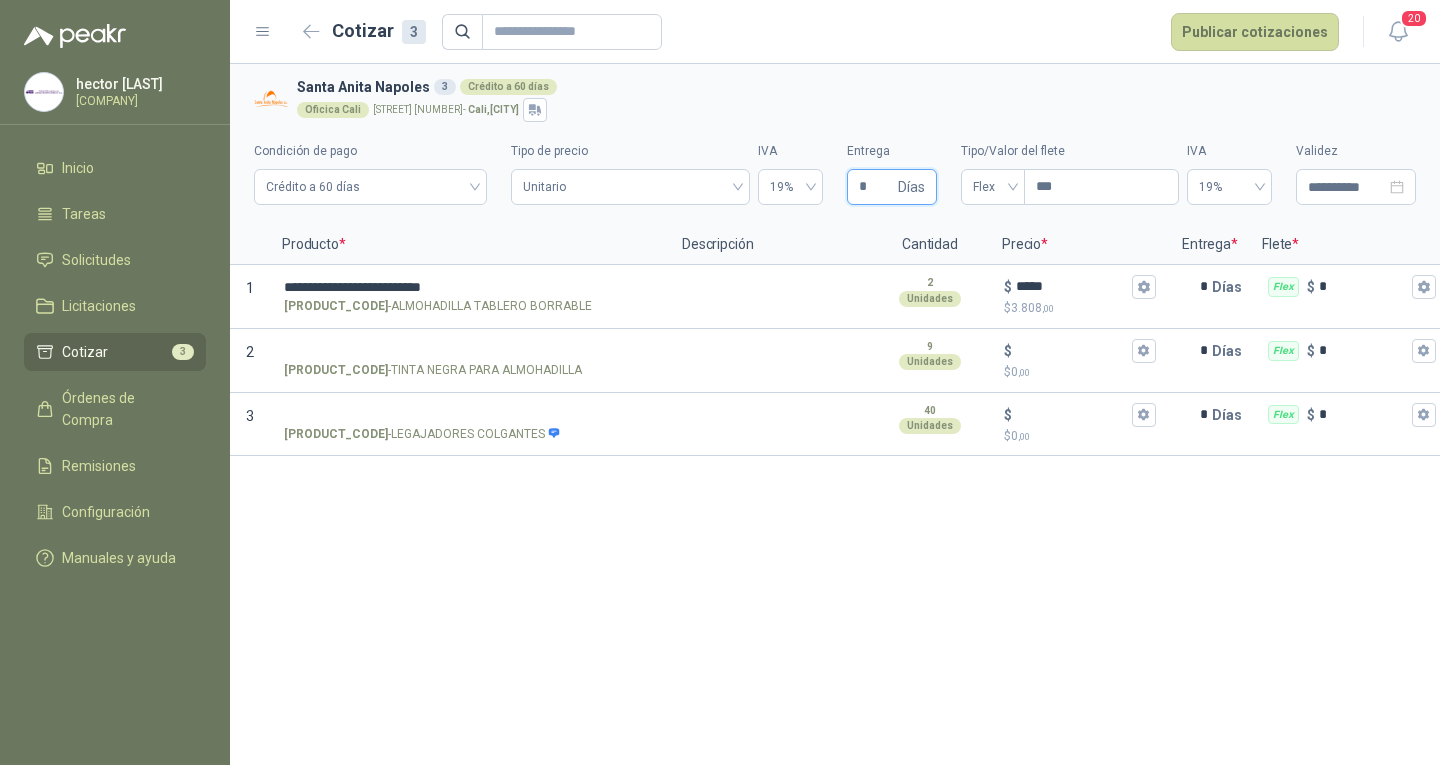 type 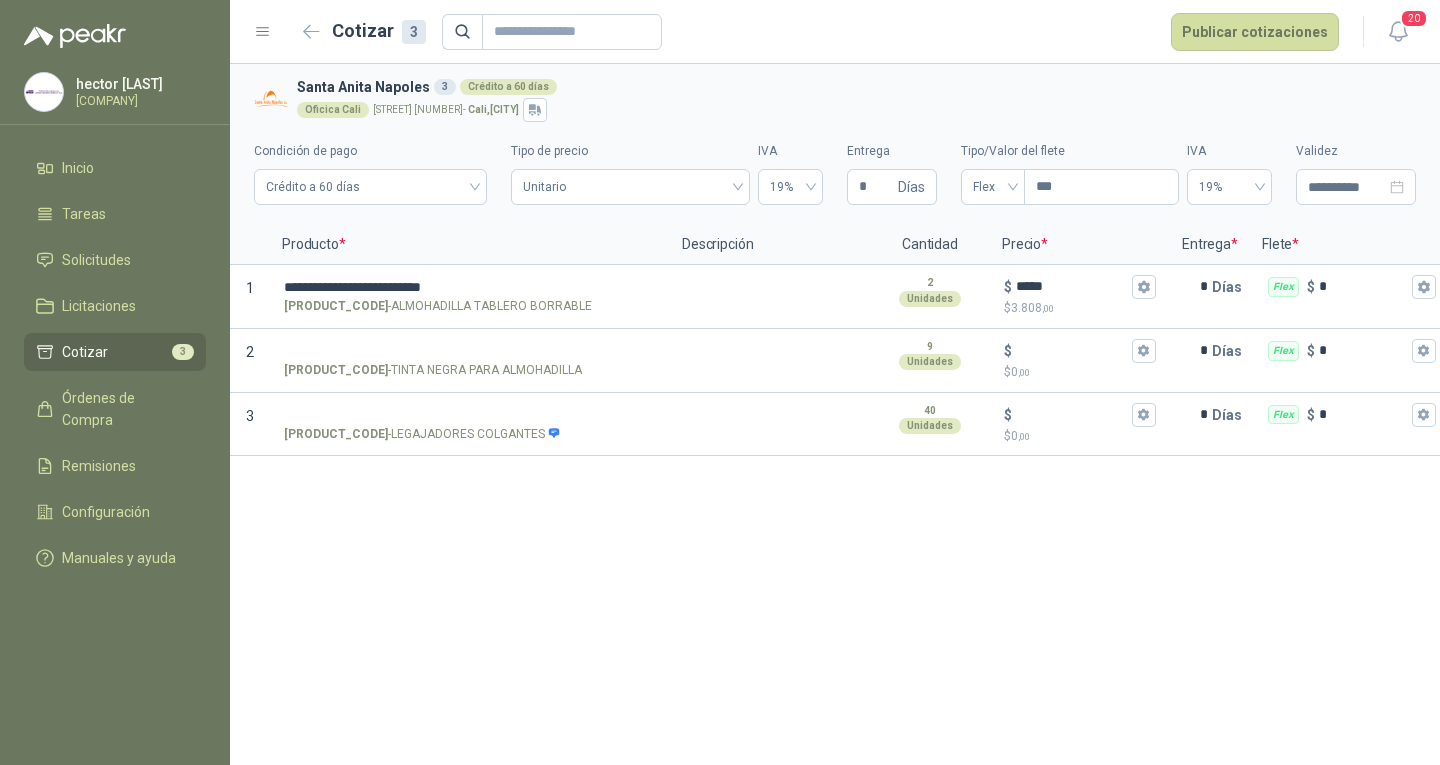 click on "**********" at bounding box center (835, 414) 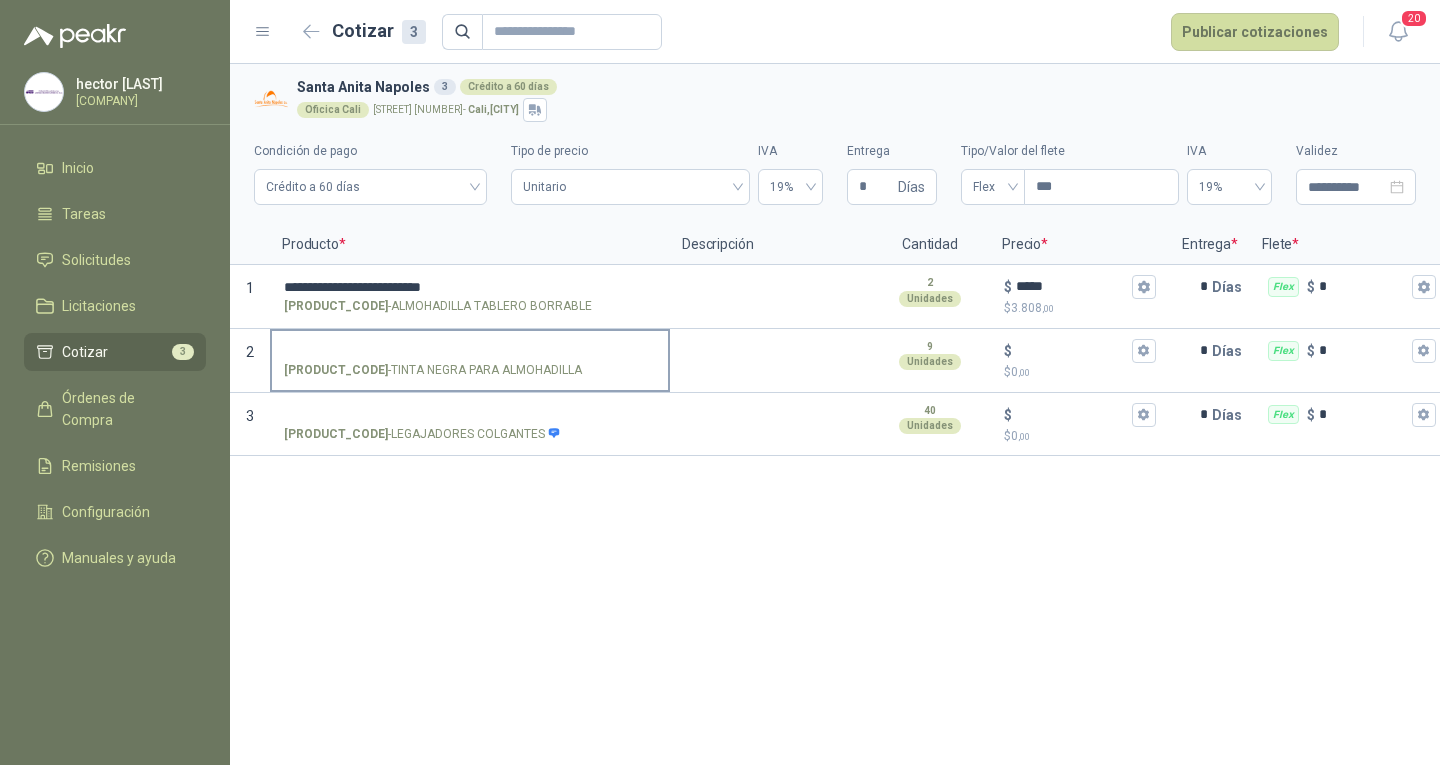 click on "SOL048840  -  TINTA NEGRA PARA ALMOHADILLA" at bounding box center (470, 351) 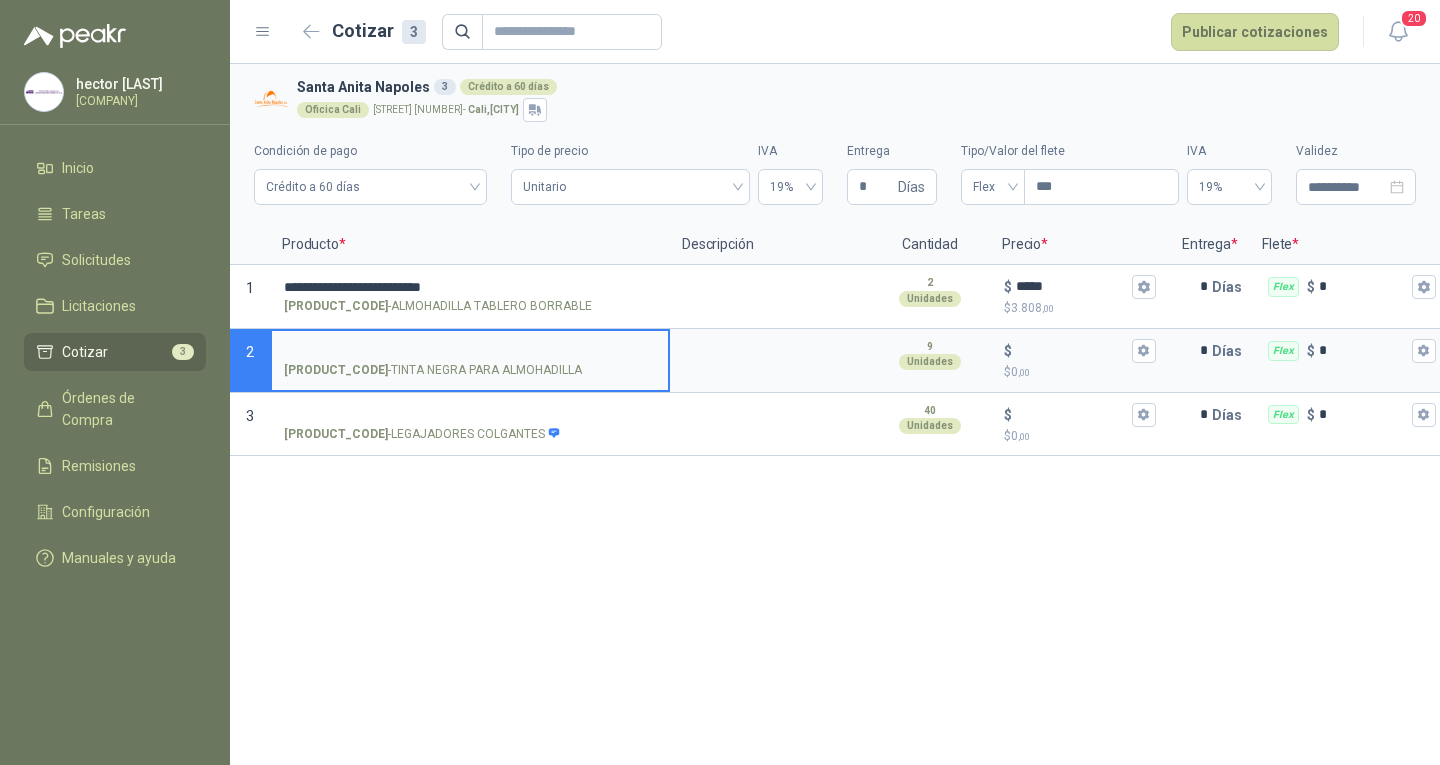 click on "SOL048840  -  TINTA NEGRA PARA ALMOHADILLA" at bounding box center [470, 351] 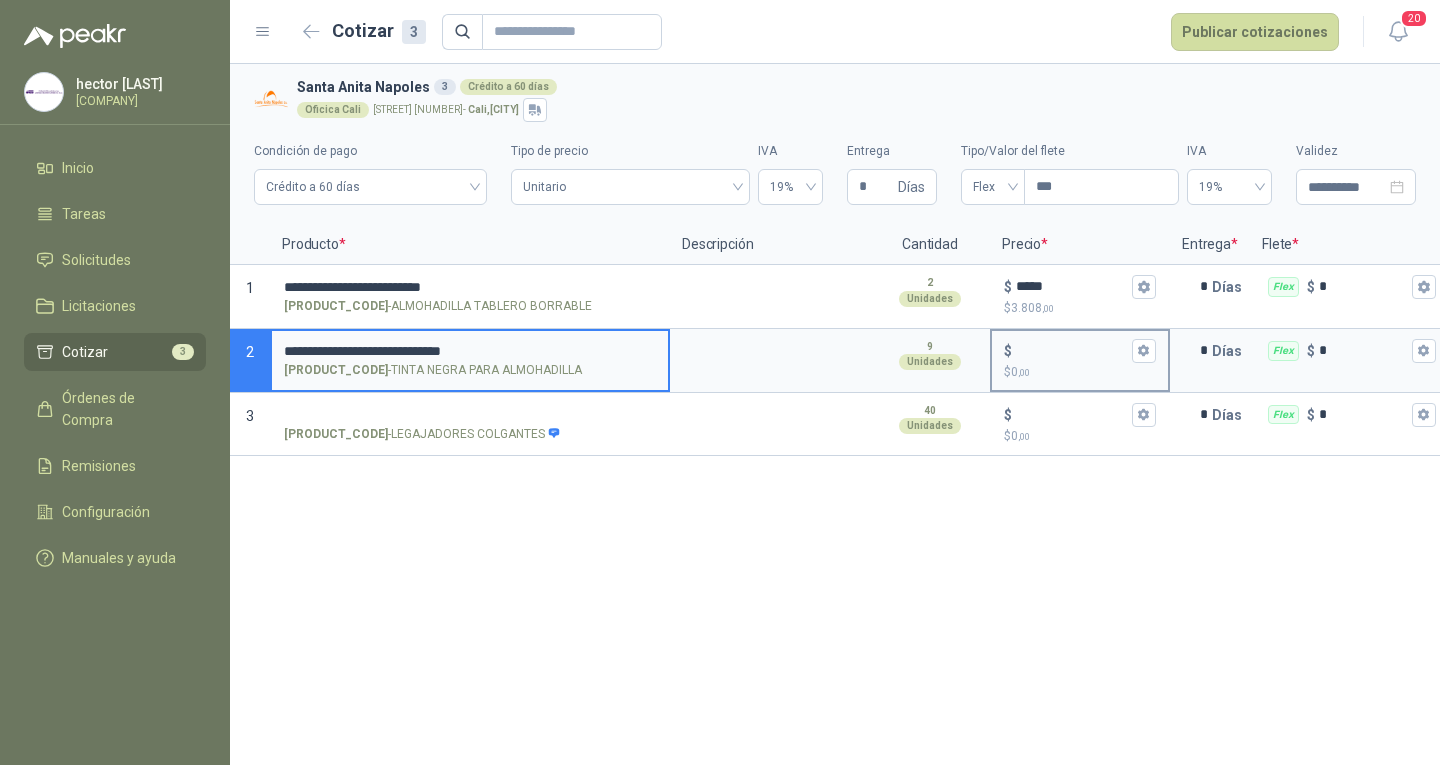 type on "**********" 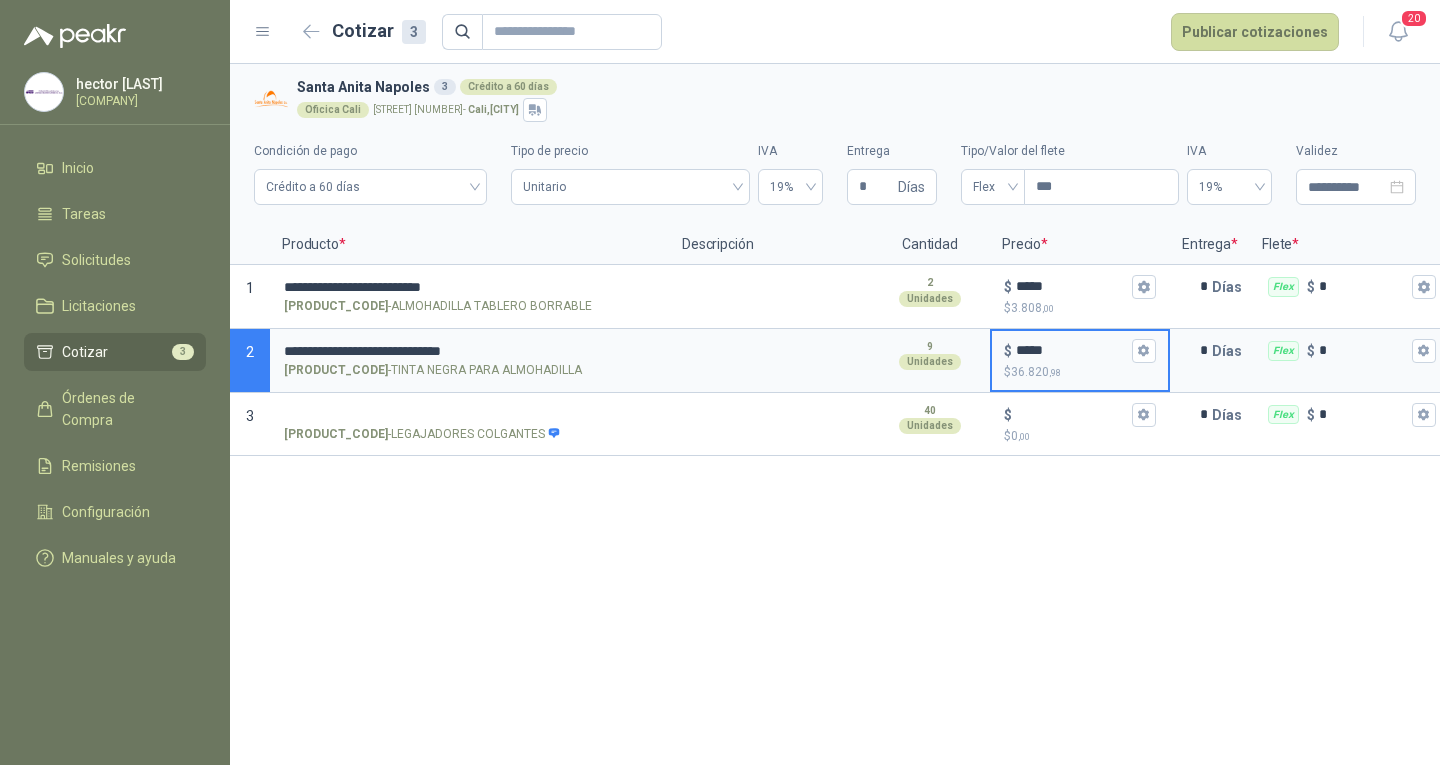 type on "*****" 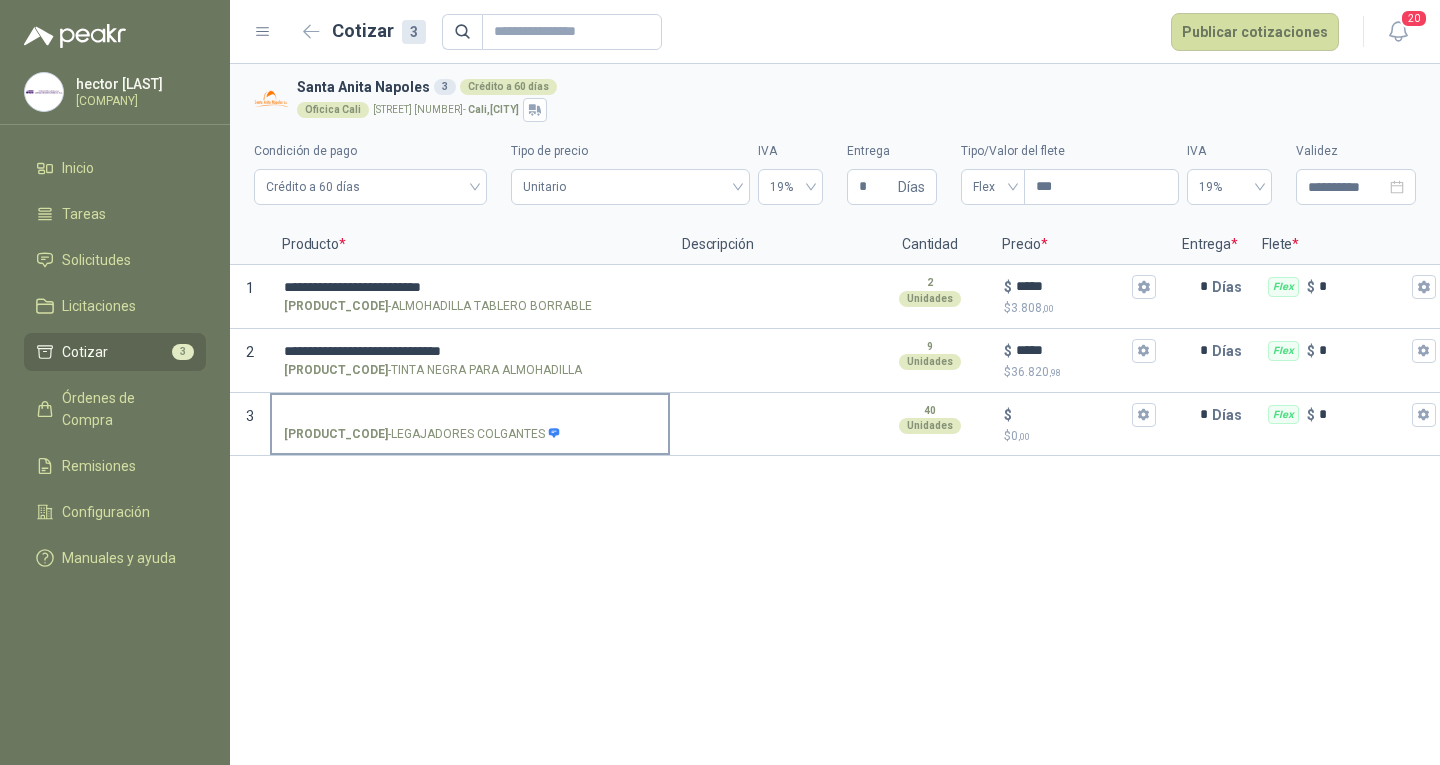 drag, startPoint x: 701, startPoint y: 686, endPoint x: 365, endPoint y: 446, distance: 412.91162 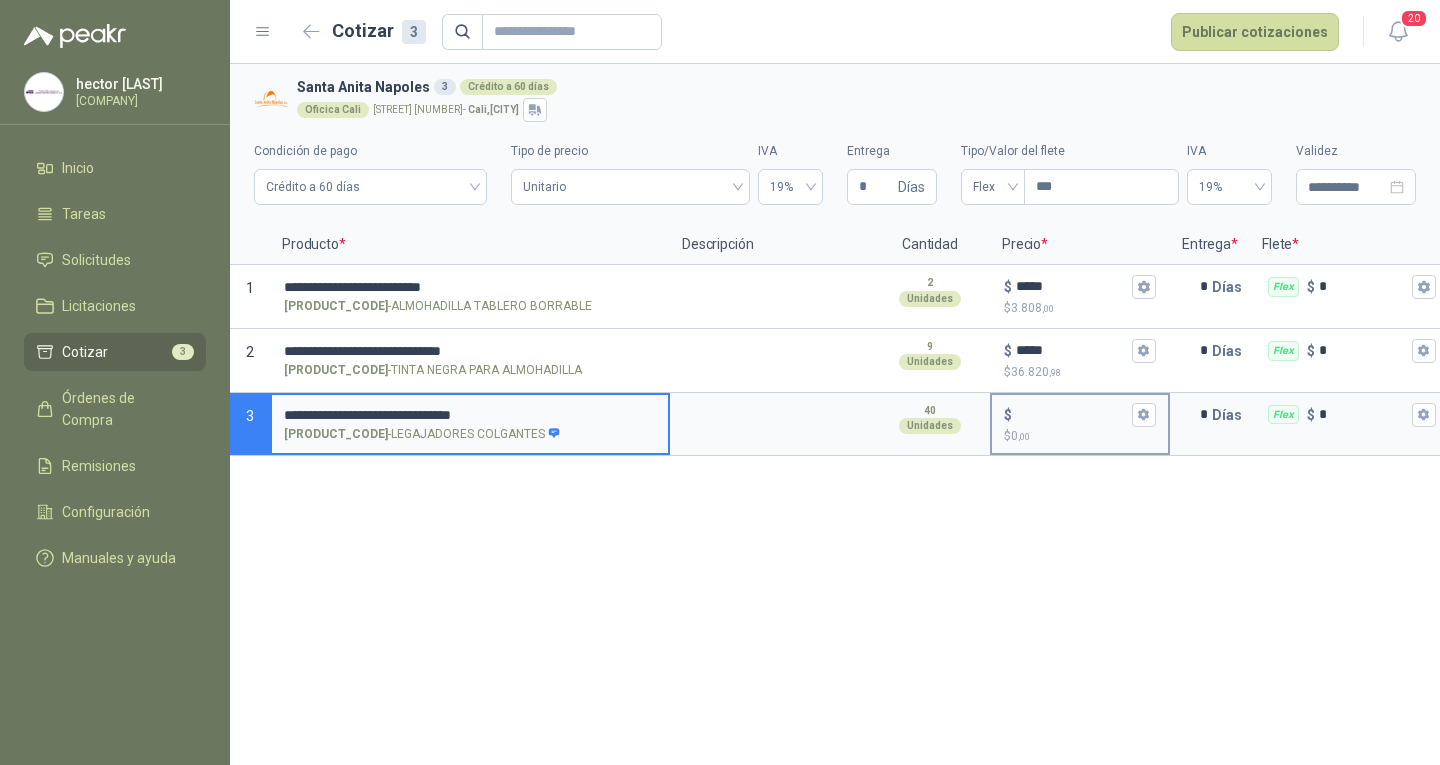 type on "**********" 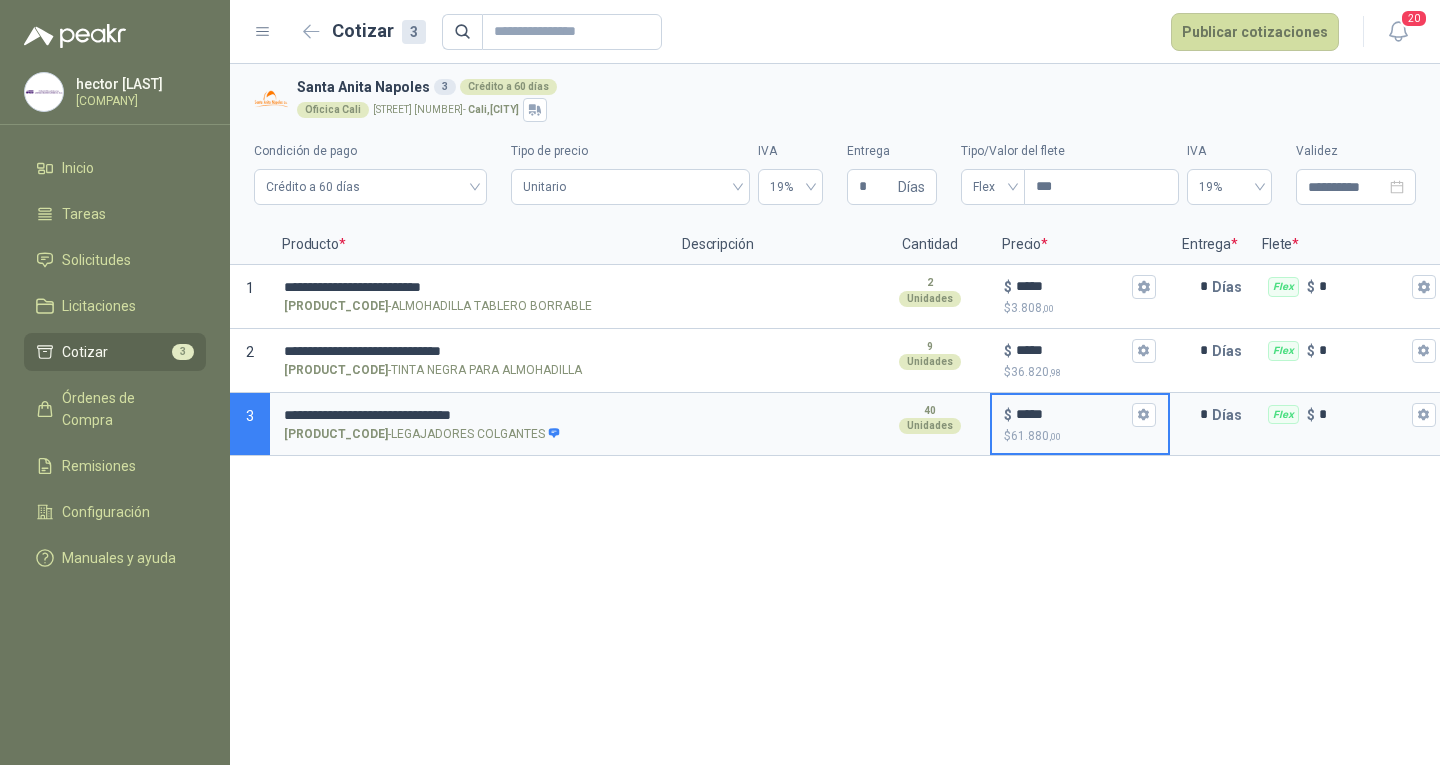 click on "**********" at bounding box center [835, 414] 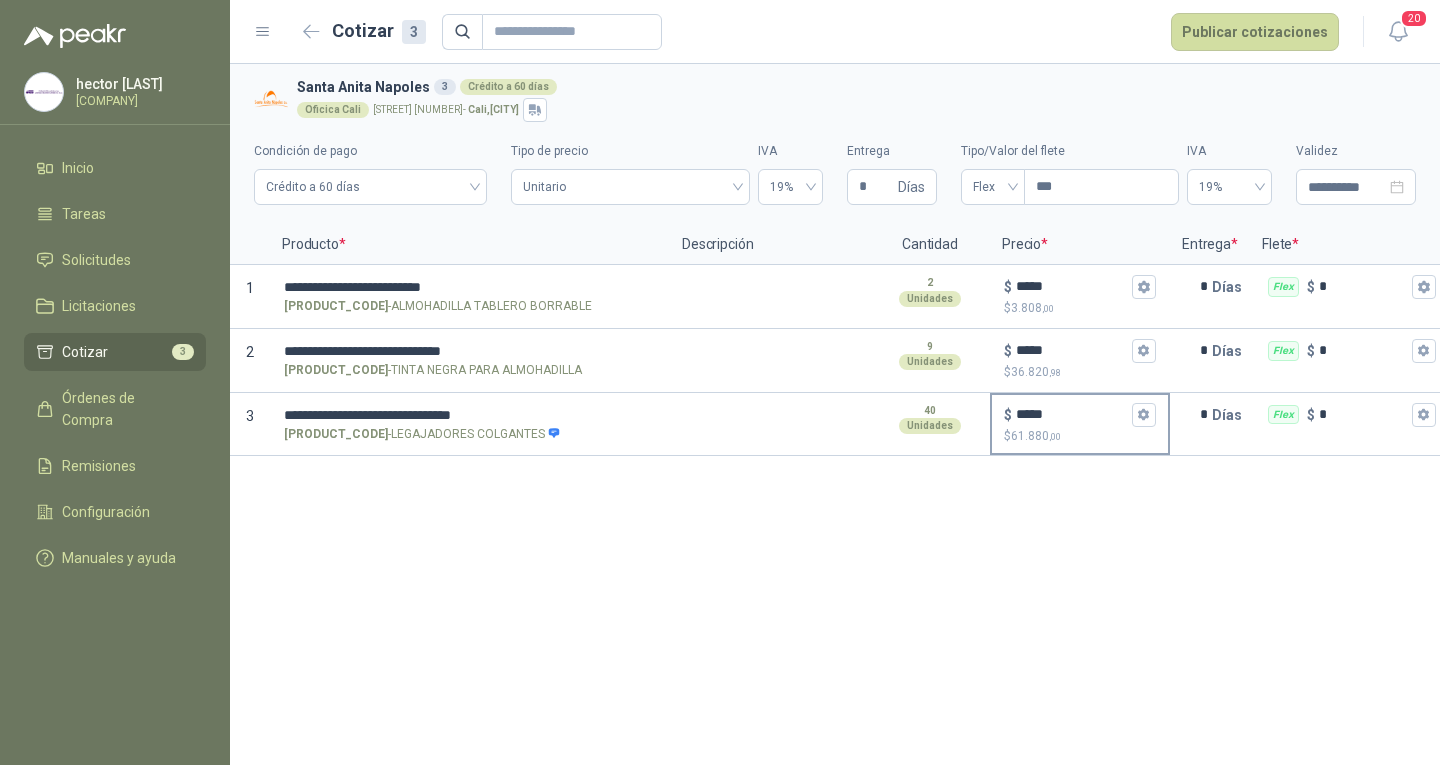 click on "*****" at bounding box center [1072, 414] 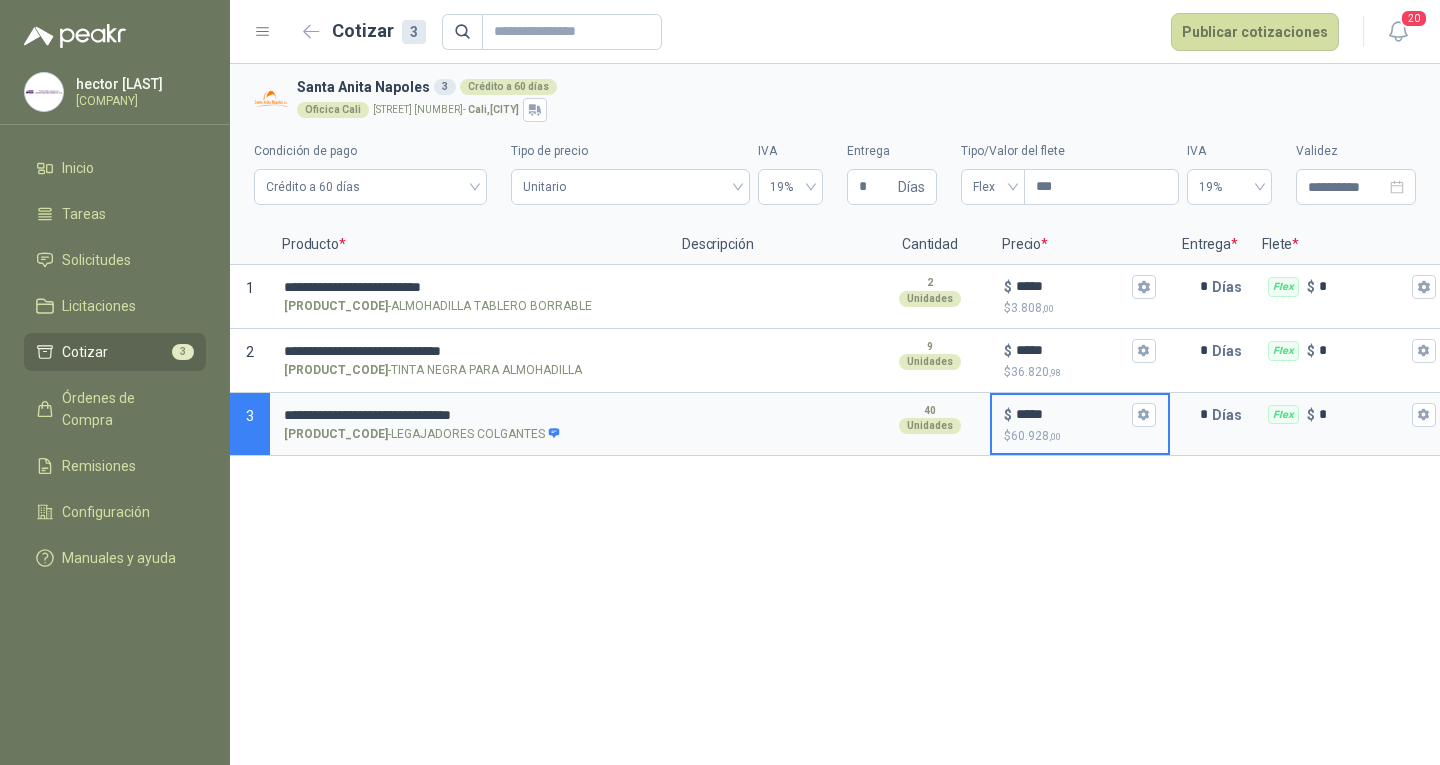 type on "*****" 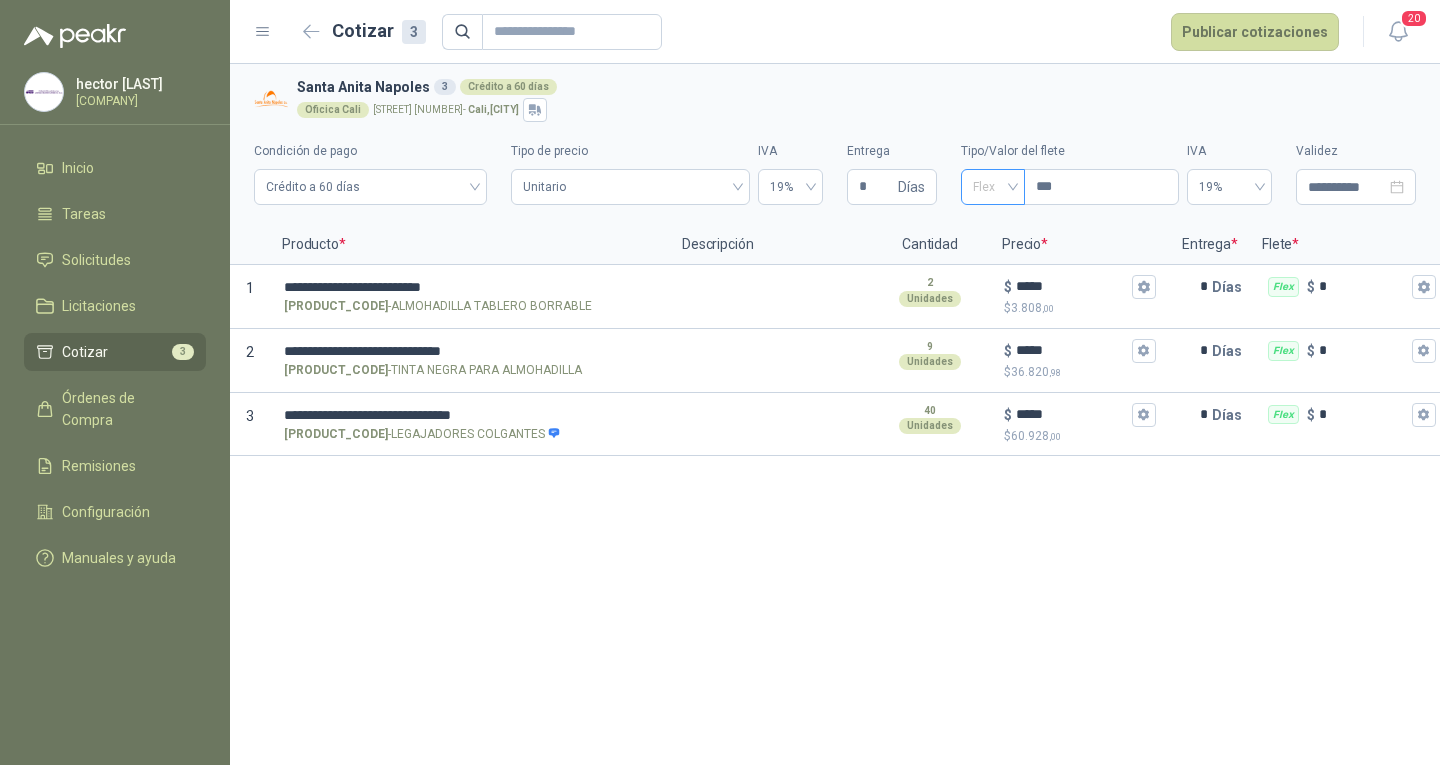 click on "Flex" at bounding box center (993, 187) 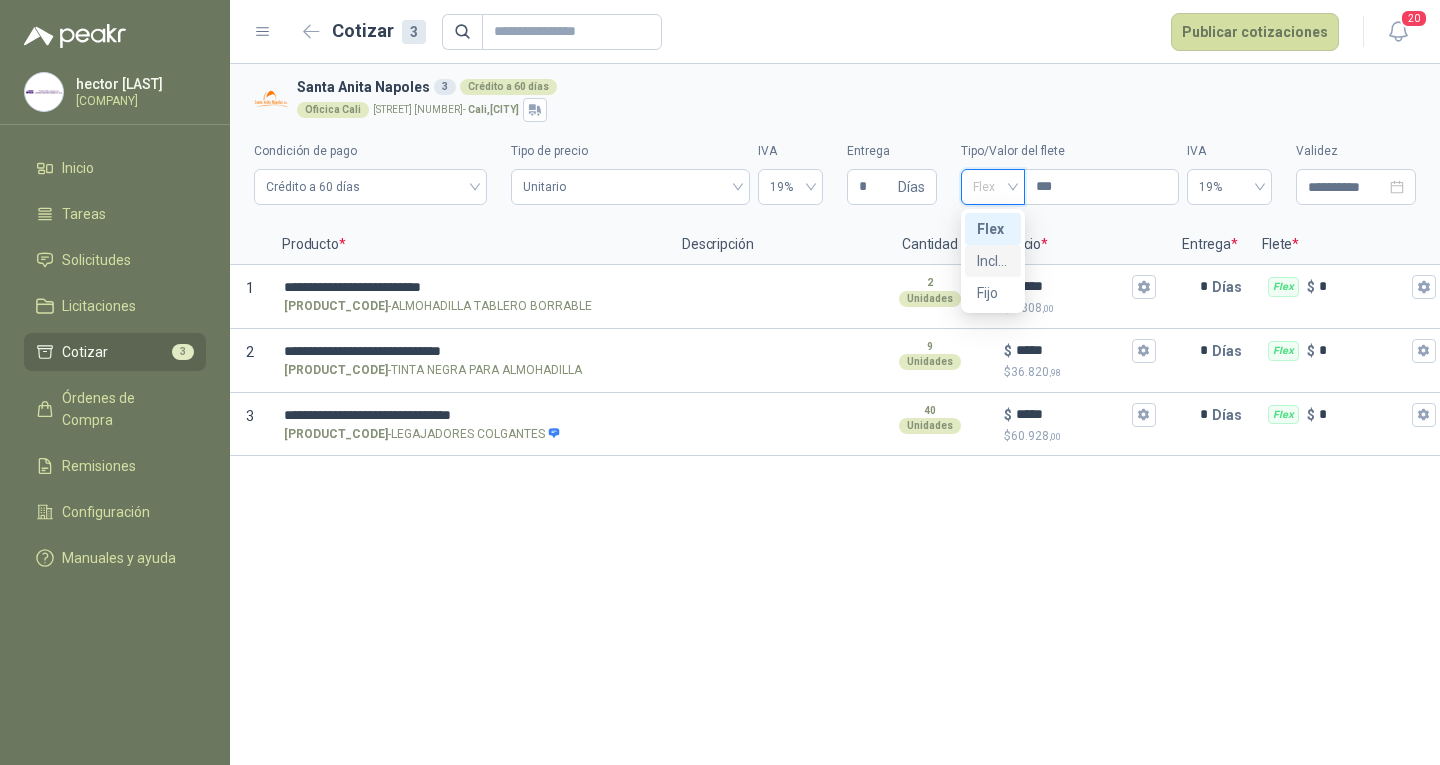 click on "Incluido" at bounding box center [993, 261] 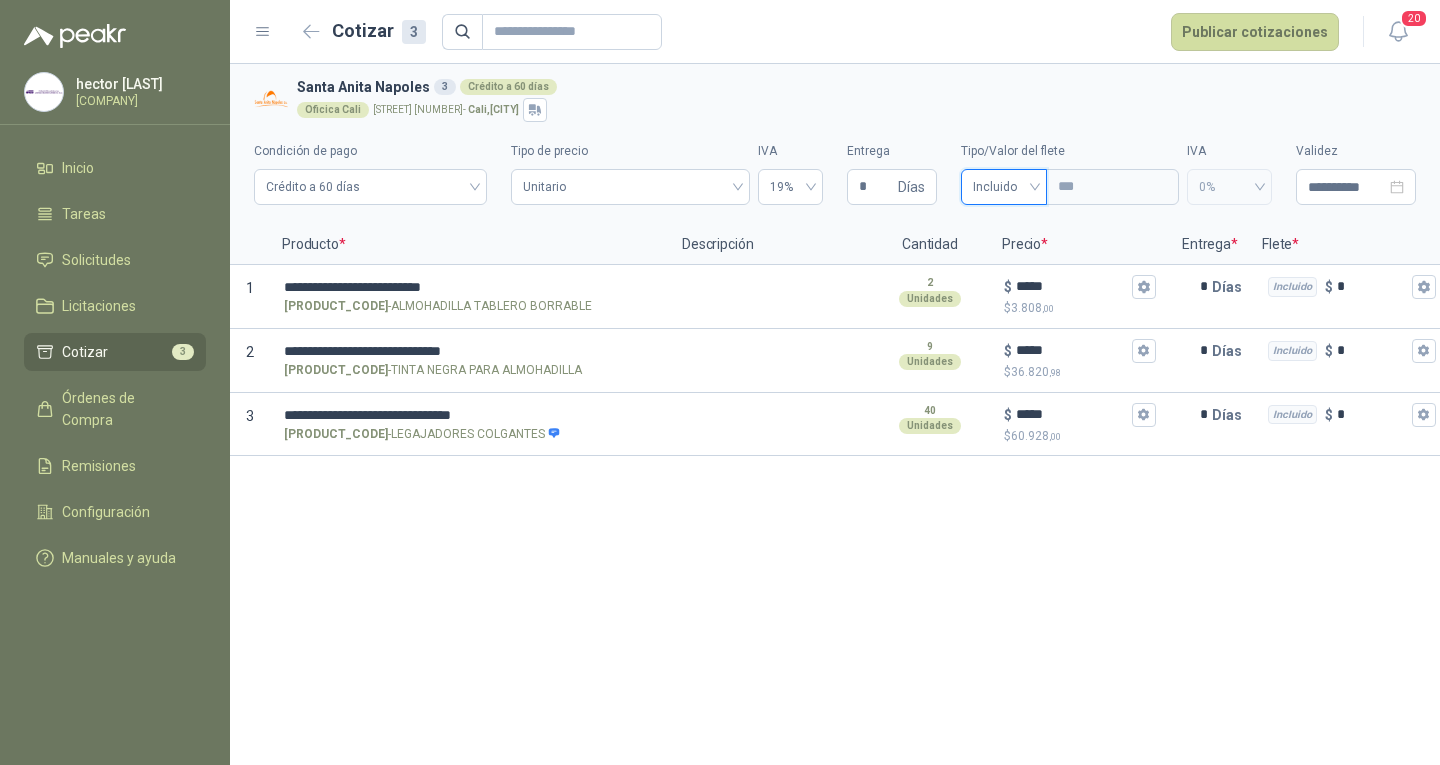 click on "**********" at bounding box center [835, 414] 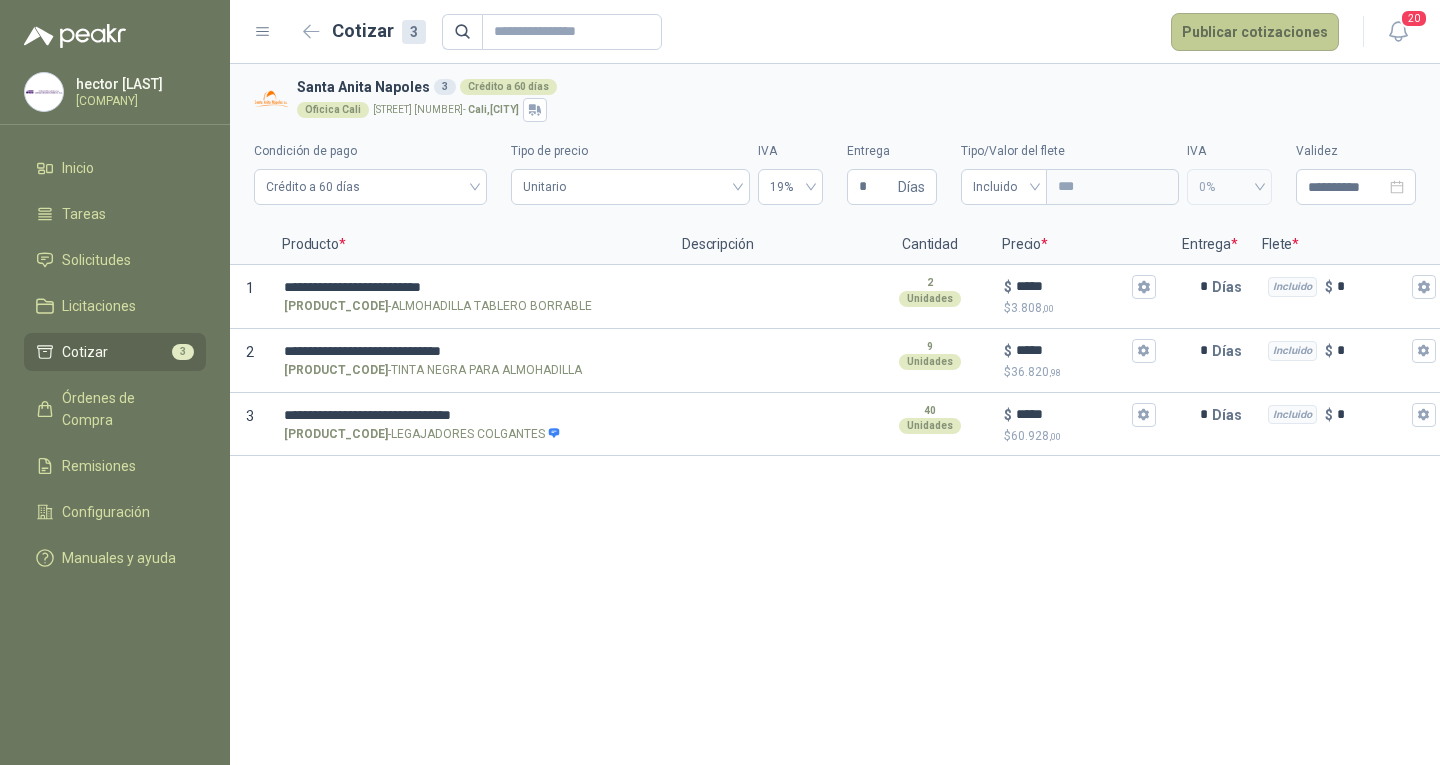 click on "Publicar cotizaciones" at bounding box center (1255, 32) 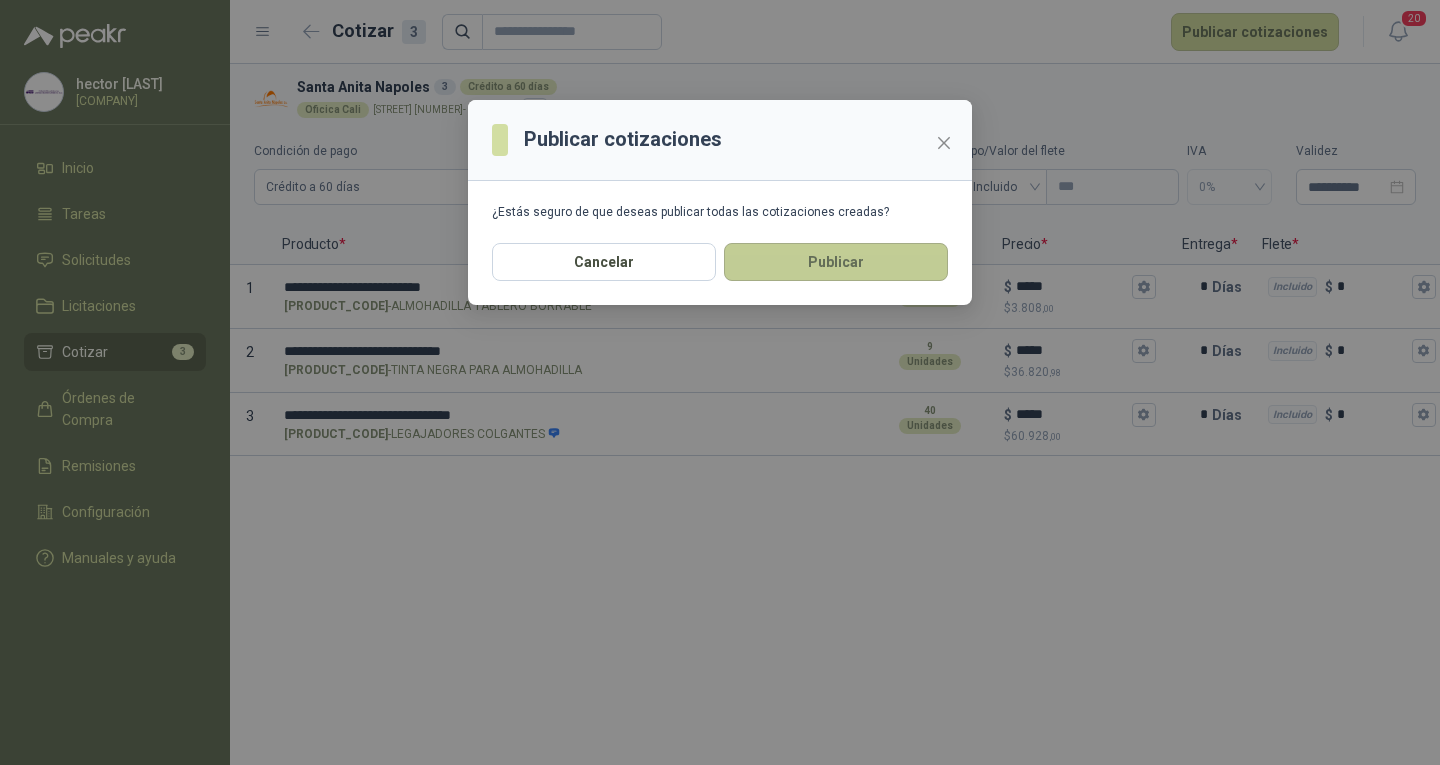 click on "Publicar" at bounding box center (836, 262) 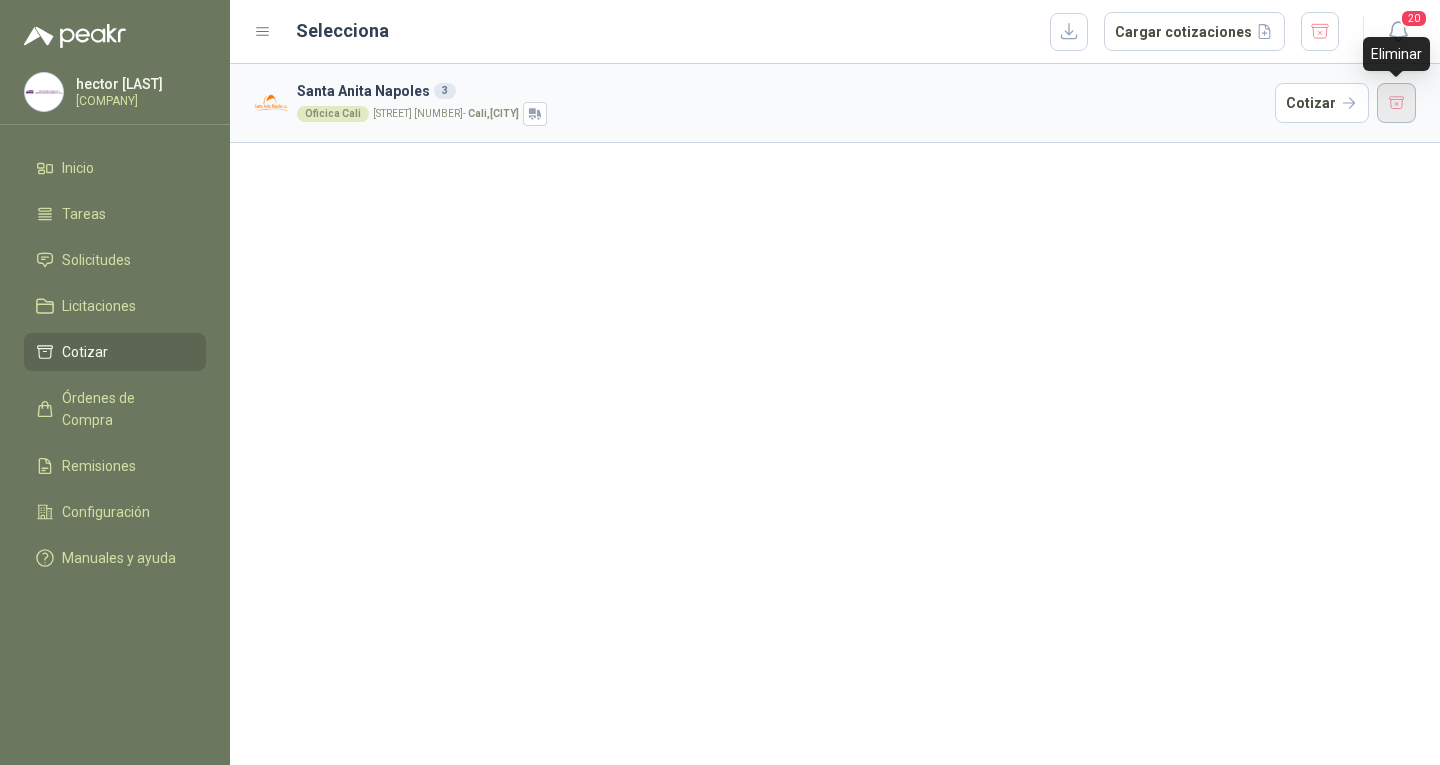 click at bounding box center [1397, 103] 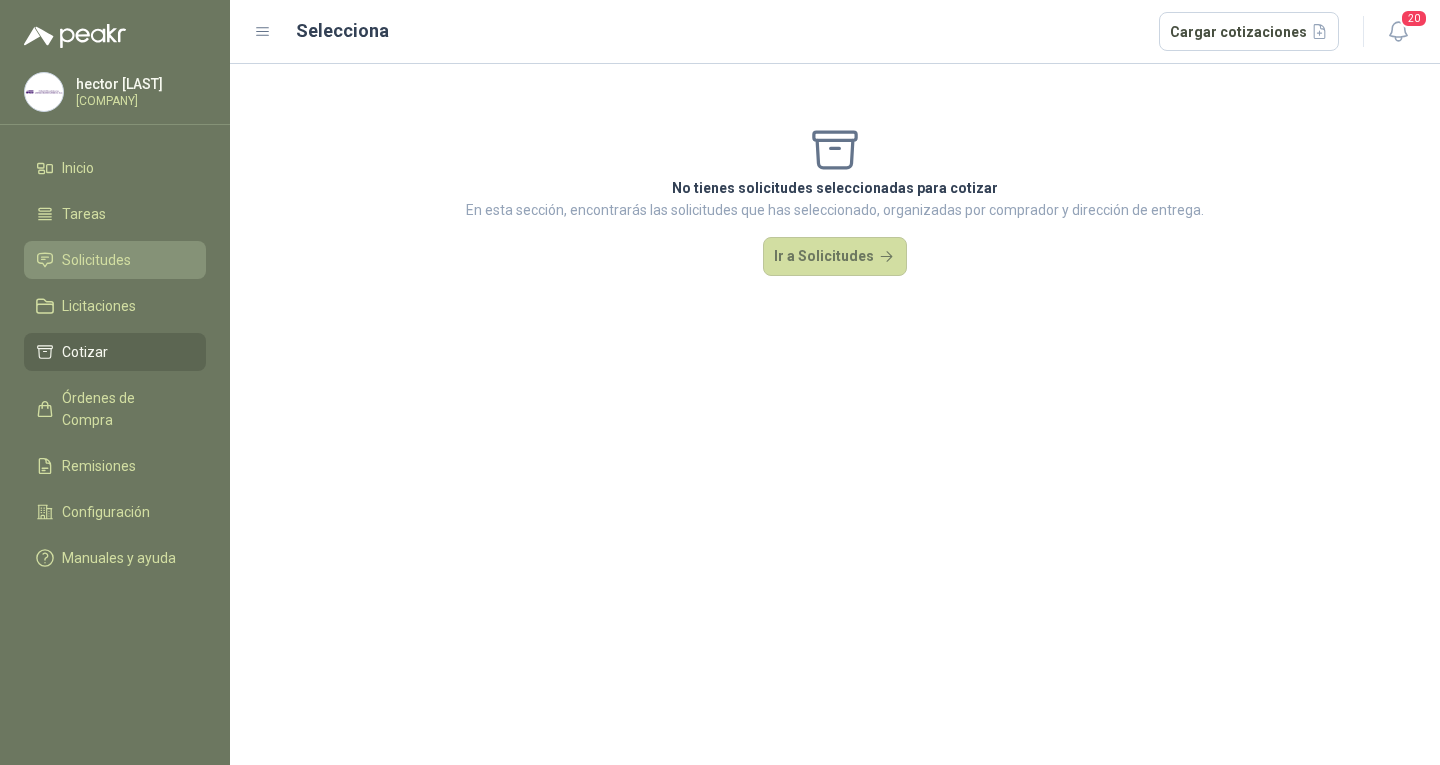click on "Solicitudes" at bounding box center (96, 260) 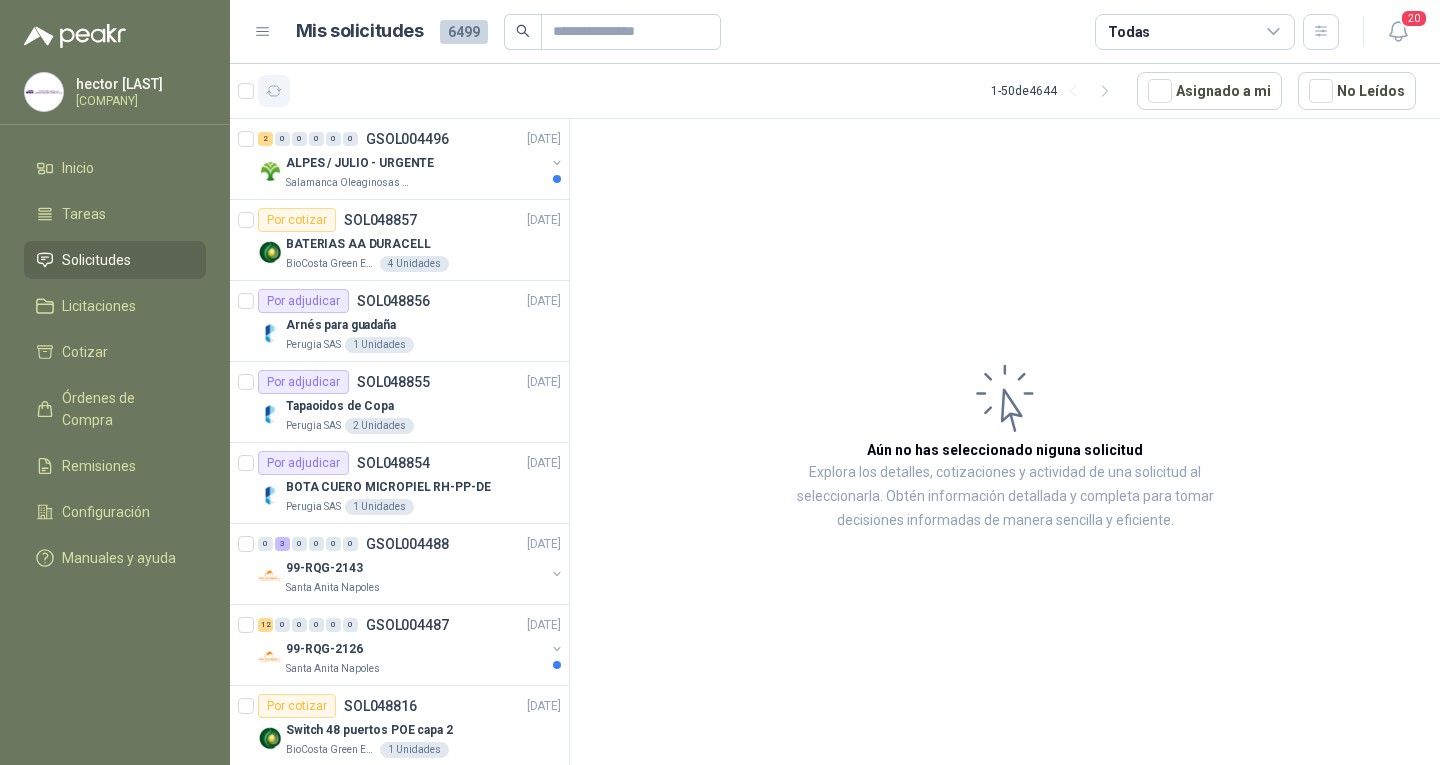 click 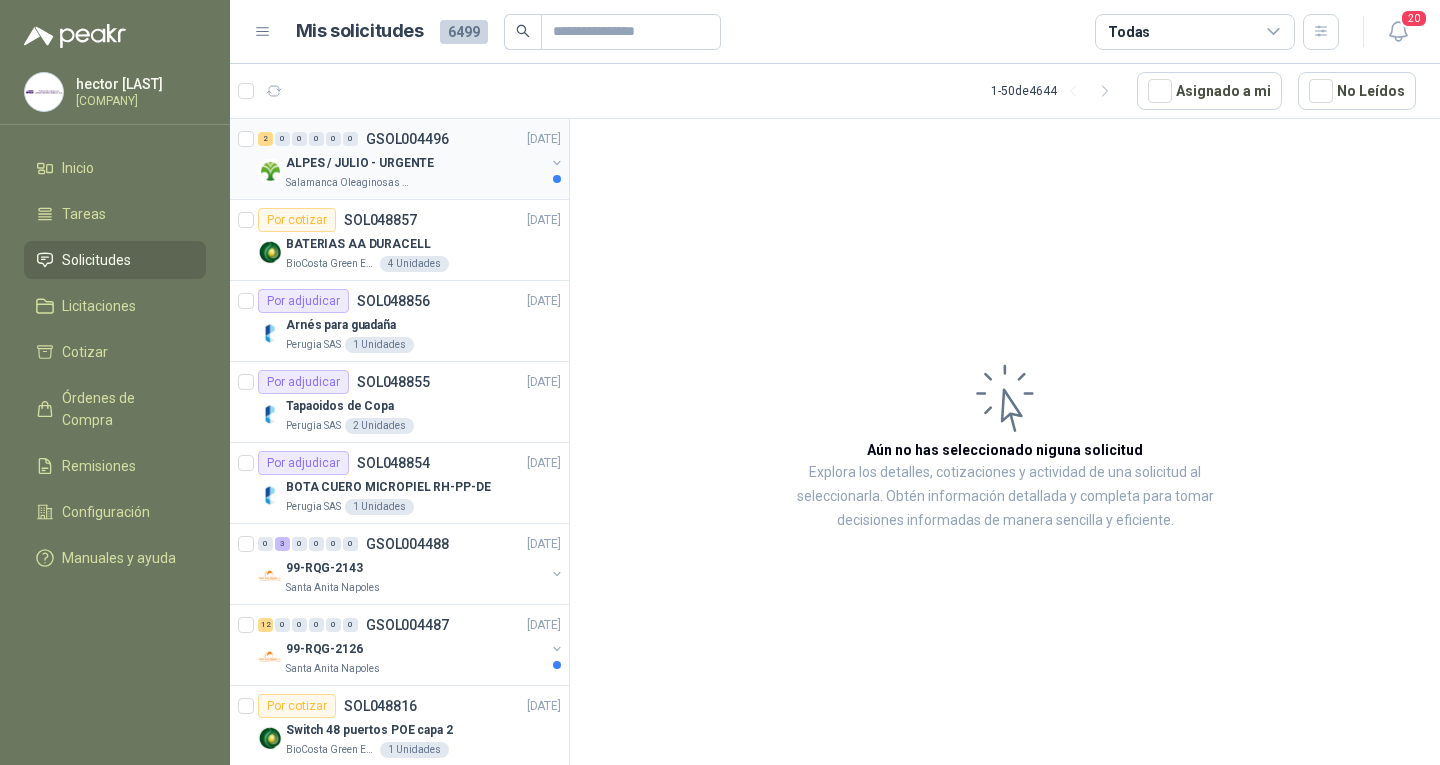 click on "Salamanca Oleaginosas SAS" at bounding box center (415, 183) 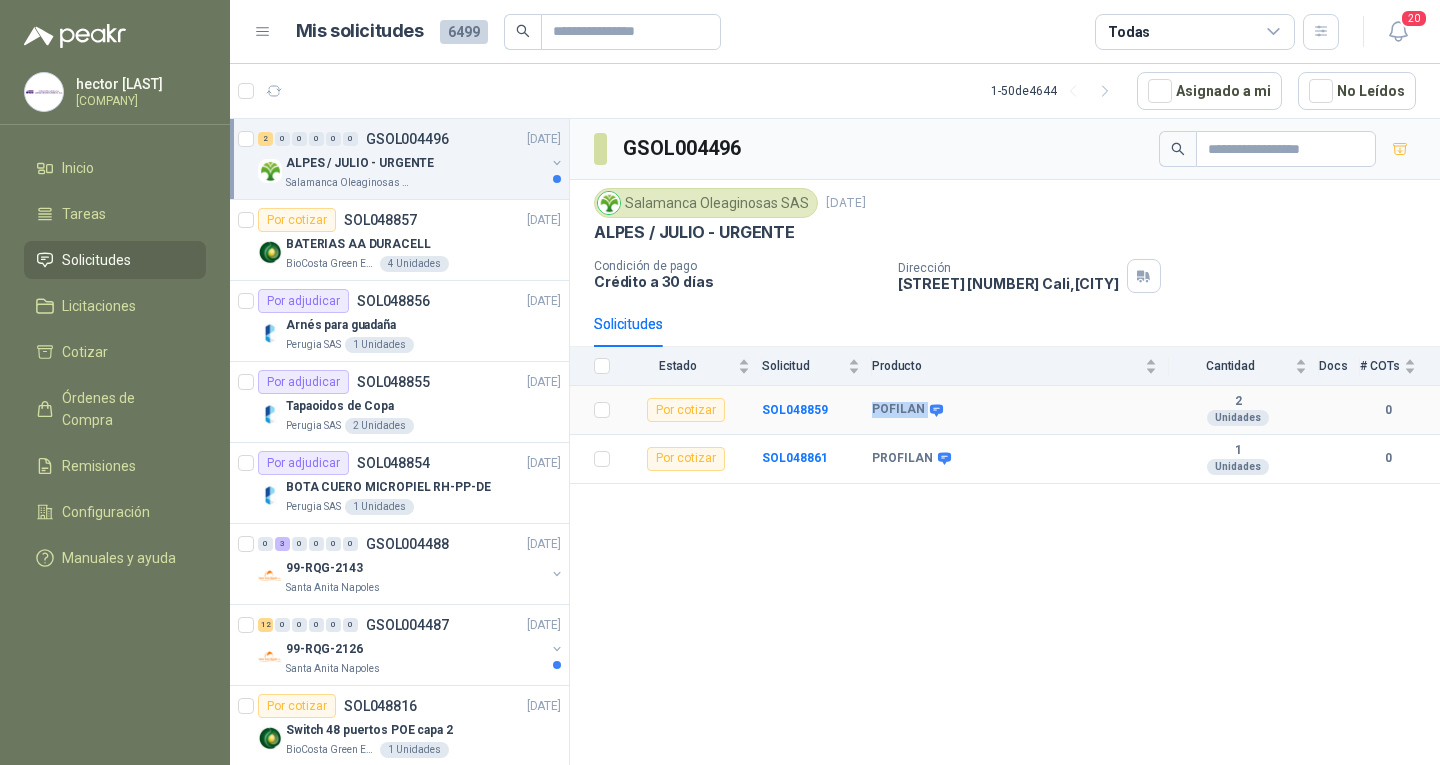 drag, startPoint x: 868, startPoint y: 412, endPoint x: 924, endPoint y: 412, distance: 56 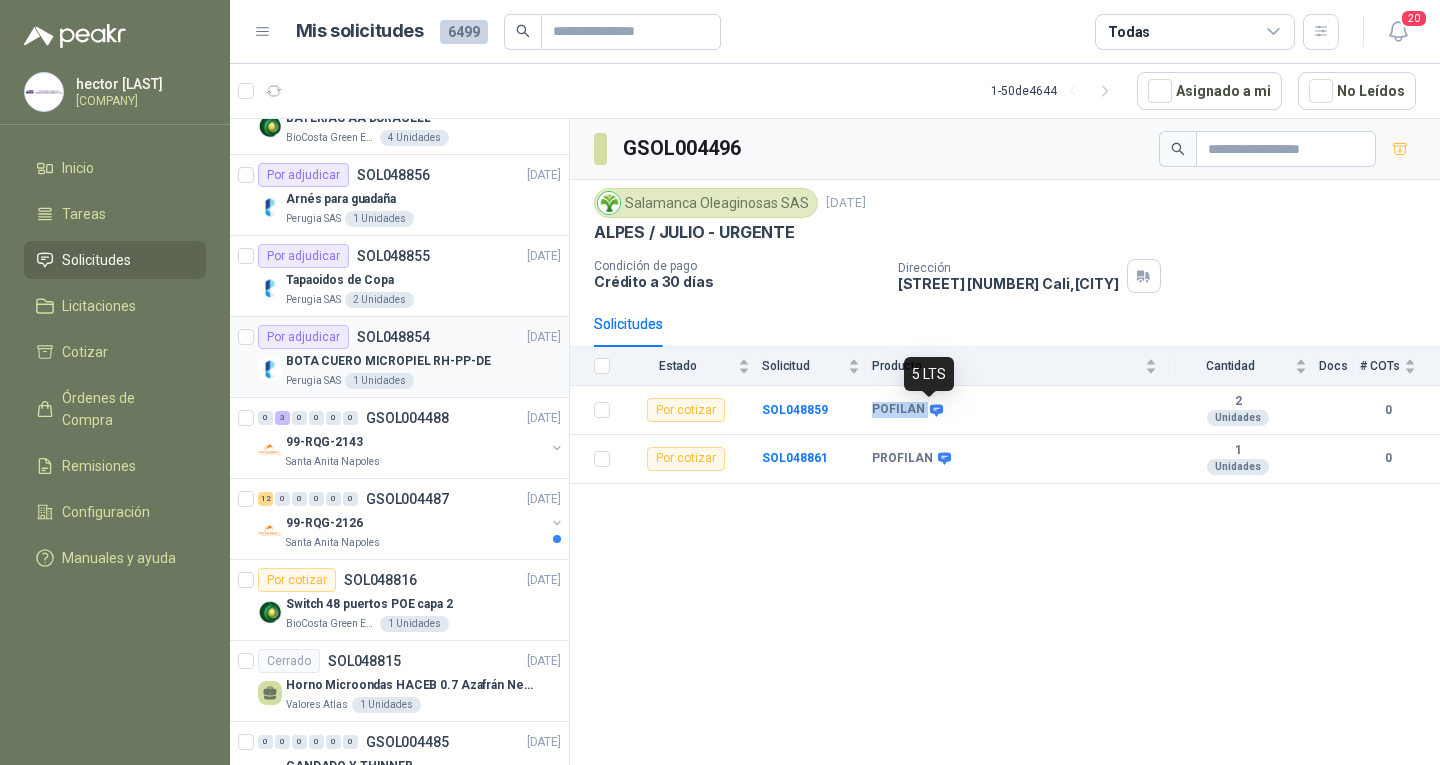 scroll, scrollTop: 300, scrollLeft: 0, axis: vertical 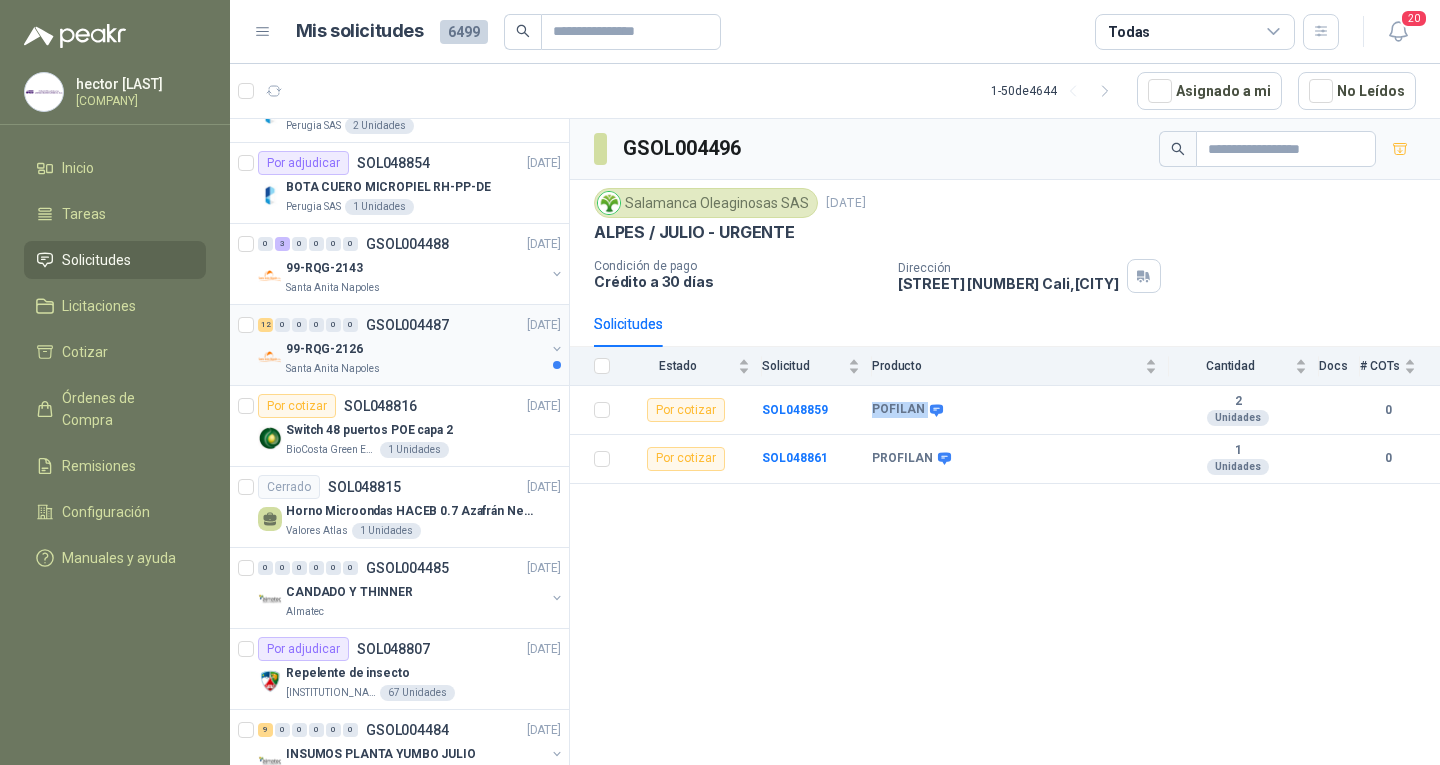 click on "GSOL004487" at bounding box center [407, 325] 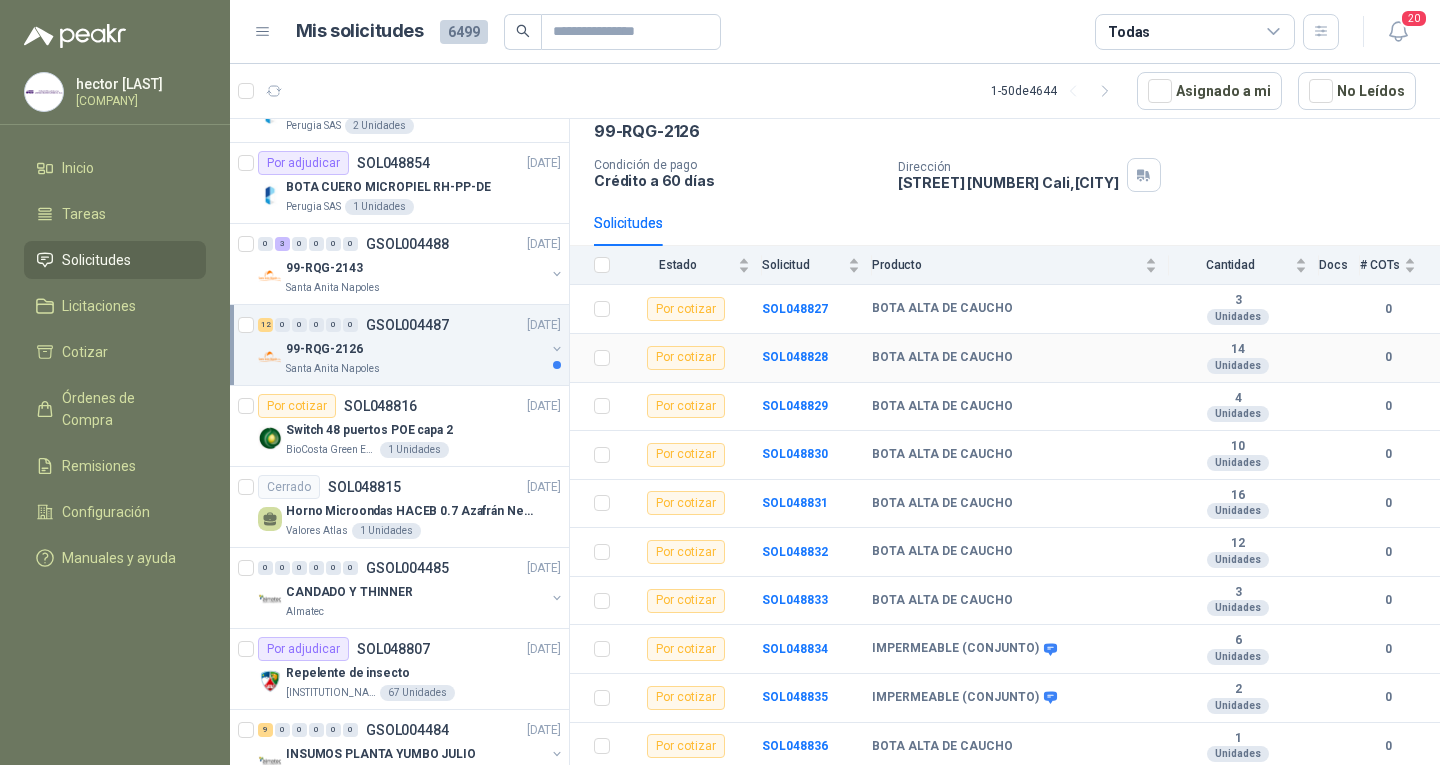 scroll, scrollTop: 197, scrollLeft: 0, axis: vertical 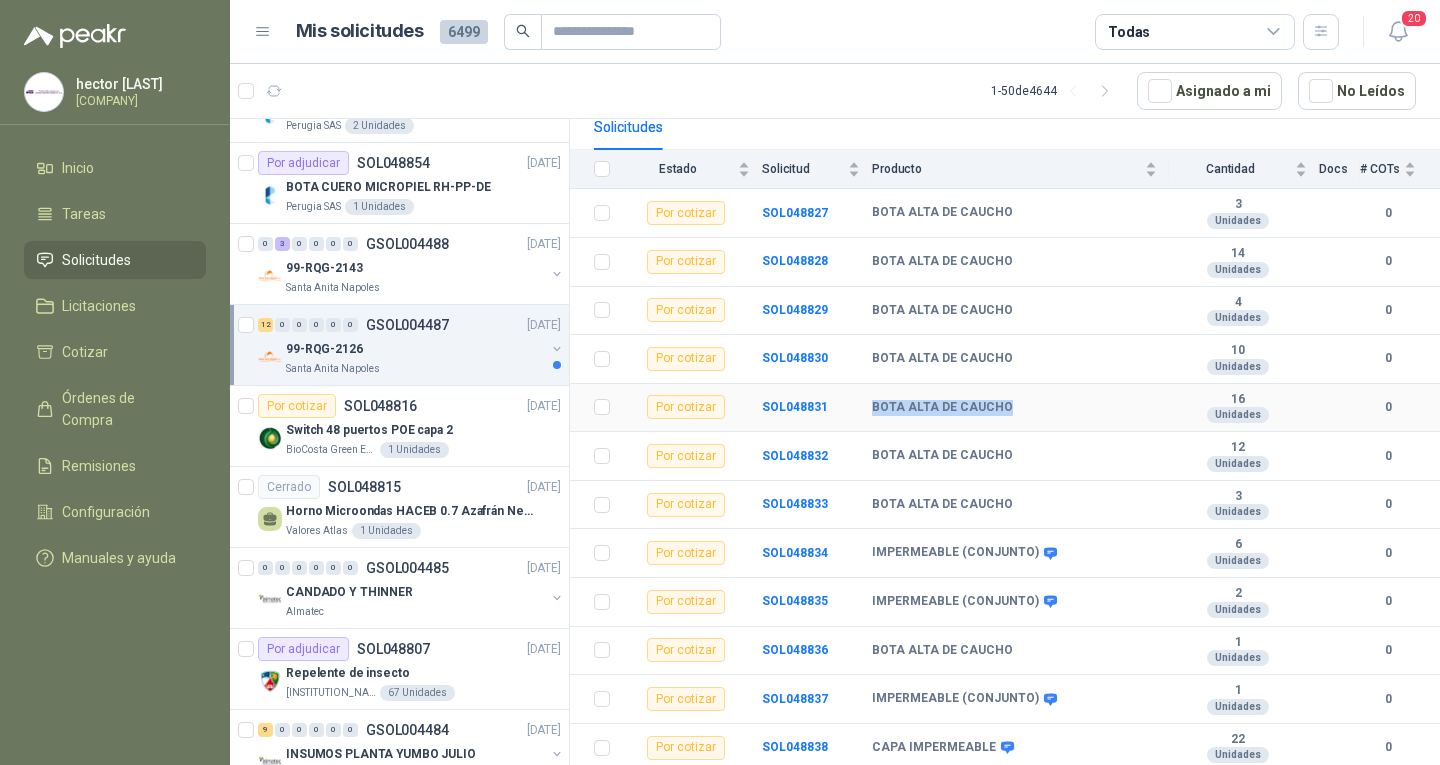 drag, startPoint x: 860, startPoint y: 406, endPoint x: 1005, endPoint y: 415, distance: 145.27904 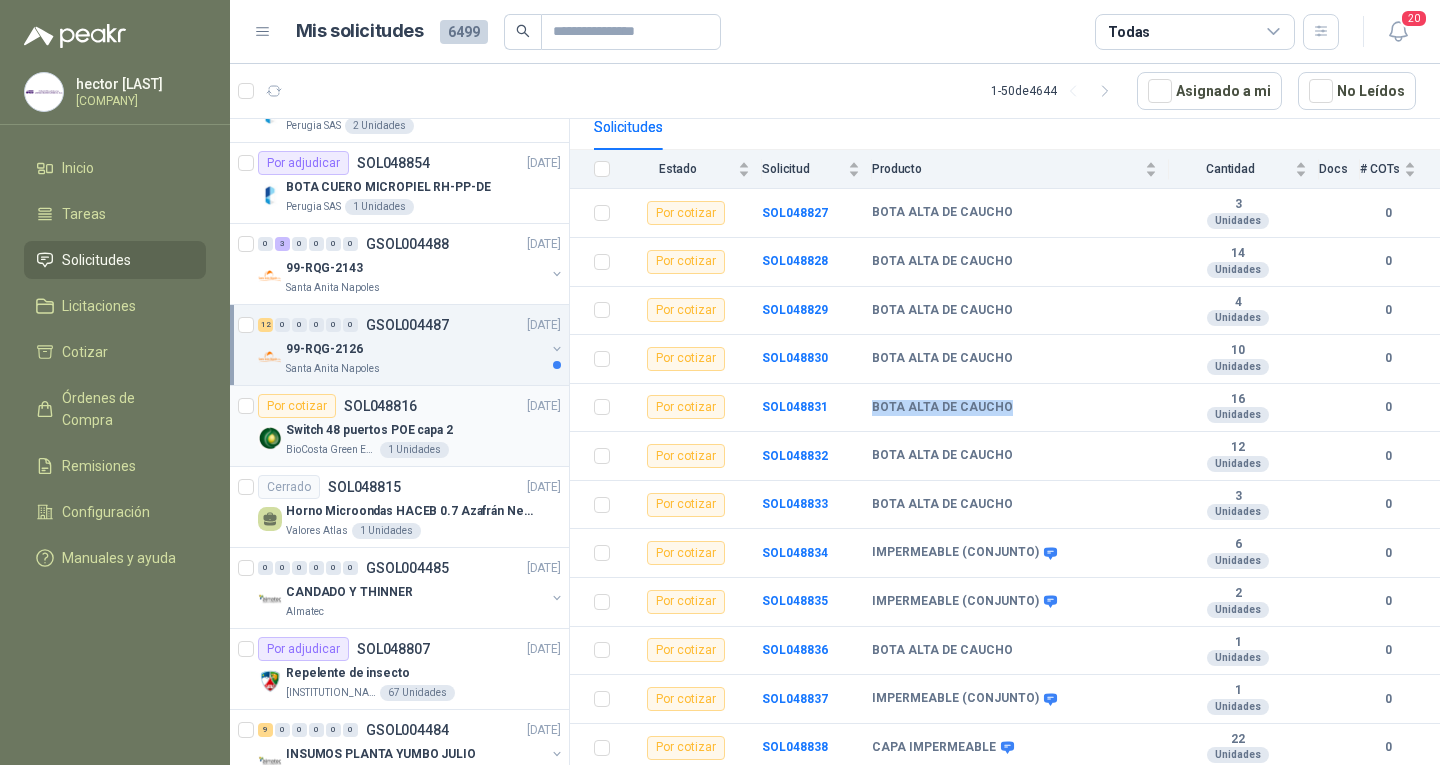scroll, scrollTop: 500, scrollLeft: 0, axis: vertical 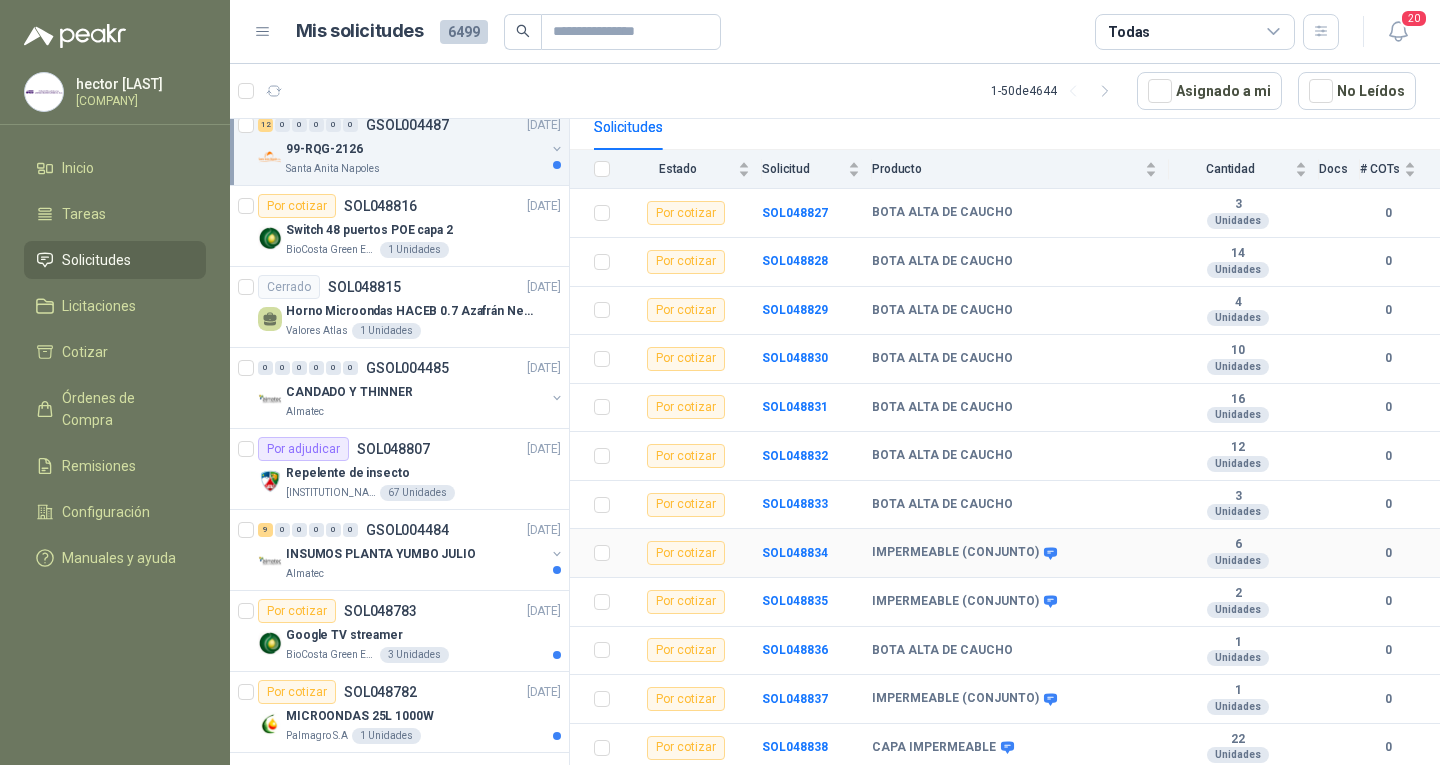 click on "IMPERMEABLE (CONJUNTO)" at bounding box center [955, 553] 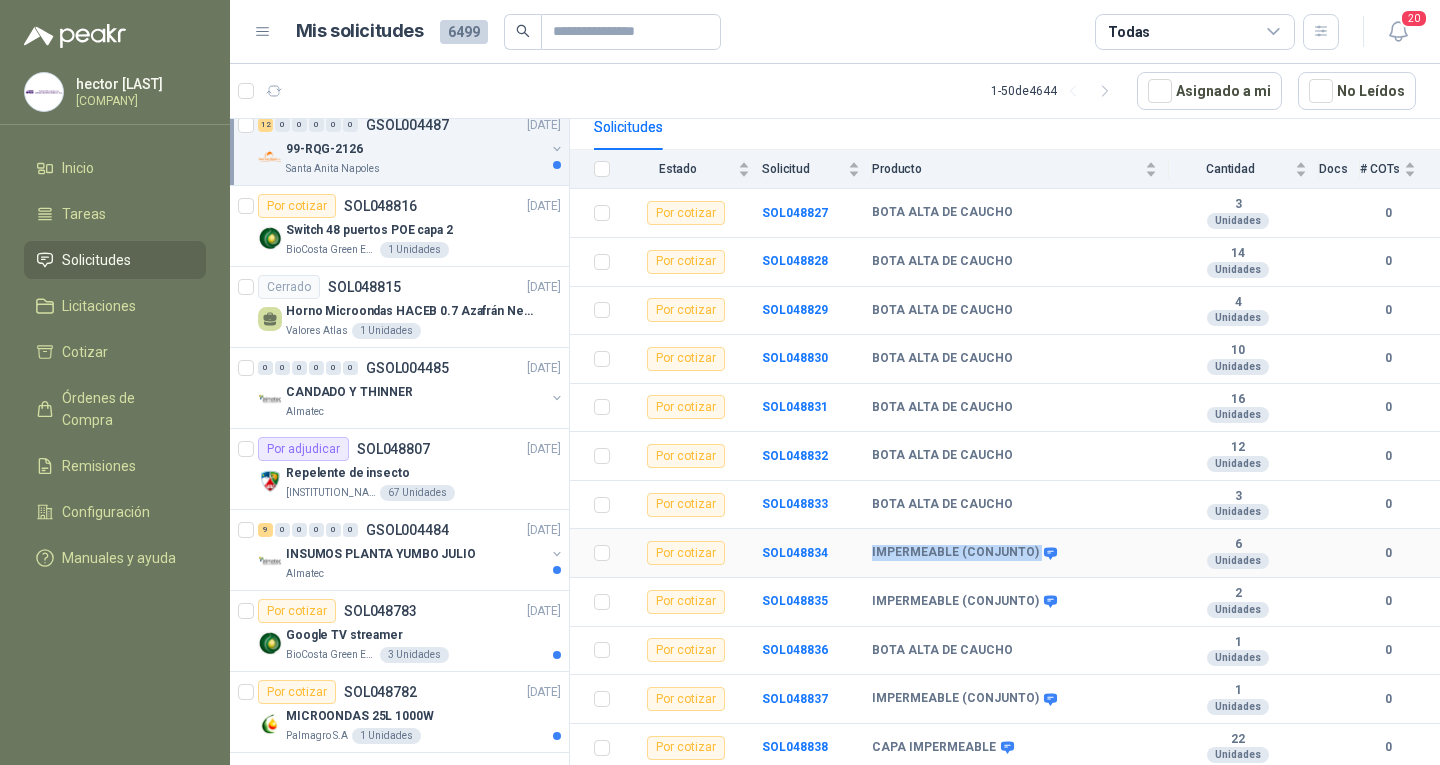drag, startPoint x: 873, startPoint y: 553, endPoint x: 1031, endPoint y: 554, distance: 158.00316 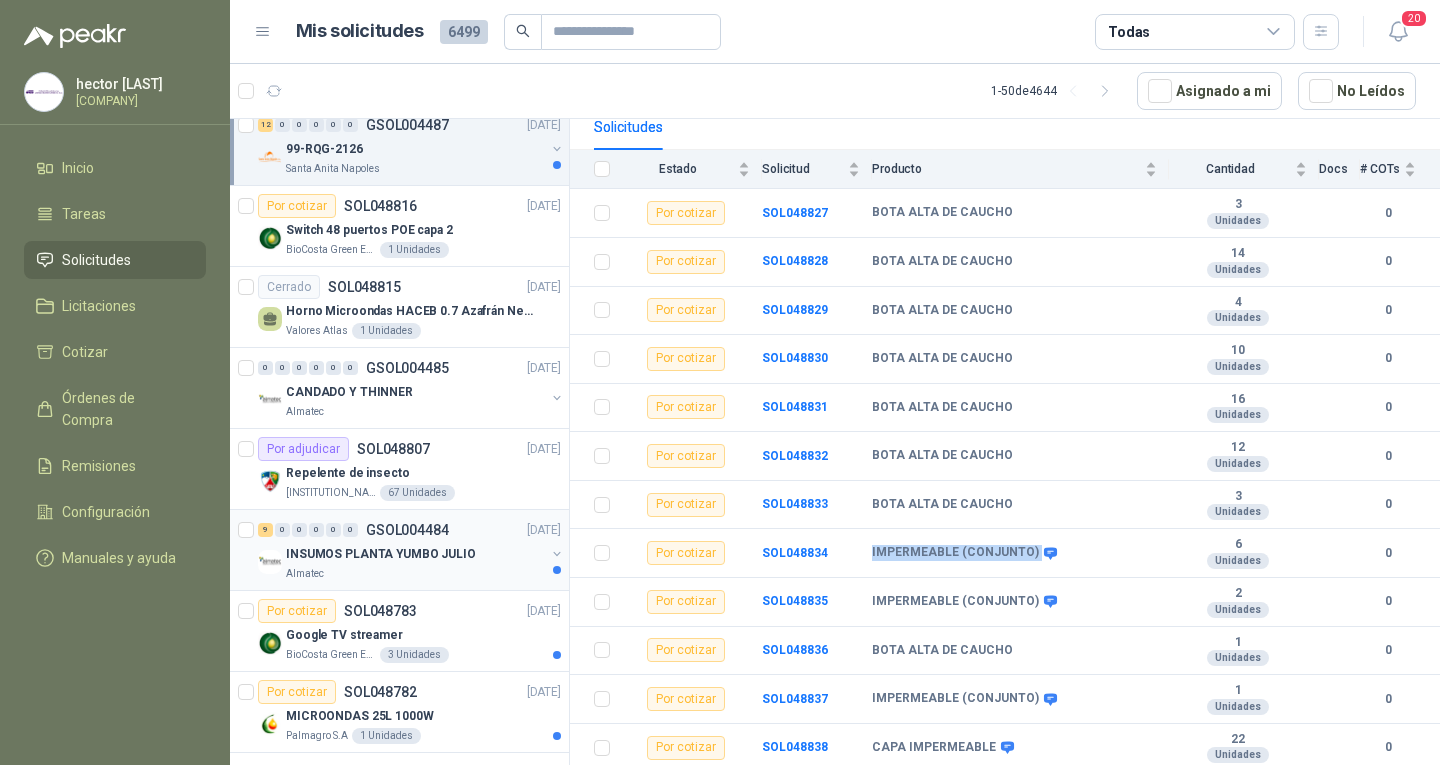 click on "9   0   0   0   0   0   GSOL004484 15/07/25   INSUMOS PLANTA YUMBO JULIO Almatec" at bounding box center (411, 550) 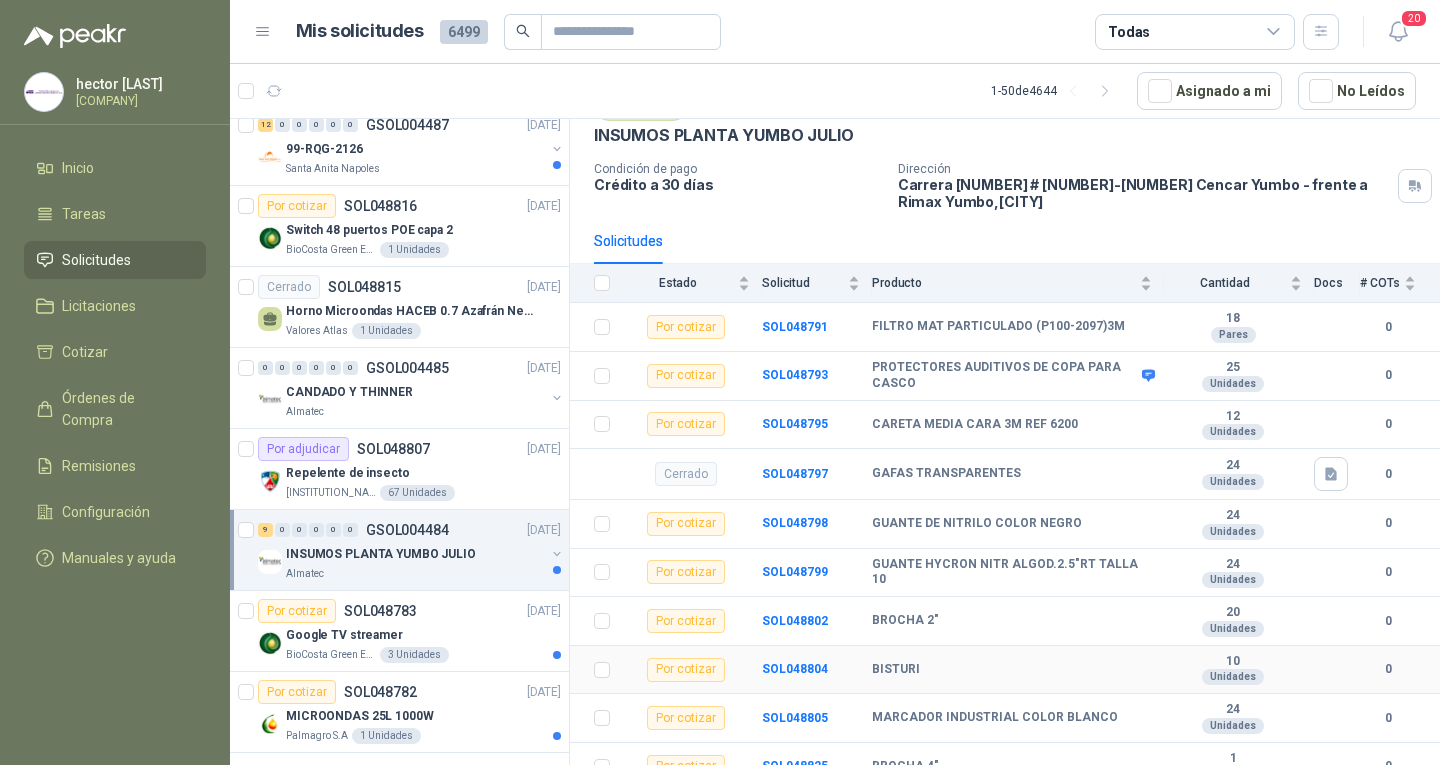 scroll, scrollTop: 117, scrollLeft: 0, axis: vertical 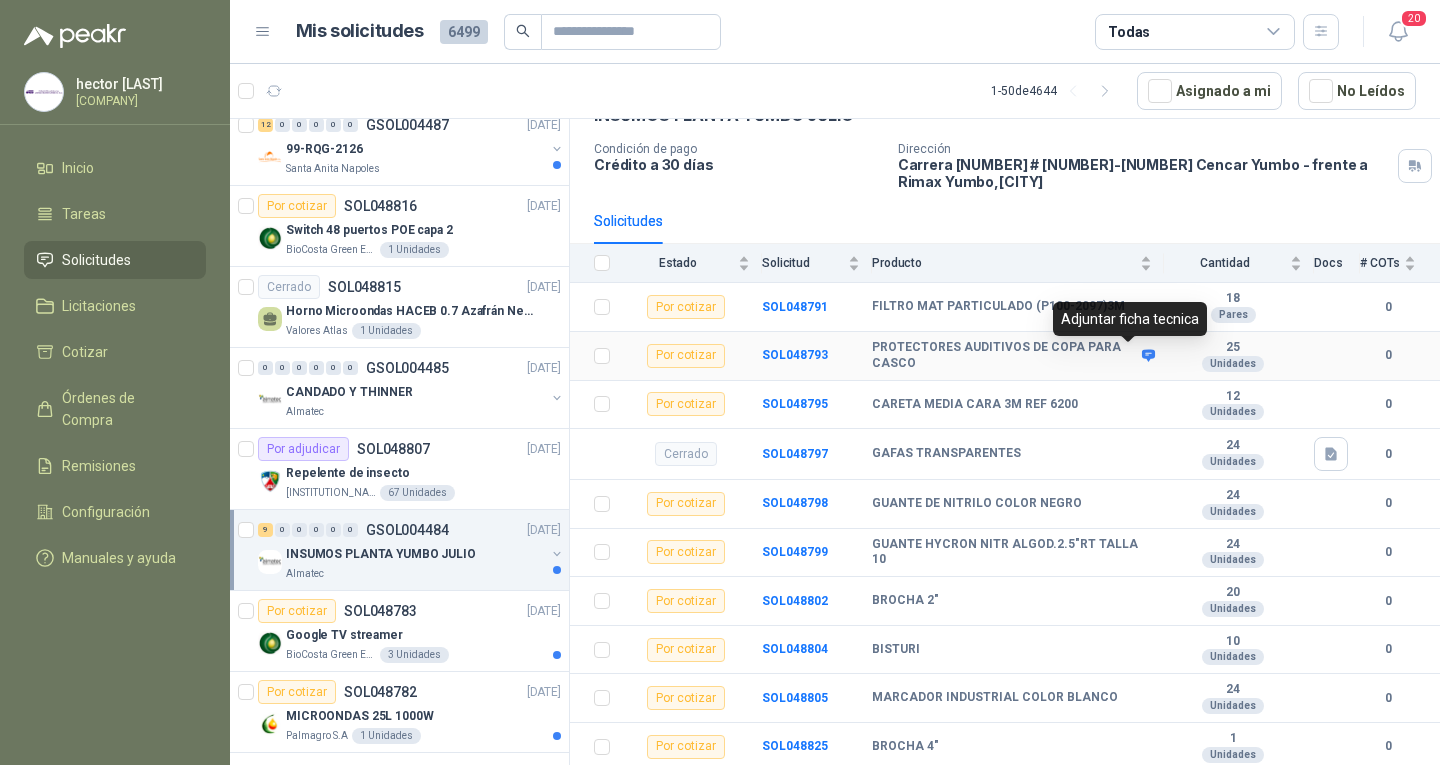 click 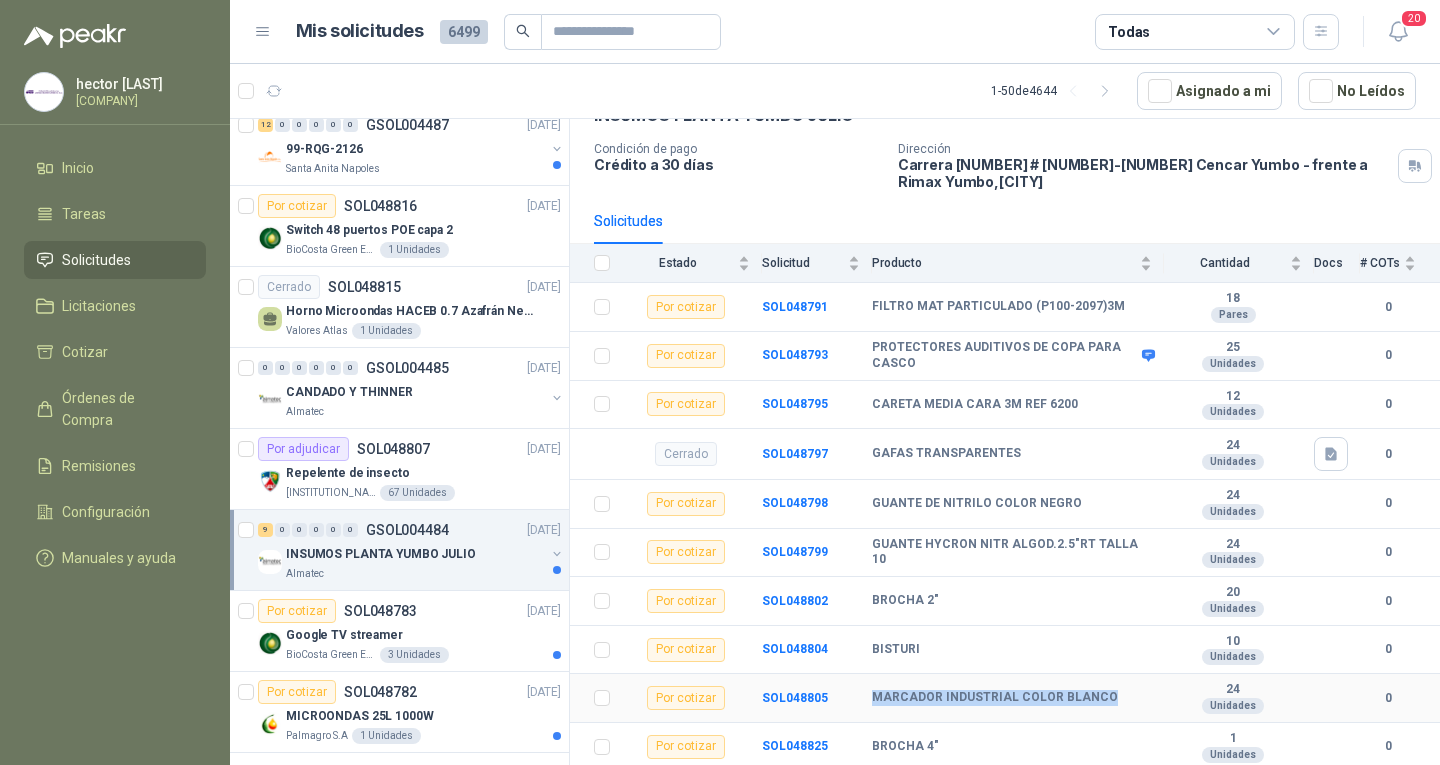 drag, startPoint x: 869, startPoint y: 690, endPoint x: 1106, endPoint y: 697, distance: 237.10335 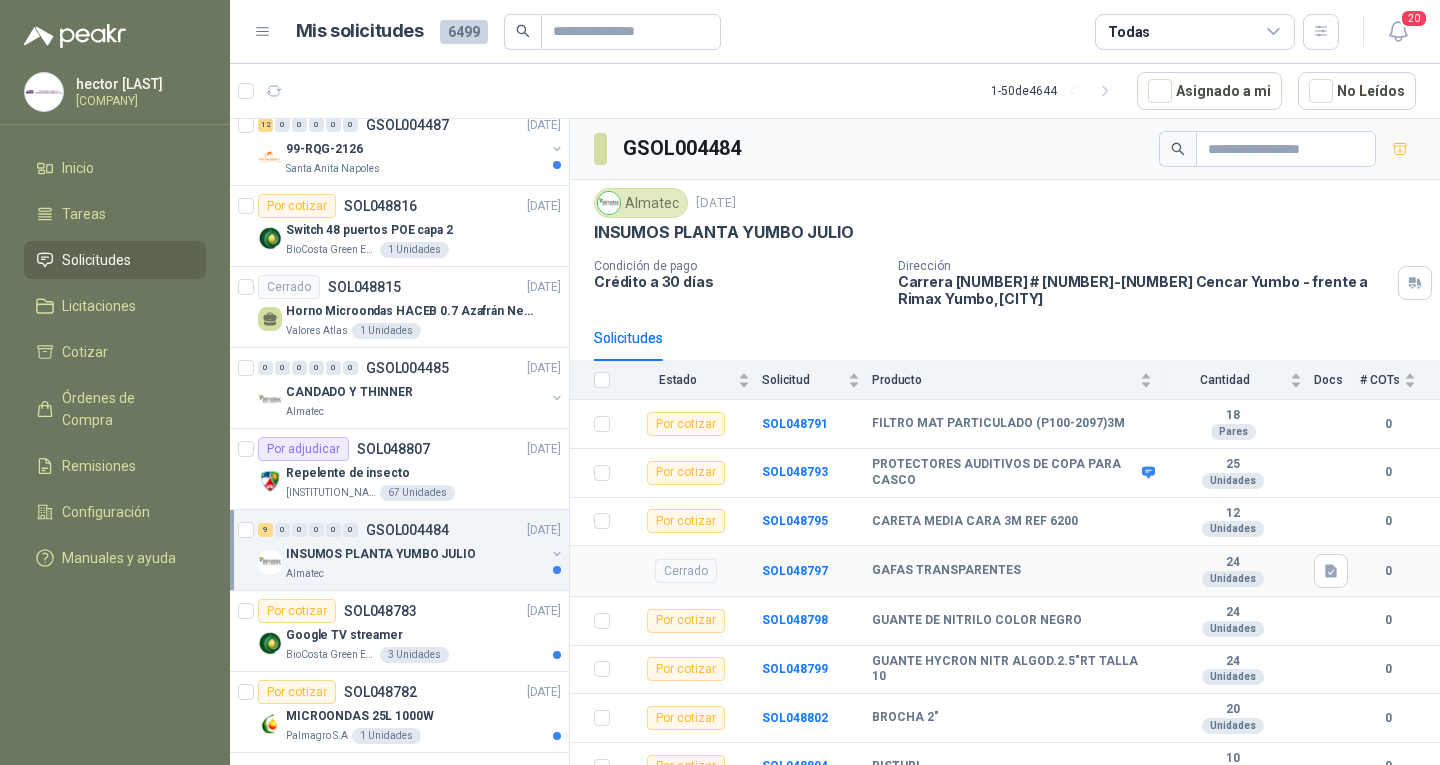 scroll, scrollTop: 117, scrollLeft: 0, axis: vertical 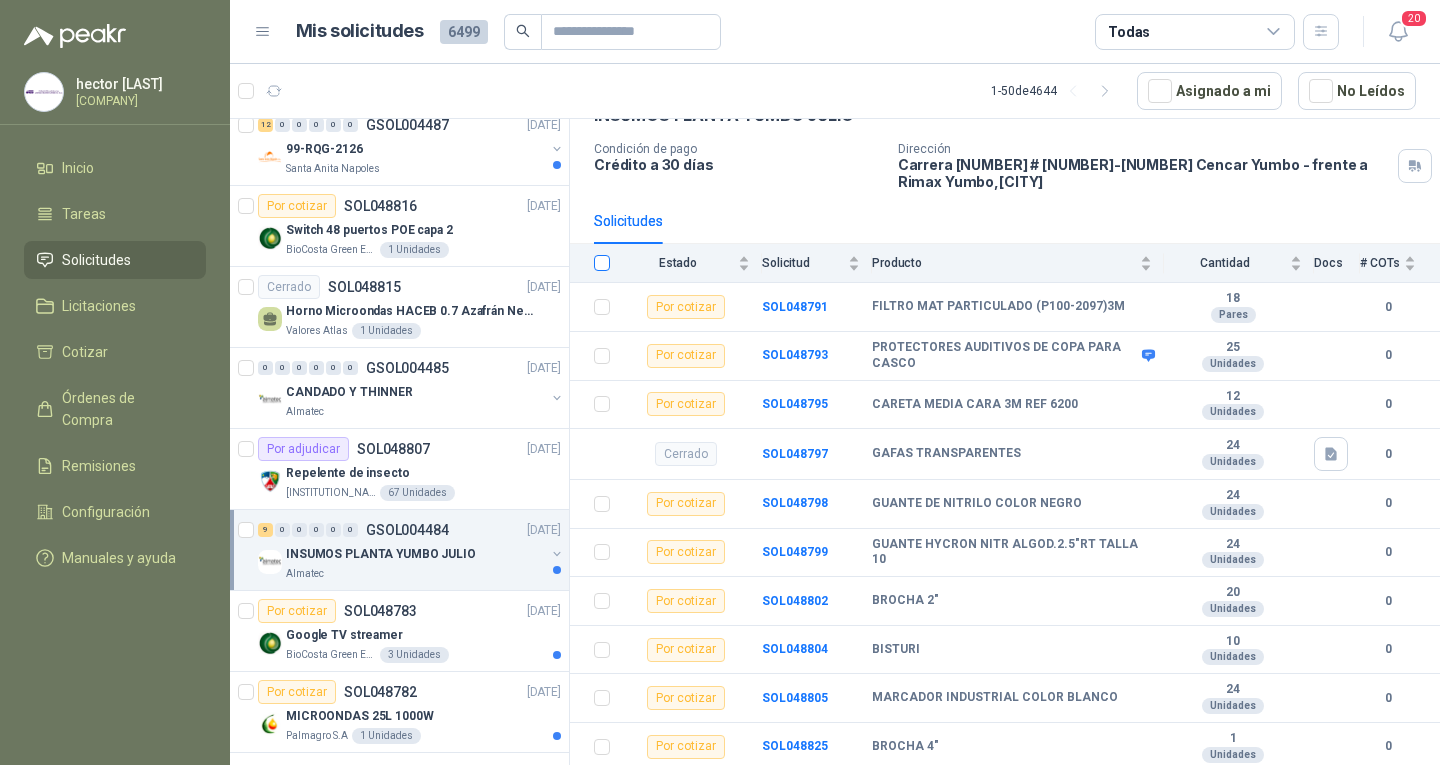 click at bounding box center (602, 263) 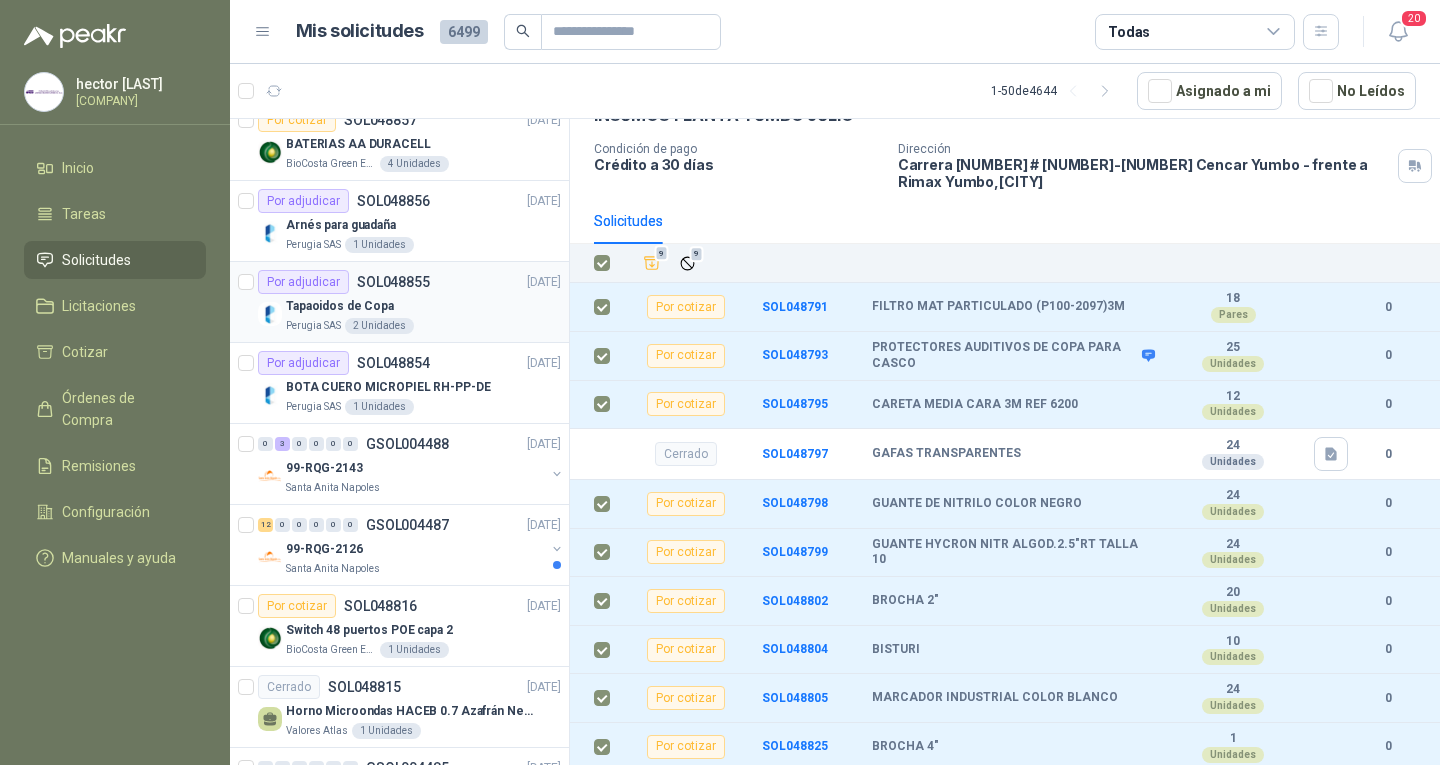 scroll, scrollTop: 0, scrollLeft: 0, axis: both 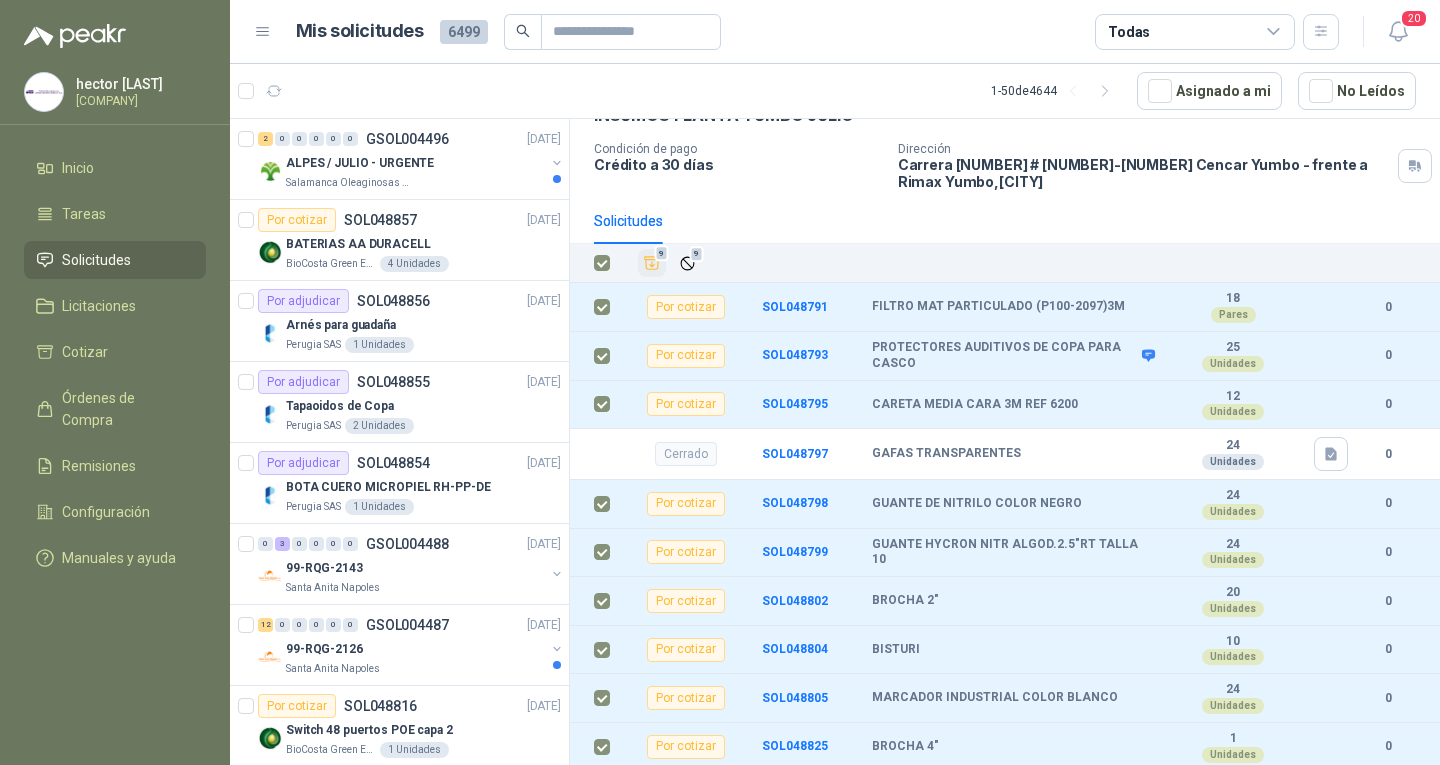 click 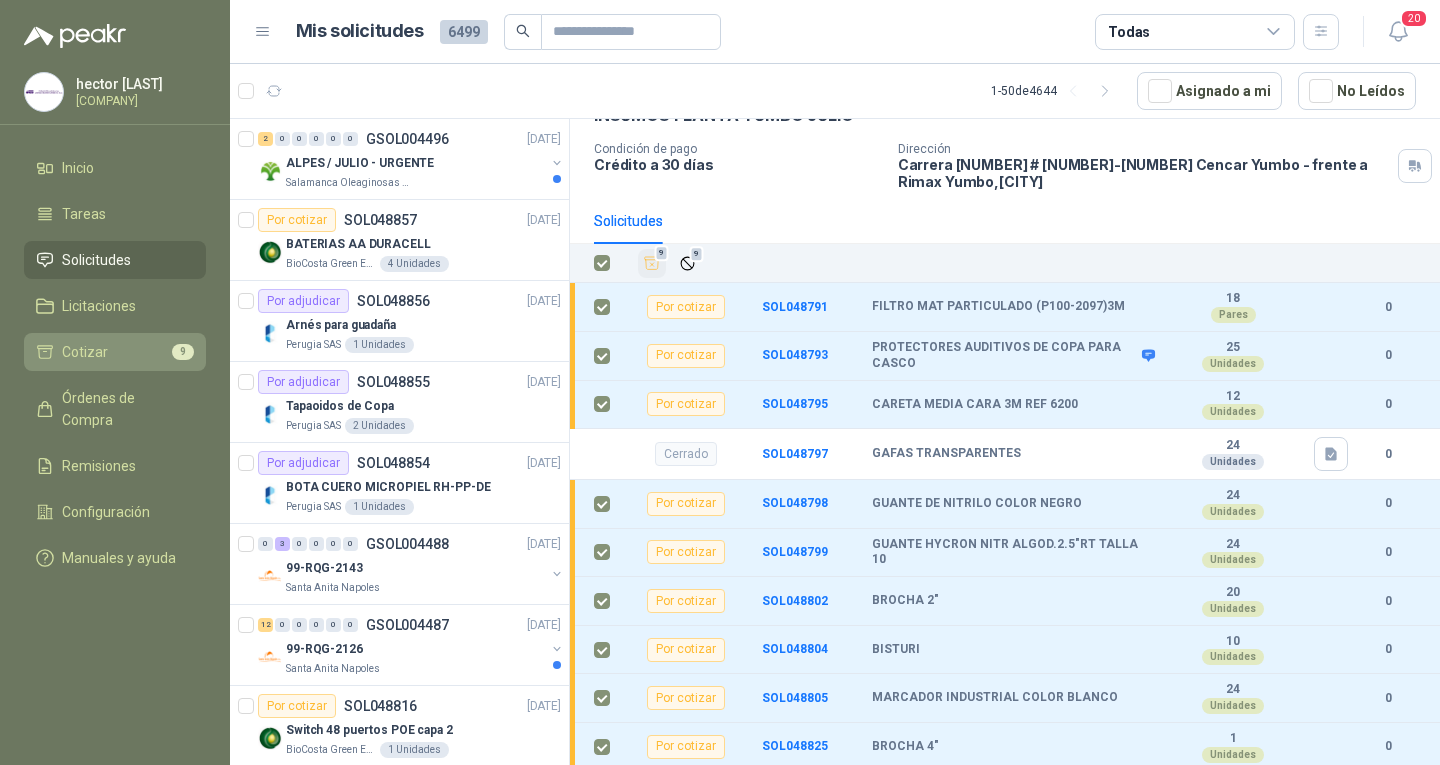 click on "9" at bounding box center (183, 352) 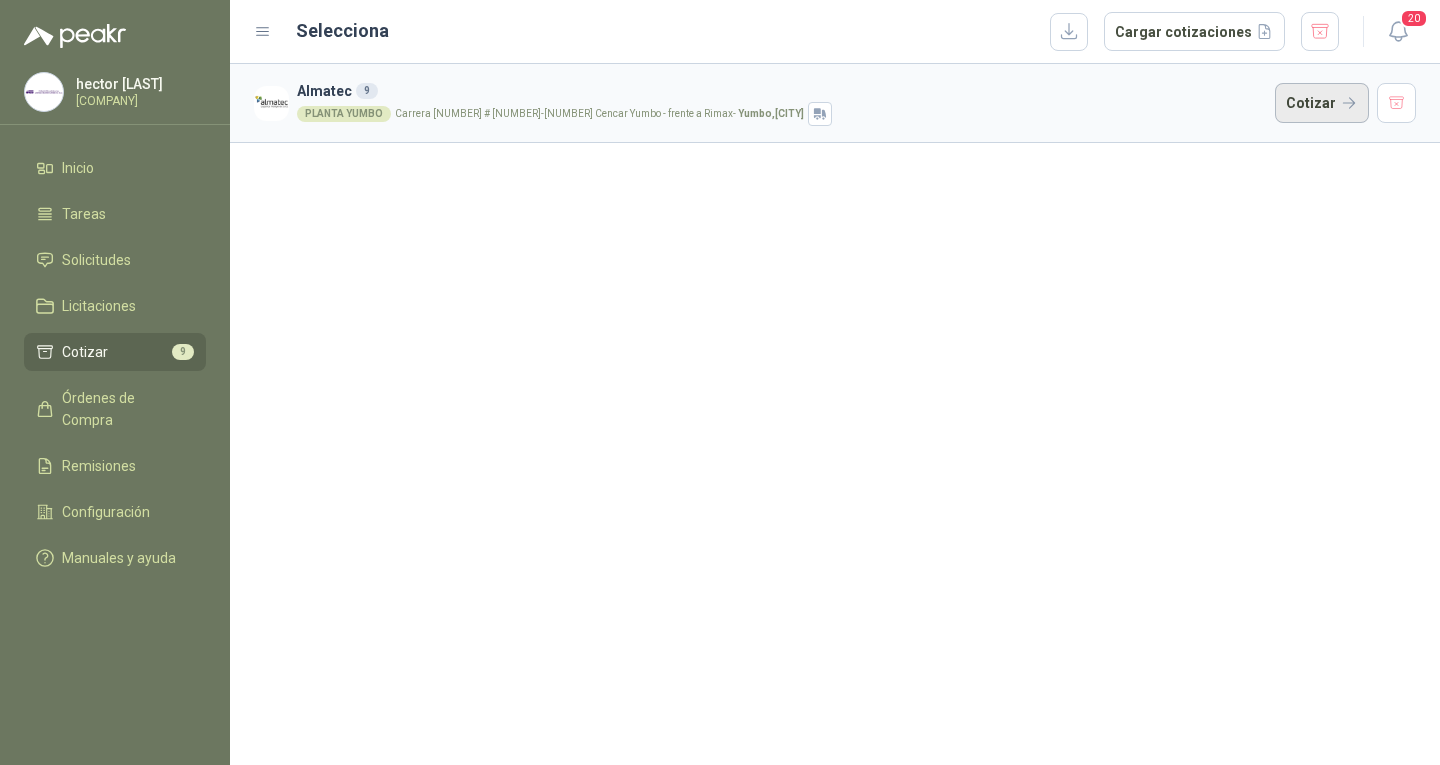 click on "Cotizar" at bounding box center (1322, 103) 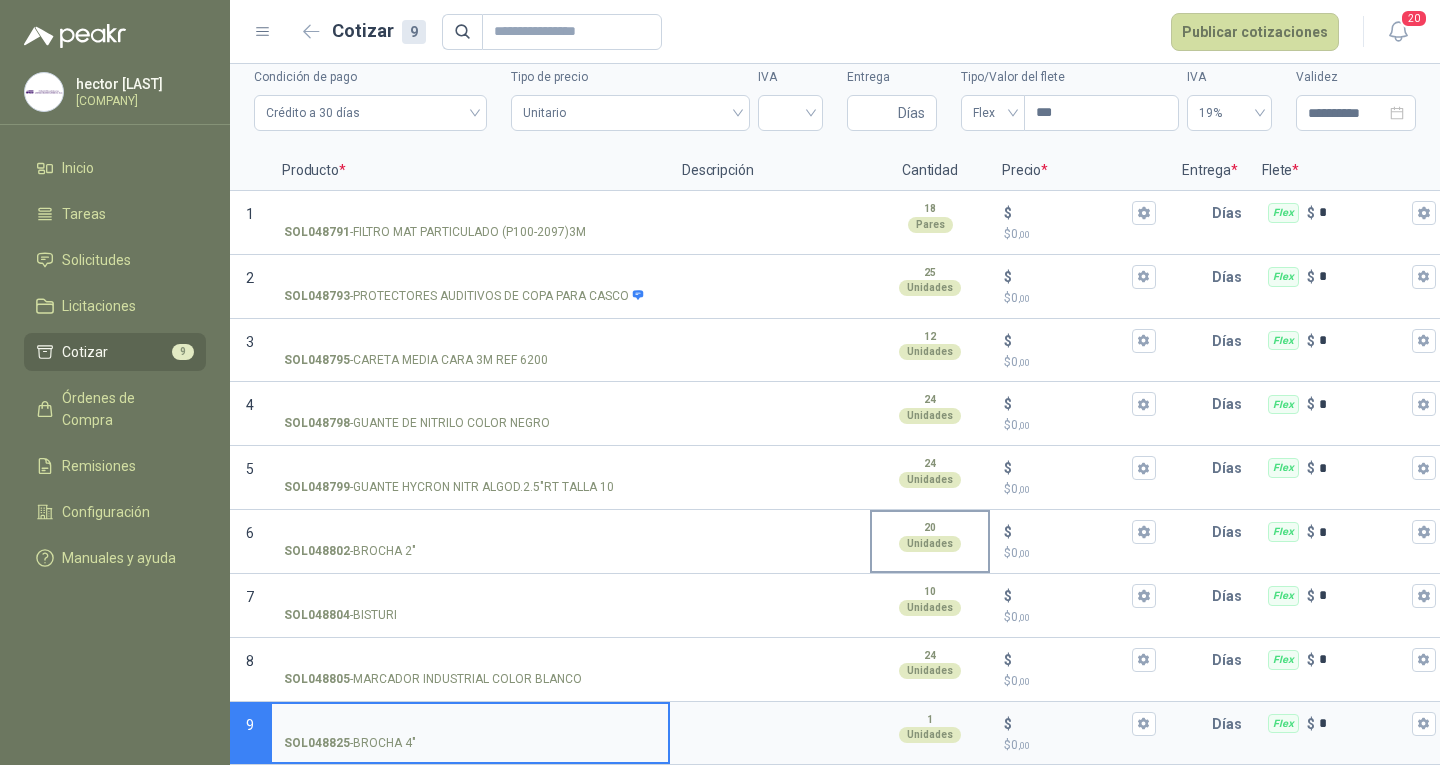 scroll, scrollTop: 90, scrollLeft: 0, axis: vertical 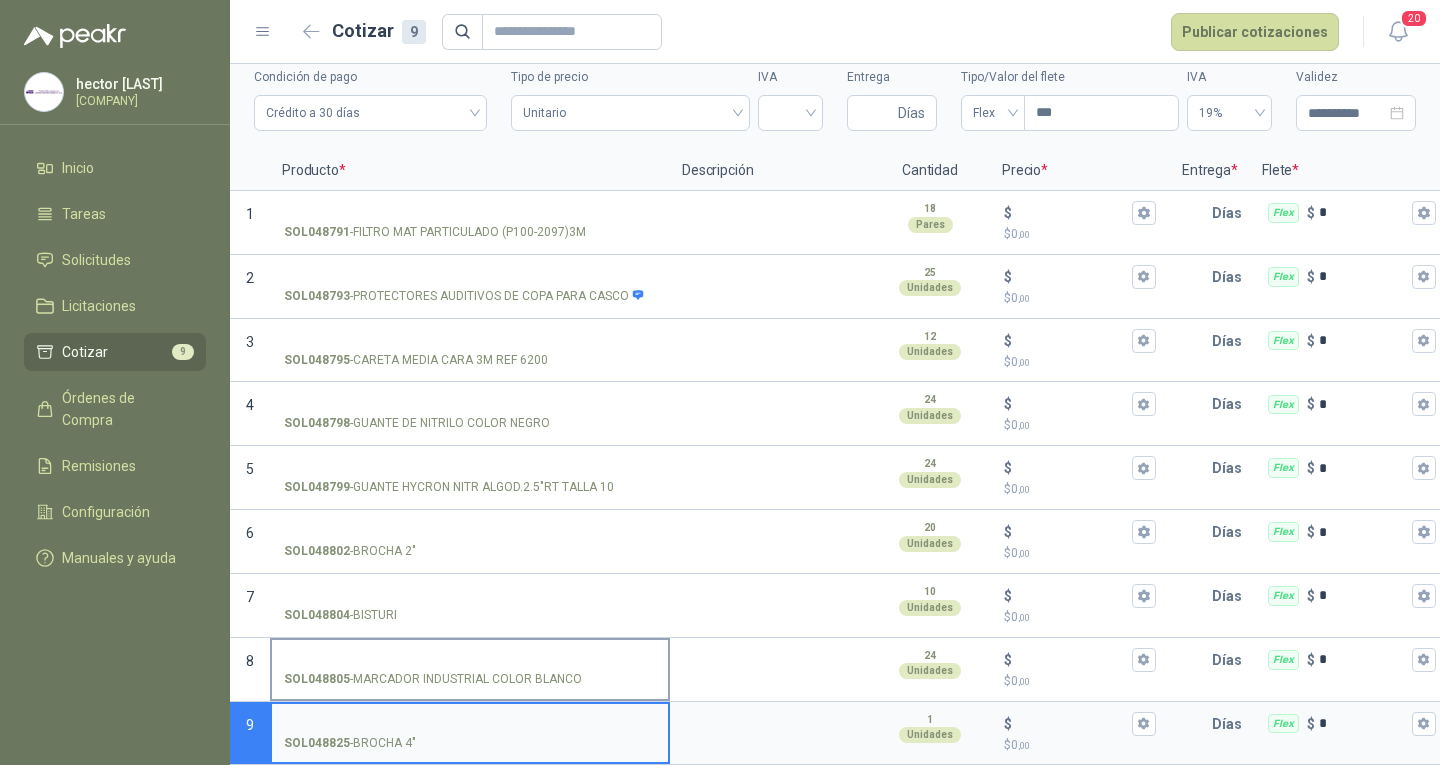 click on "SOL048805  -  MARCADOR INDUSTRIAL COLOR BLANCO" at bounding box center [470, 660] 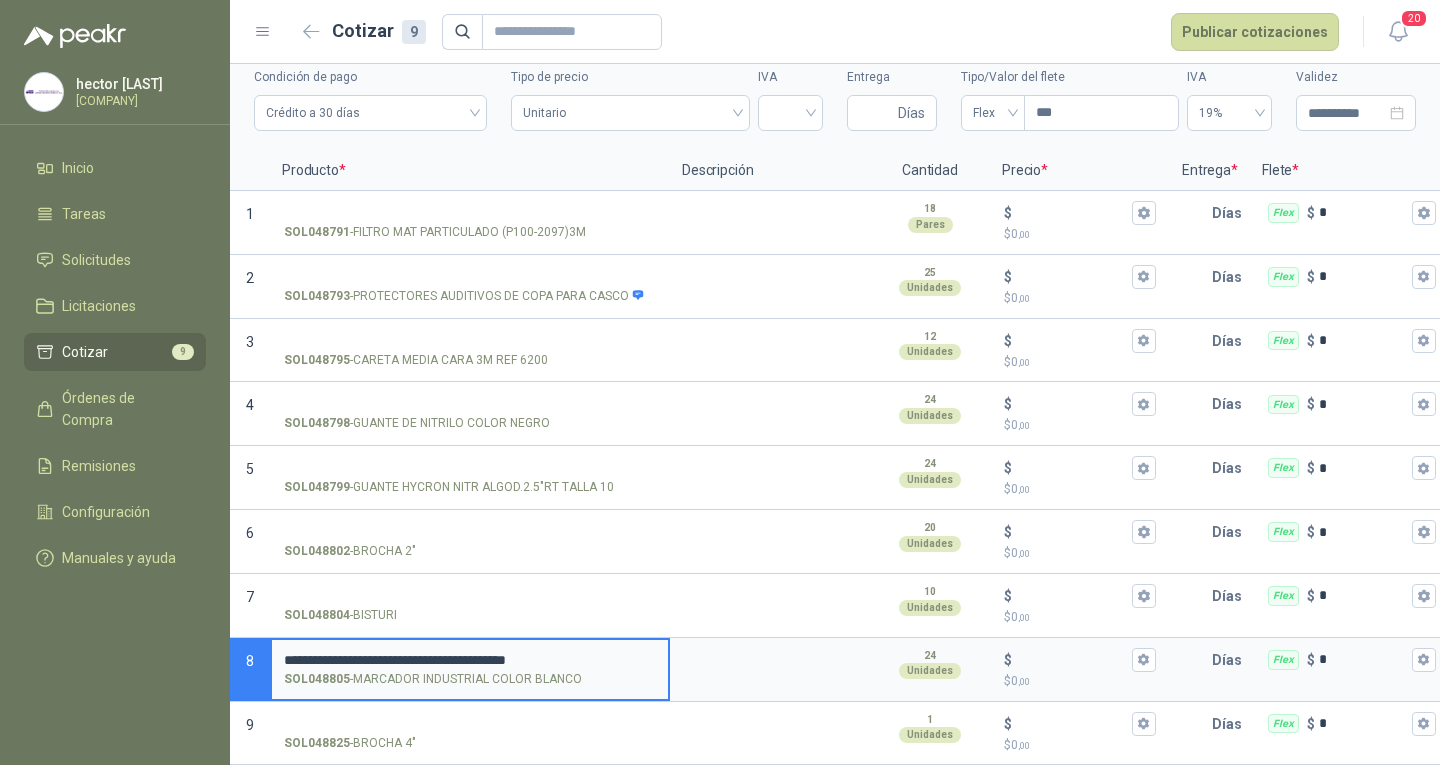type 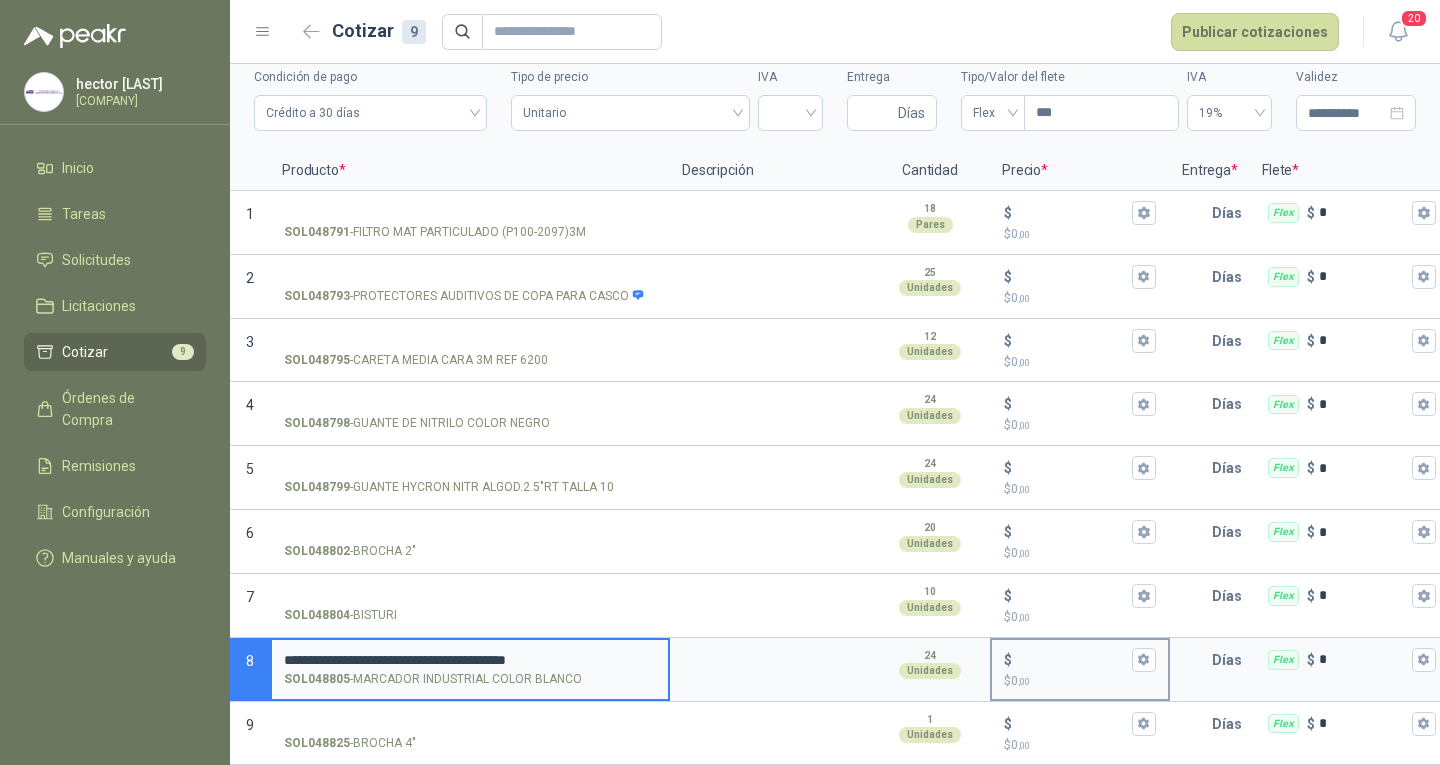 click on "$ $  0 ,00" at bounding box center (1072, 659) 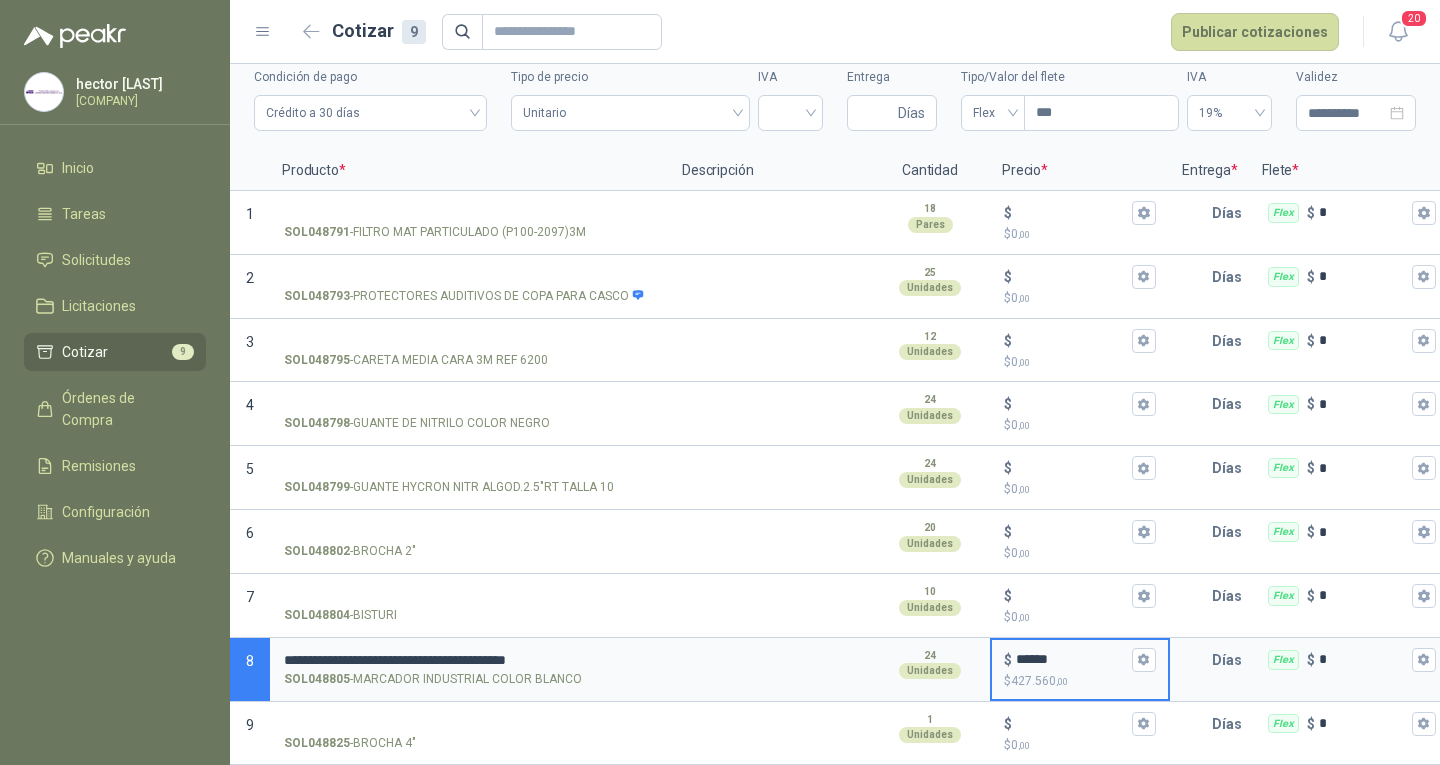 scroll, scrollTop: 0, scrollLeft: 0, axis: both 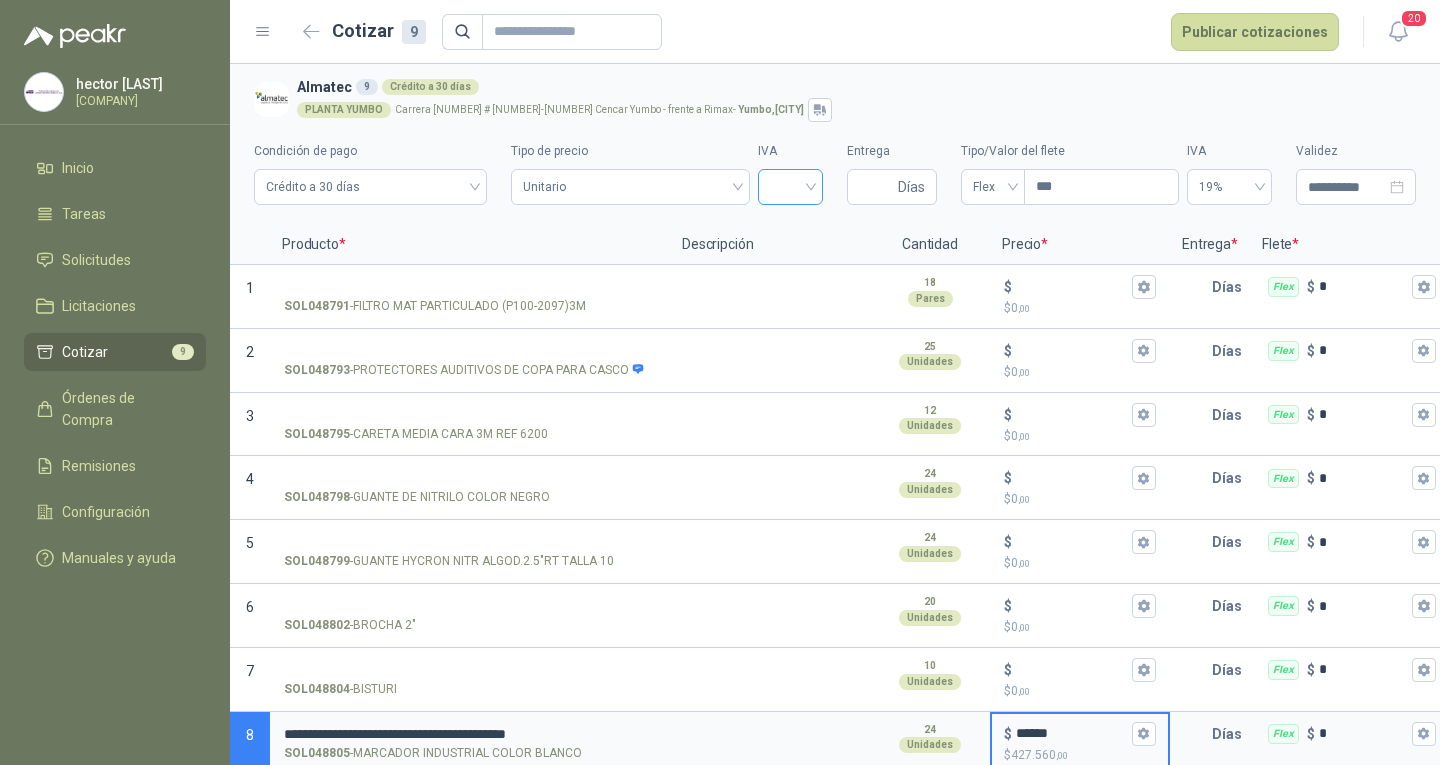 type on "******" 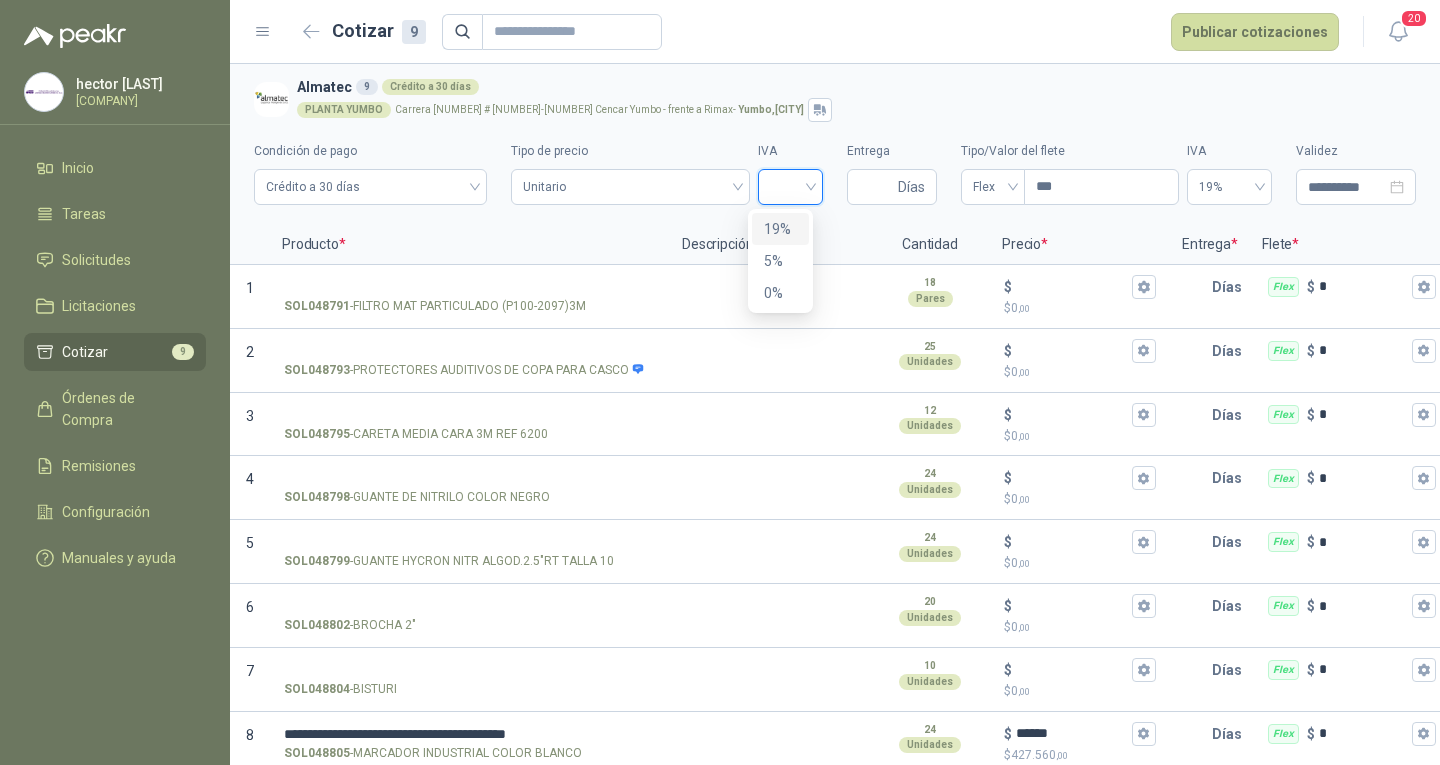click on "19%" at bounding box center (780, 229) 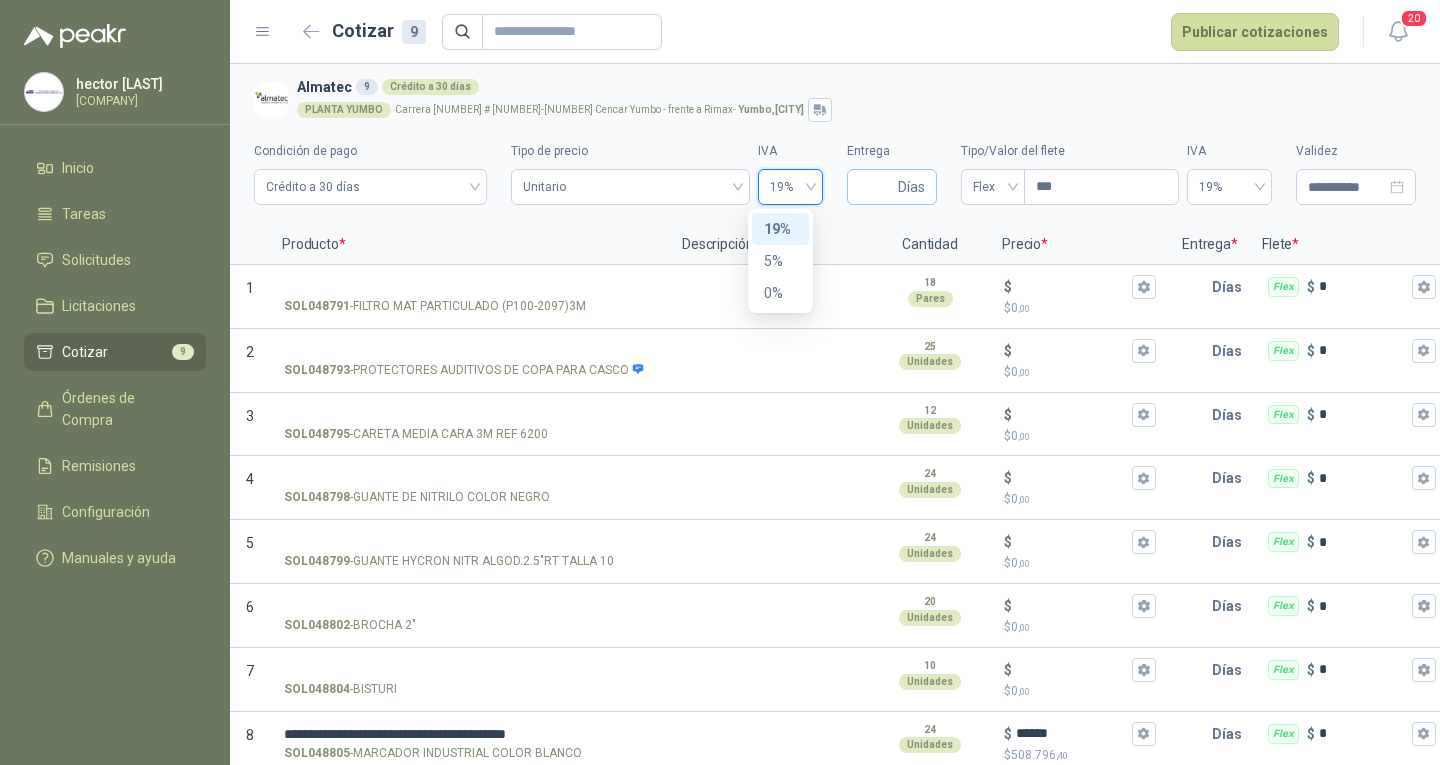 type 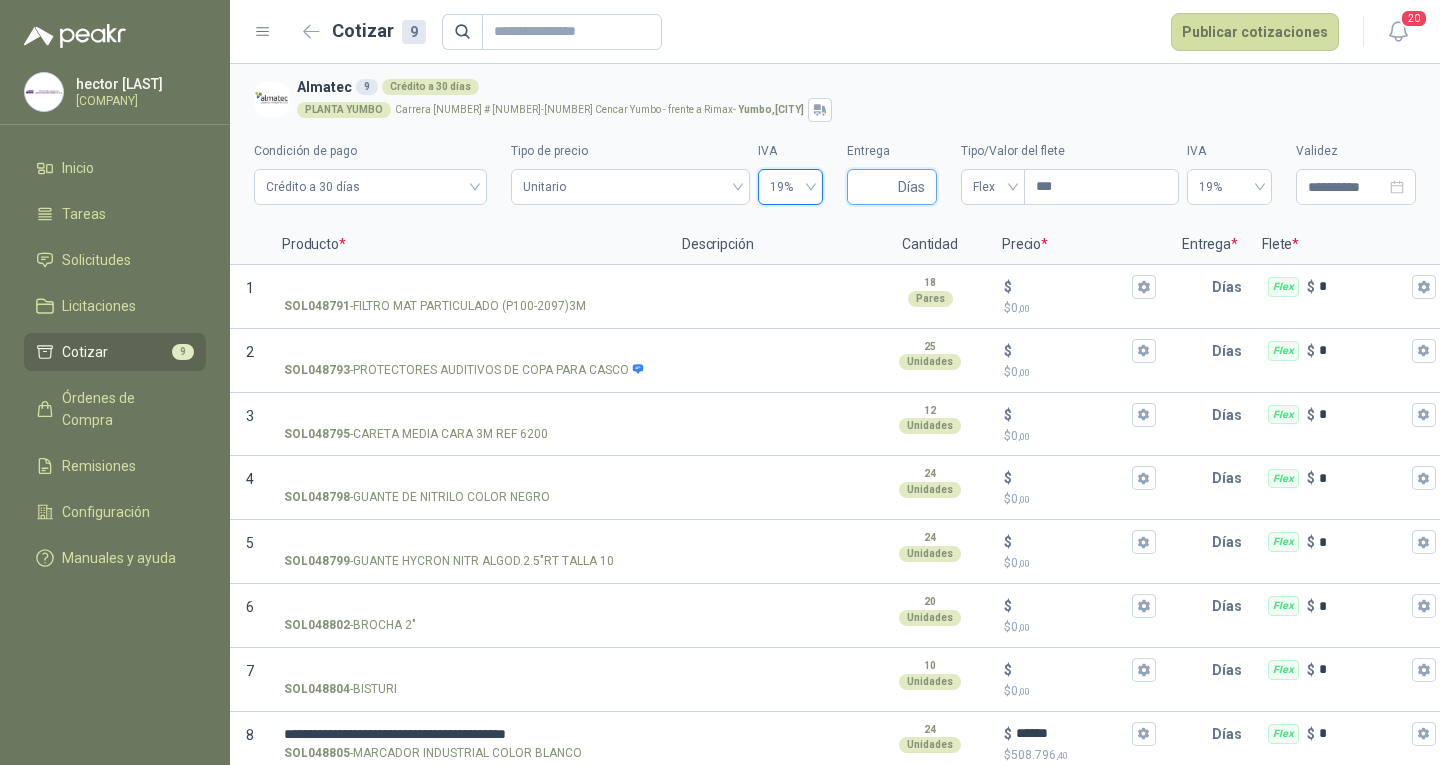 click on "Entrega" at bounding box center (876, 187) 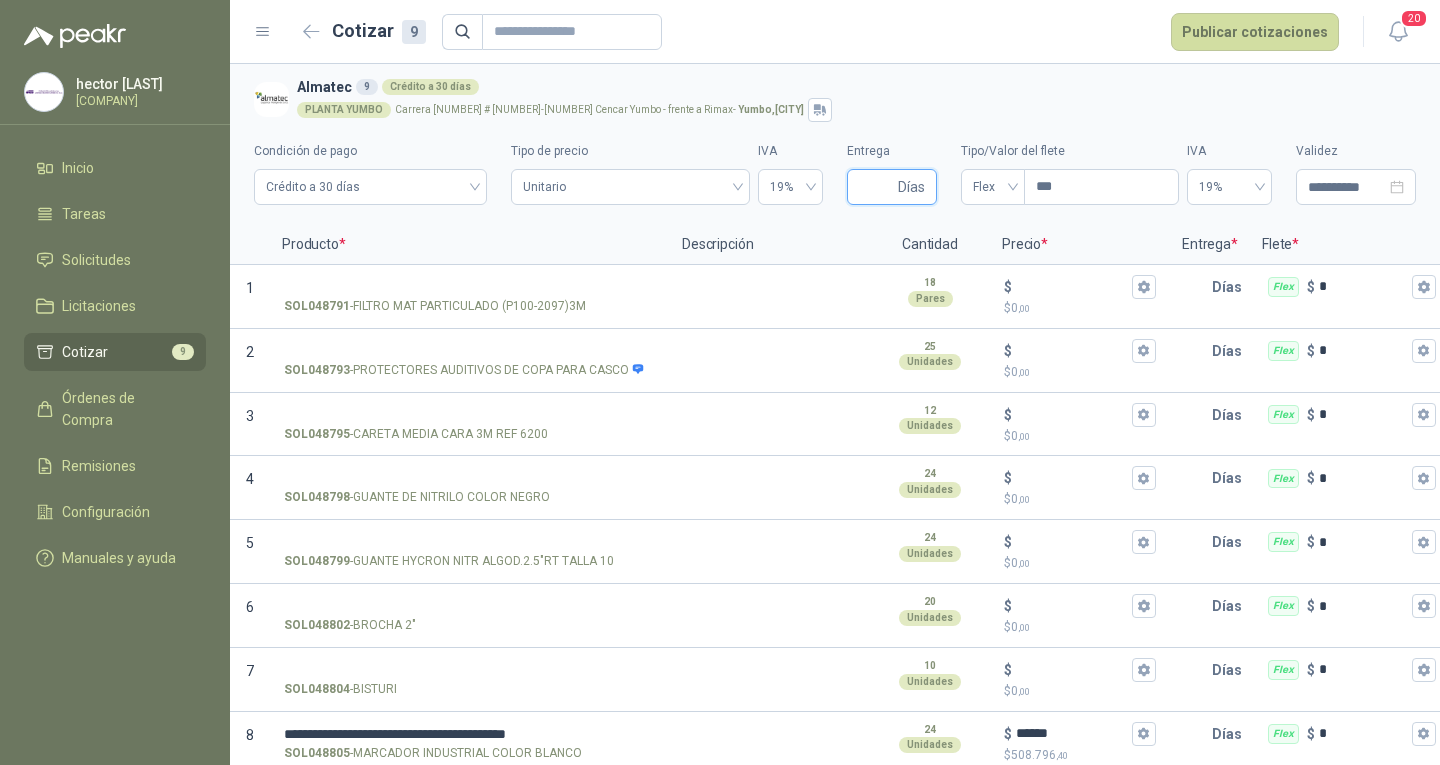 type on "*" 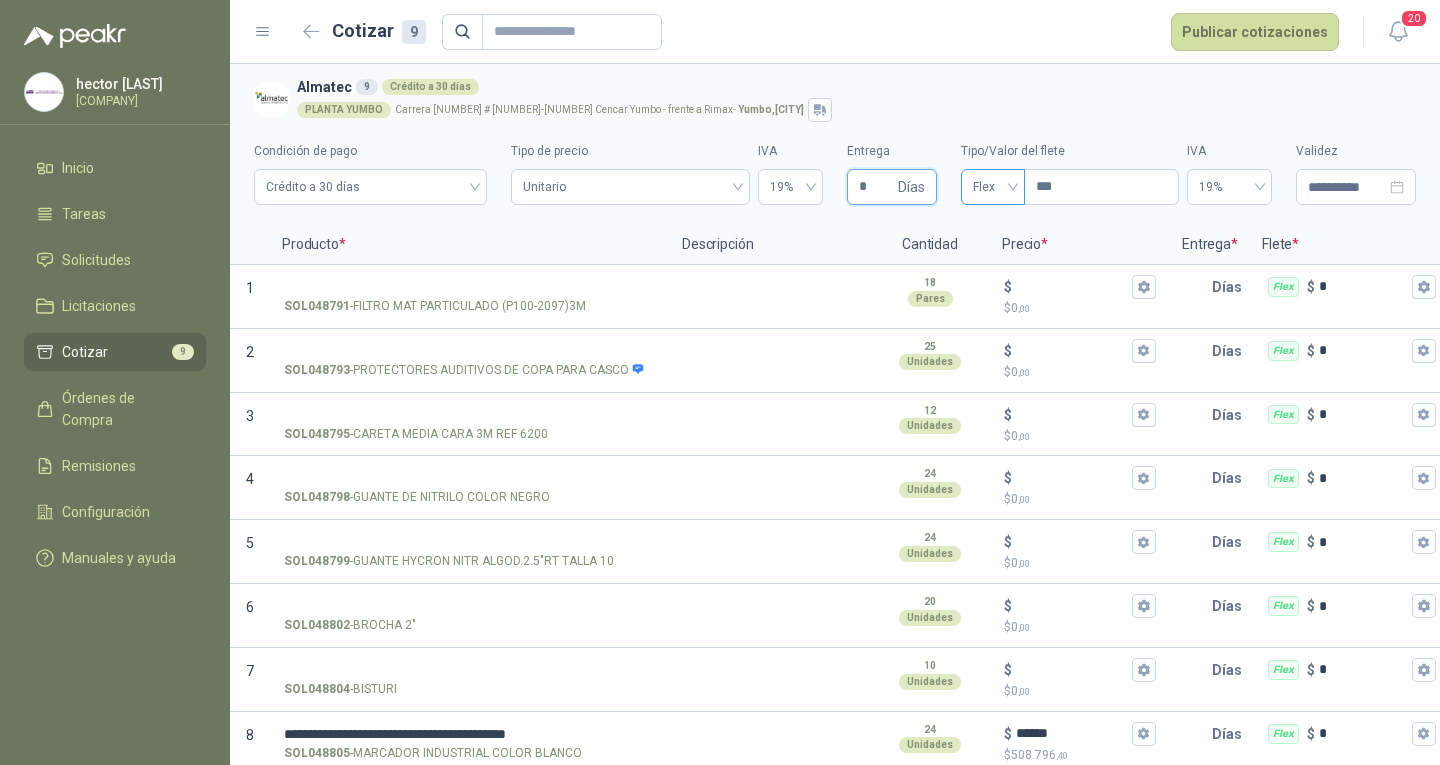 click on "Flex" at bounding box center (993, 187) 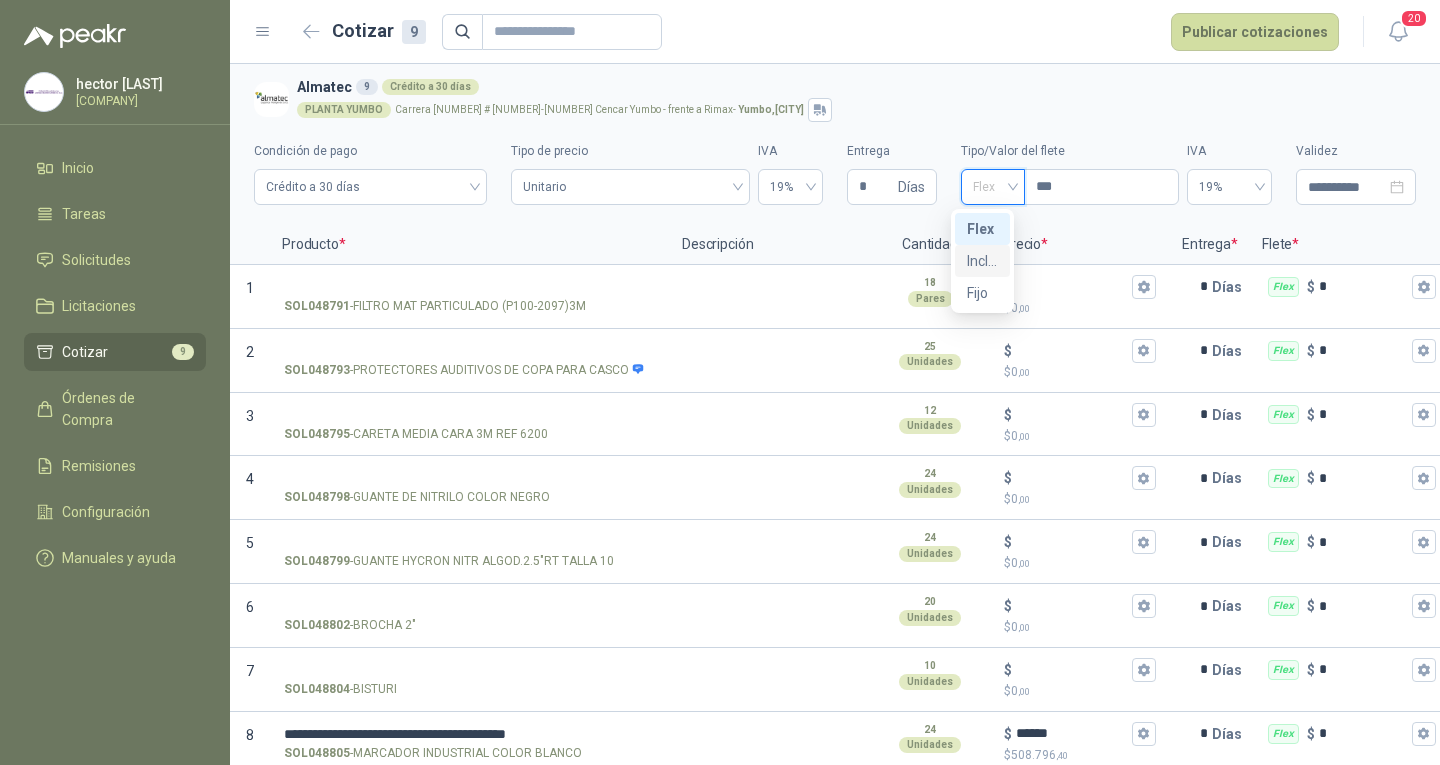 click on "Incluido" at bounding box center [983, 261] 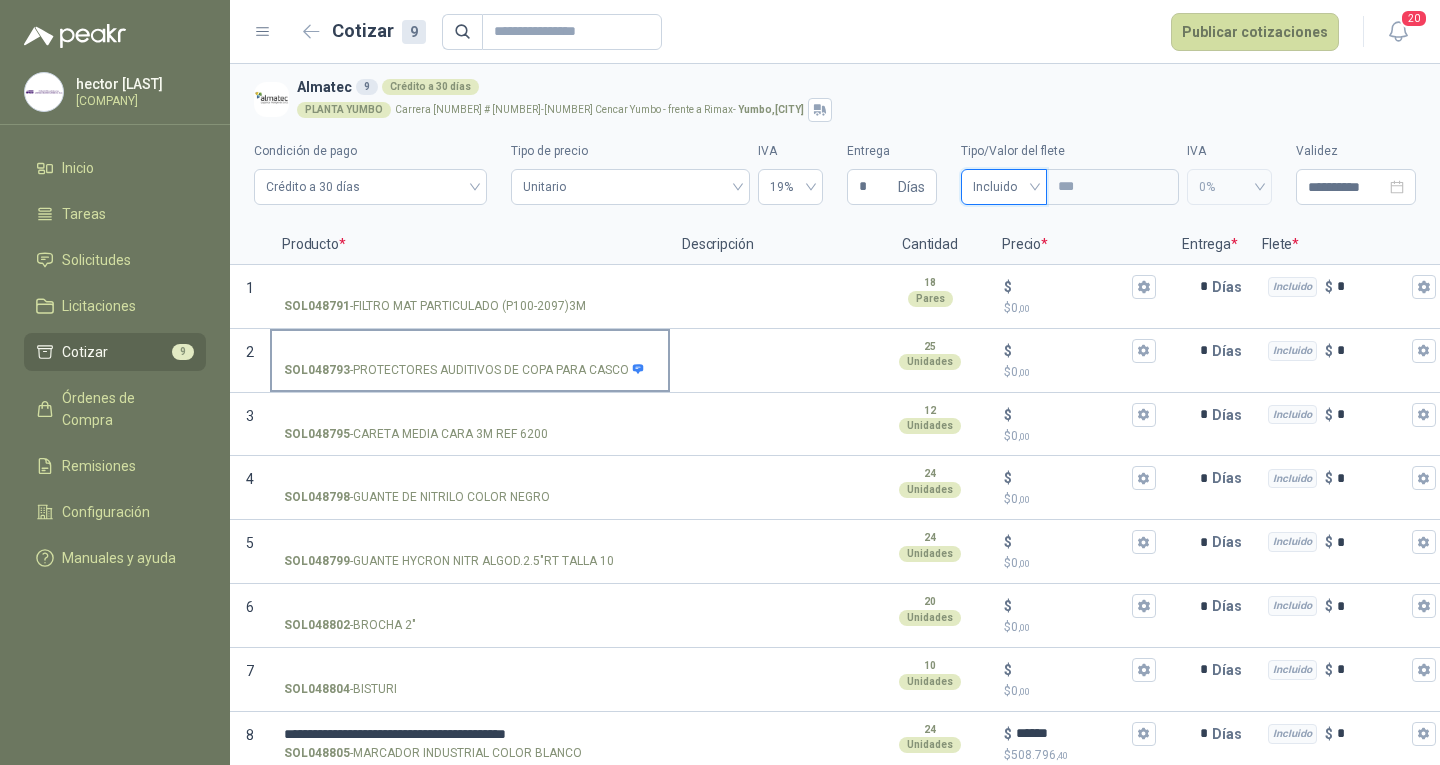 type 